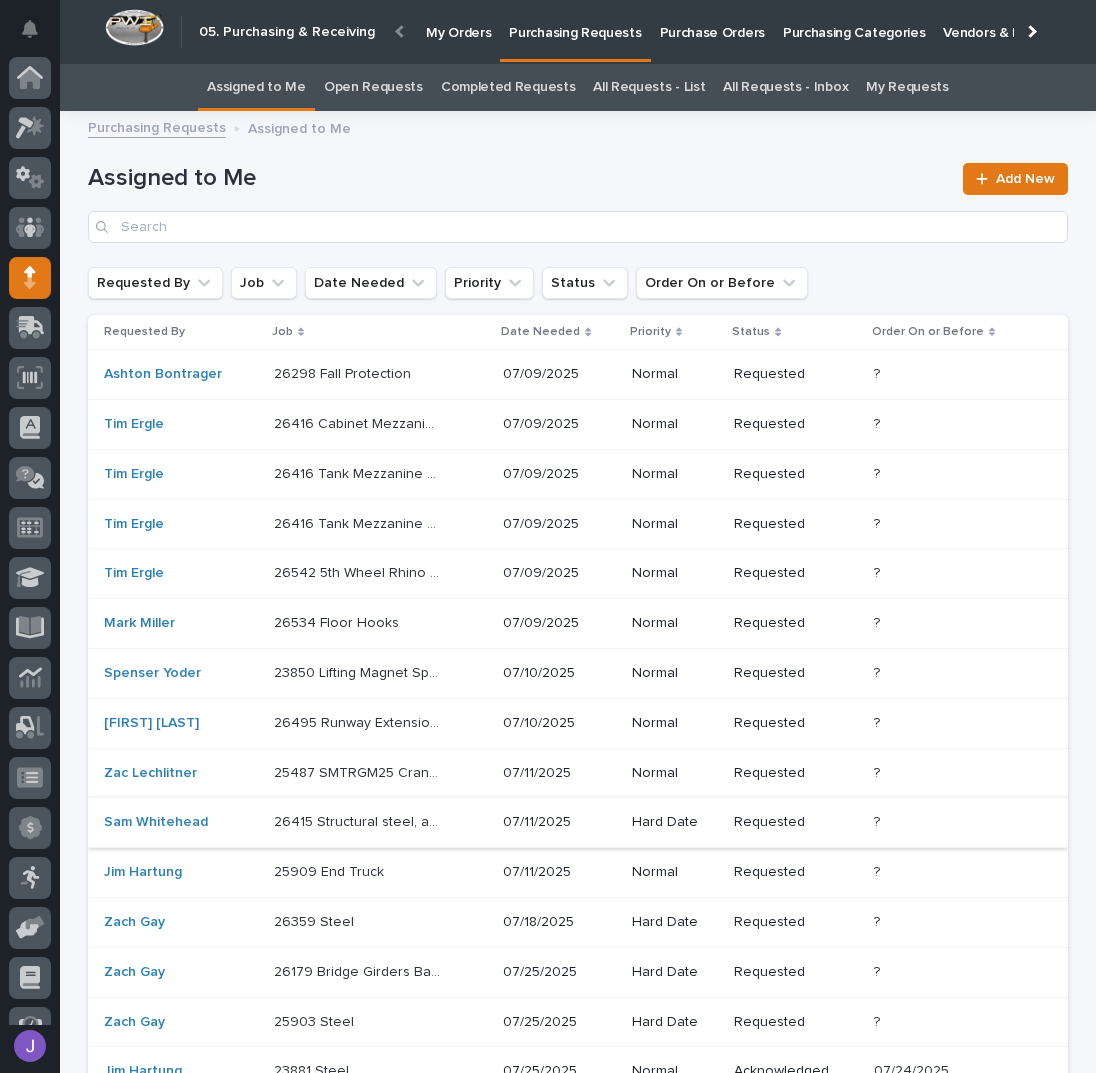 scroll, scrollTop: 0, scrollLeft: 0, axis: both 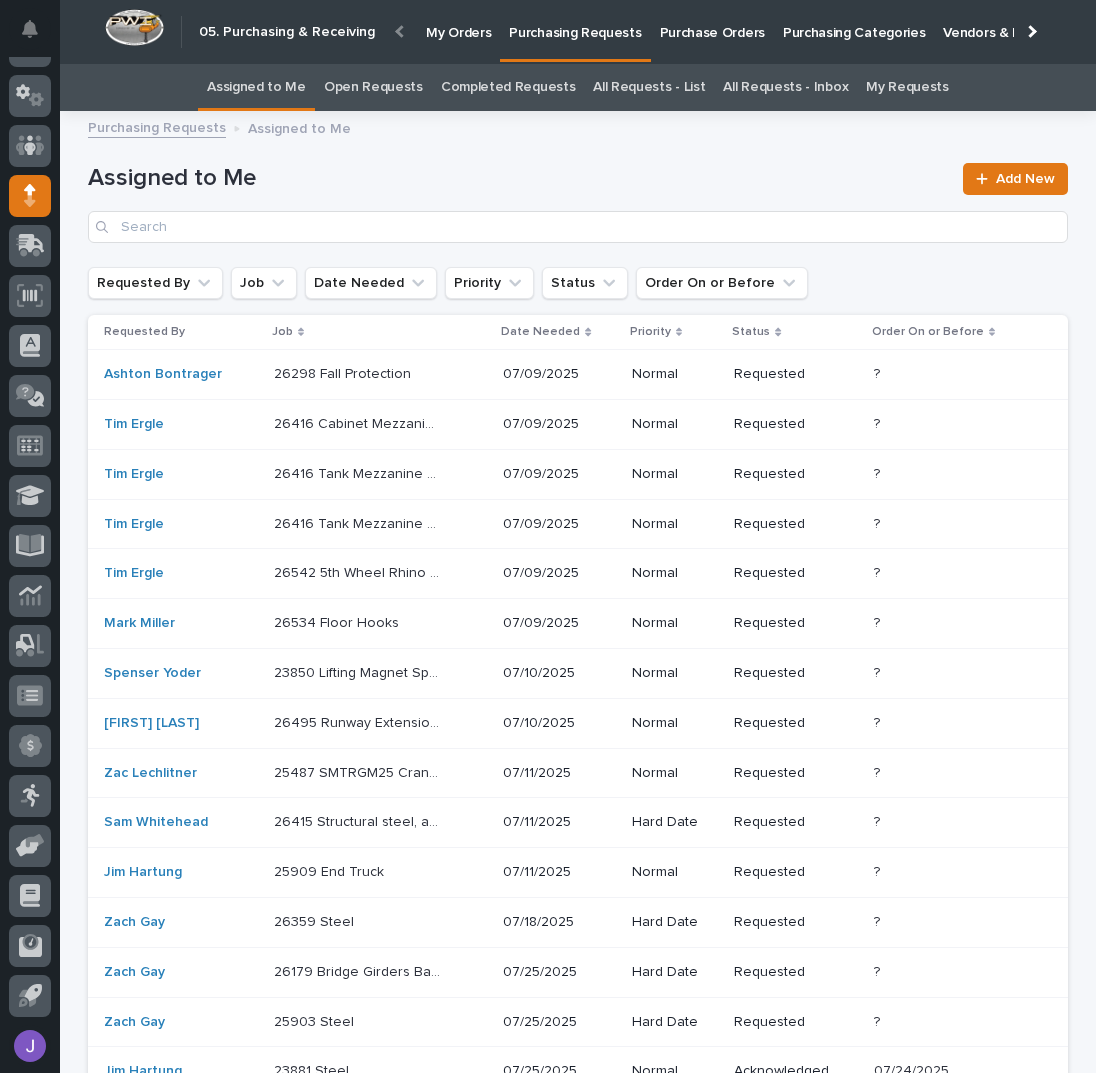 click on "26416 Cabinet Mezzanine 14' Rolling Gate 26416 Cabinet Mezzanine 14' Rolling Gate" at bounding box center [380, 375] 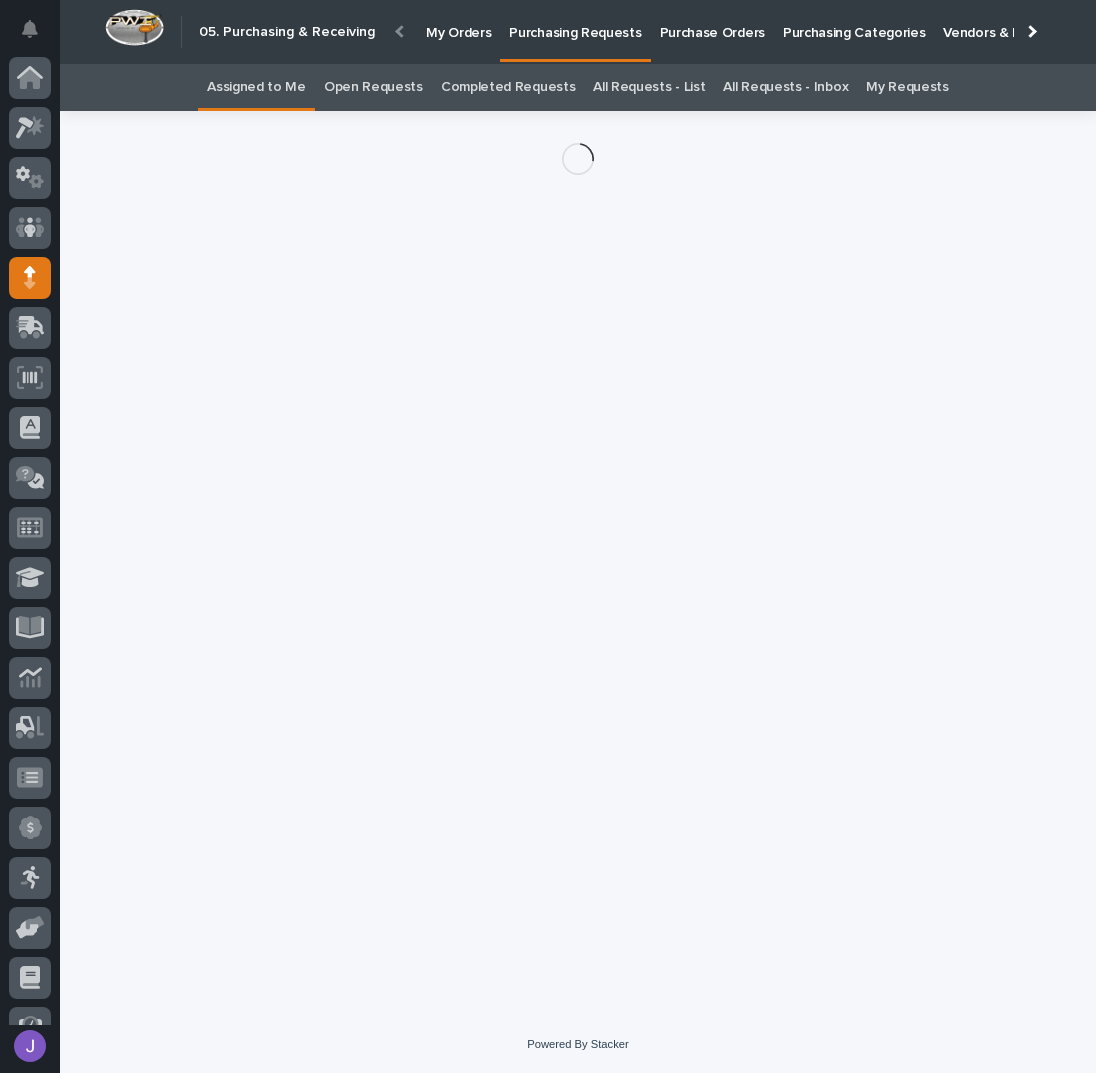 scroll, scrollTop: 82, scrollLeft: 0, axis: vertical 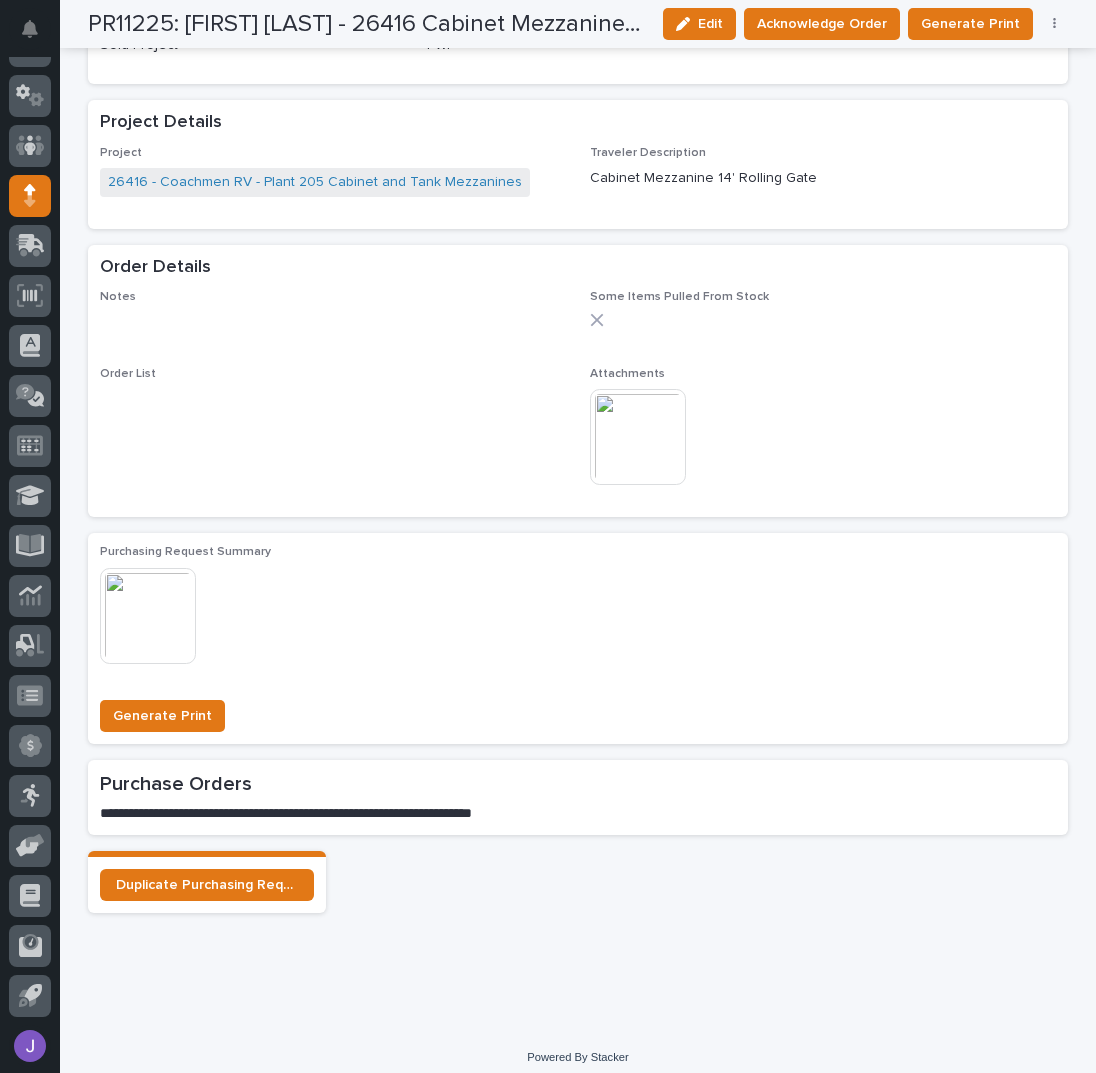 click at bounding box center (638, 437) 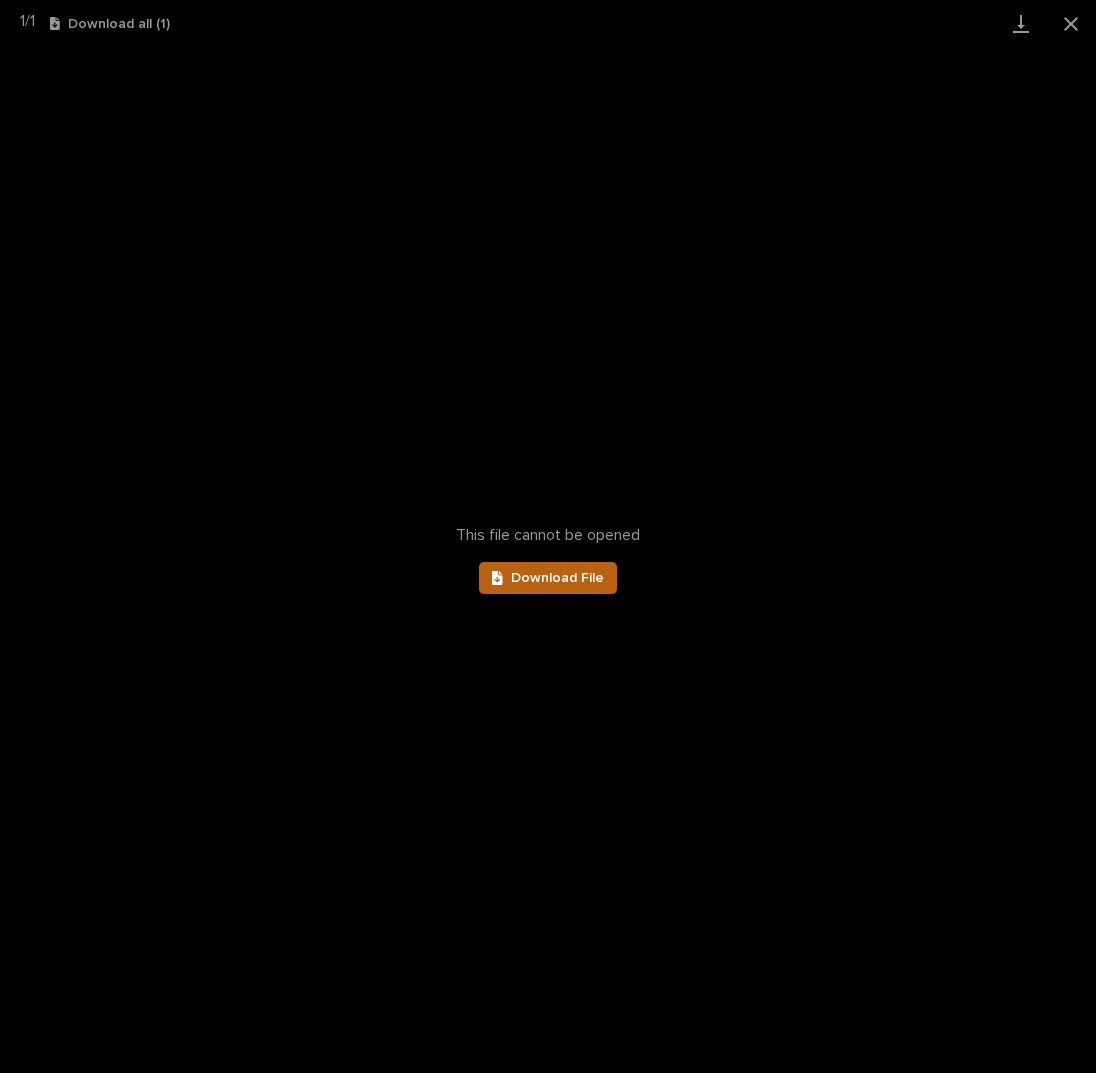 click on "Download File" at bounding box center (557, 578) 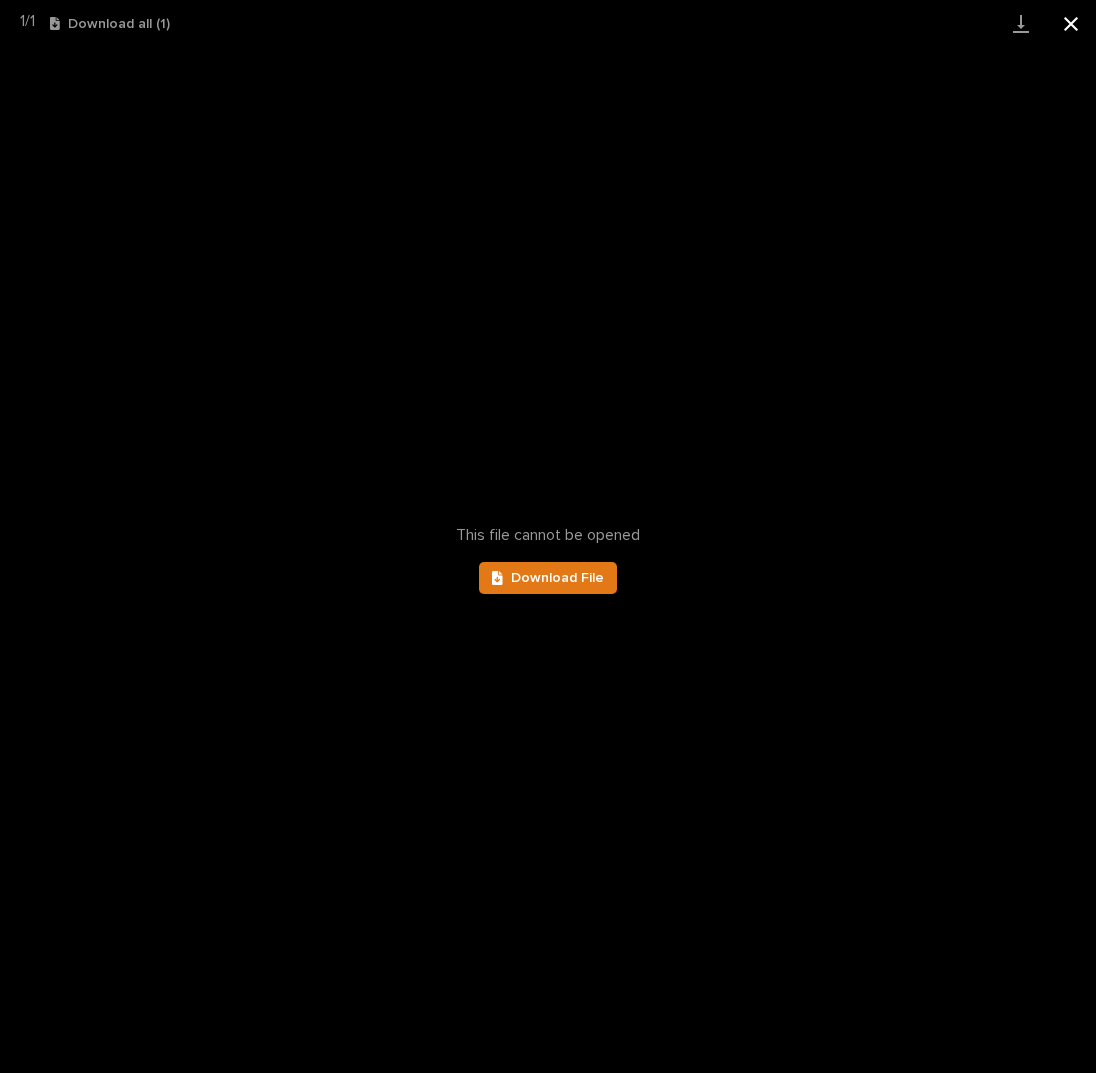click at bounding box center [1071, 23] 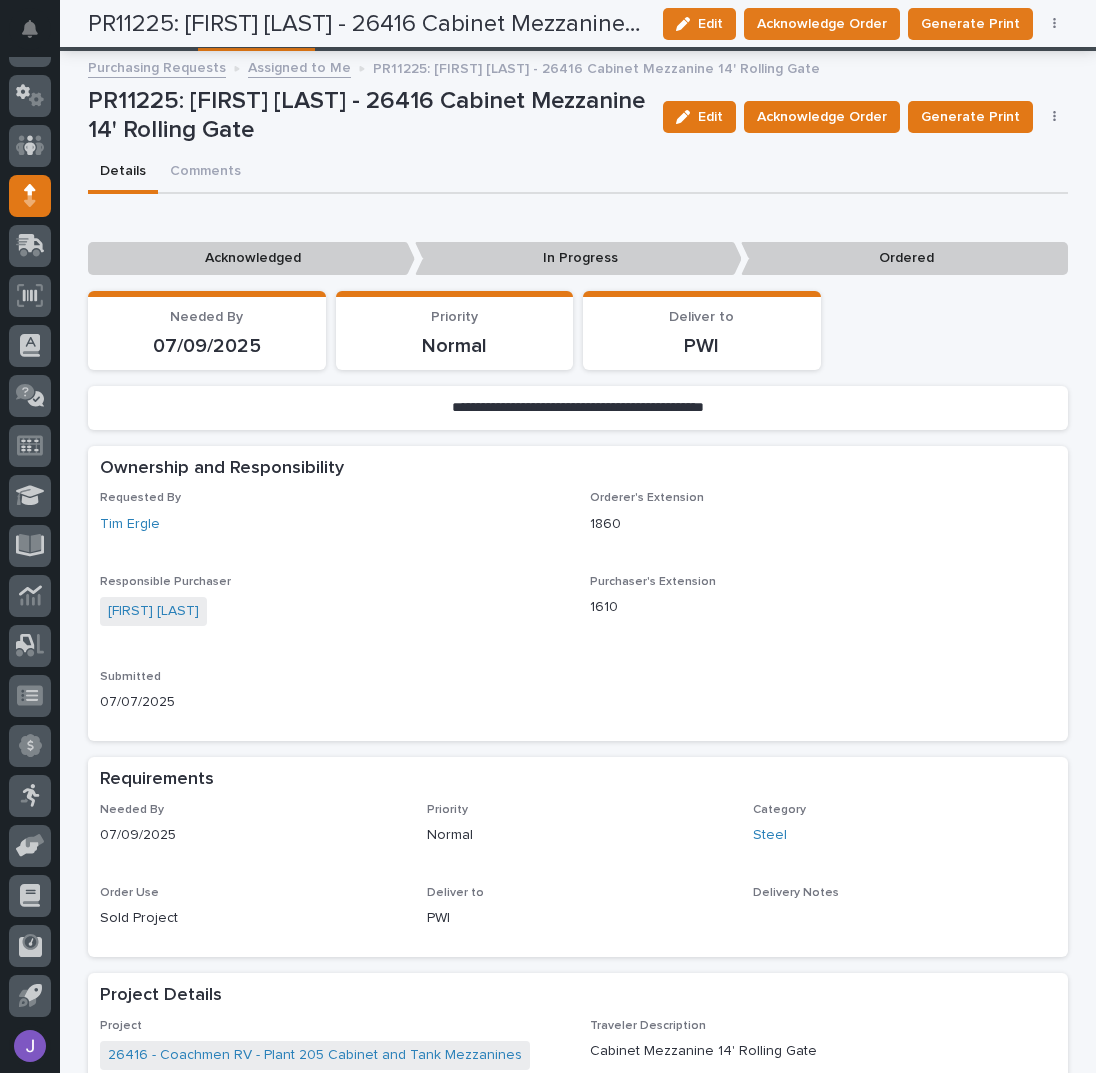 scroll, scrollTop: 0, scrollLeft: 0, axis: both 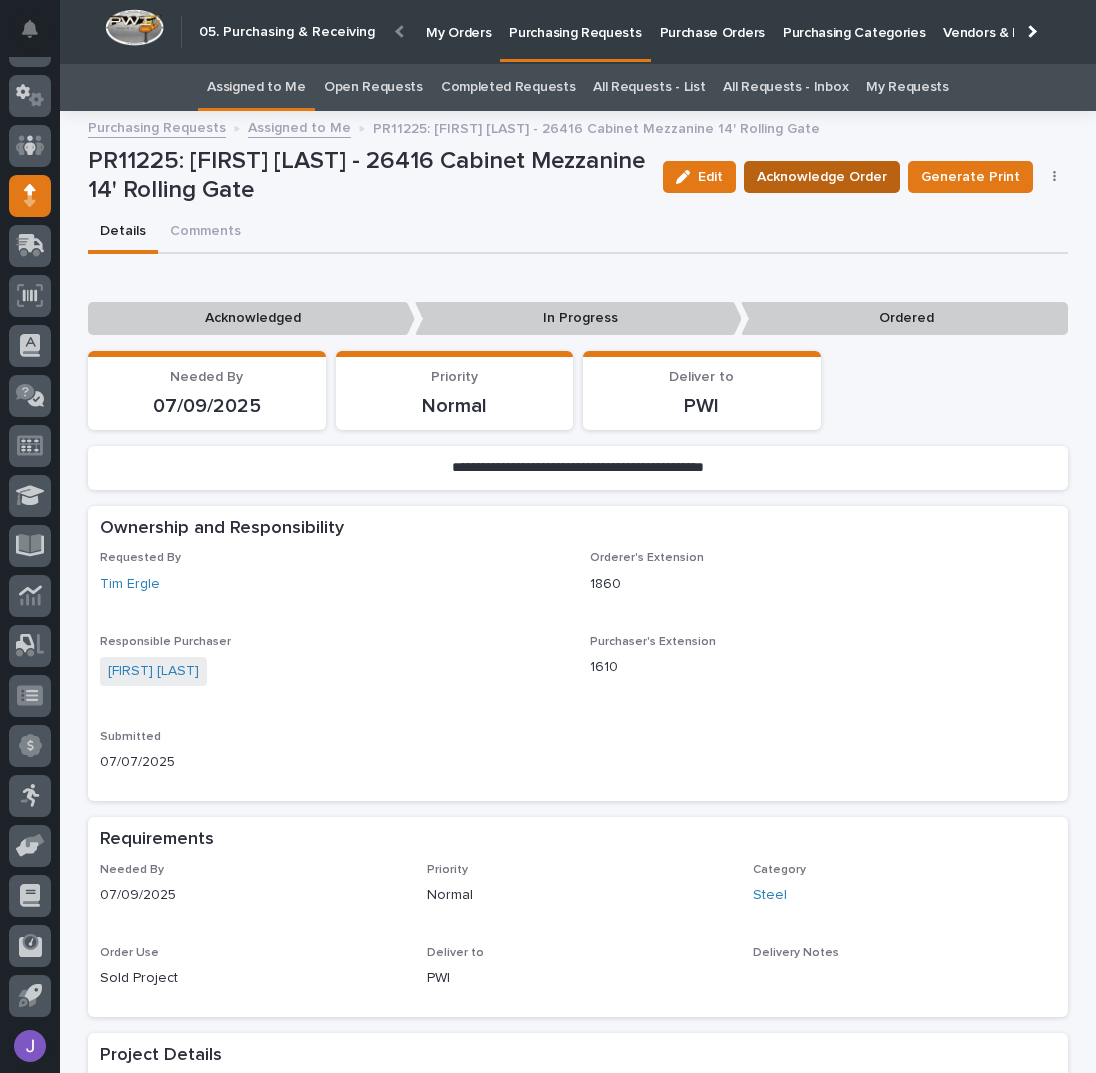 click on "Acknowledge Order" at bounding box center (822, 177) 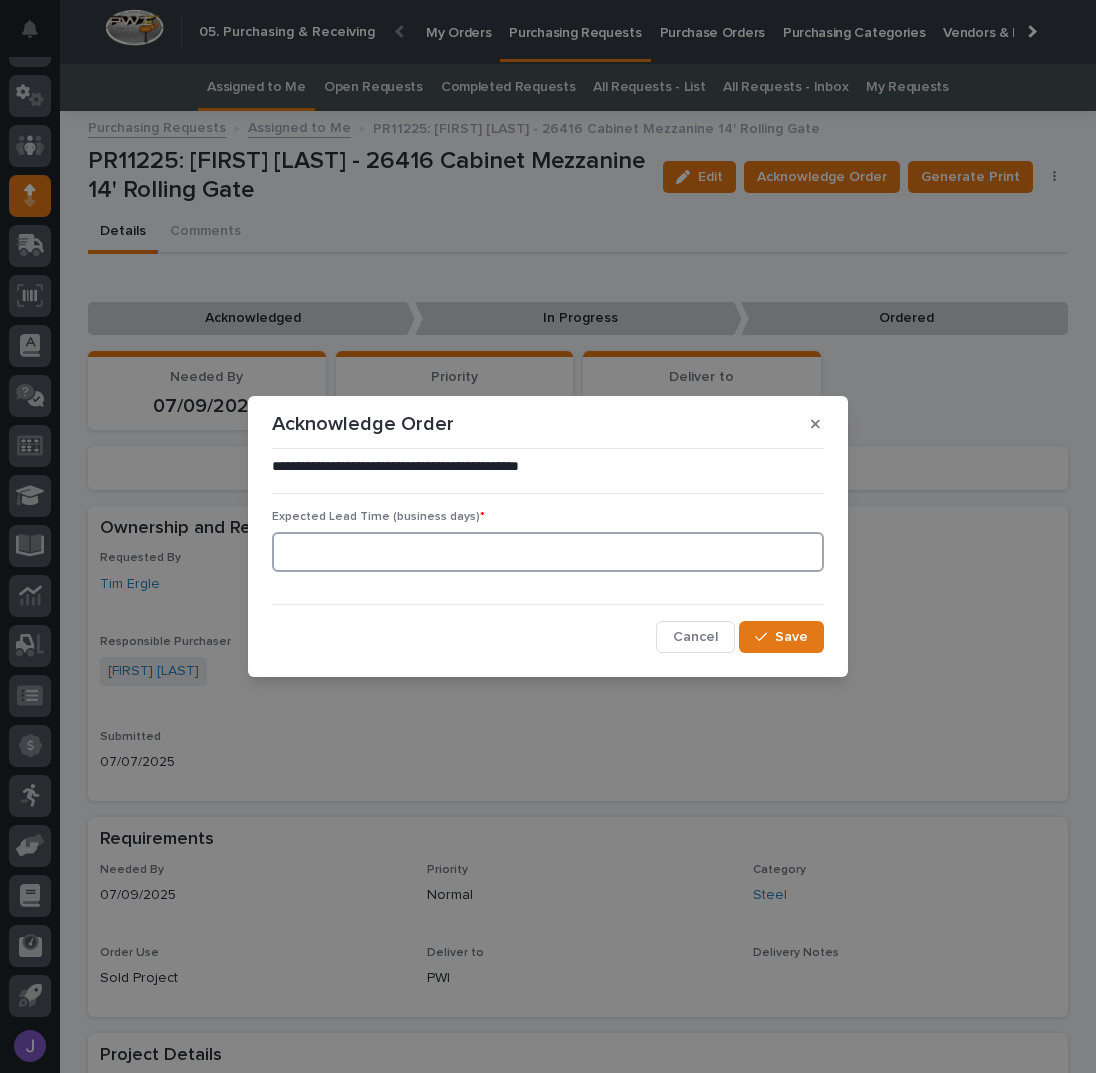 click at bounding box center (548, 552) 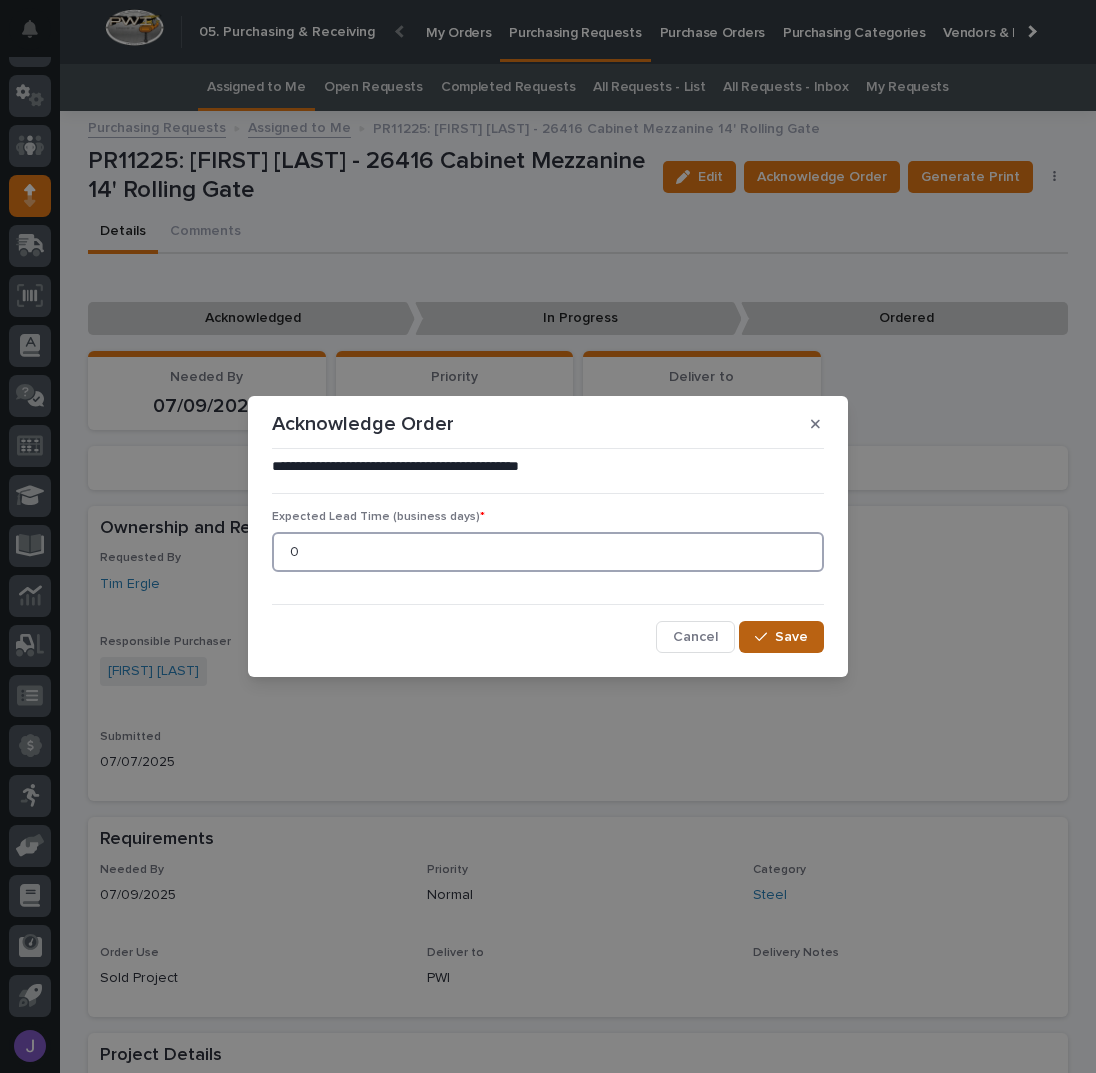 type on "0" 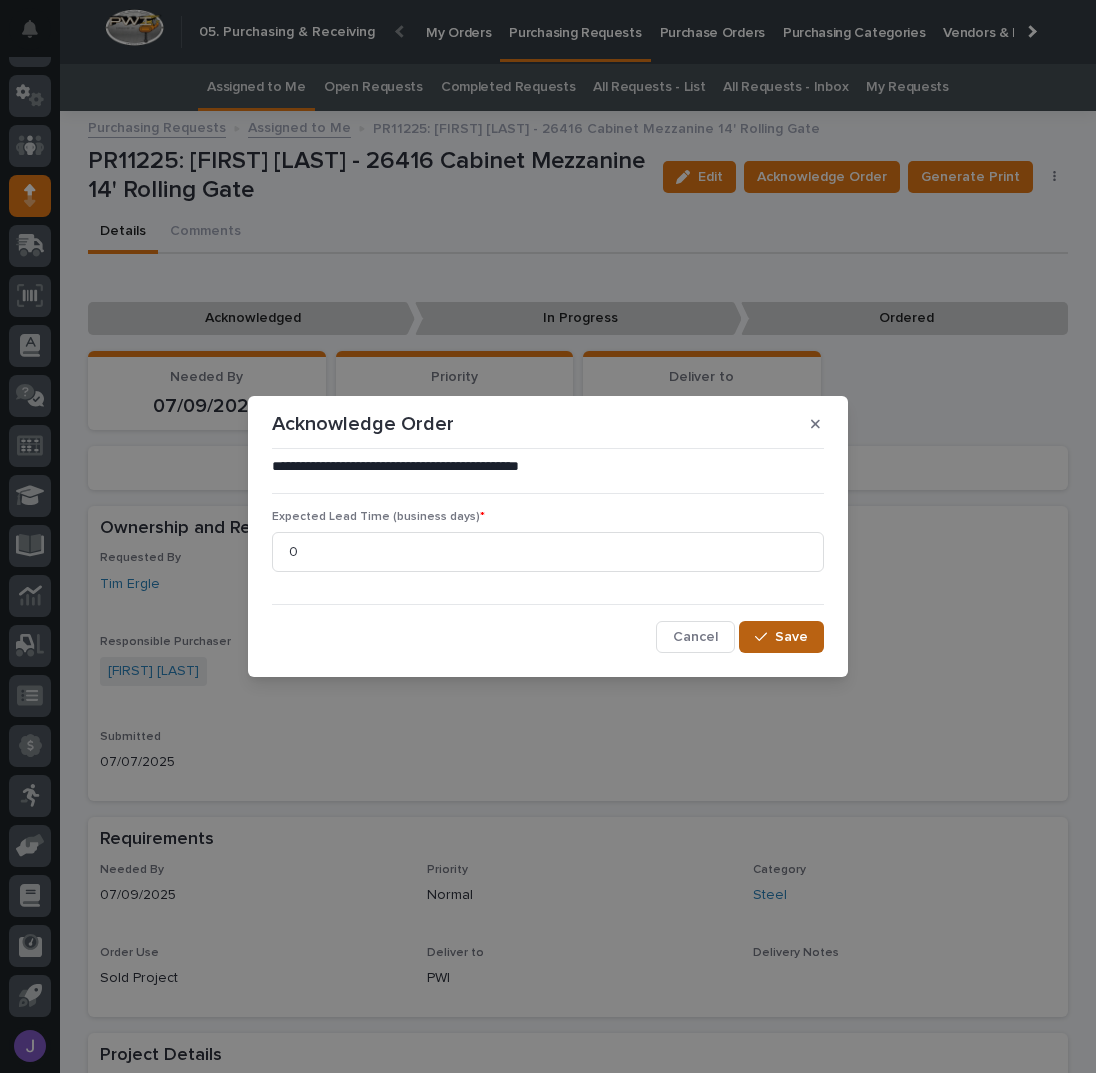 click on "Save" at bounding box center [781, 637] 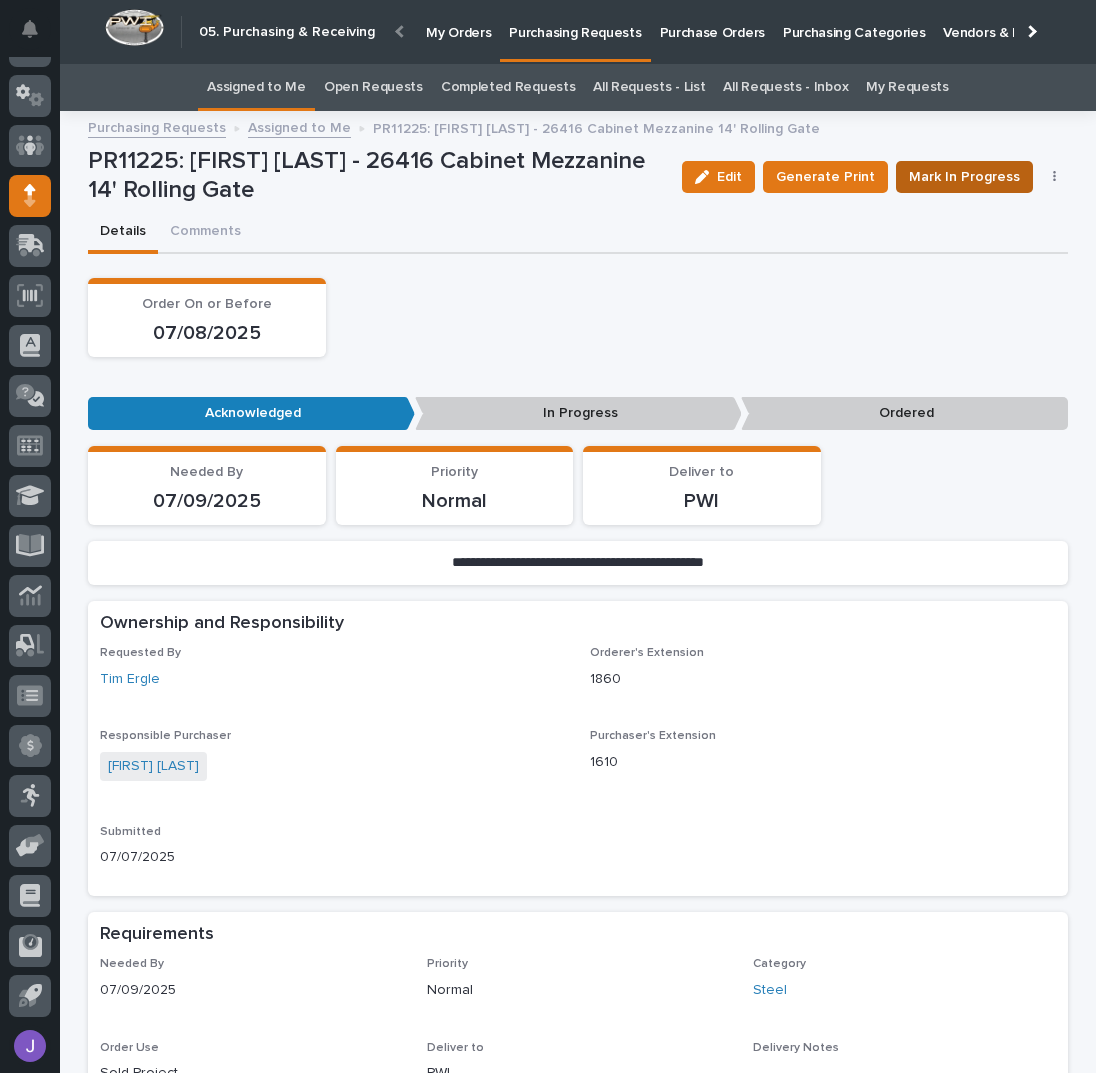 click on "Mark In Progress" at bounding box center [964, 177] 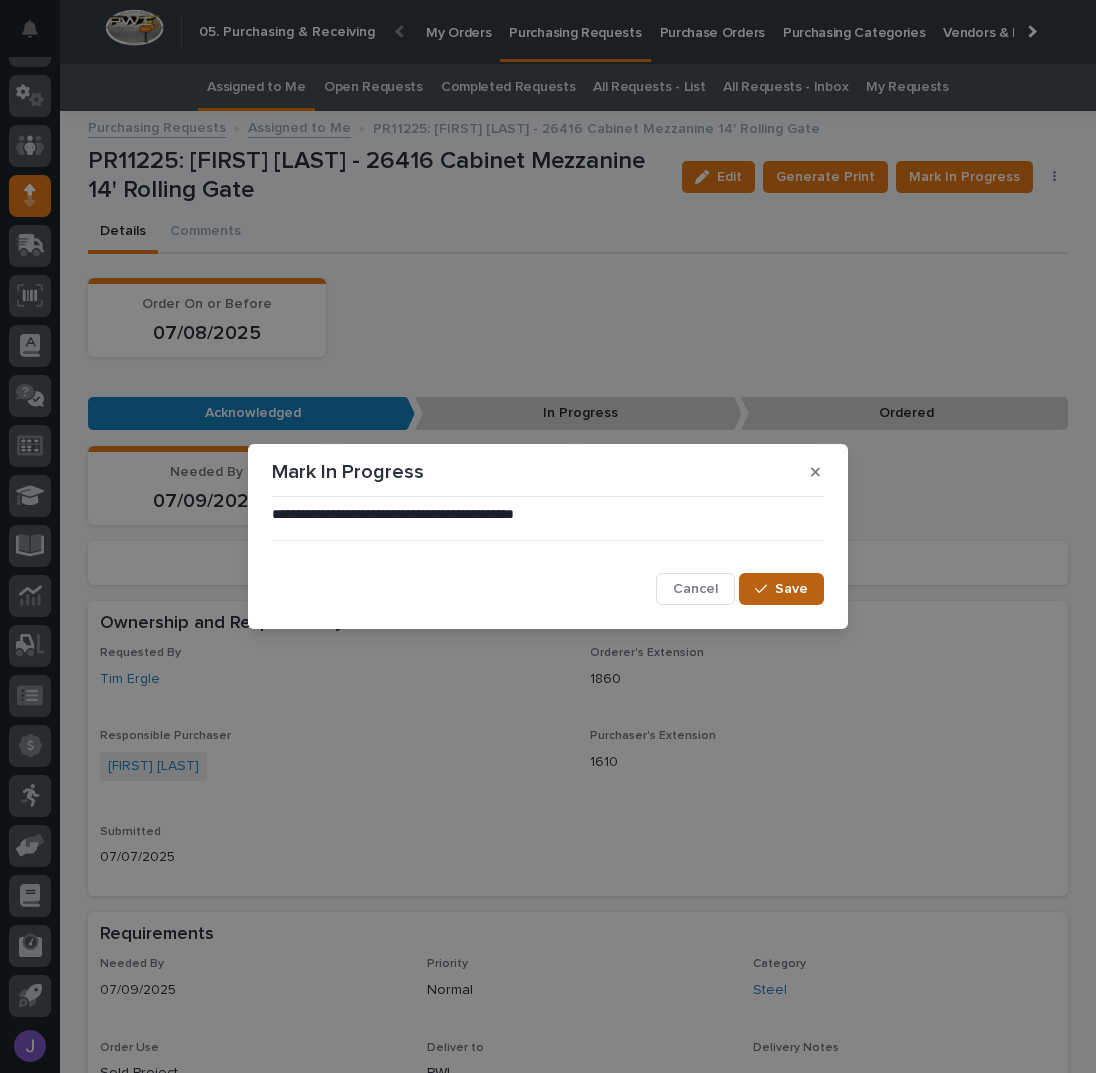 click on "Save" at bounding box center (791, 589) 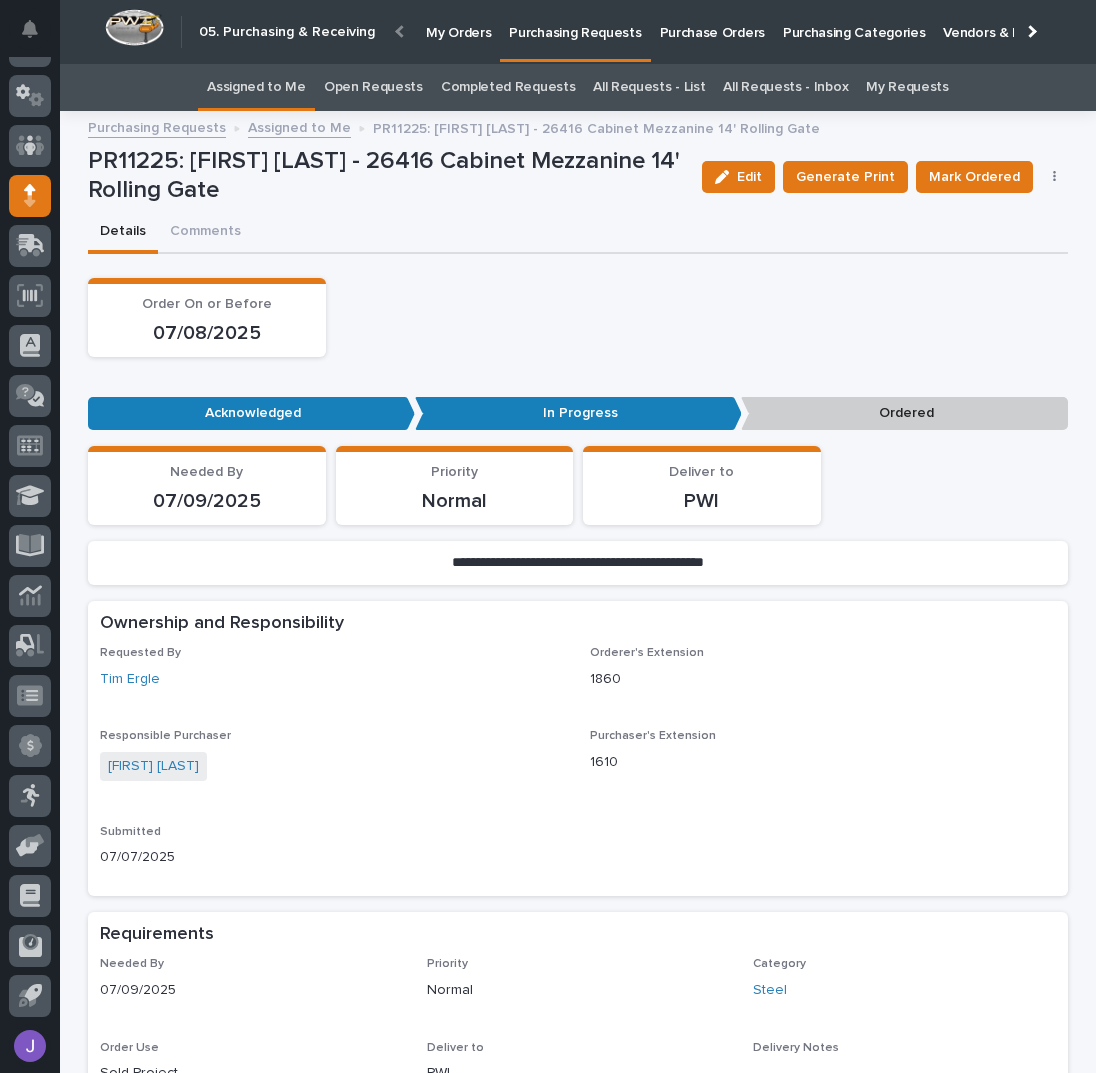 click on "Purchasing Requests Assigned to Me PR11225: [FIRST] [LAST] - 26416 Cabinet Mezzanine 14' Rolling Gate" at bounding box center (578, 129) 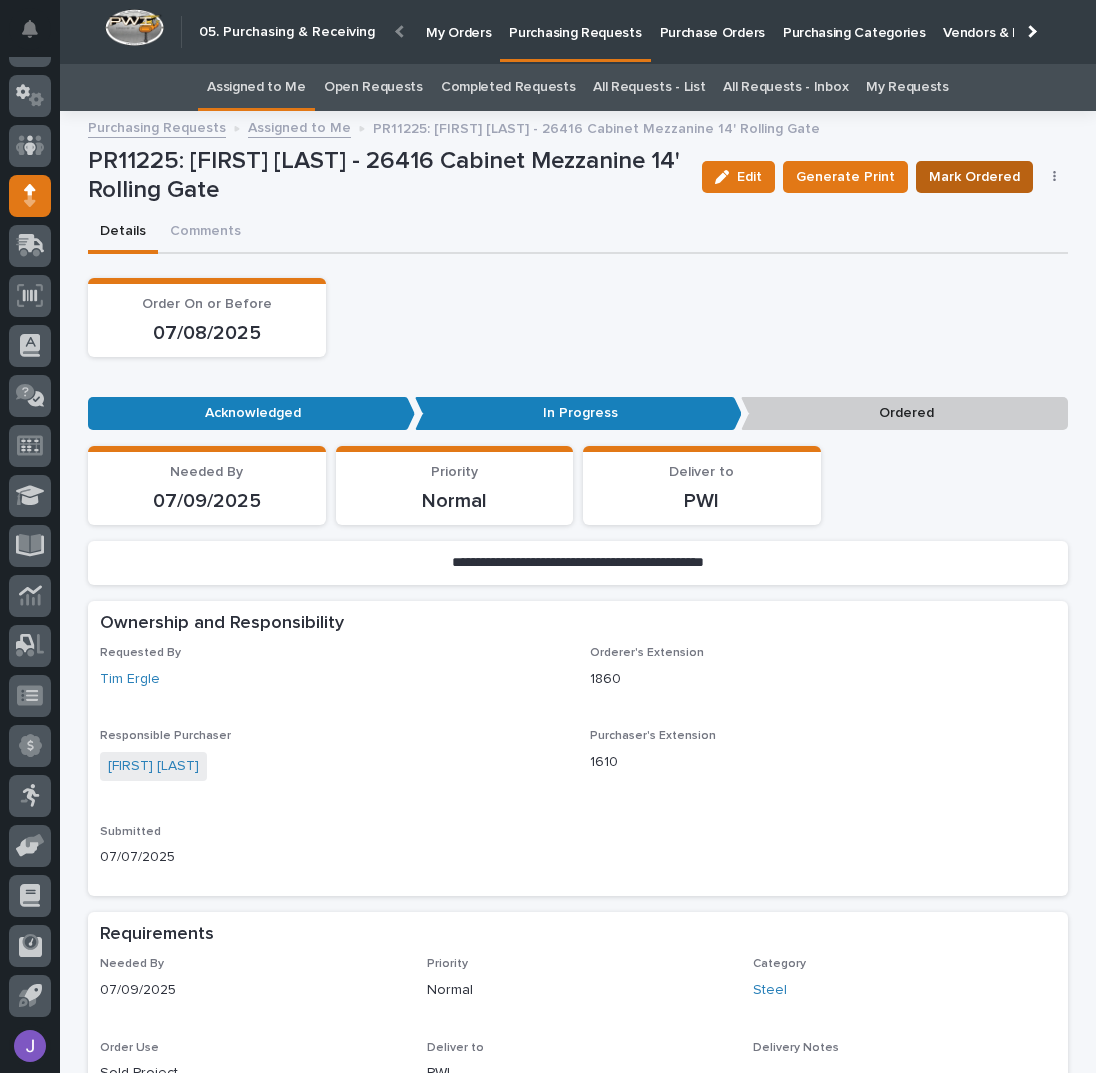 click on "Mark Ordered" at bounding box center [974, 177] 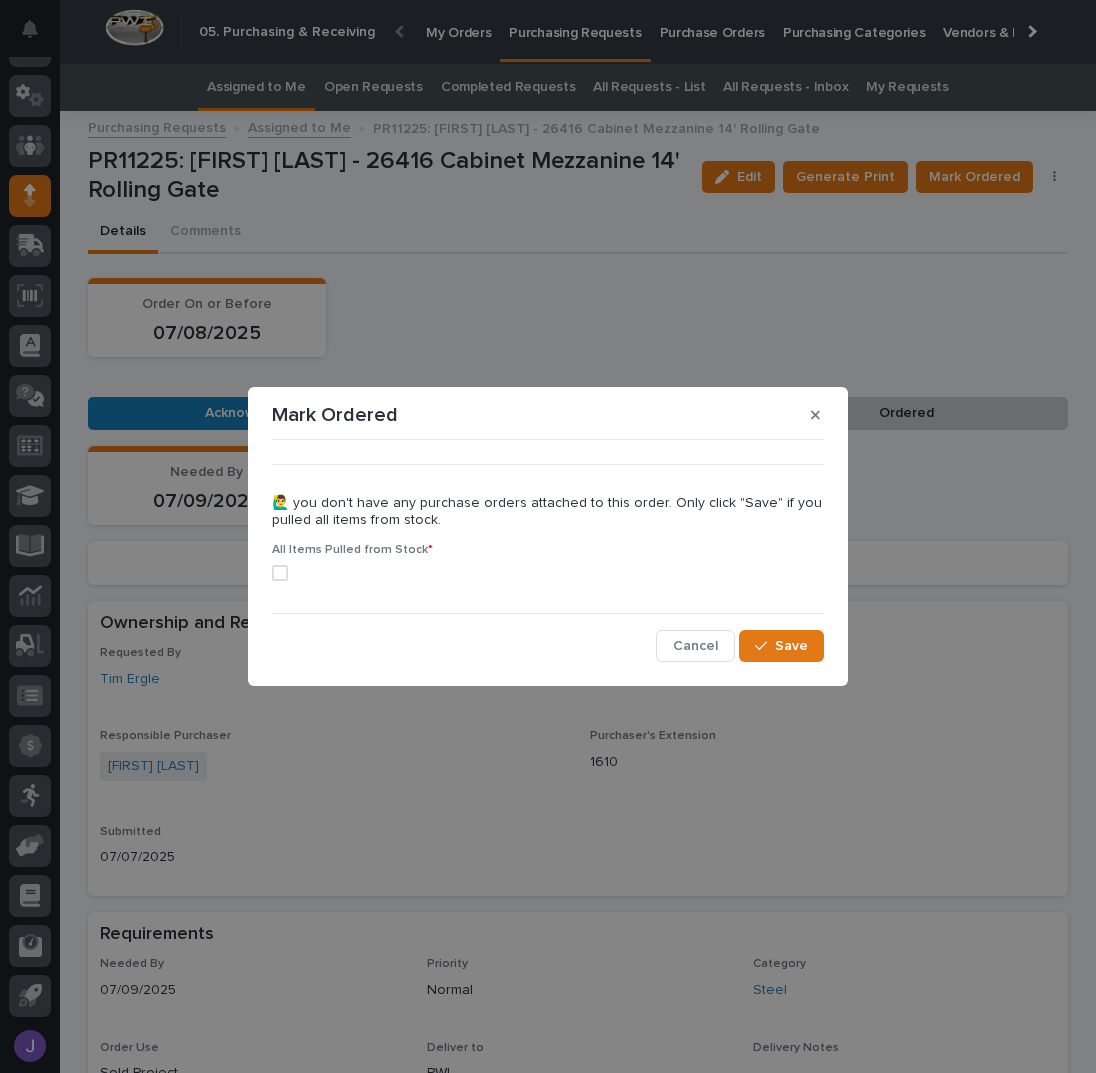 click at bounding box center [548, 573] 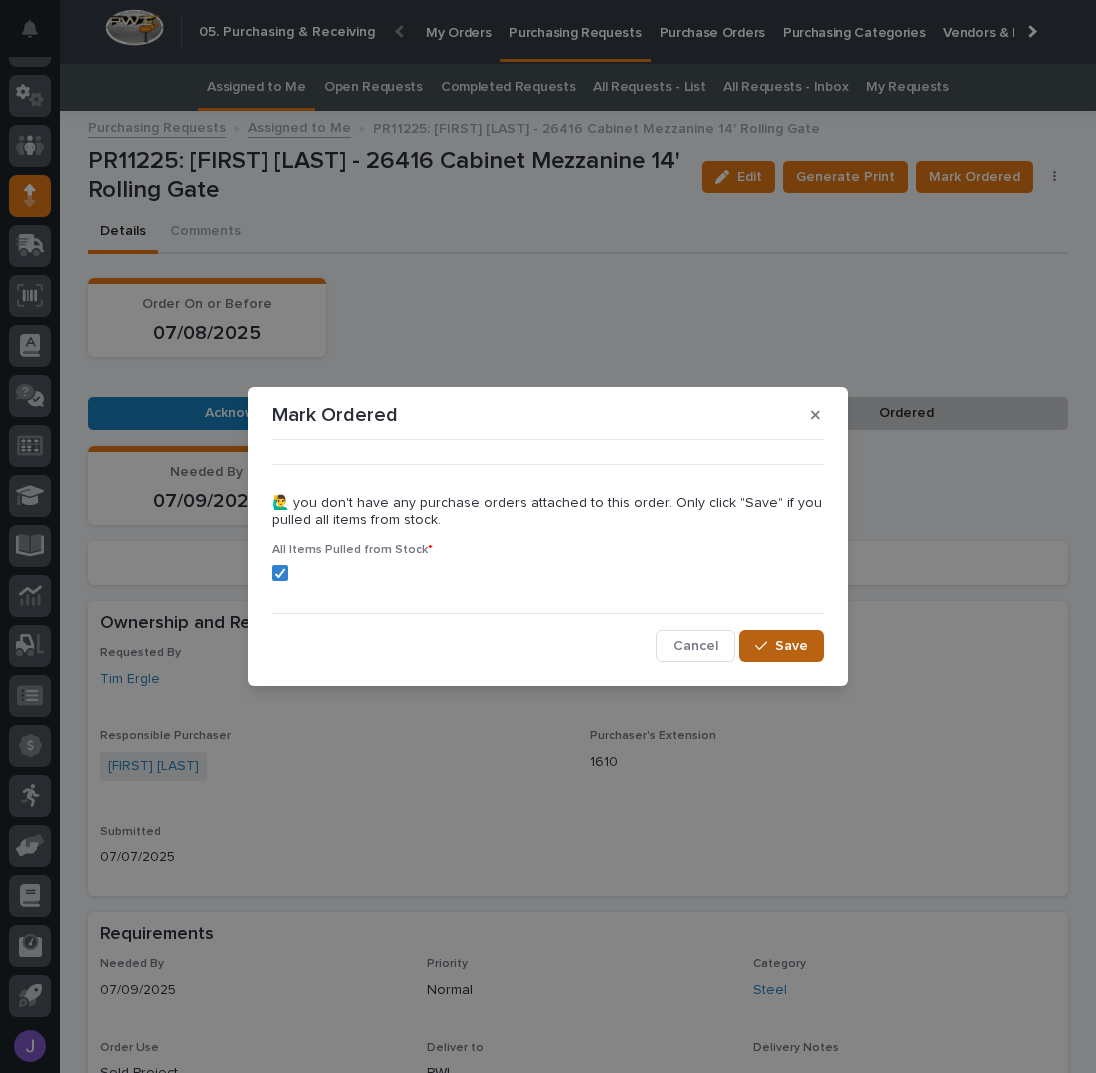 click on "Save" at bounding box center (781, 646) 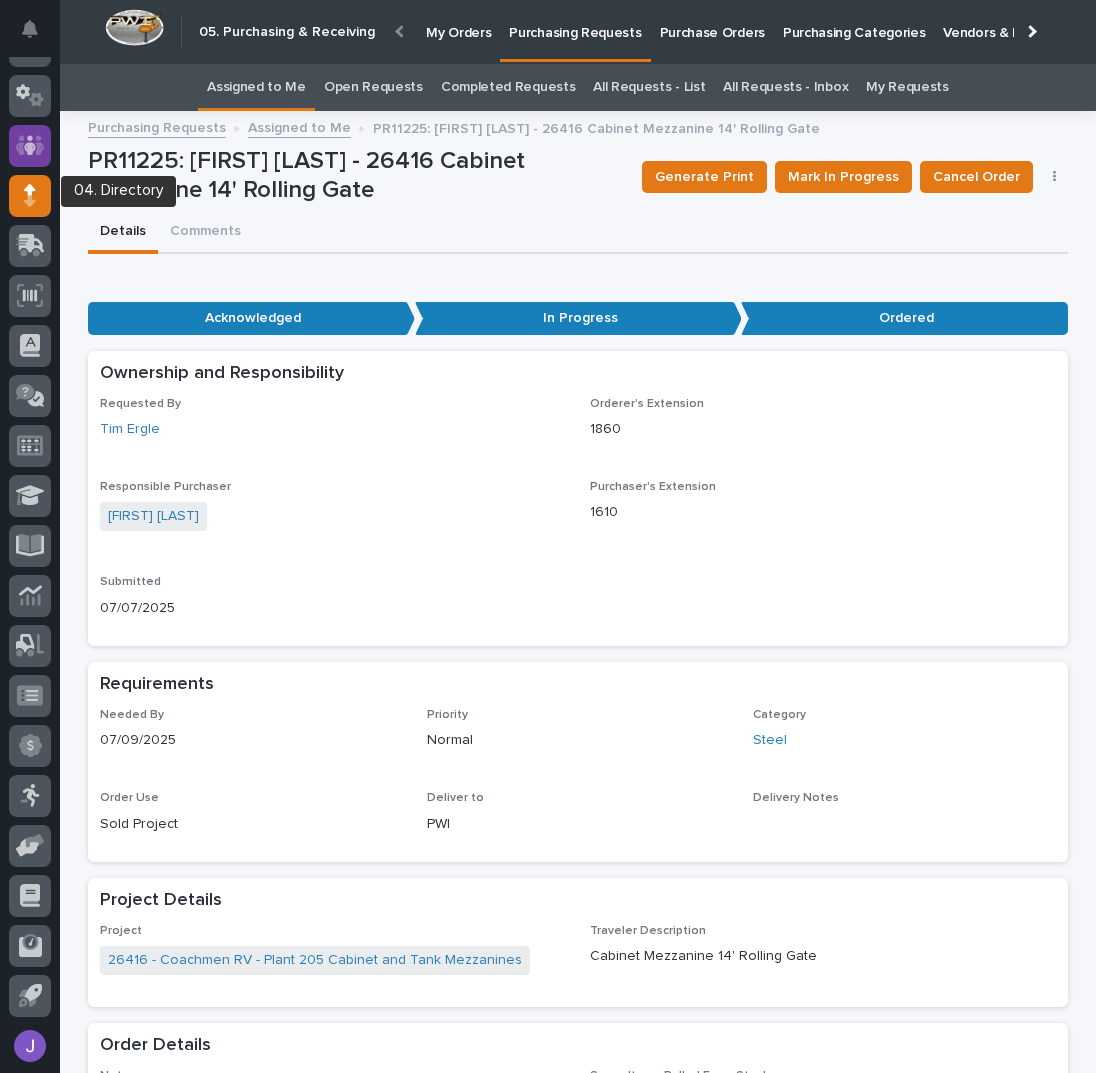 scroll, scrollTop: 0, scrollLeft: 0, axis: both 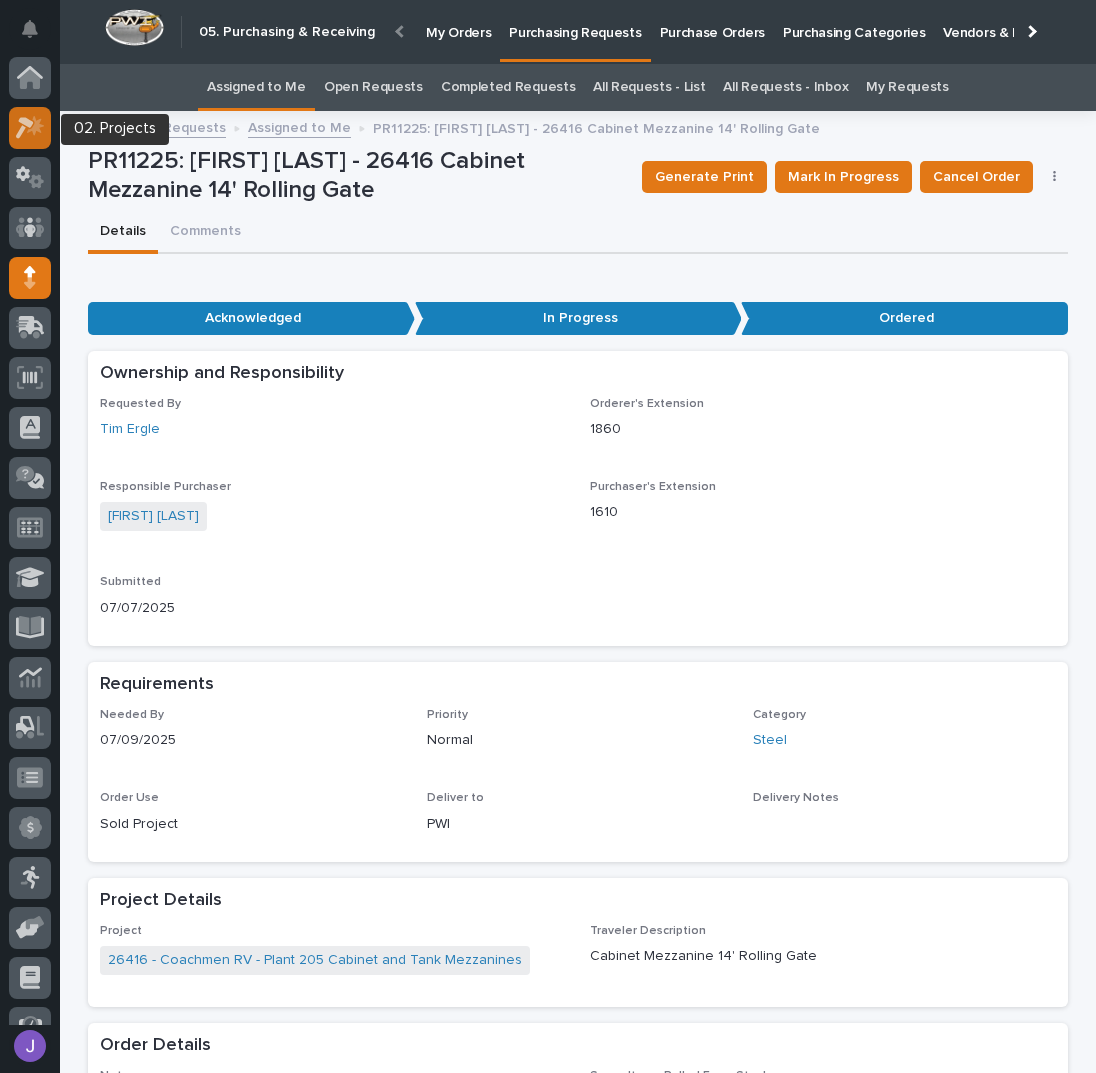 click at bounding box center (30, 127) 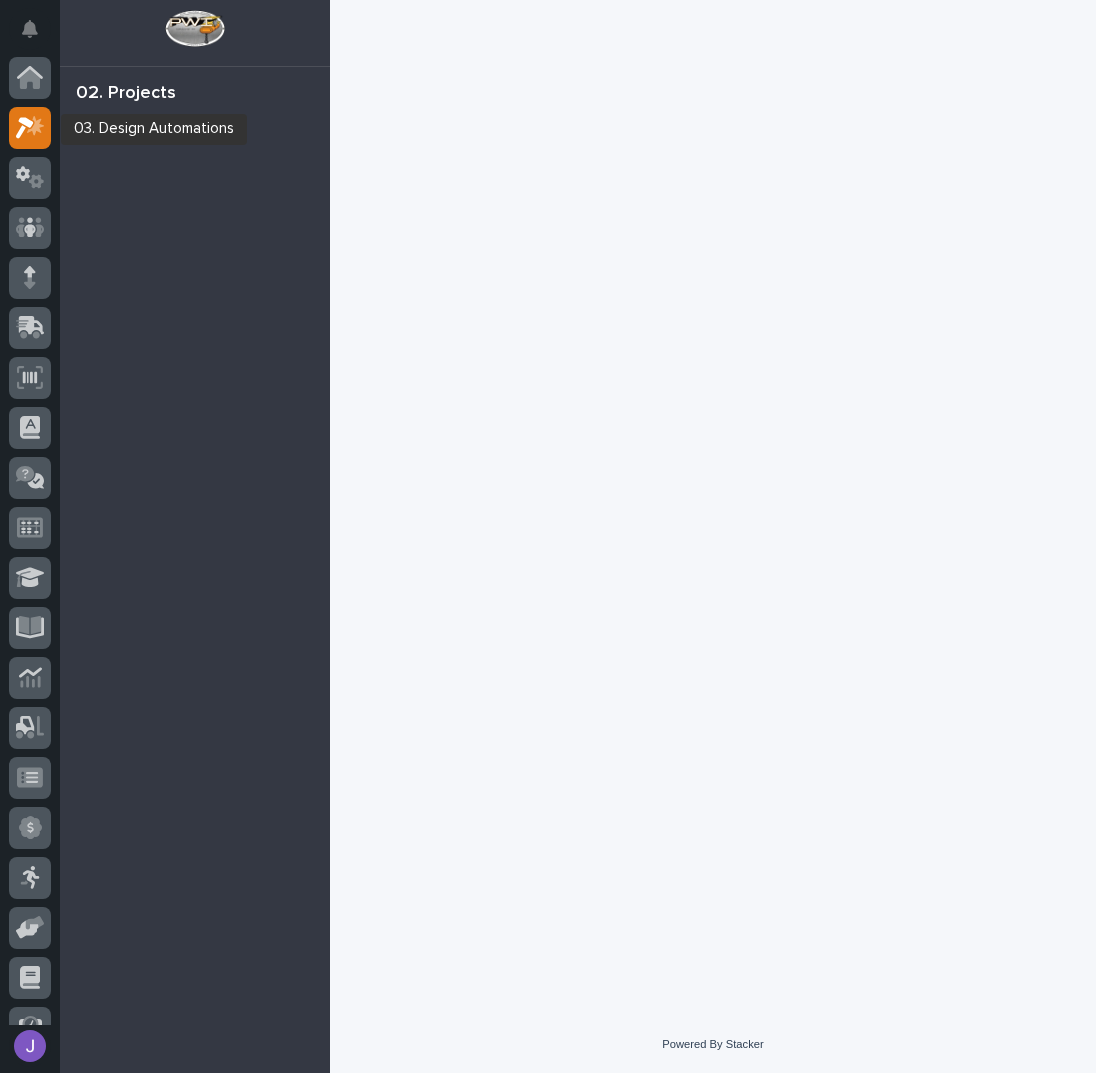 scroll, scrollTop: 50, scrollLeft: 0, axis: vertical 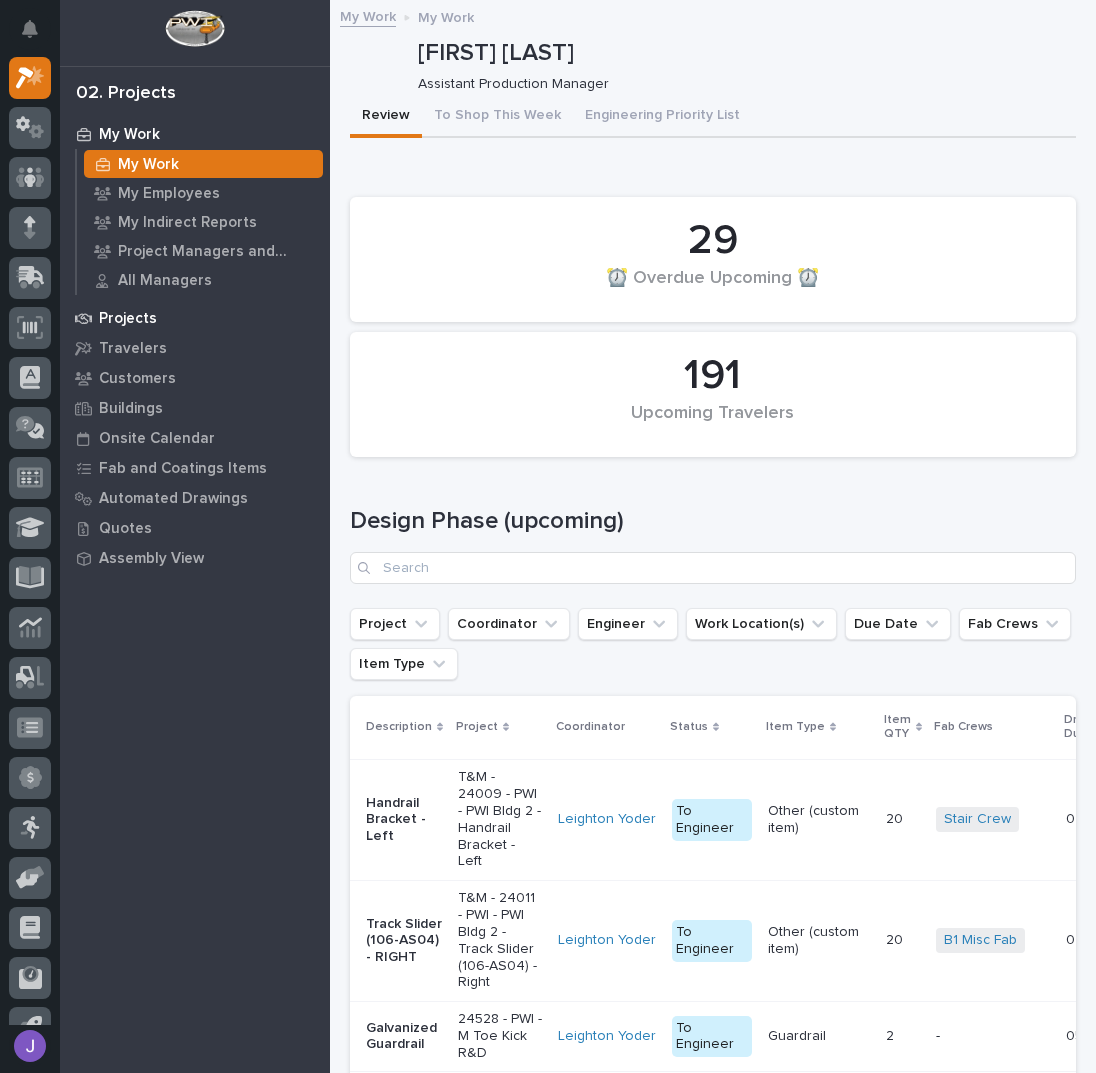 click on "Projects" at bounding box center (128, 319) 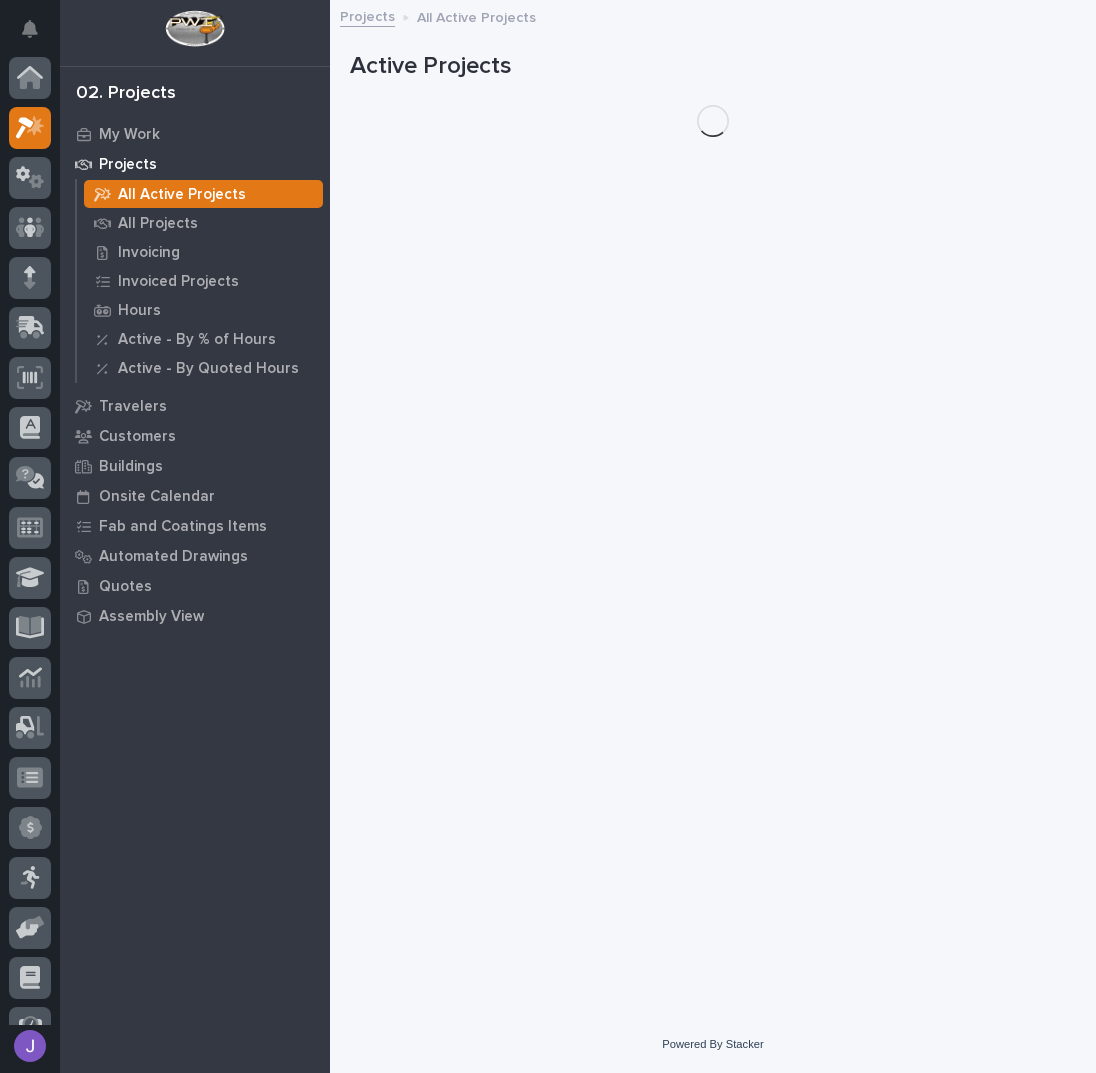 scroll, scrollTop: 50, scrollLeft: 0, axis: vertical 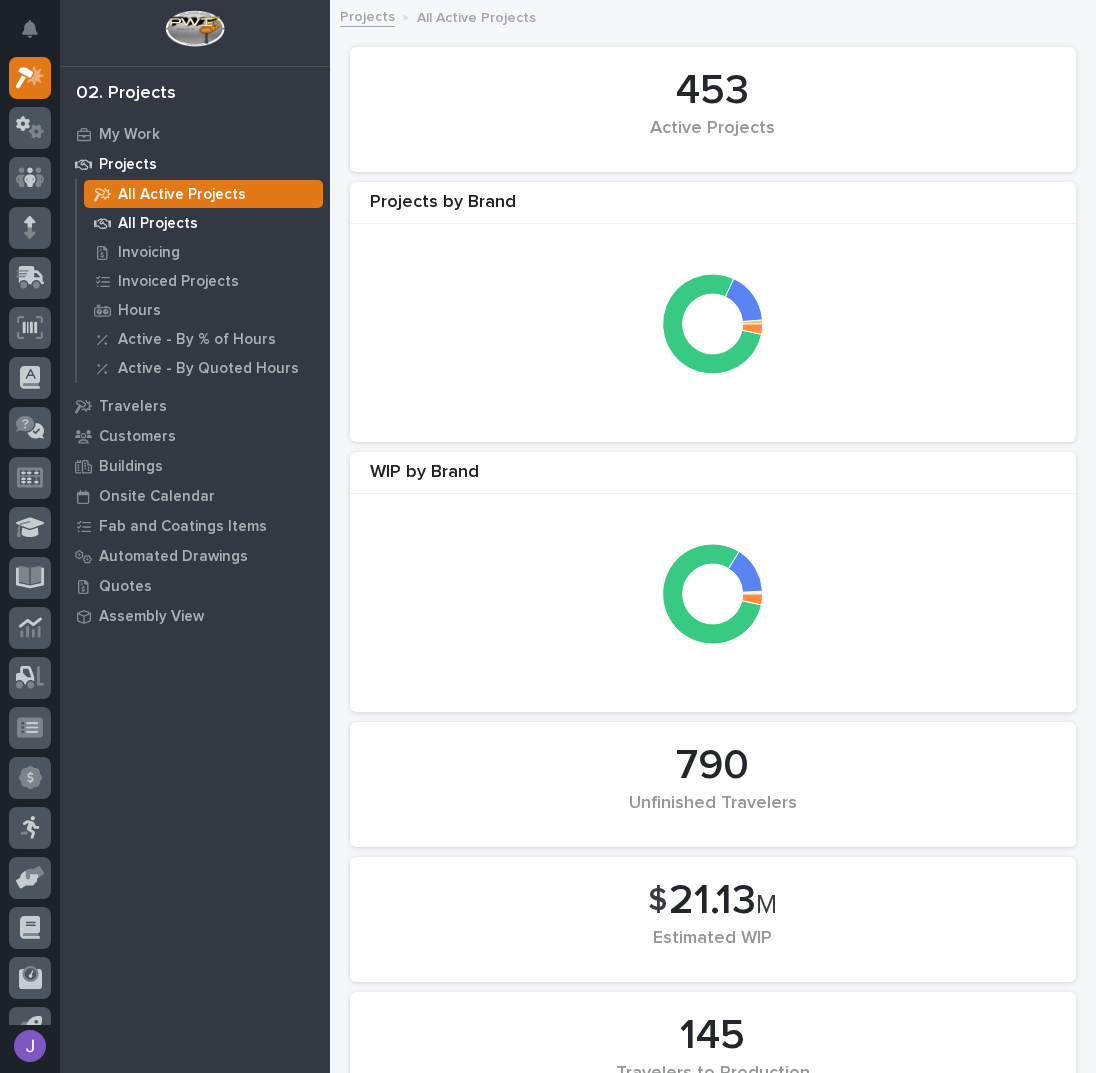 click on "All Projects" at bounding box center (158, 224) 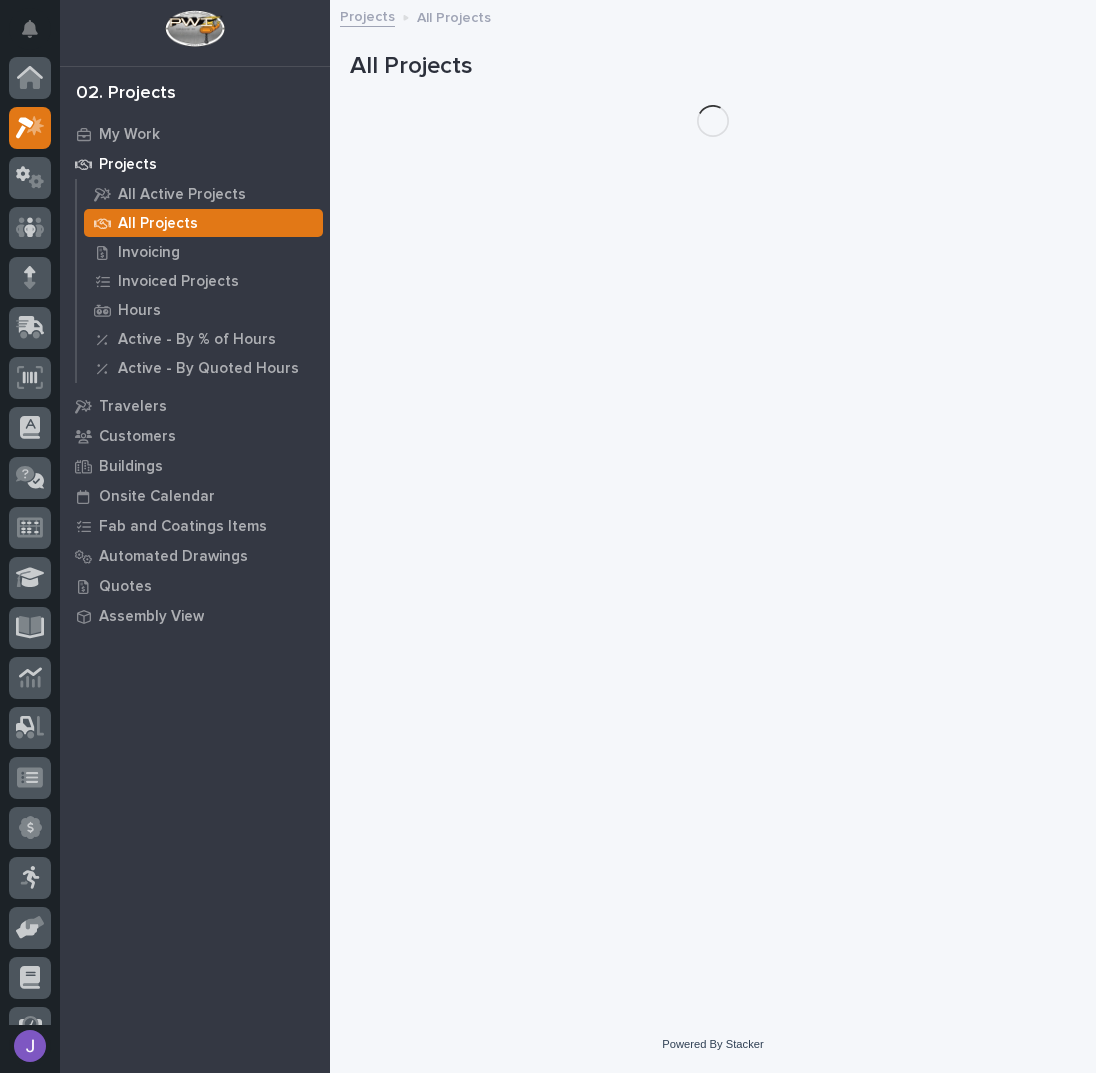 scroll, scrollTop: 50, scrollLeft: 0, axis: vertical 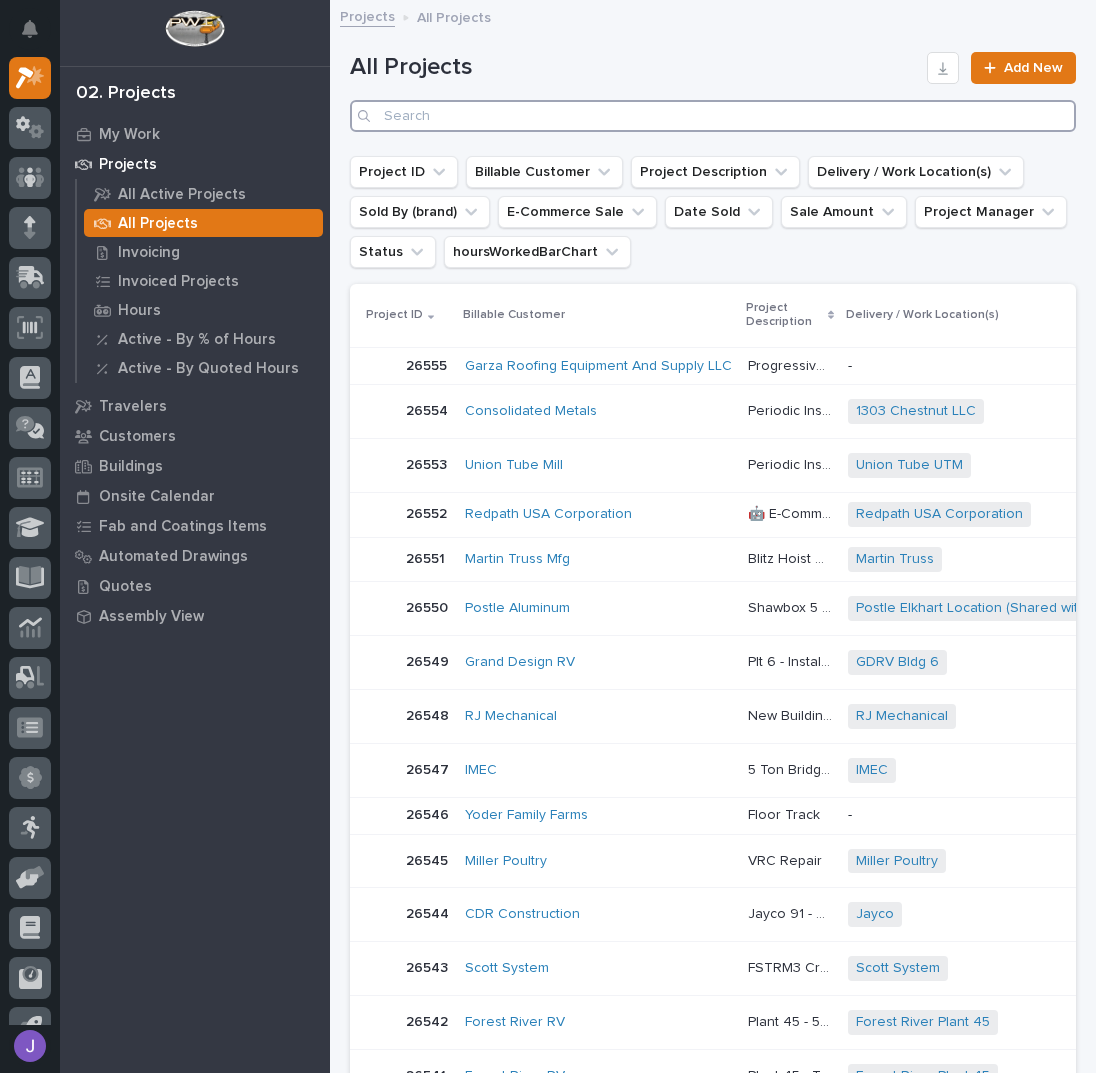 click at bounding box center [713, 116] 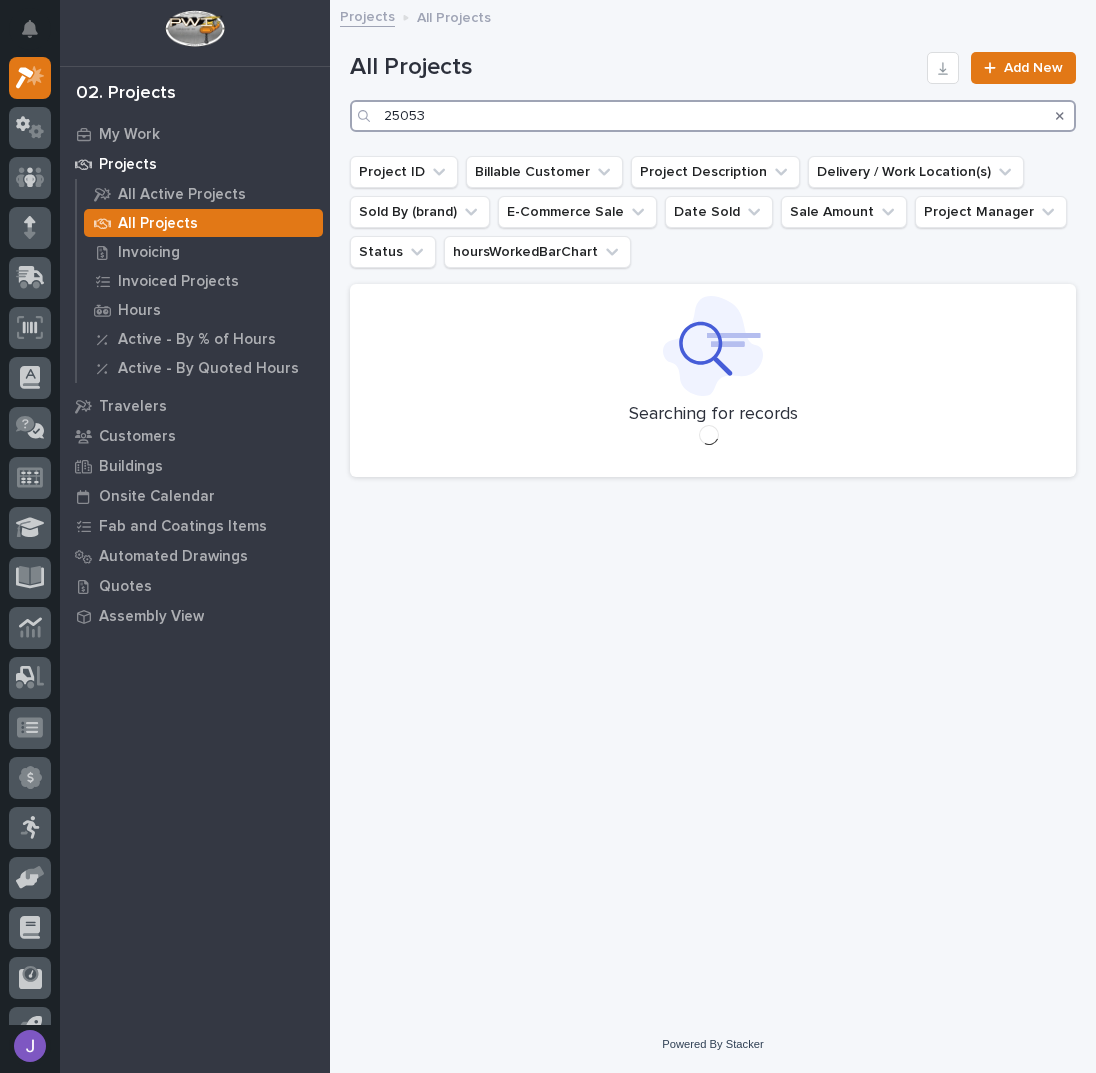 type on "25053" 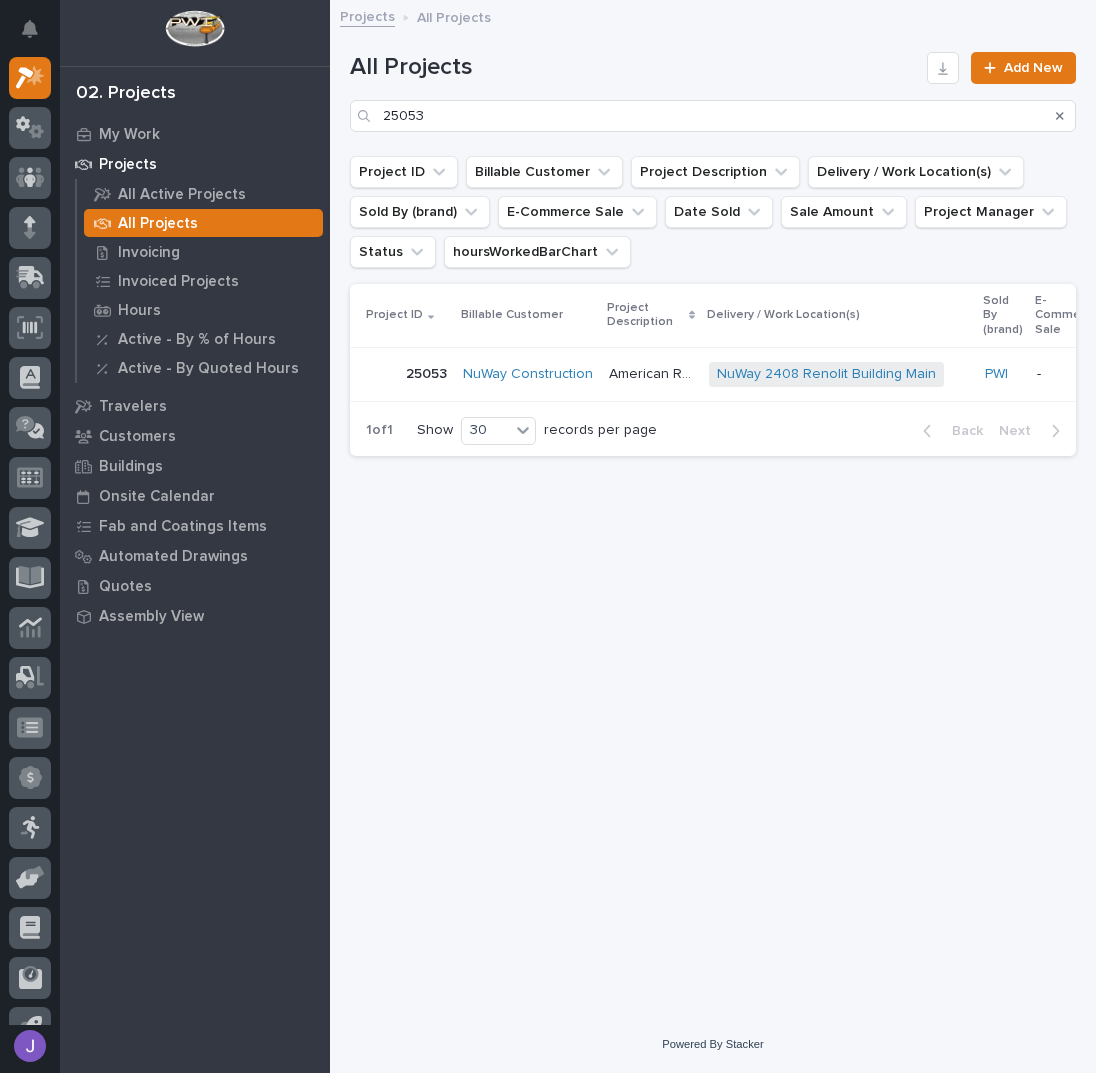 click on "American Renolit  Stairs Guardrail and Roof Ladder" at bounding box center (653, 372) 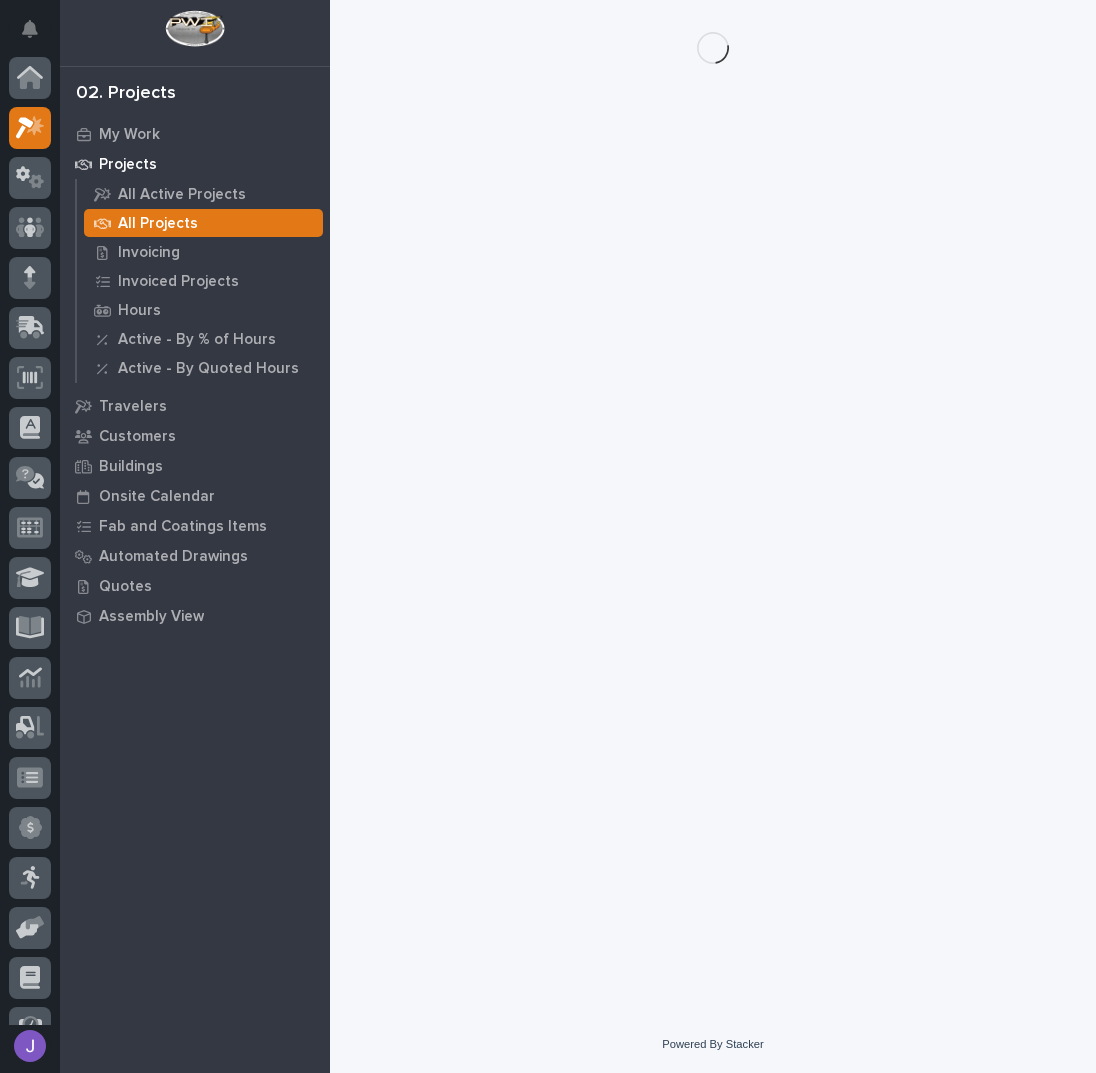 scroll, scrollTop: 50, scrollLeft: 0, axis: vertical 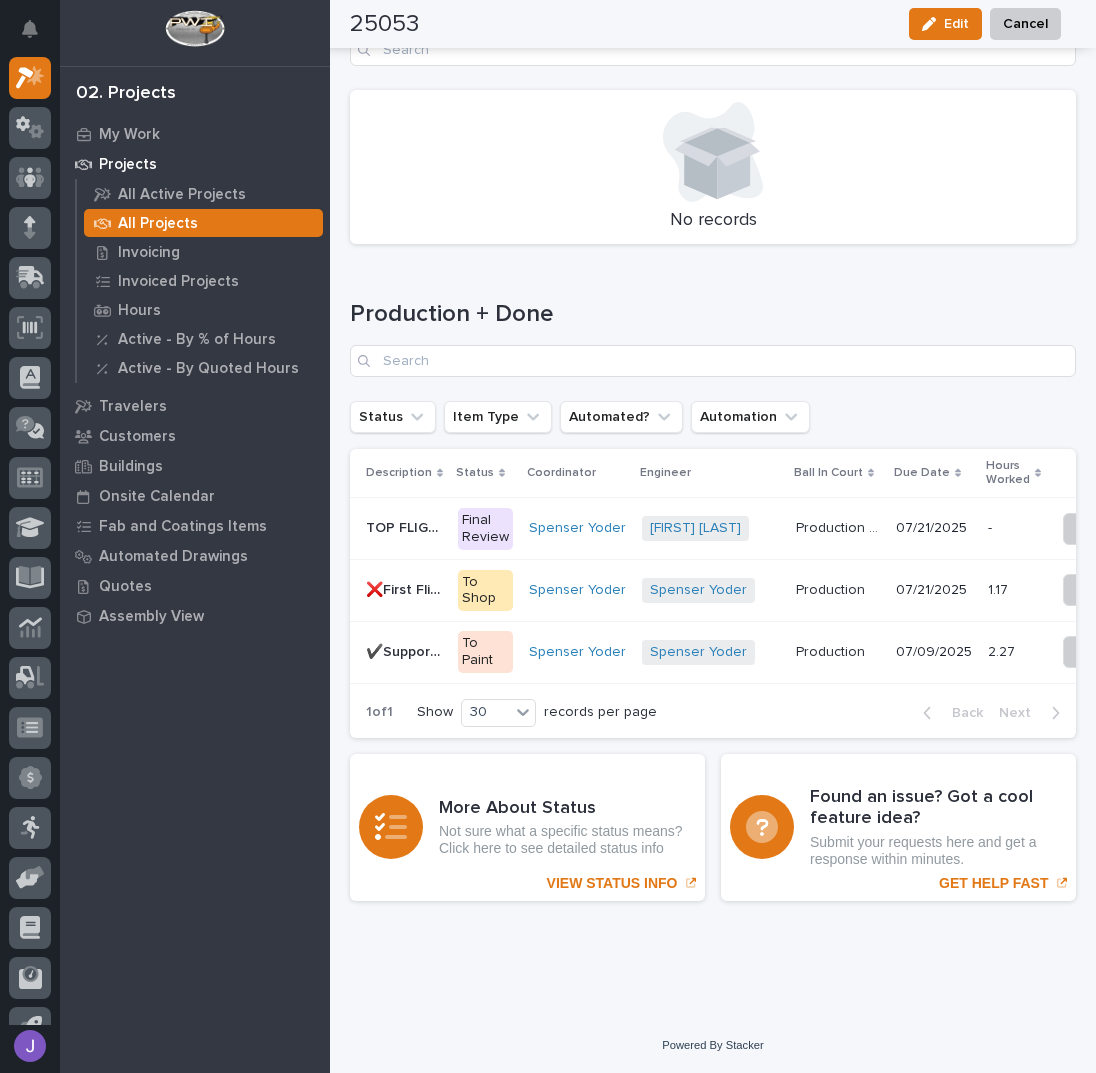 click on "TOP FLIGHT" at bounding box center (406, 526) 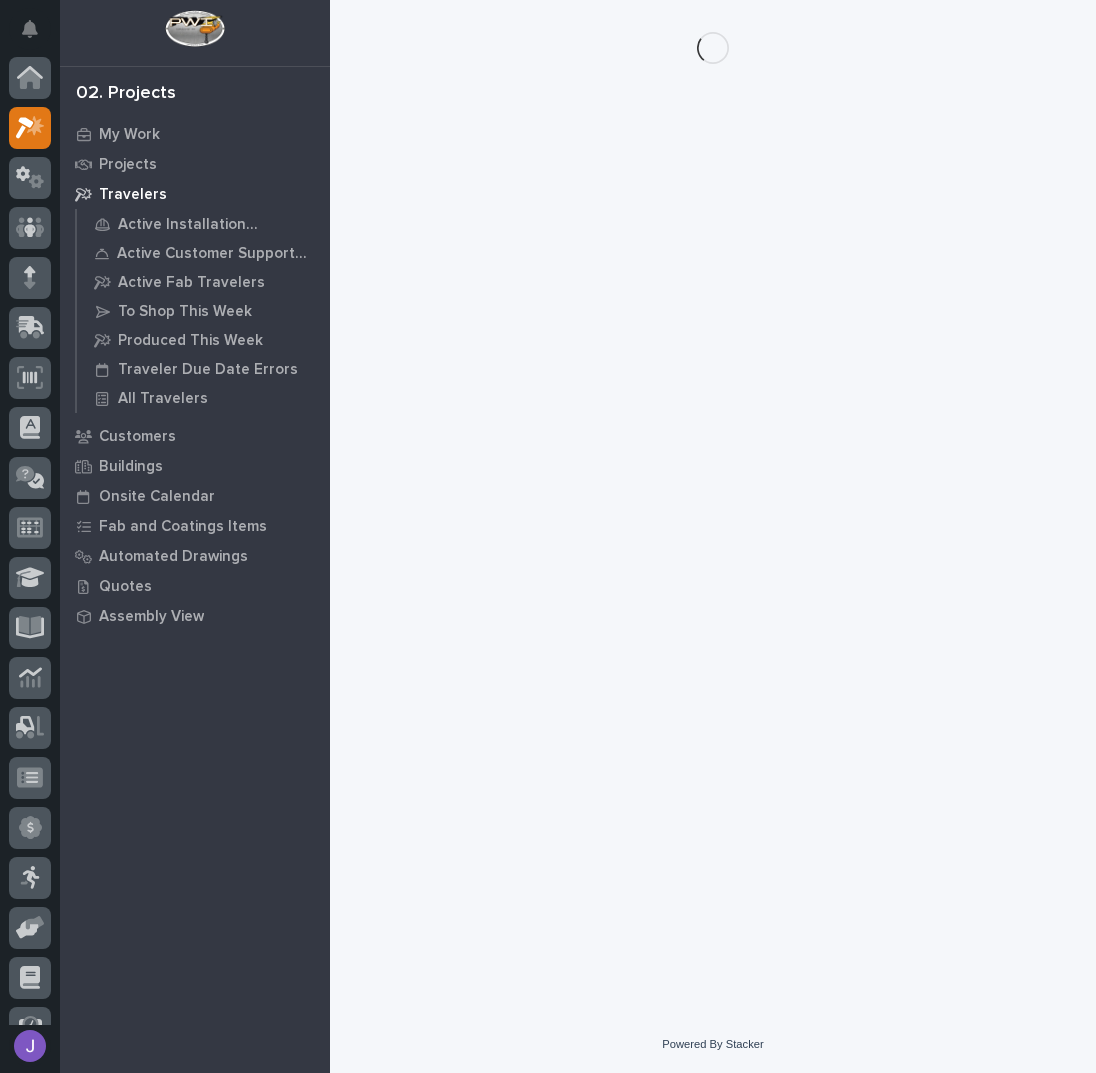 scroll, scrollTop: 0, scrollLeft: 0, axis: both 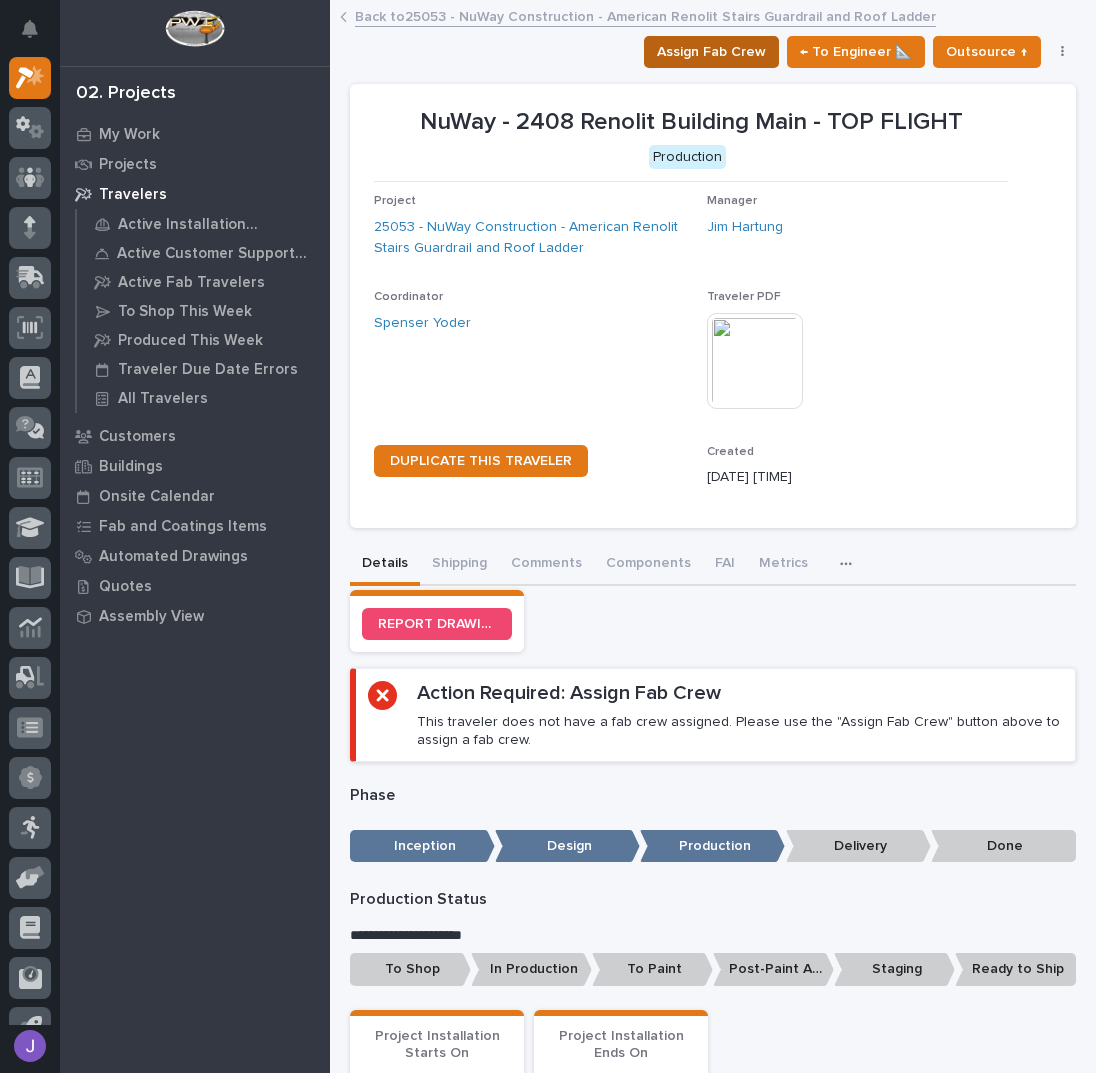 click on "Assign Fab Crew" at bounding box center [711, 52] 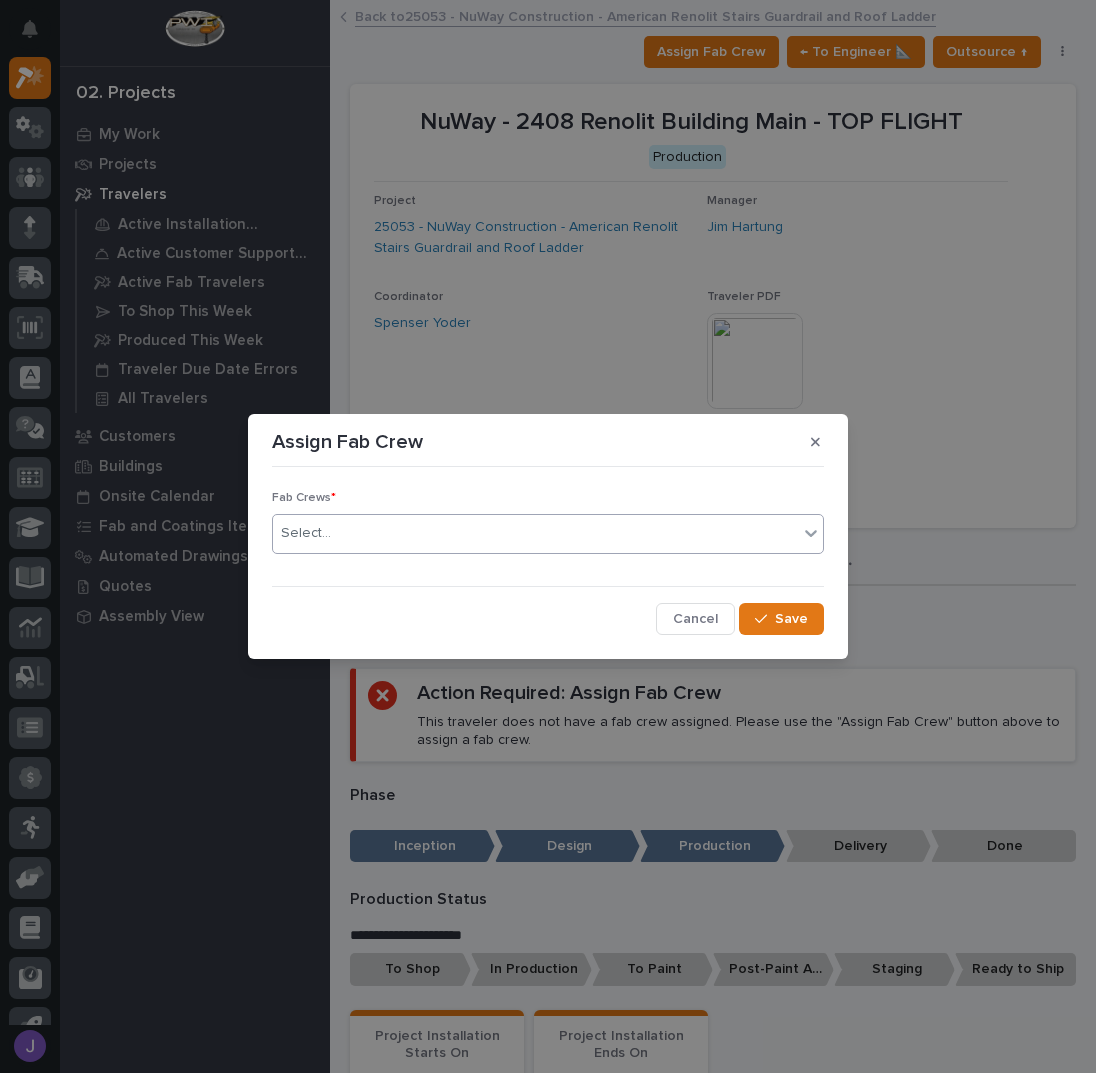click on "Select..." at bounding box center (535, 533) 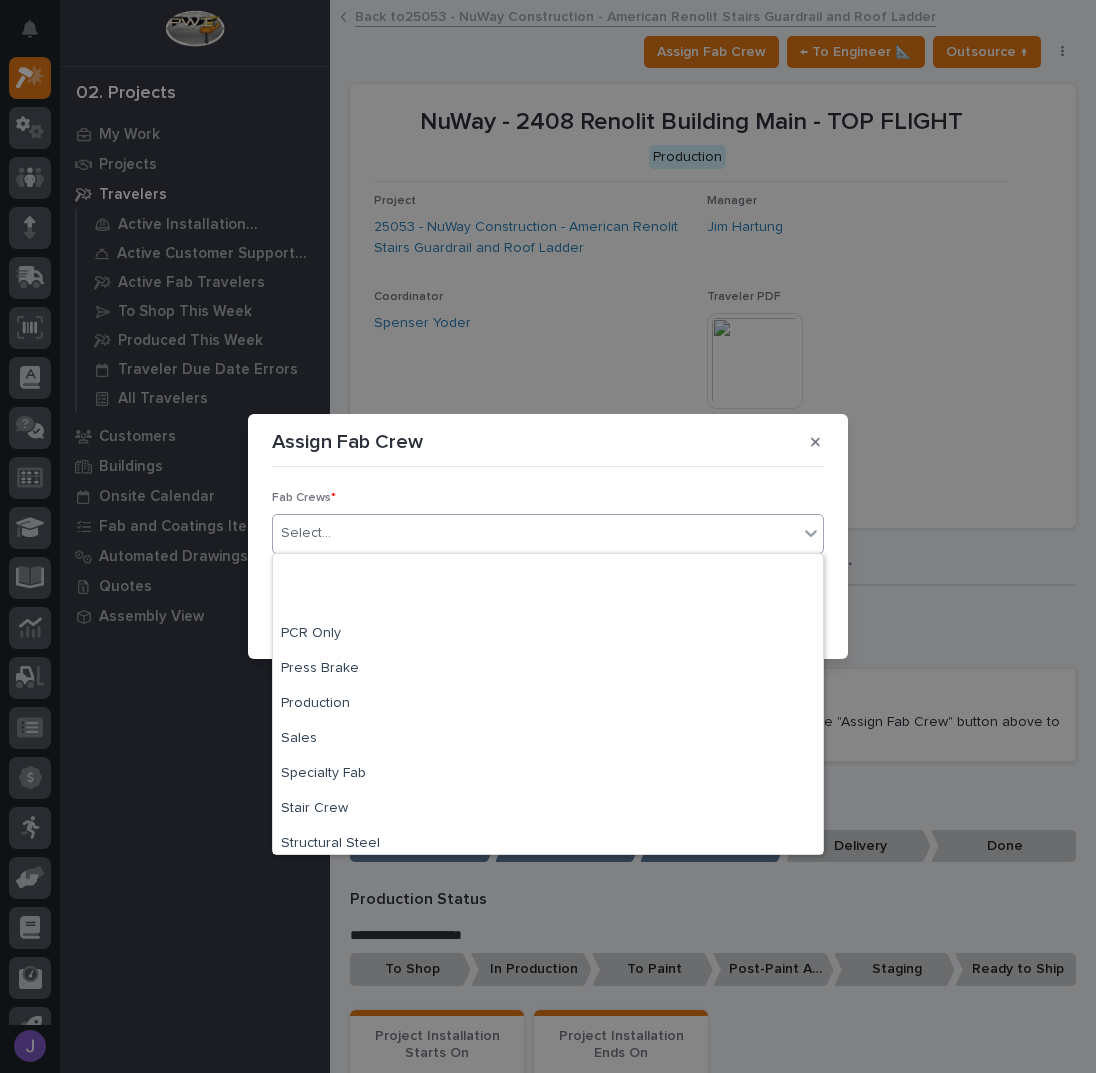 scroll, scrollTop: 470, scrollLeft: 0, axis: vertical 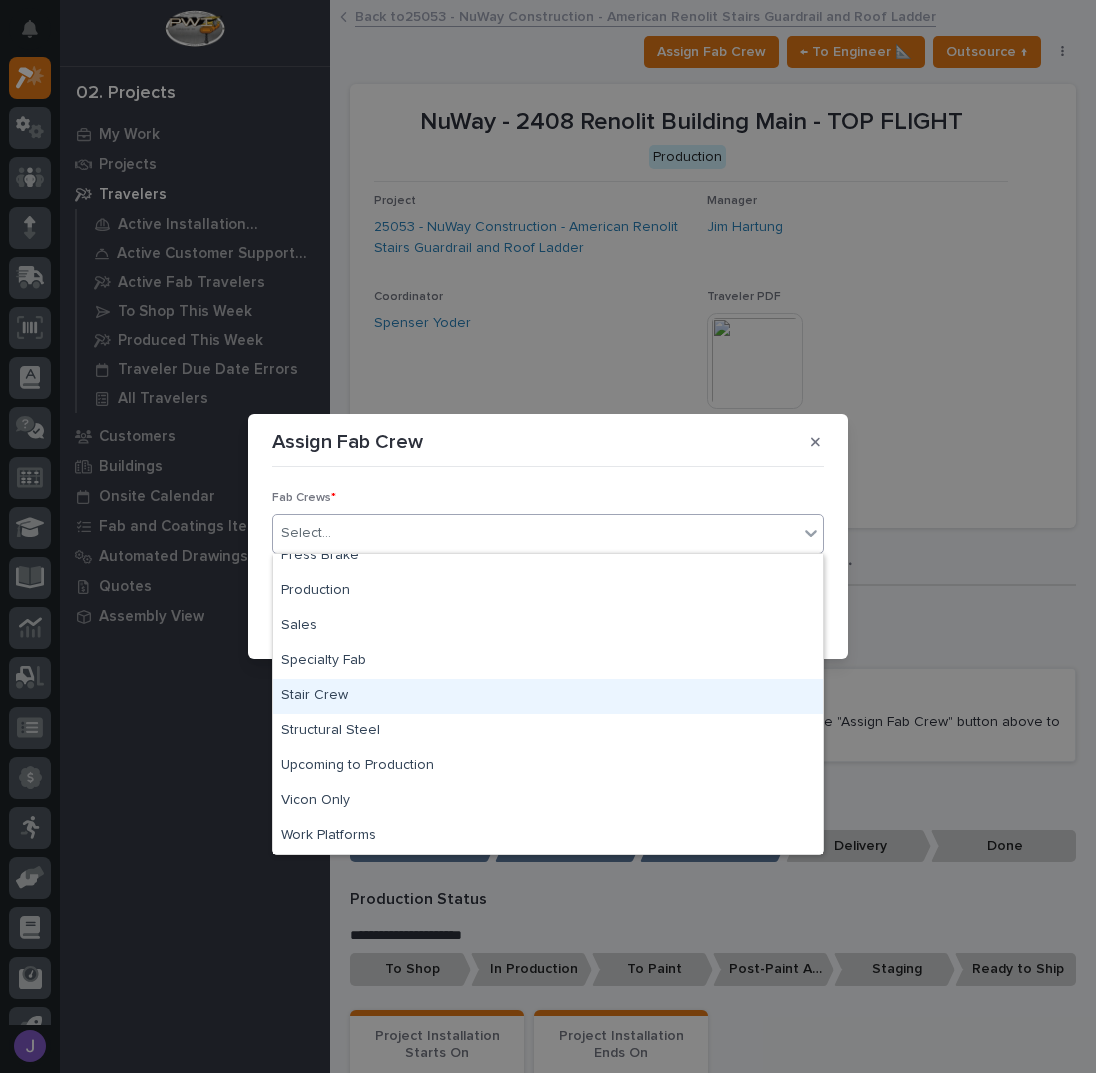click on "Stair Crew" at bounding box center (548, 696) 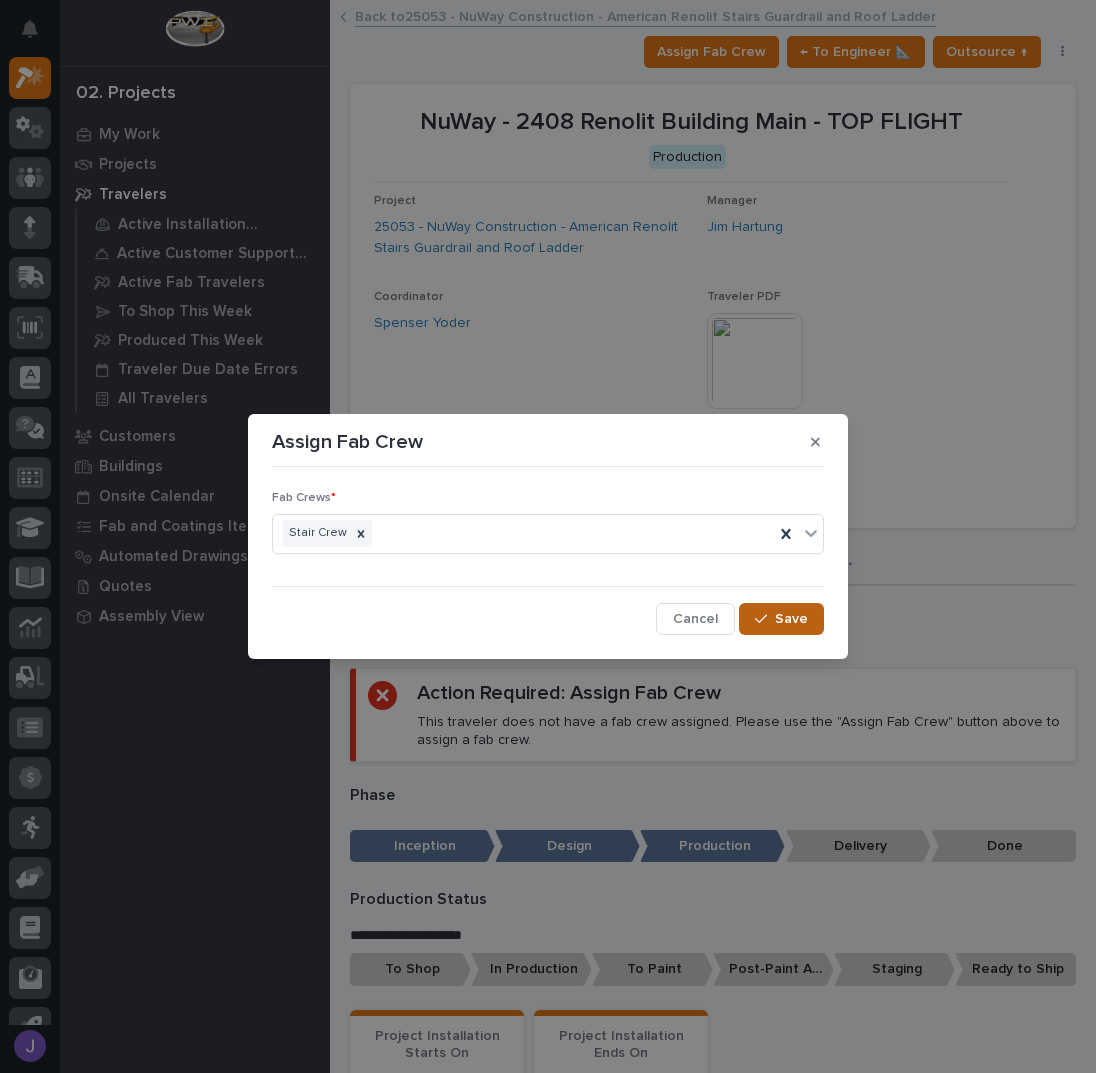 click on "Save" at bounding box center [791, 619] 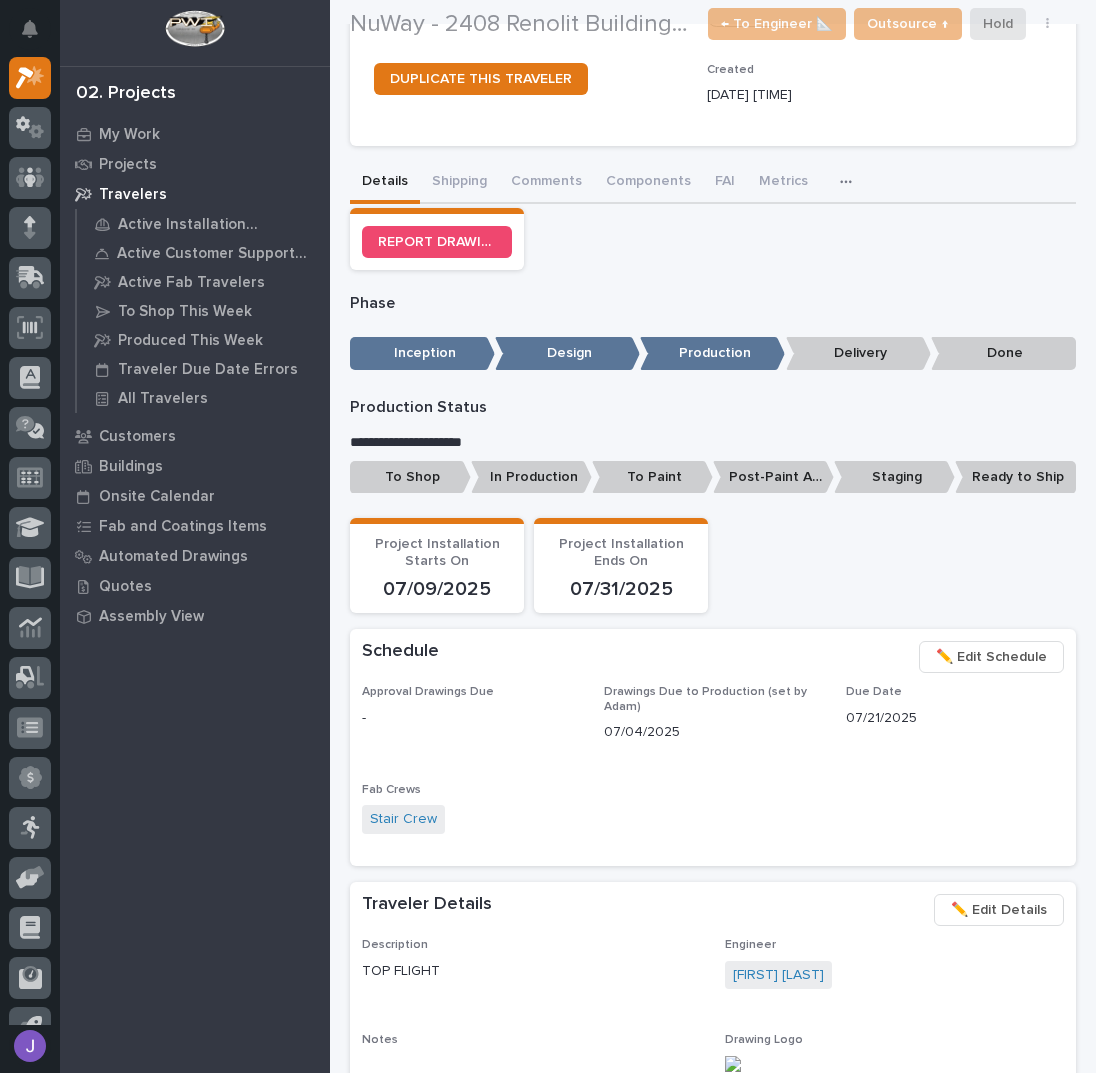scroll, scrollTop: 400, scrollLeft: 0, axis: vertical 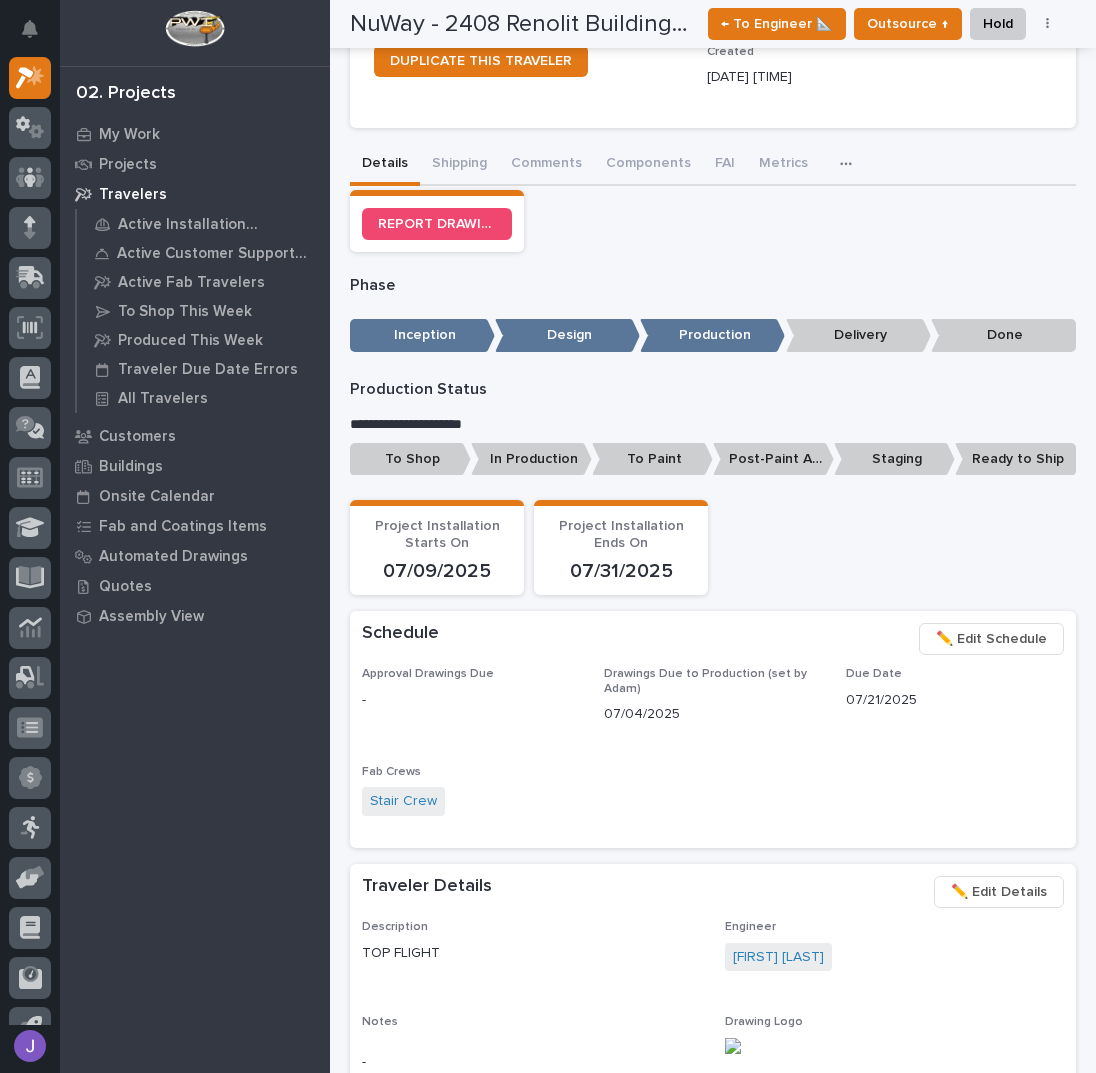 click on "To Shop" at bounding box center [410, 459] 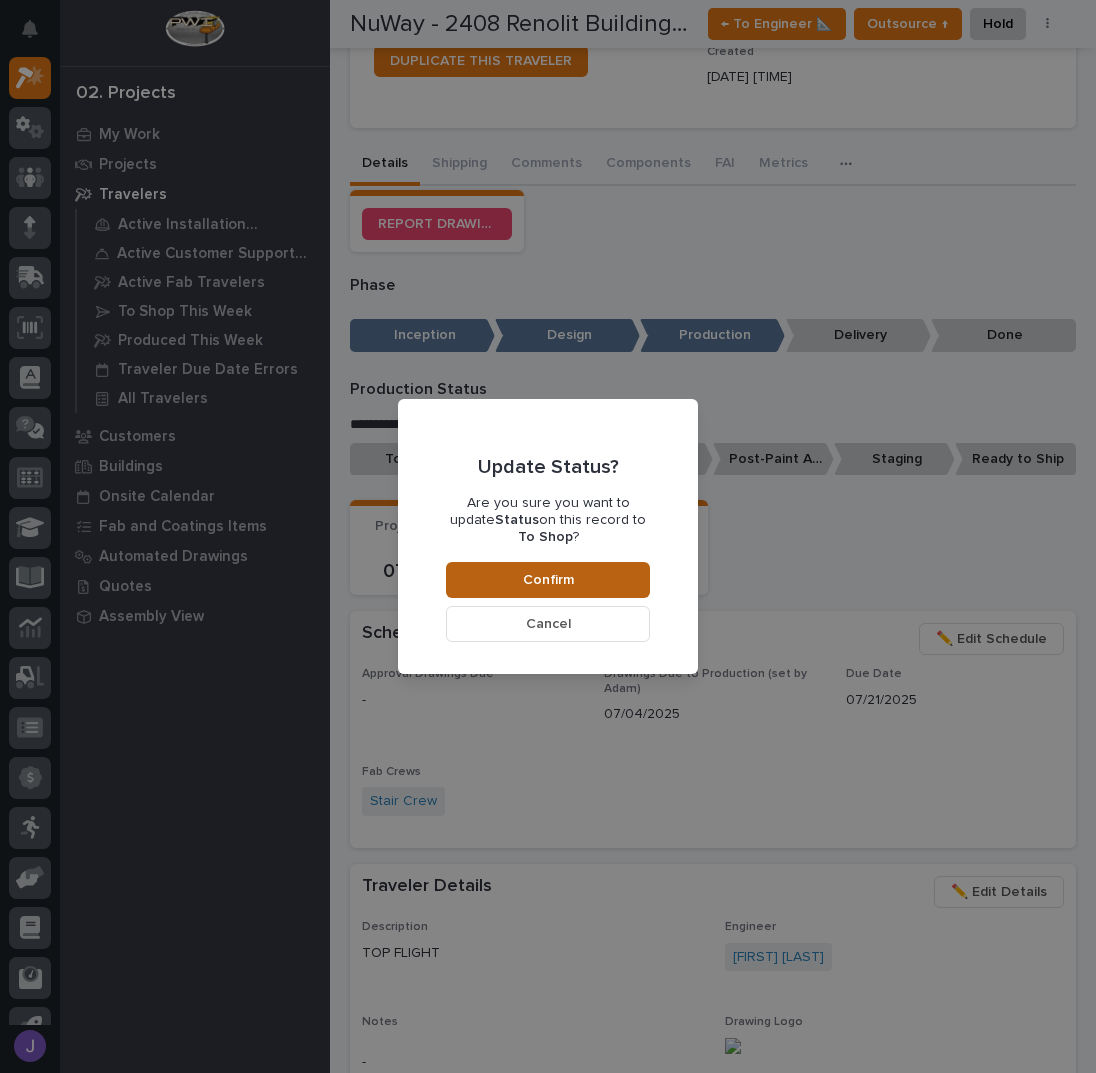 click on "Confirm" at bounding box center [548, 580] 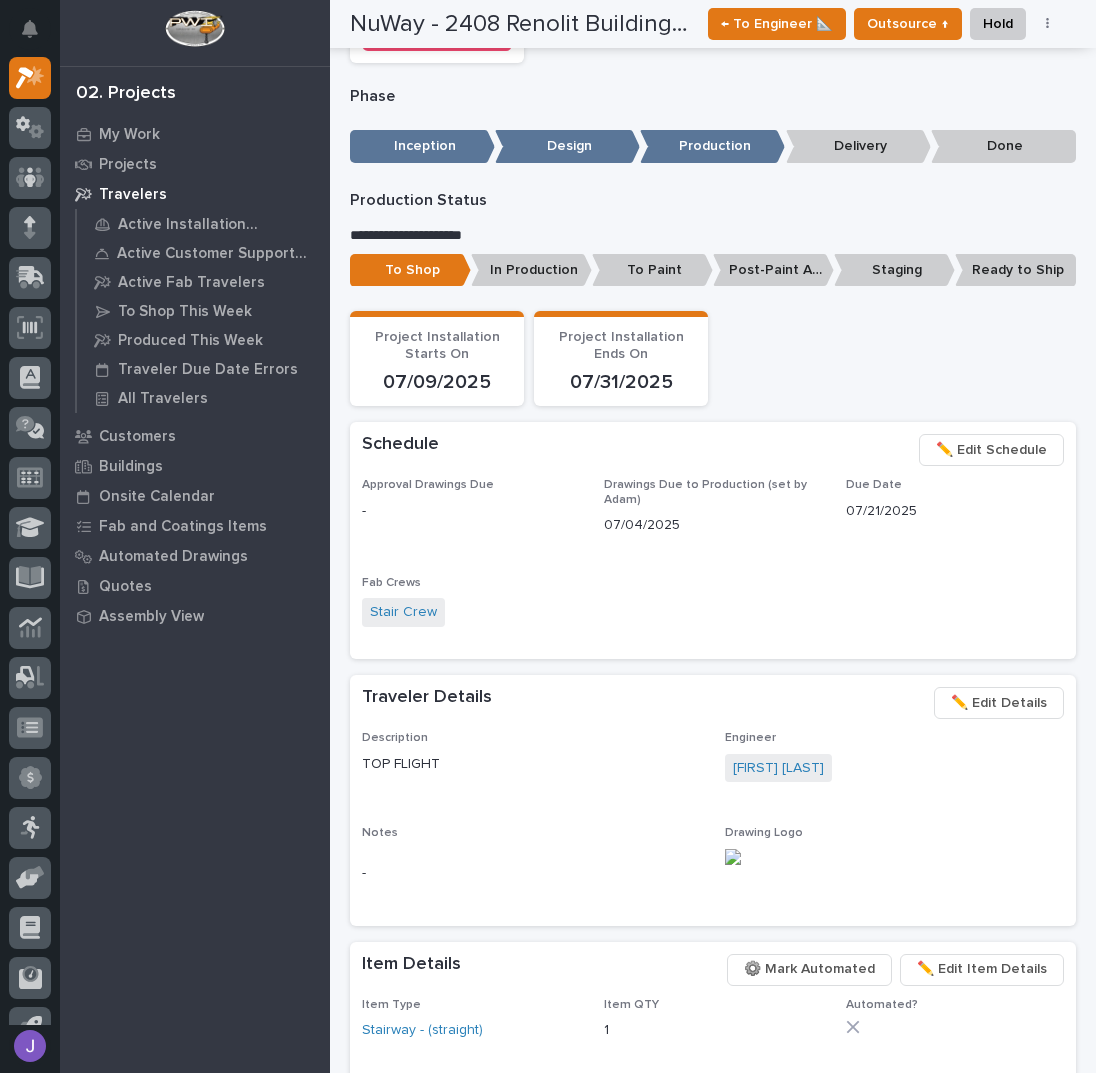 scroll, scrollTop: 0, scrollLeft: 0, axis: both 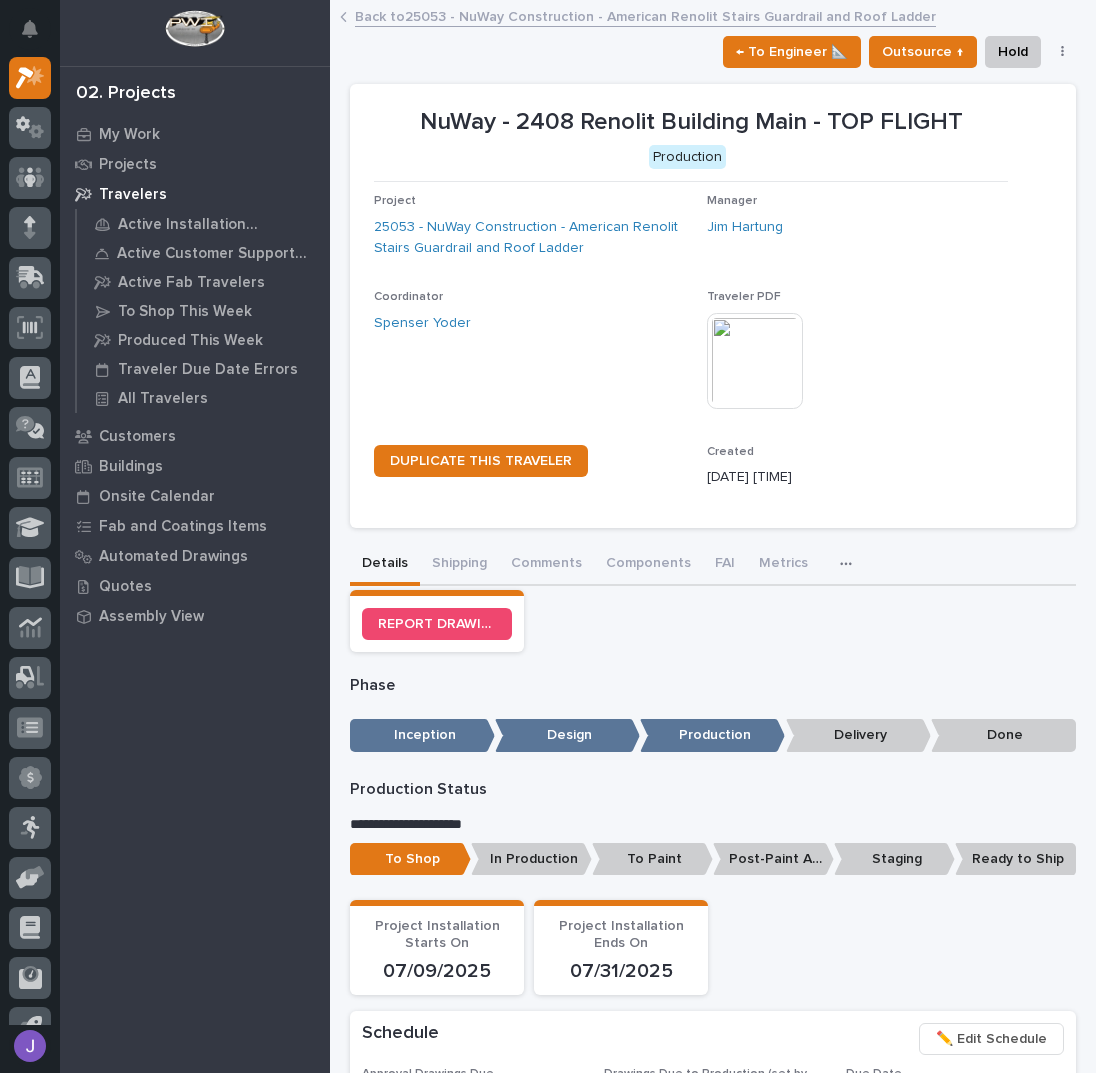 click on "Back to  25053 - NuWay Construction - American Renolit  Stairs Guardrail and Roof Ladder" at bounding box center [645, 15] 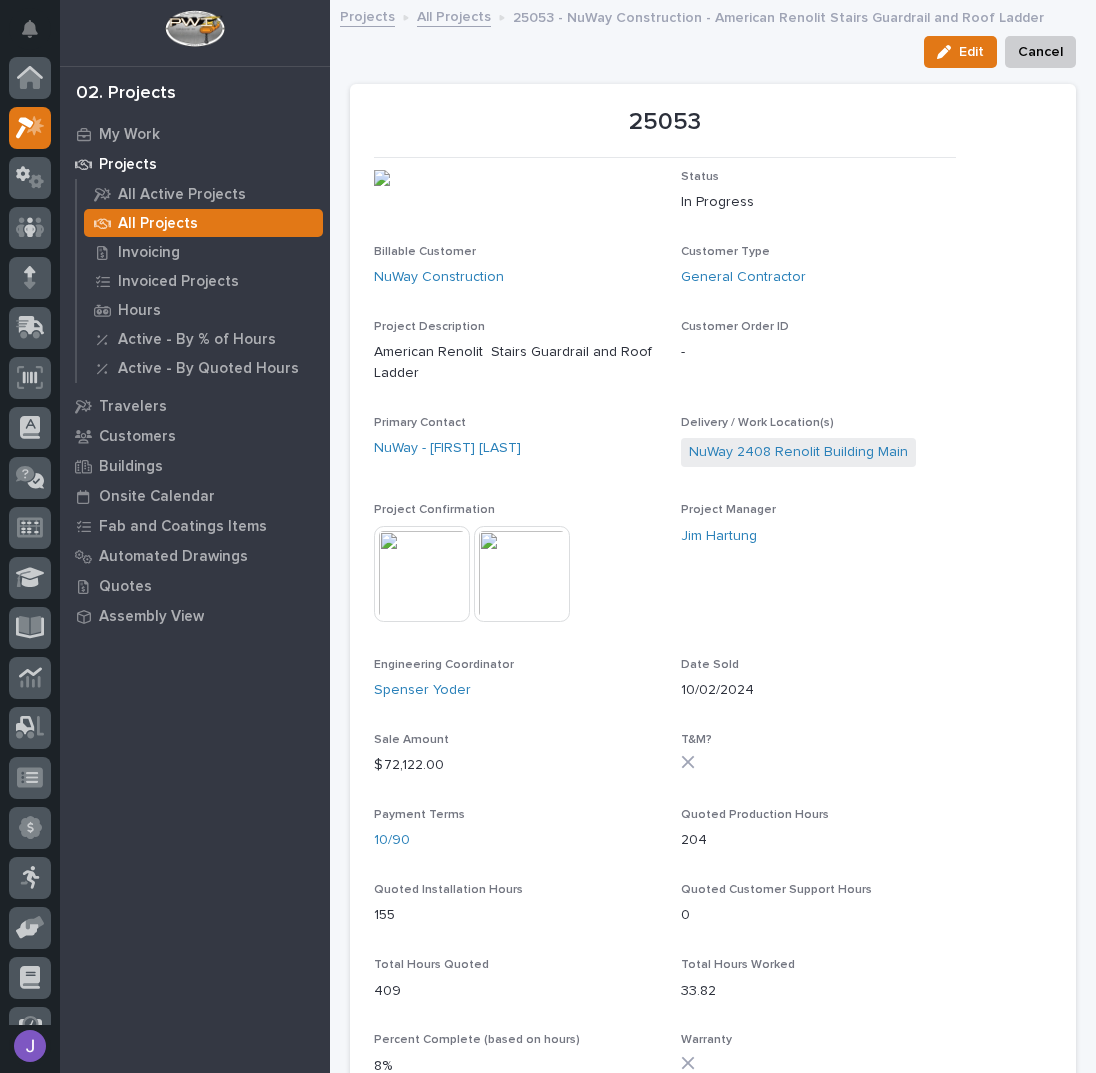 scroll, scrollTop: 50, scrollLeft: 0, axis: vertical 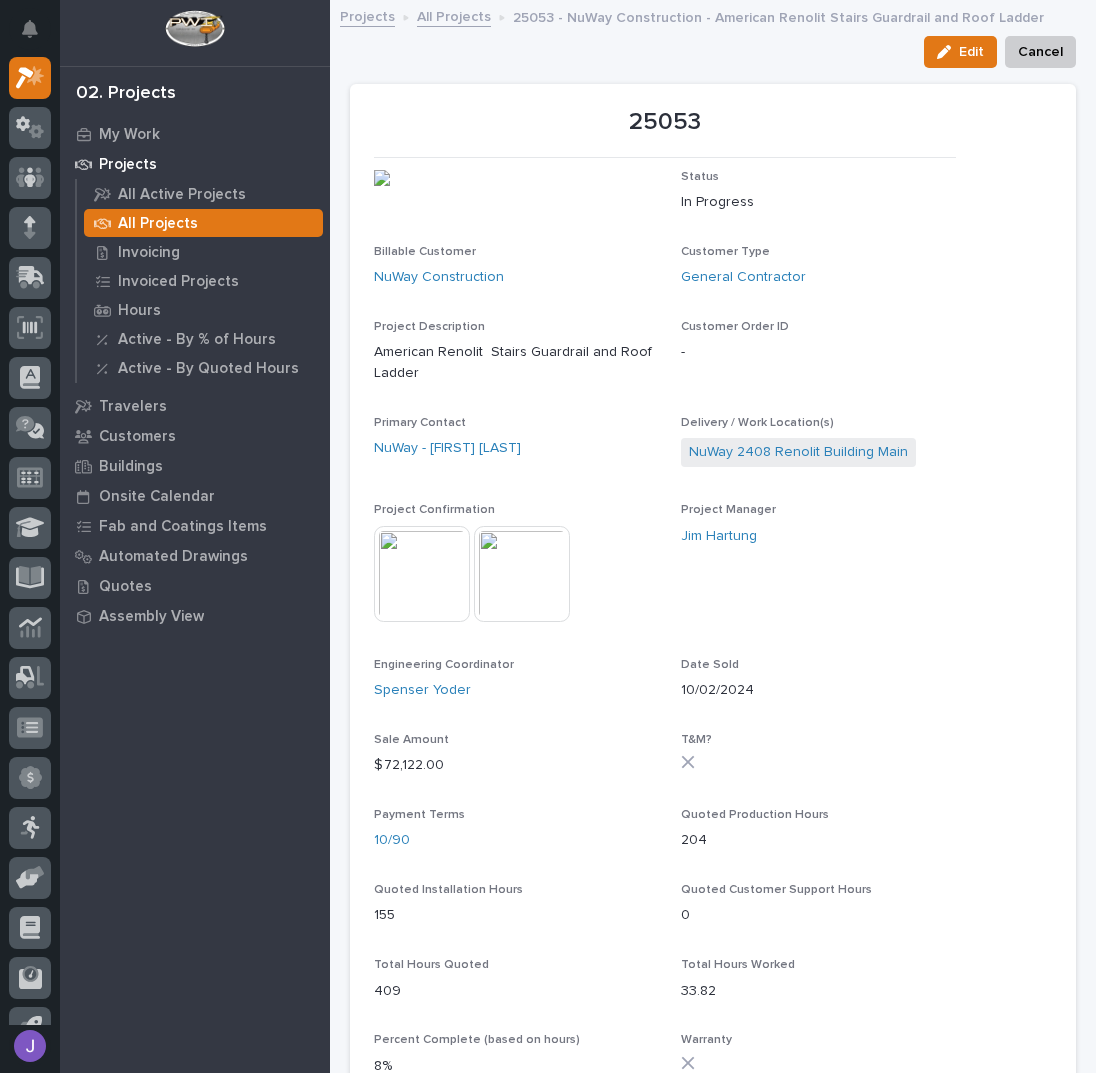 click on "All Projects" at bounding box center [454, 15] 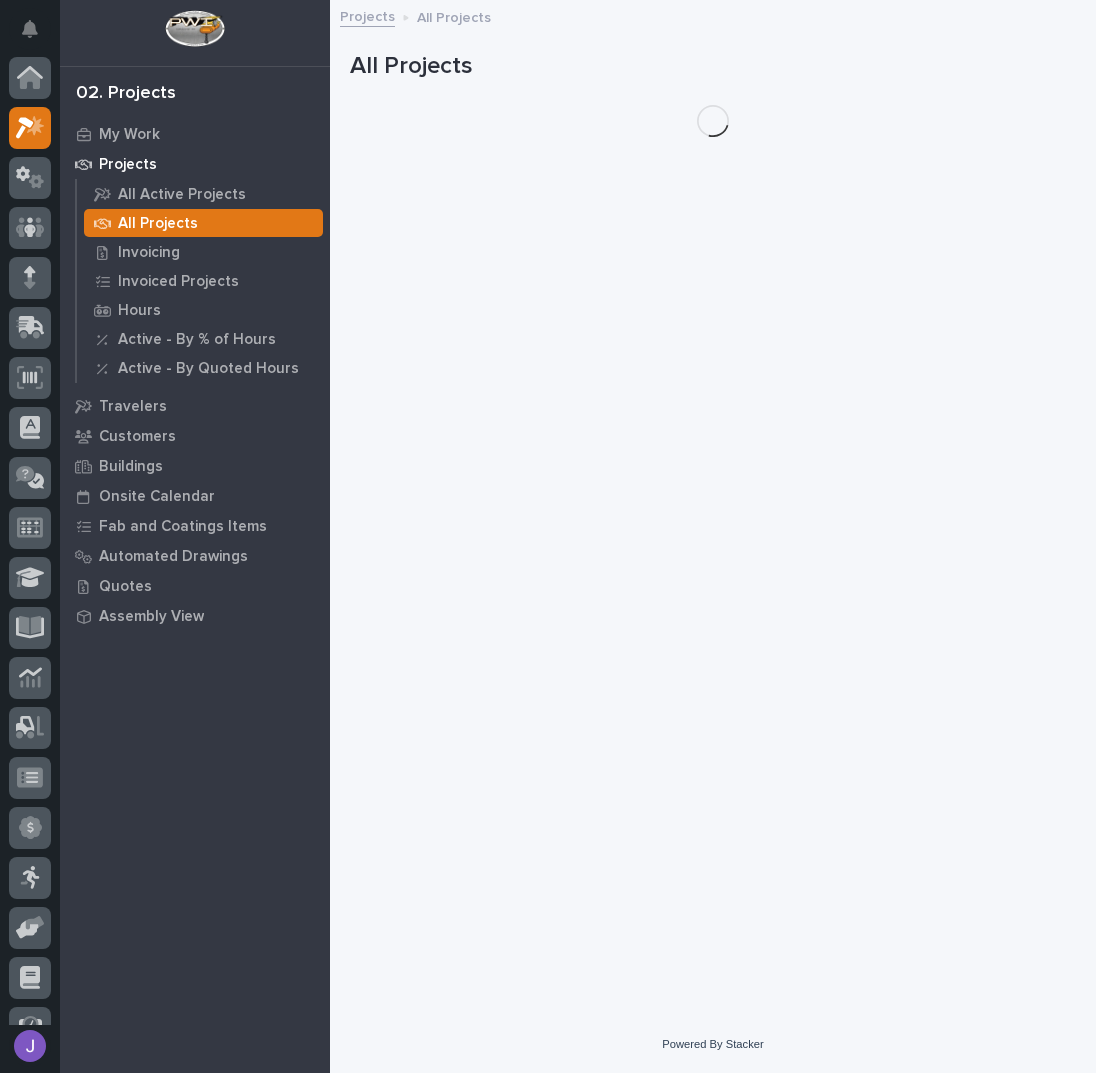 scroll, scrollTop: 50, scrollLeft: 0, axis: vertical 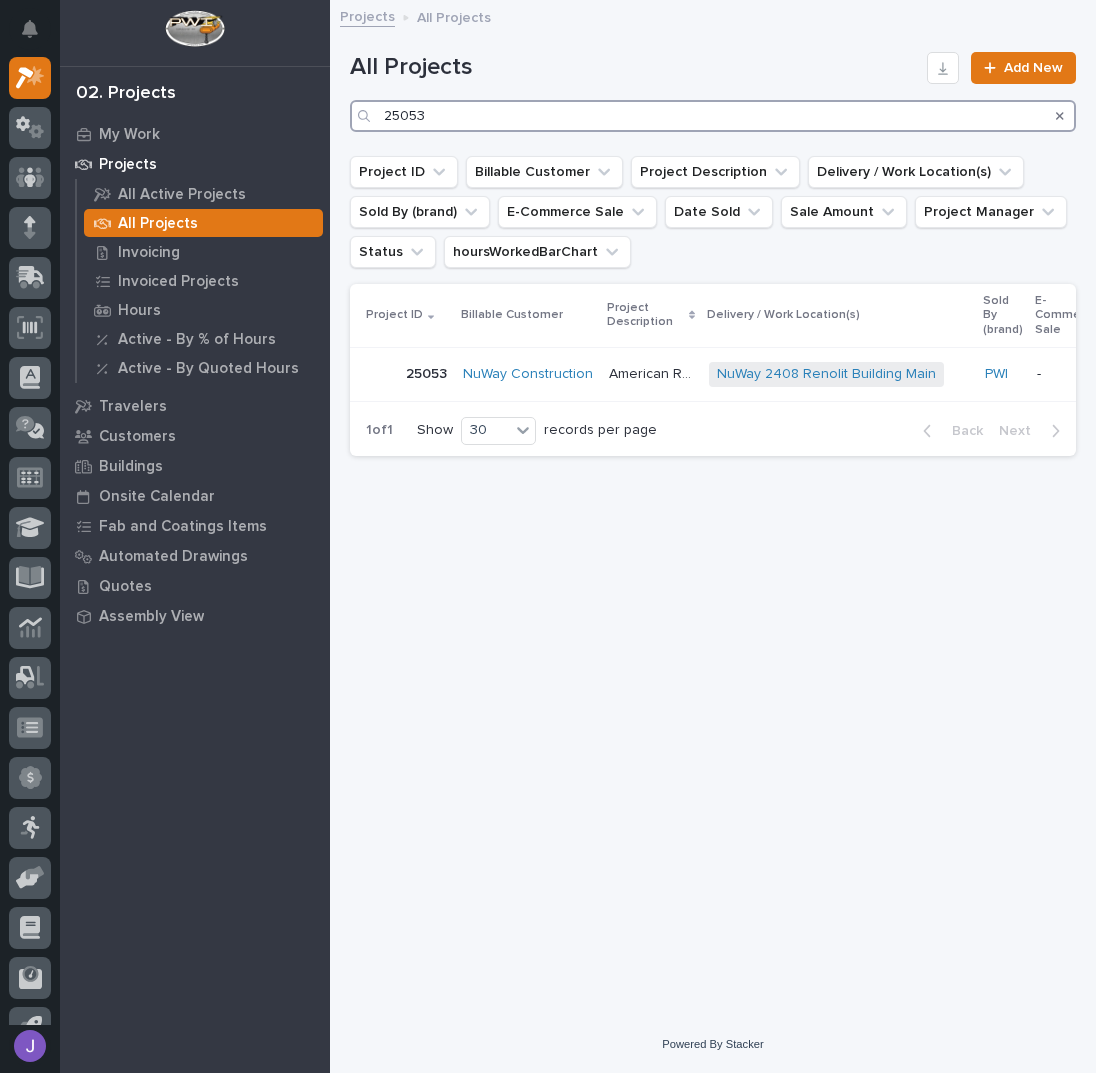click on "25053" at bounding box center (713, 116) 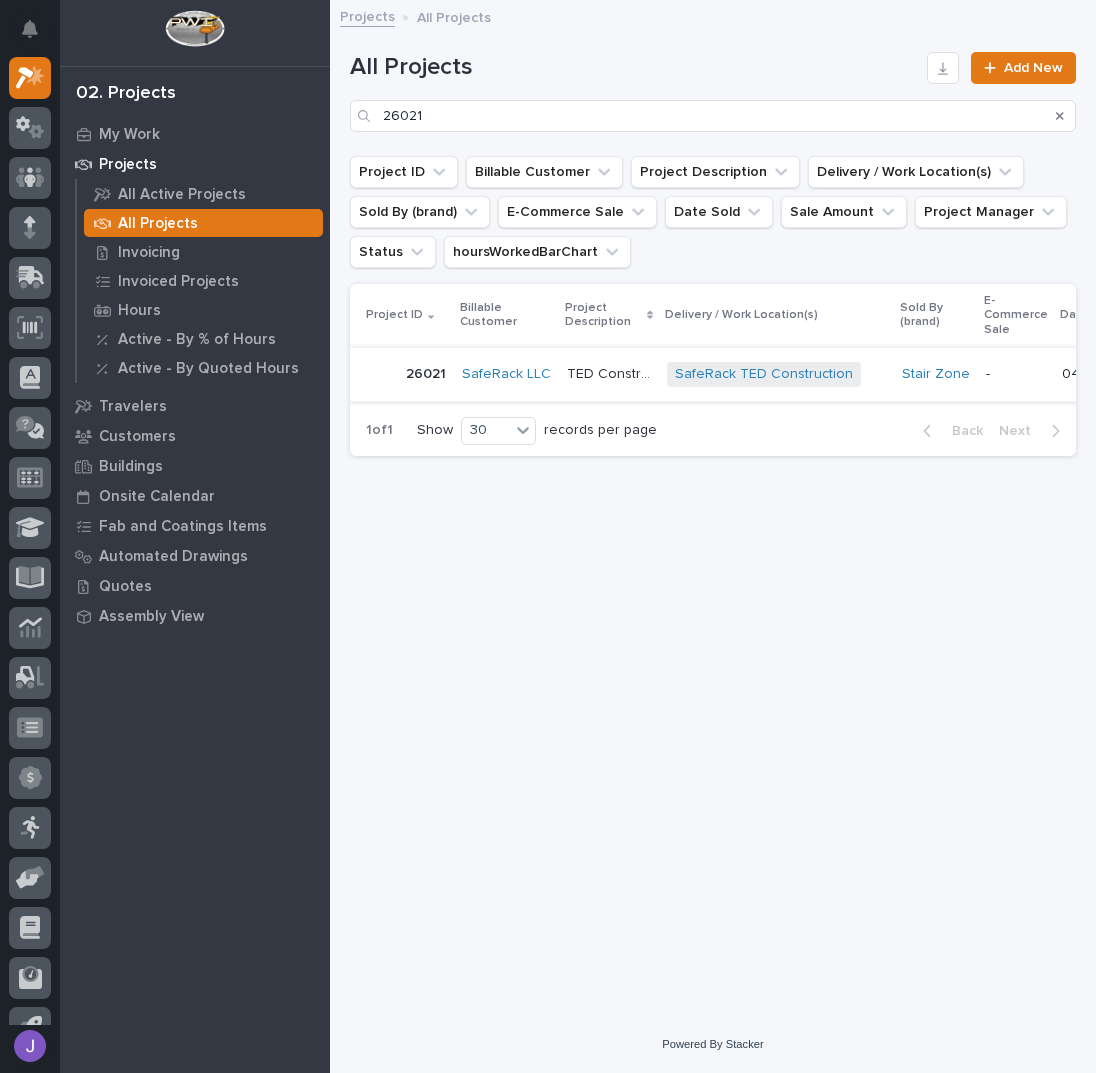click on "TED Construction" at bounding box center [611, 372] 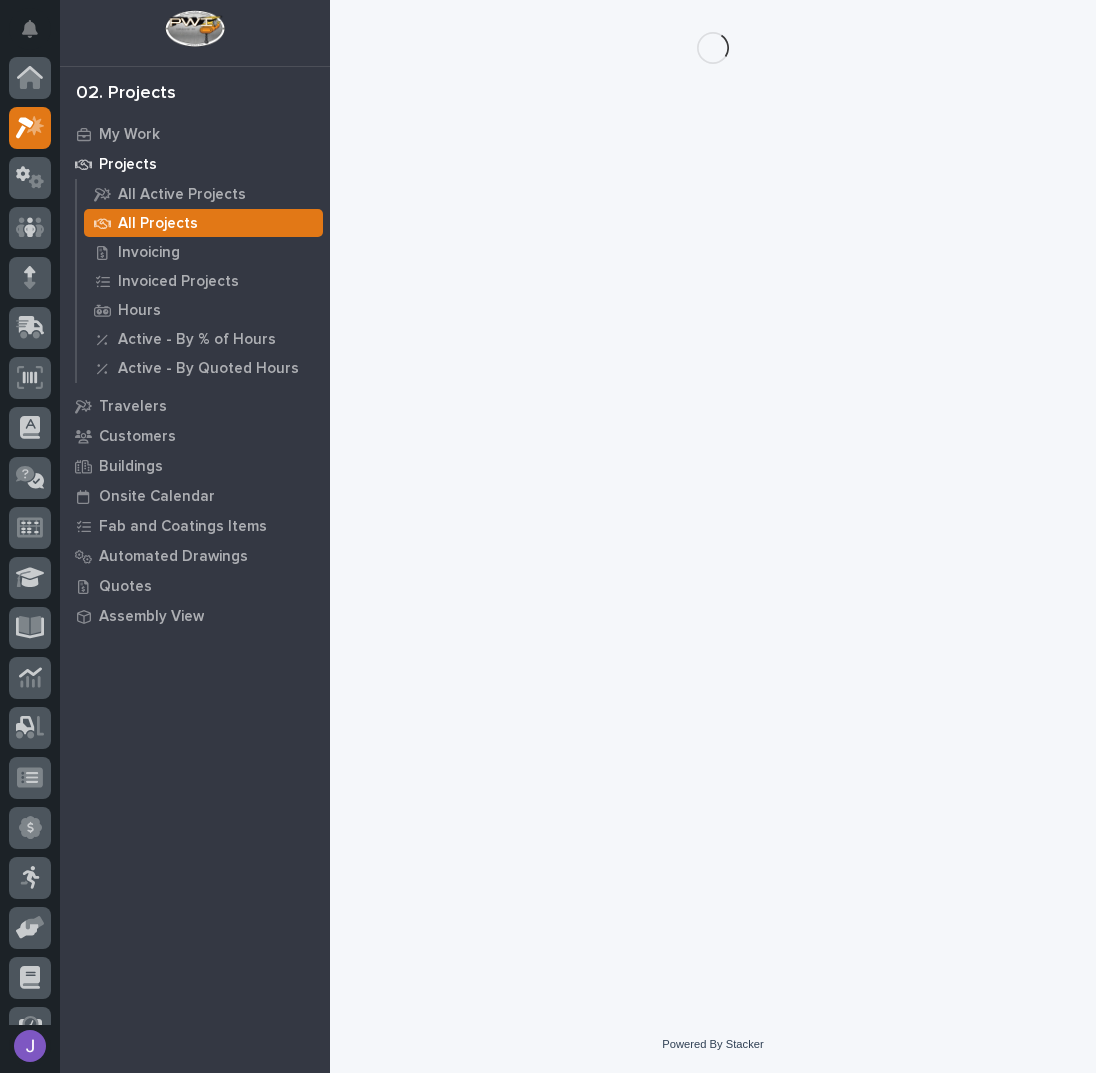 scroll, scrollTop: 50, scrollLeft: 0, axis: vertical 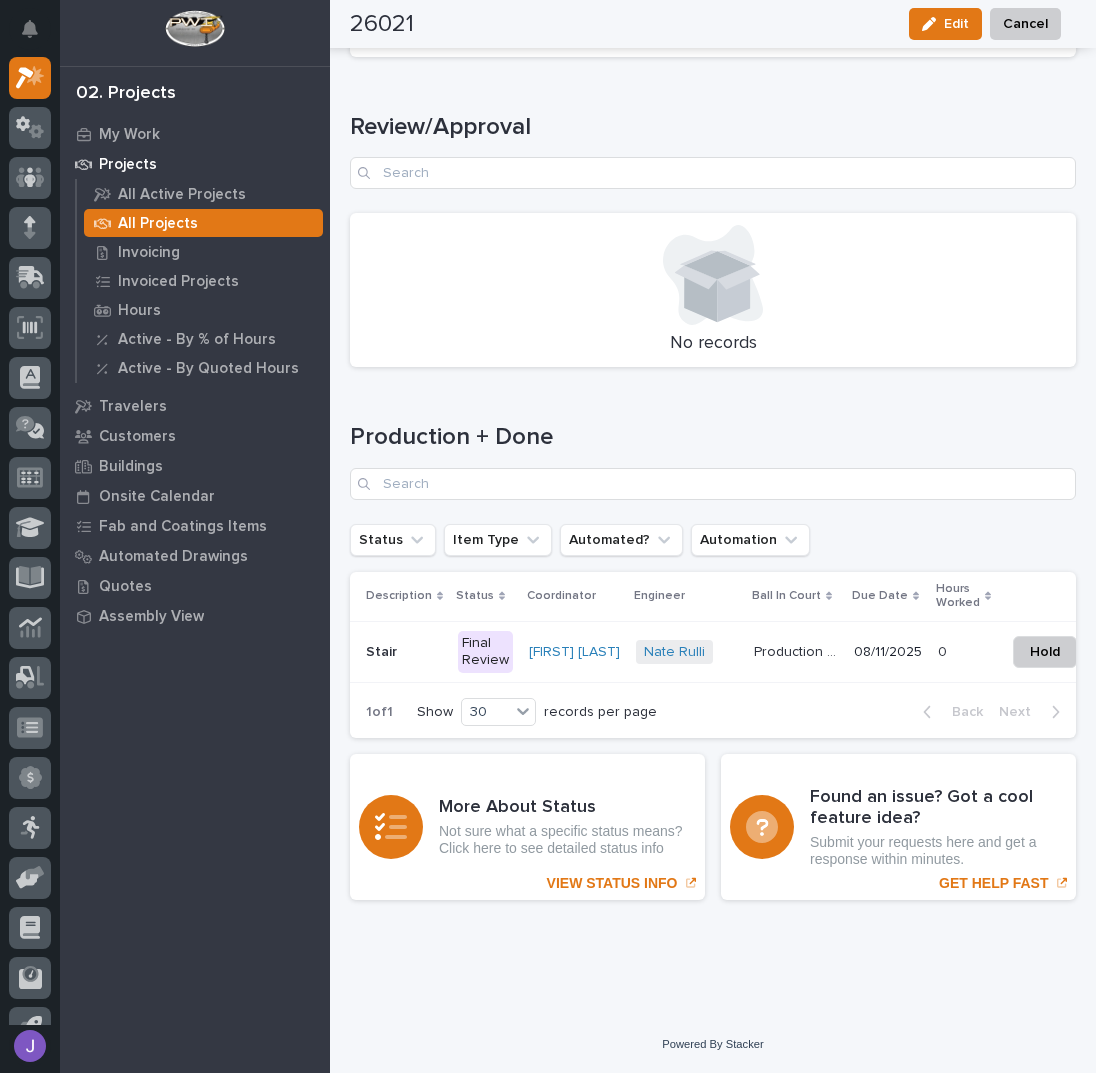 click at bounding box center (404, 652) 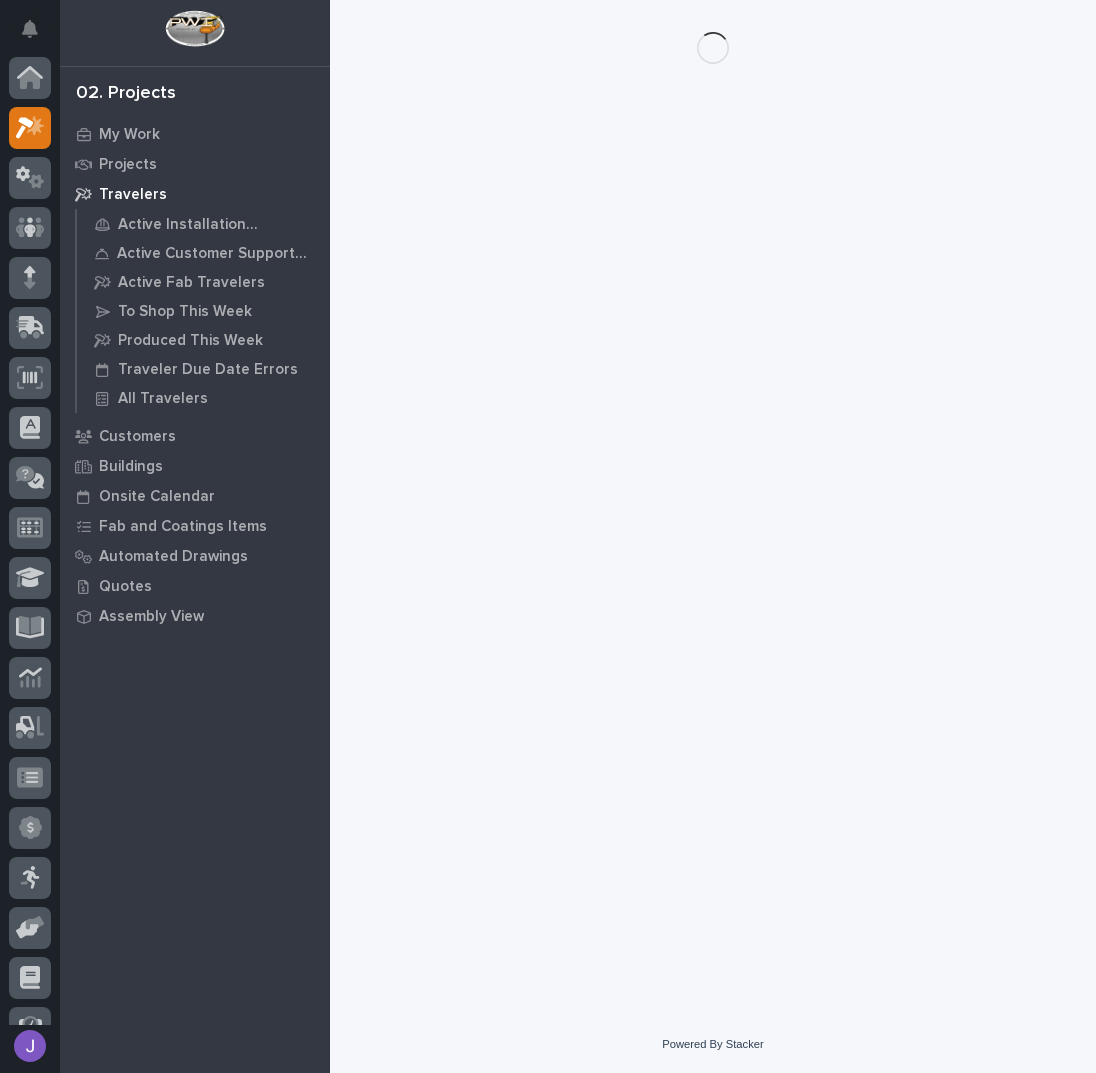 scroll, scrollTop: 0, scrollLeft: 0, axis: both 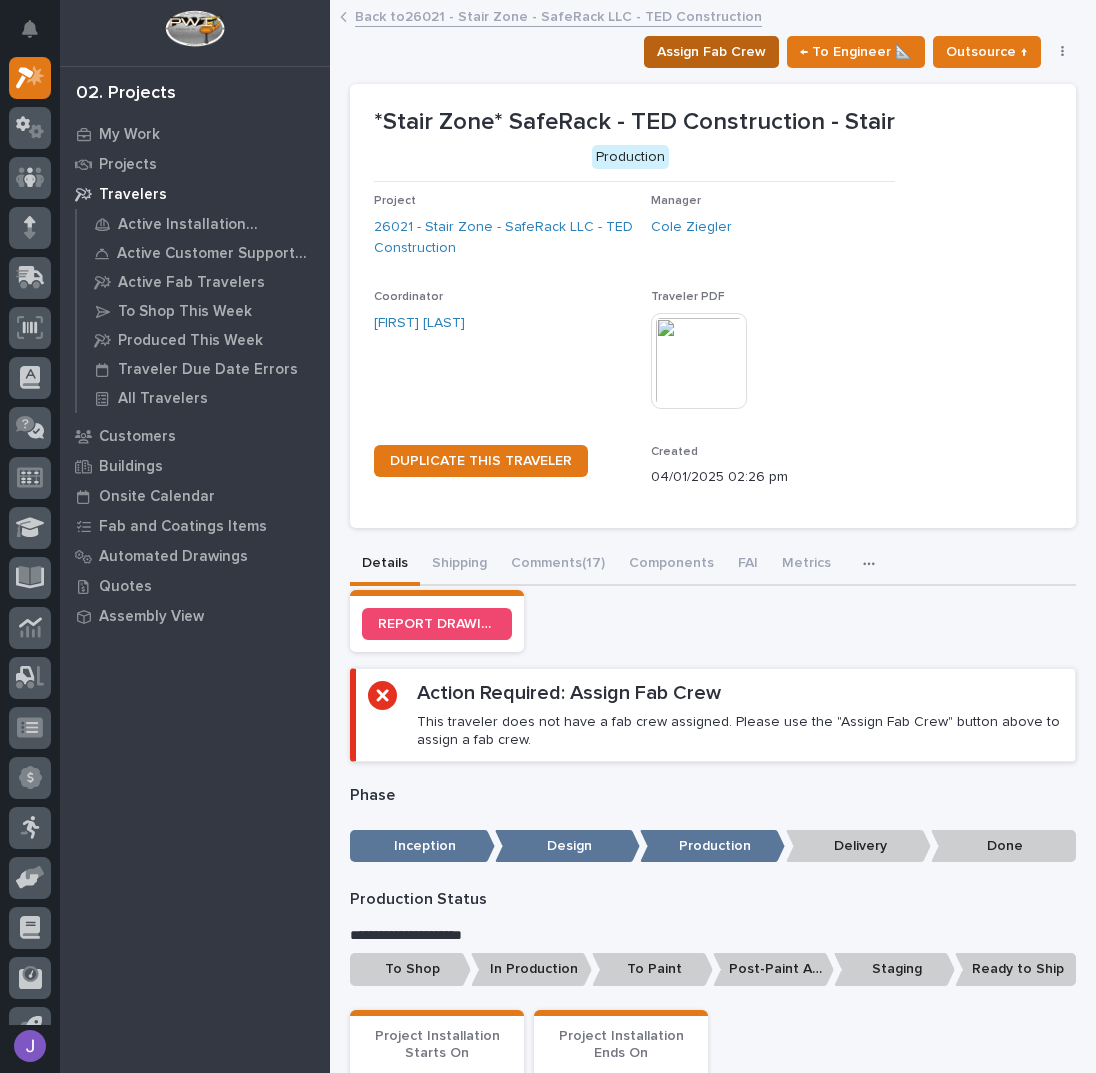 click on "Assign Fab Crew" at bounding box center (711, 52) 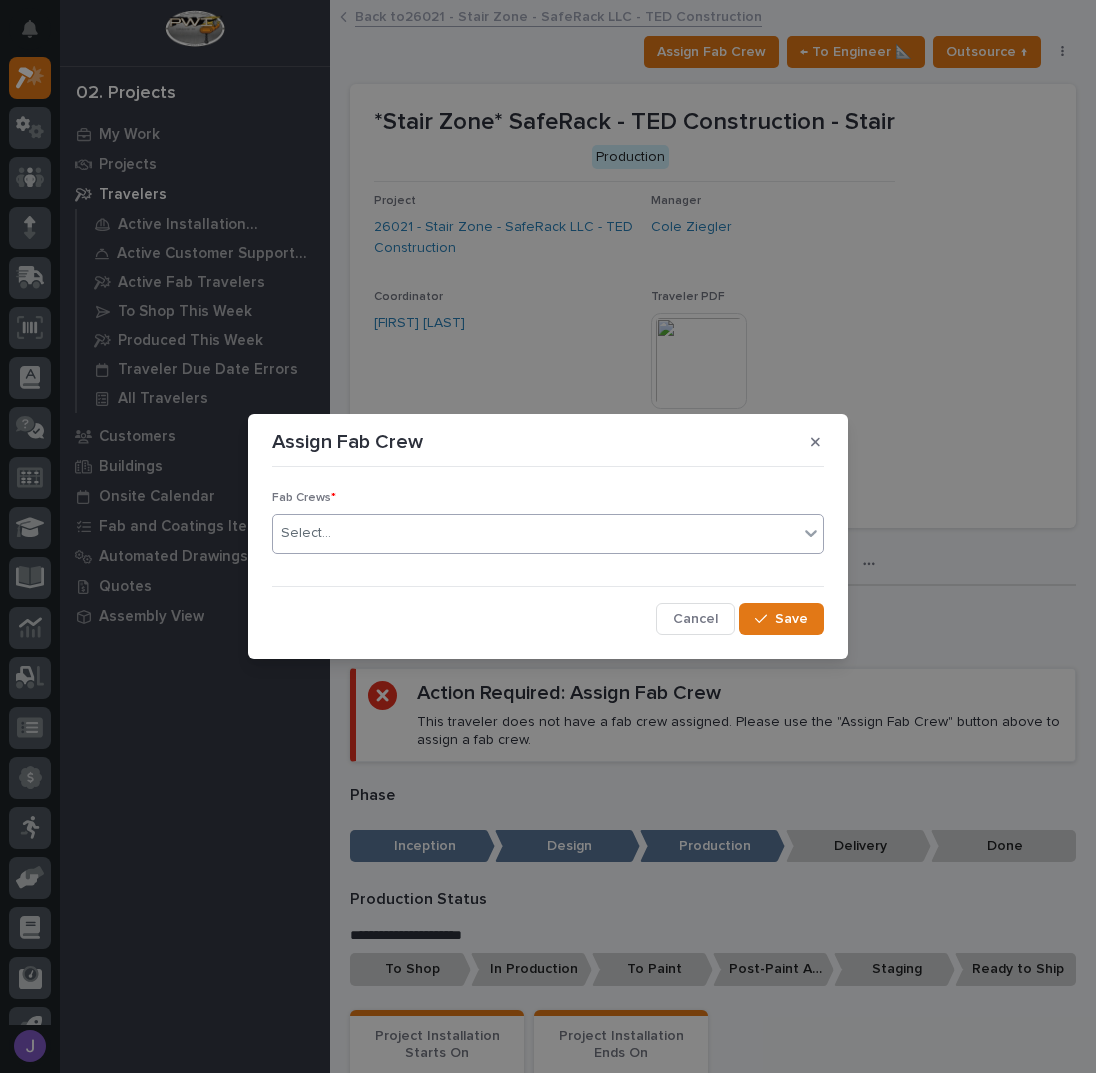 click on "Select..." at bounding box center [535, 533] 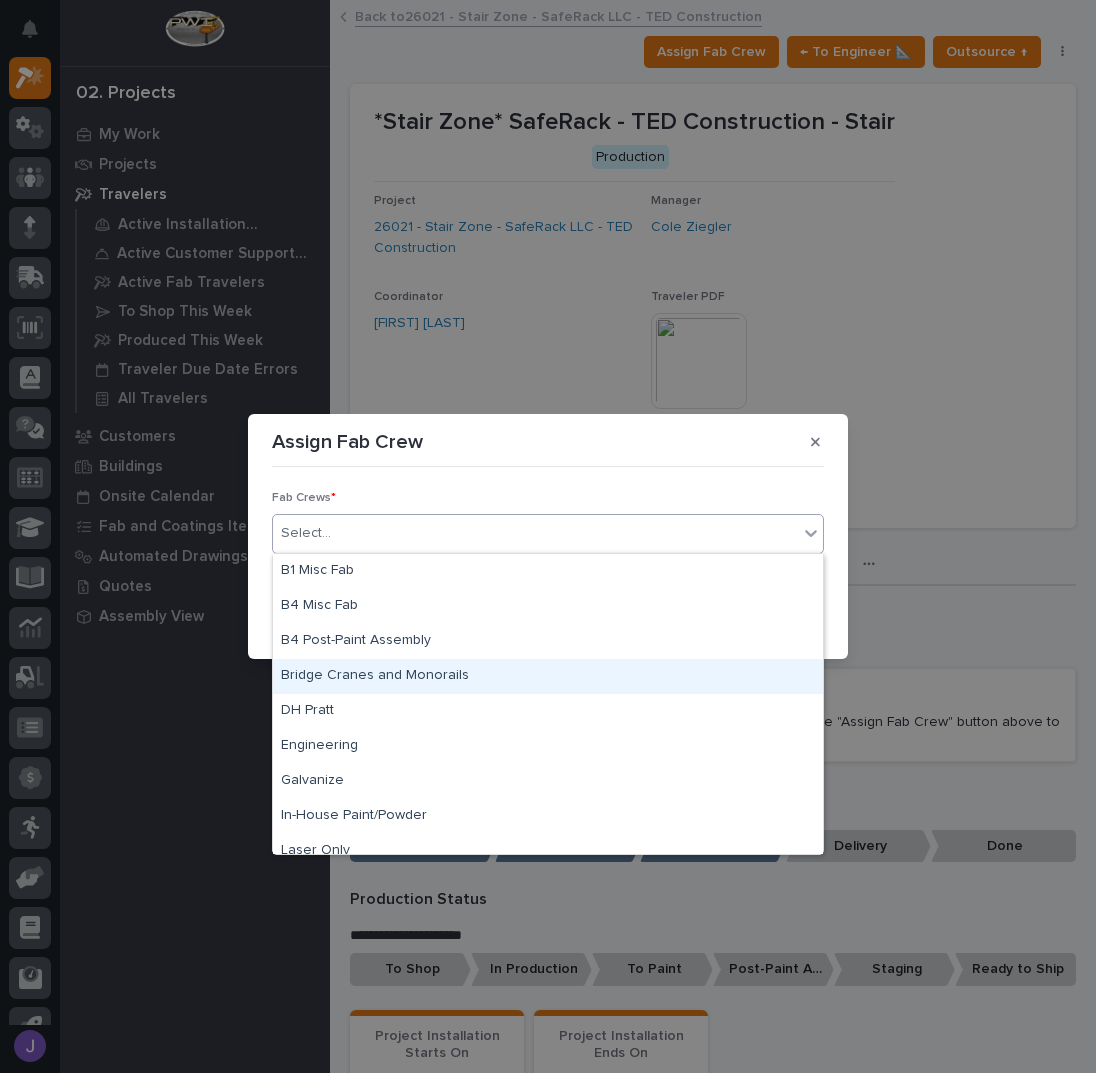 scroll, scrollTop: 470, scrollLeft: 0, axis: vertical 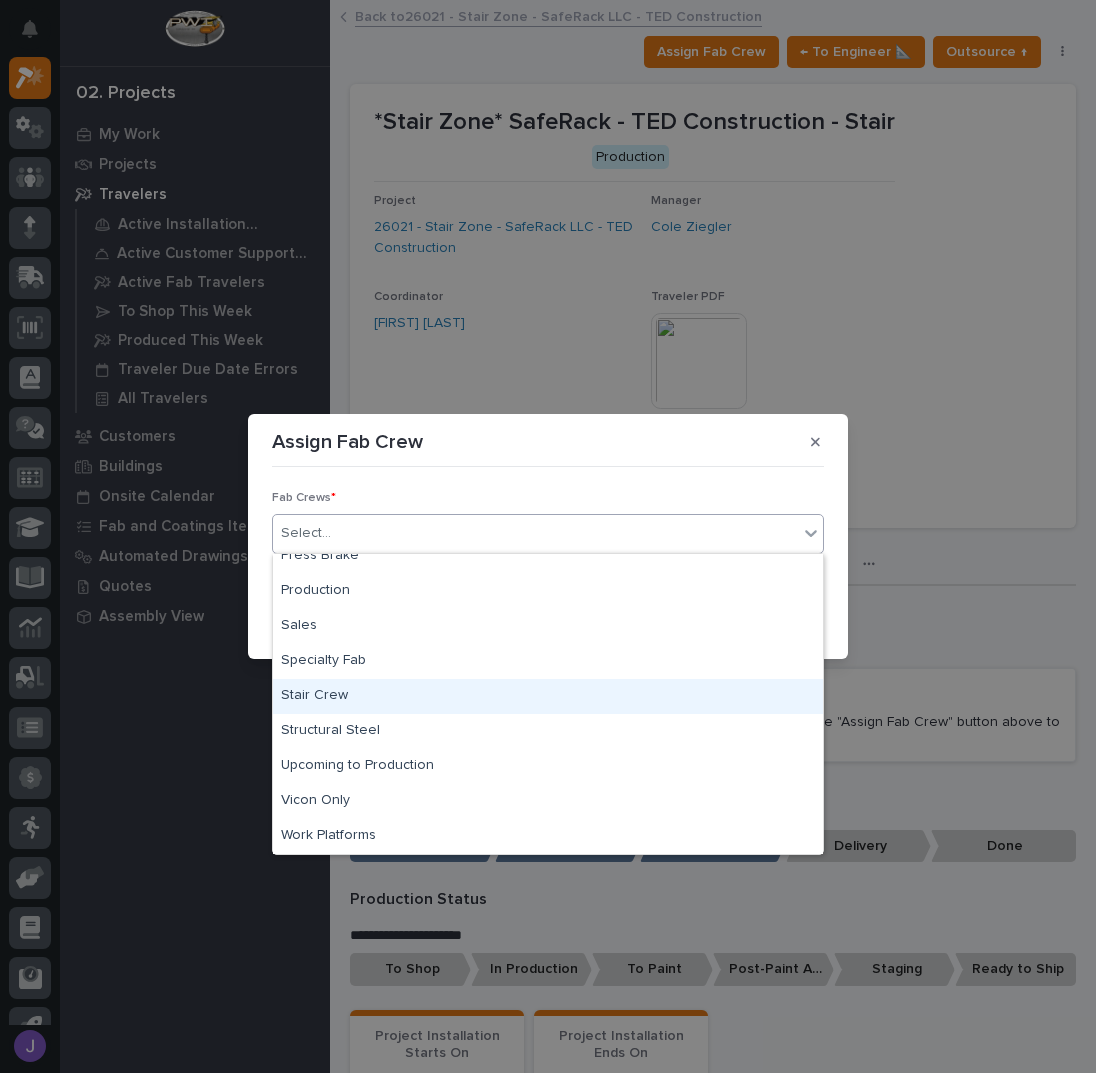 click on "Stair Crew" at bounding box center [548, 696] 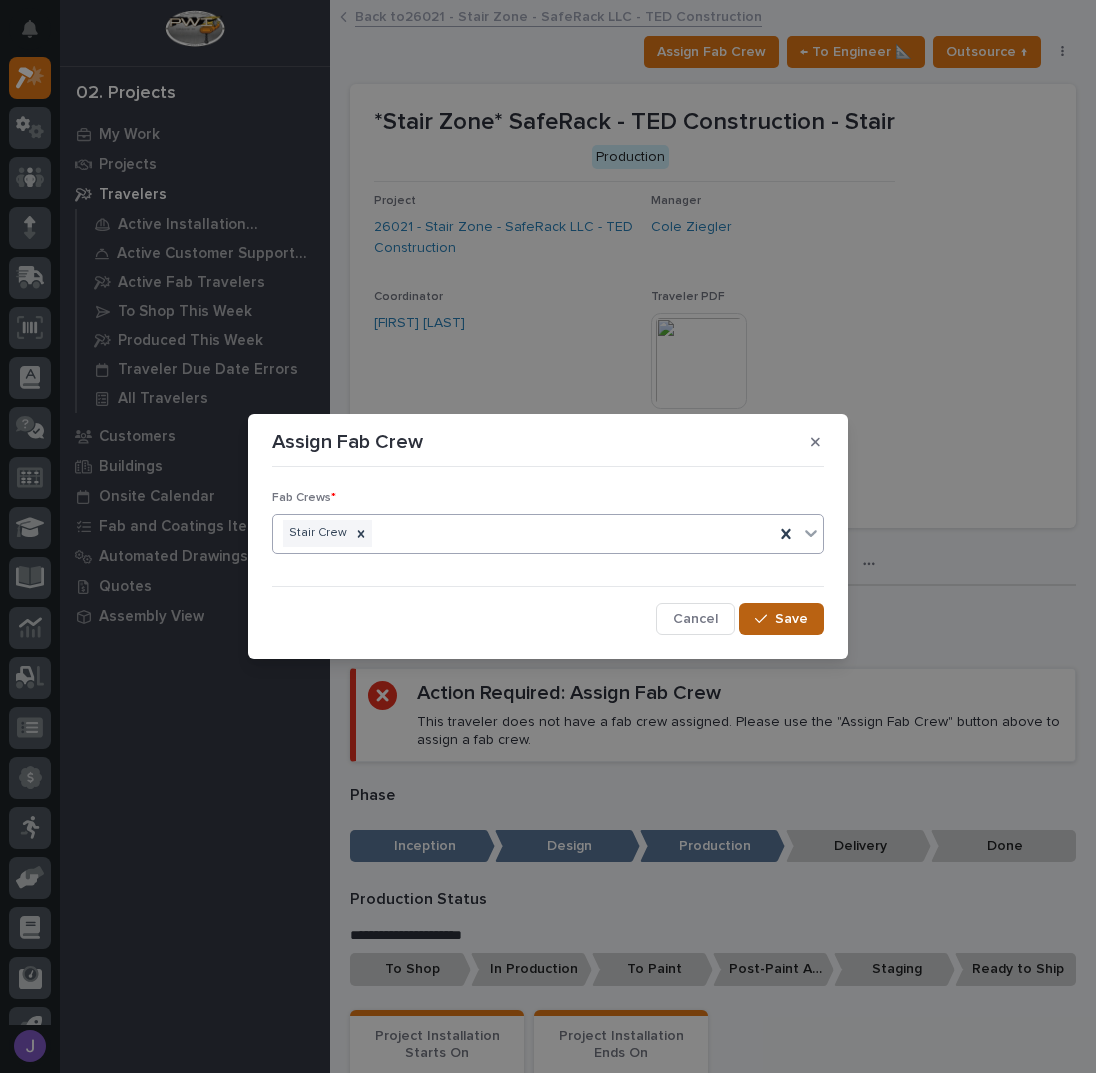 click at bounding box center (765, 619) 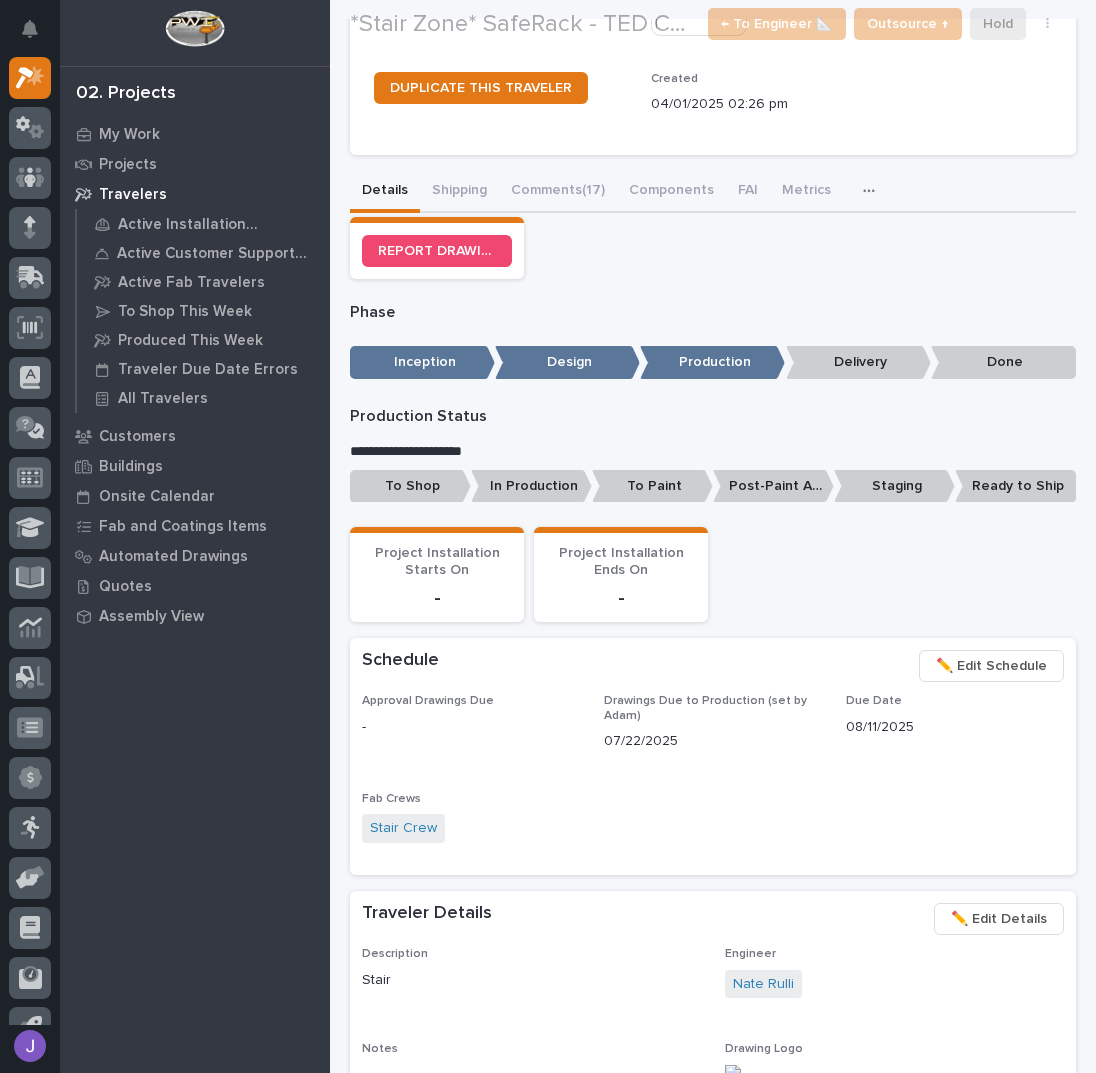 scroll, scrollTop: 400, scrollLeft: 0, axis: vertical 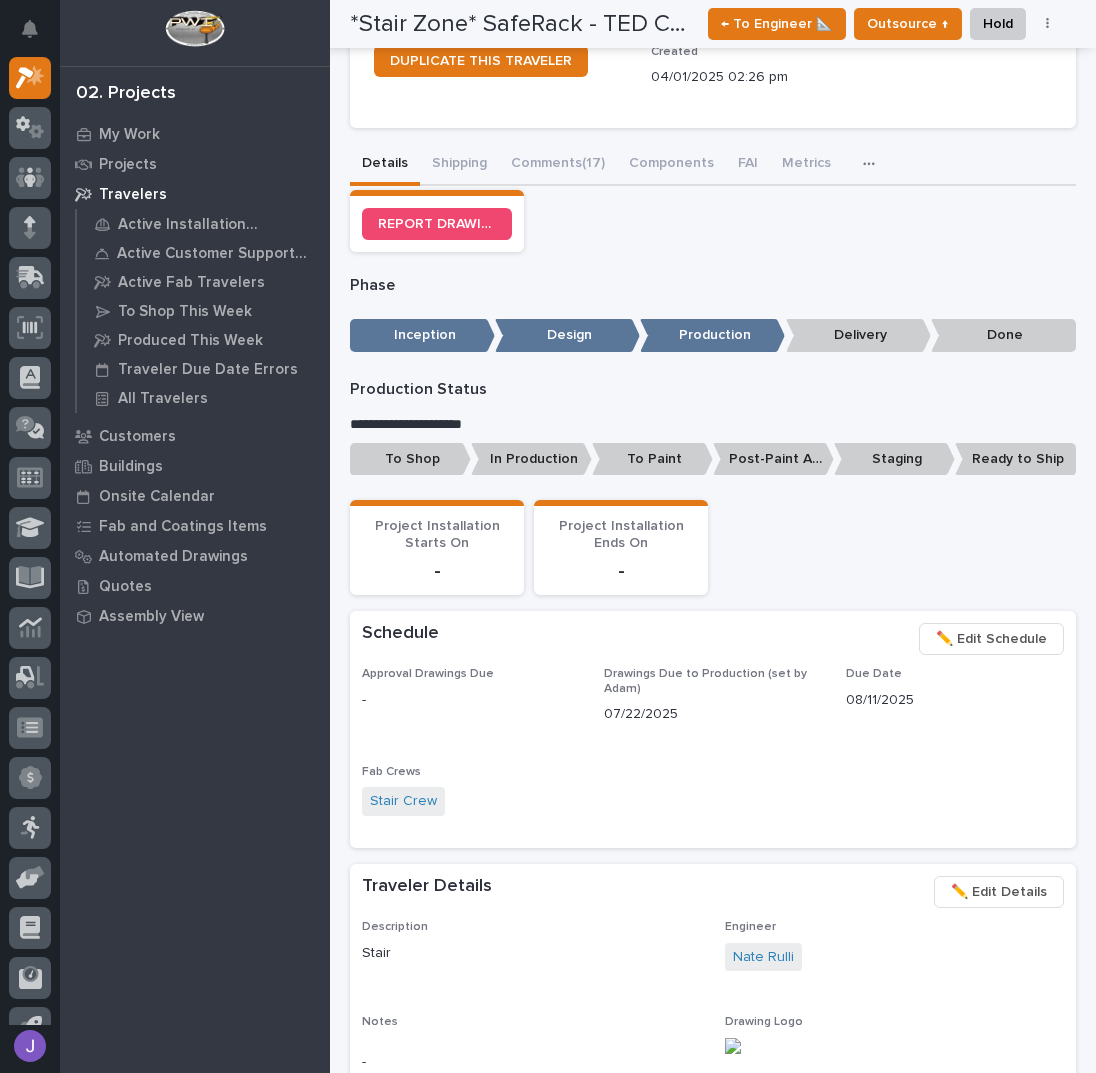 click on "To Shop" at bounding box center [410, 459] 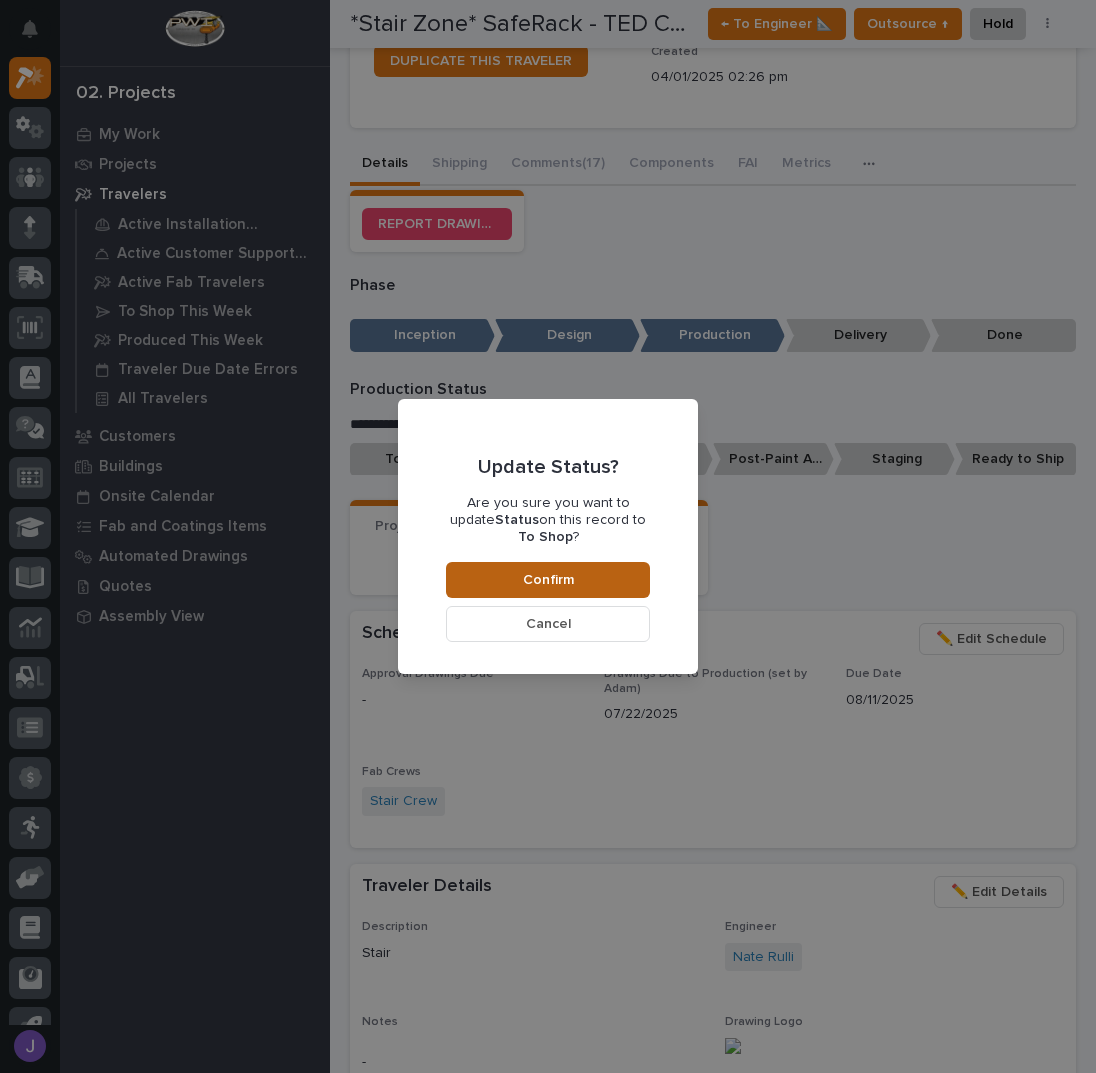 click on "Confirm" at bounding box center (548, 580) 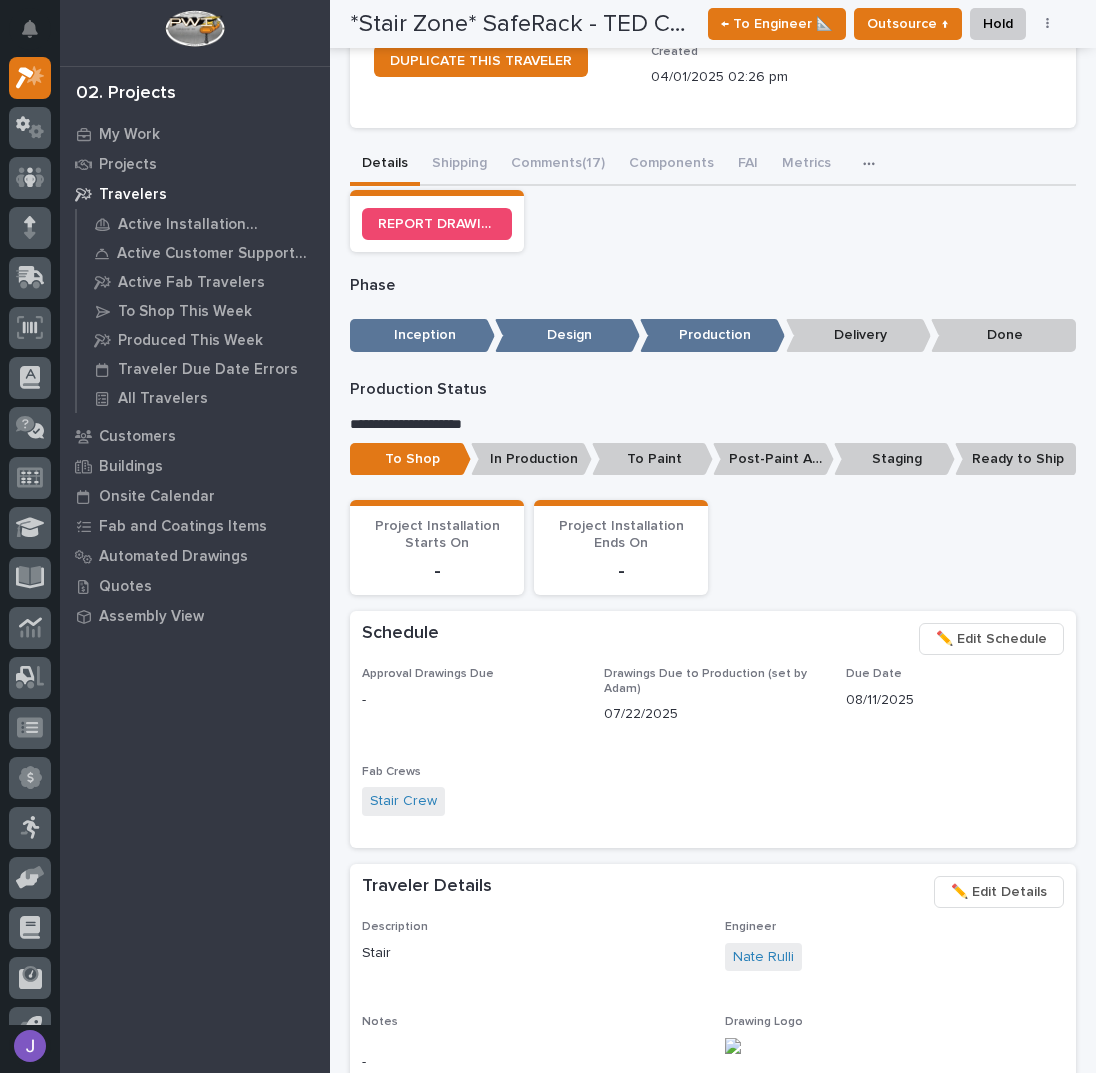 scroll, scrollTop: 589, scrollLeft: 0, axis: vertical 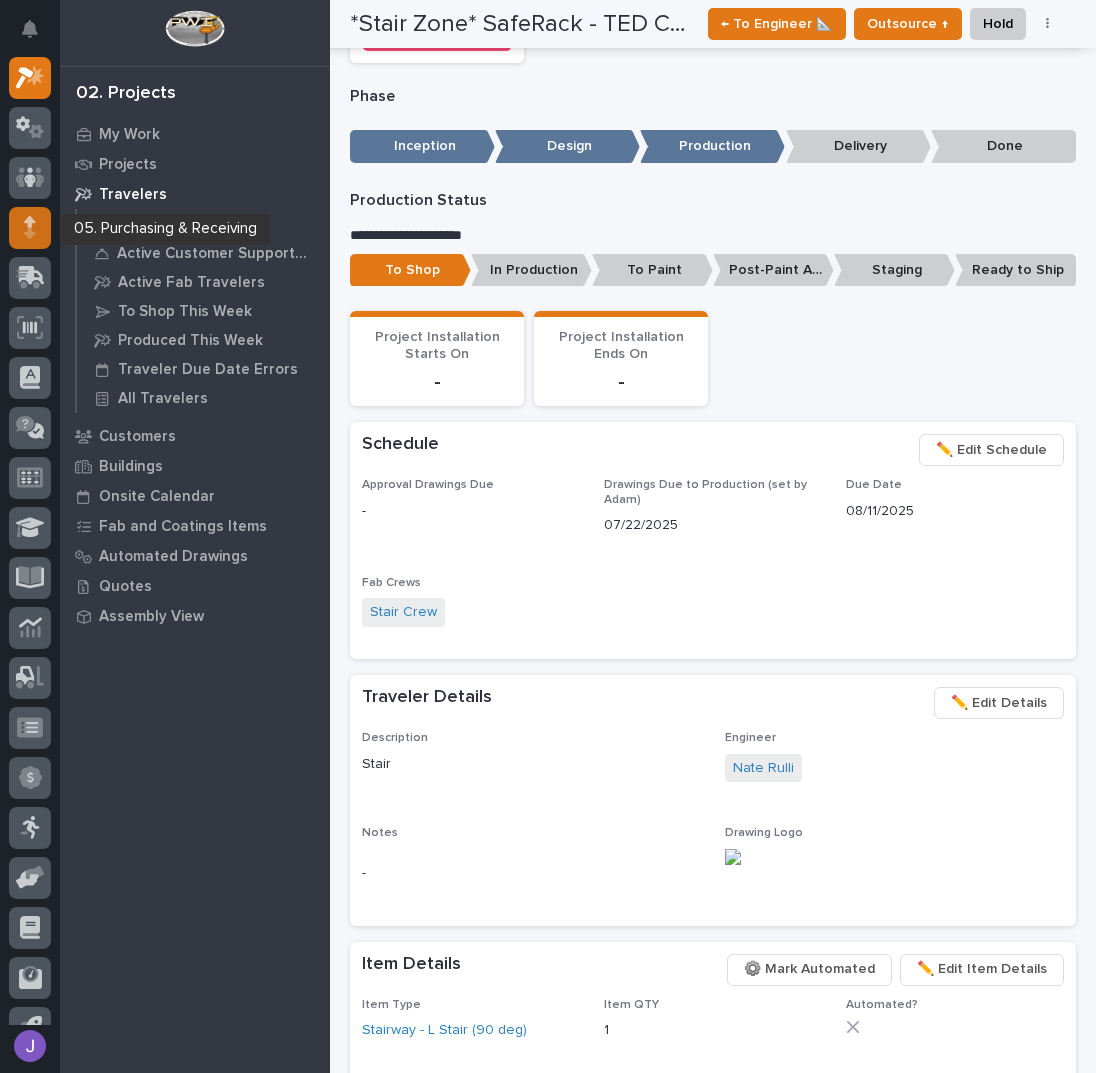 click at bounding box center [30, 228] 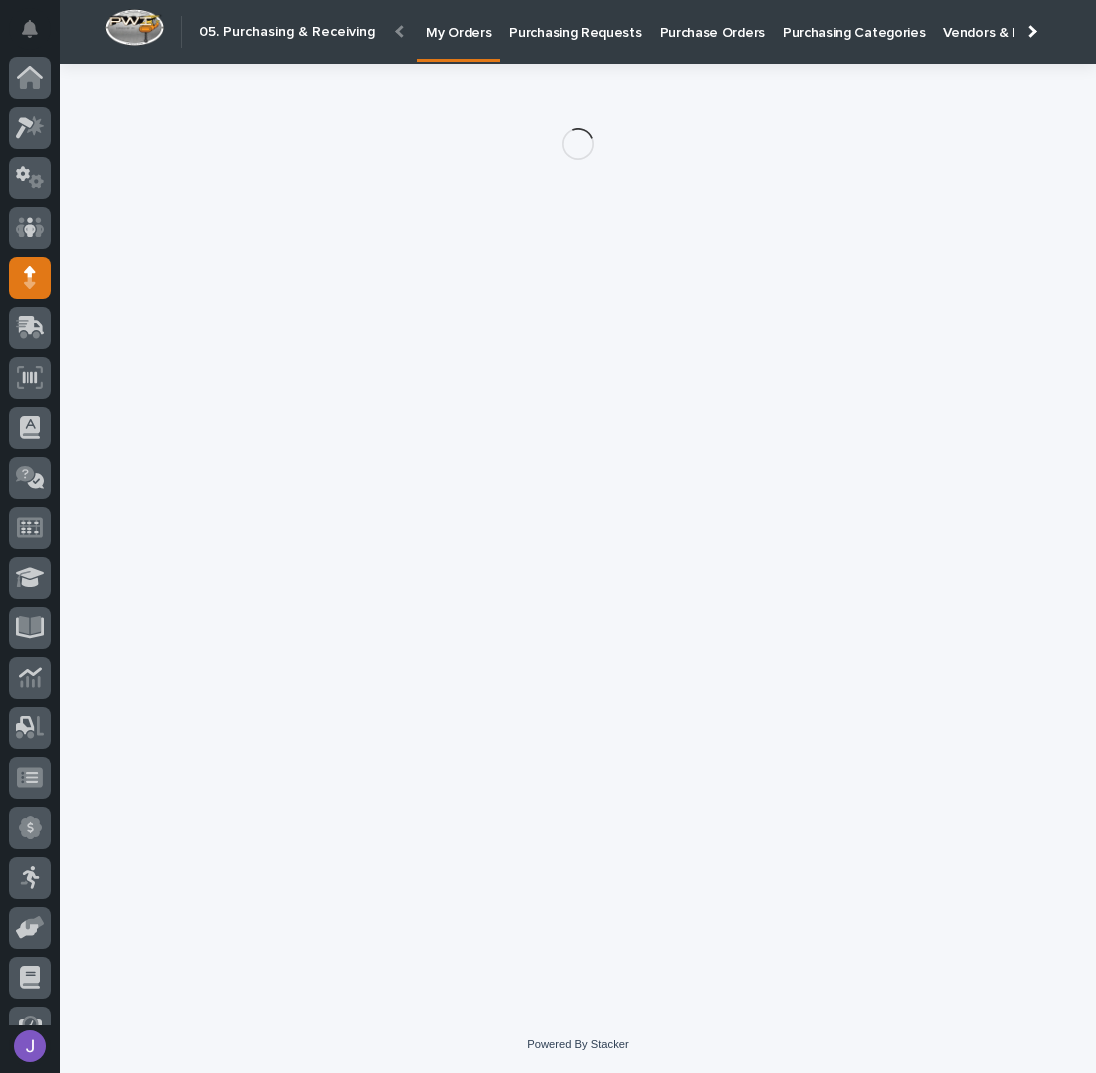 scroll, scrollTop: 0, scrollLeft: 0, axis: both 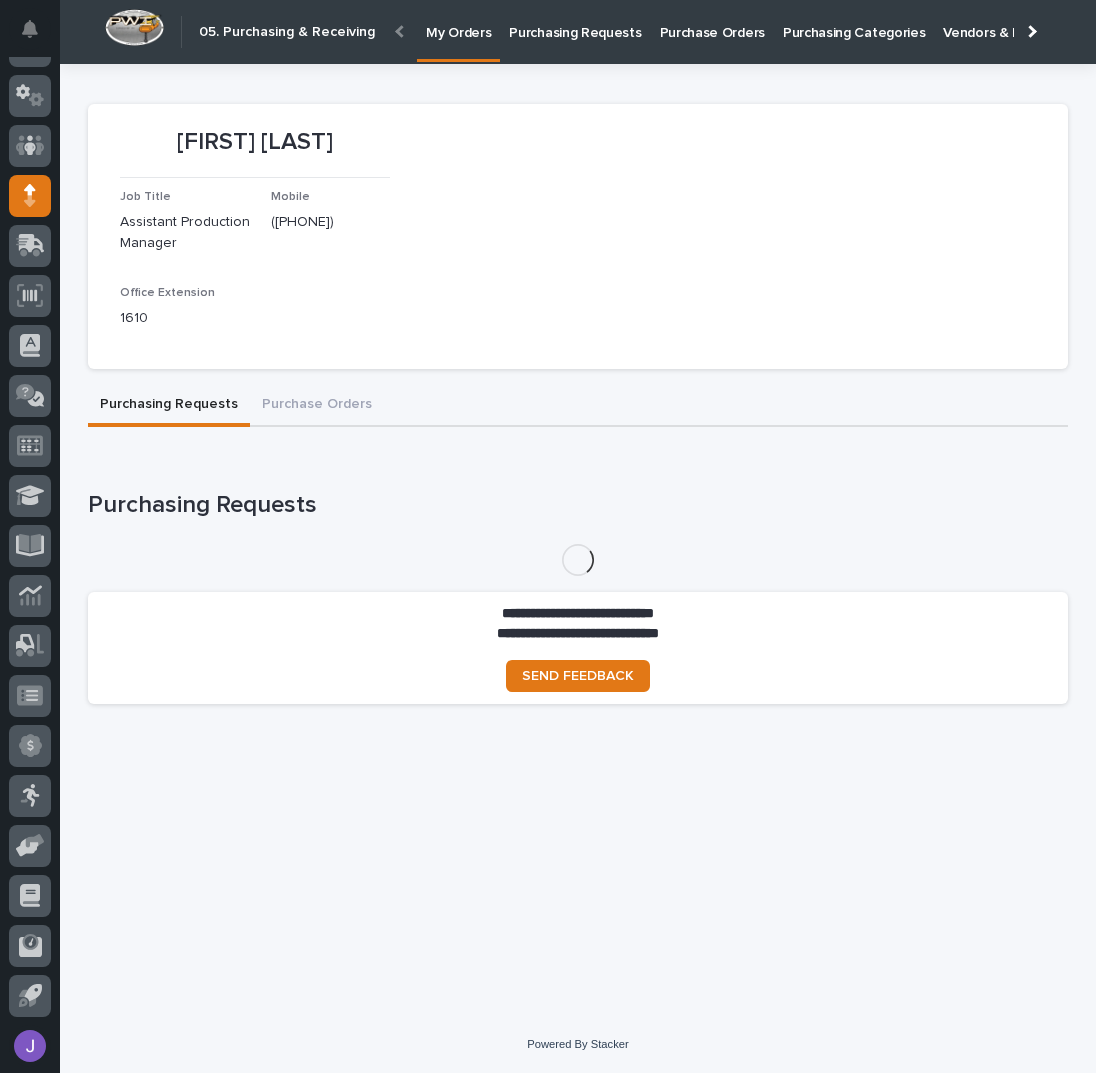 click on "Purchasing Requests" at bounding box center [575, 21] 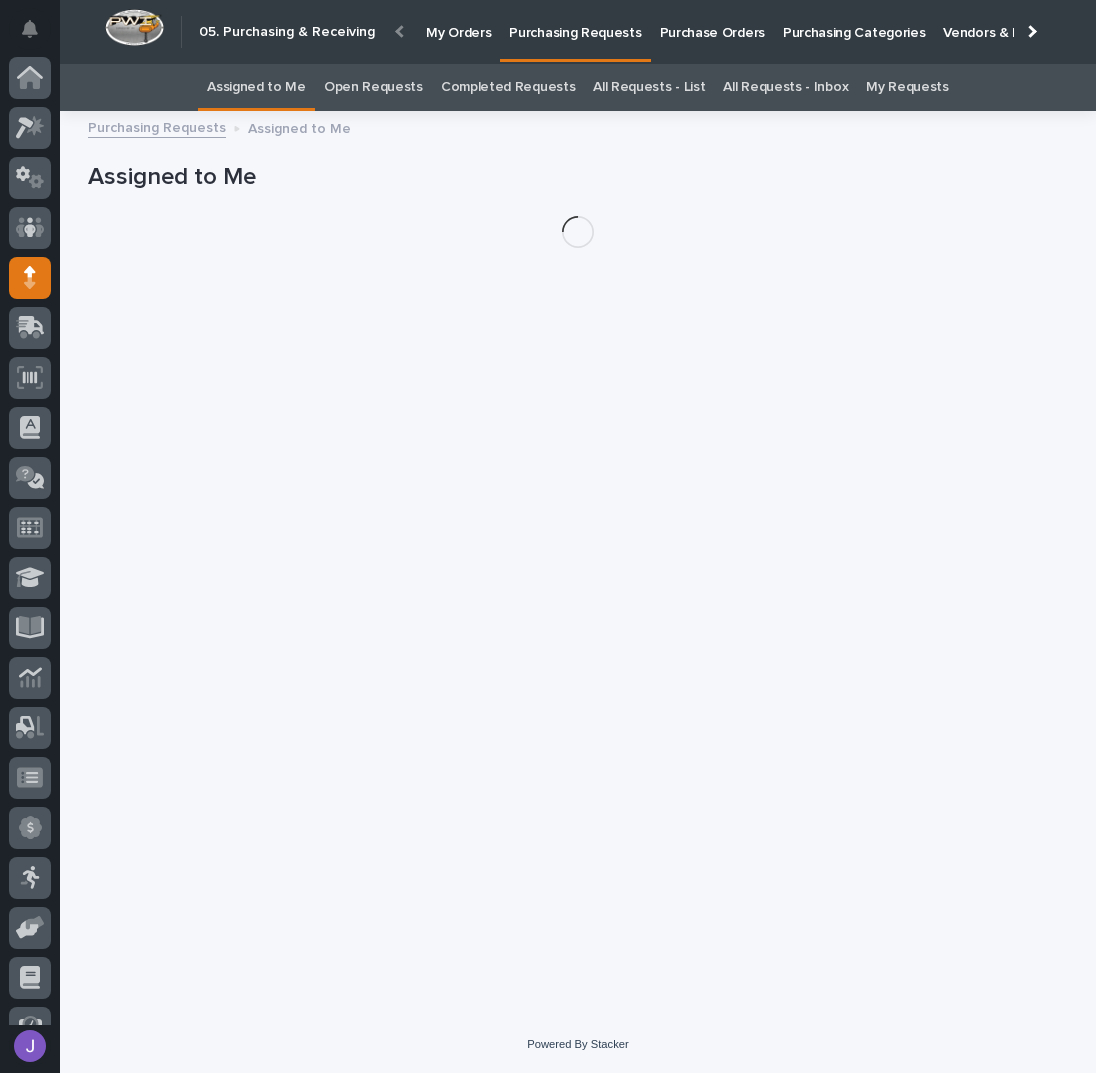 scroll, scrollTop: 82, scrollLeft: 0, axis: vertical 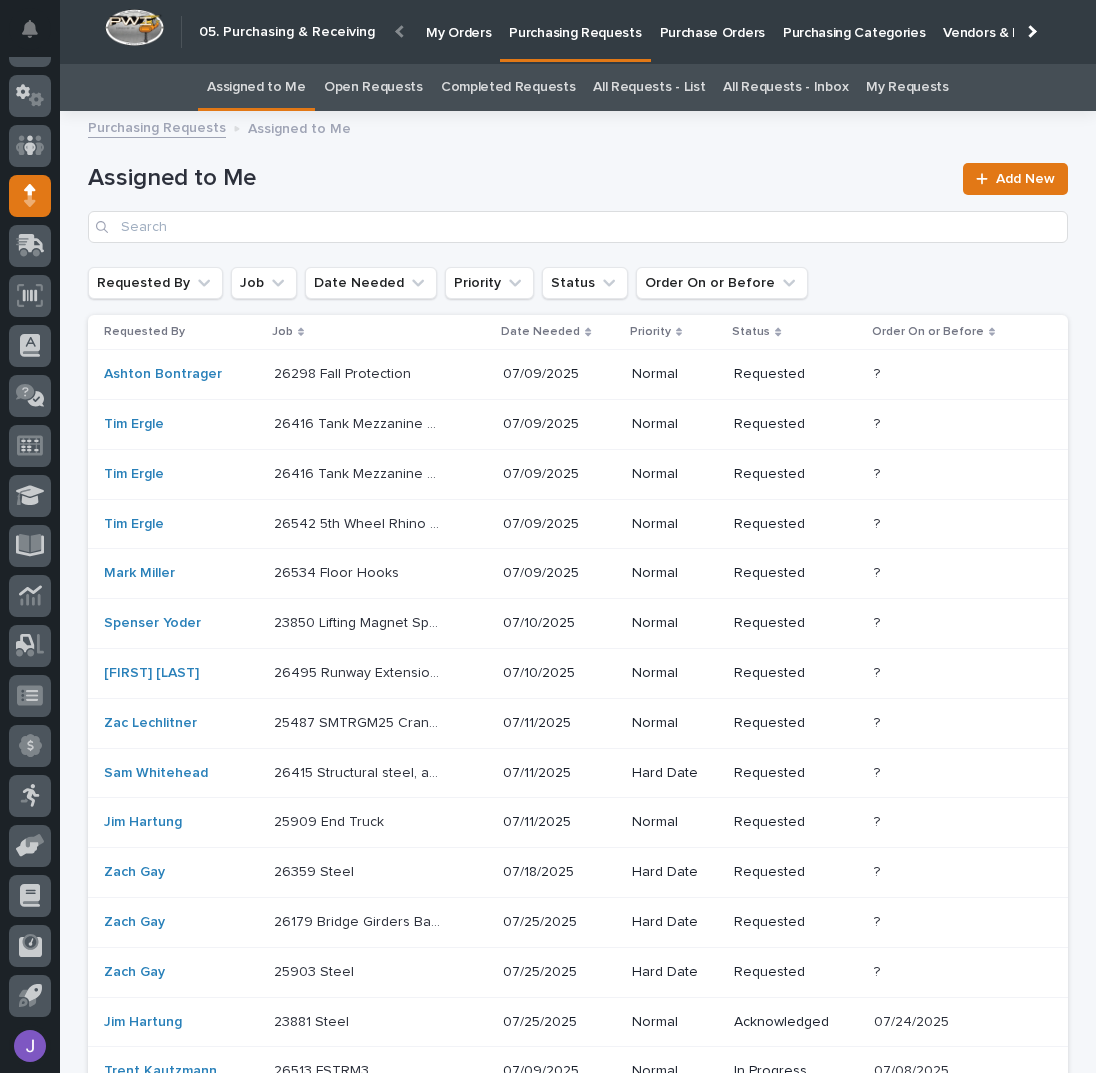 click on "26416 Tank Mezzanine Rolling Gate" at bounding box center [344, 372] 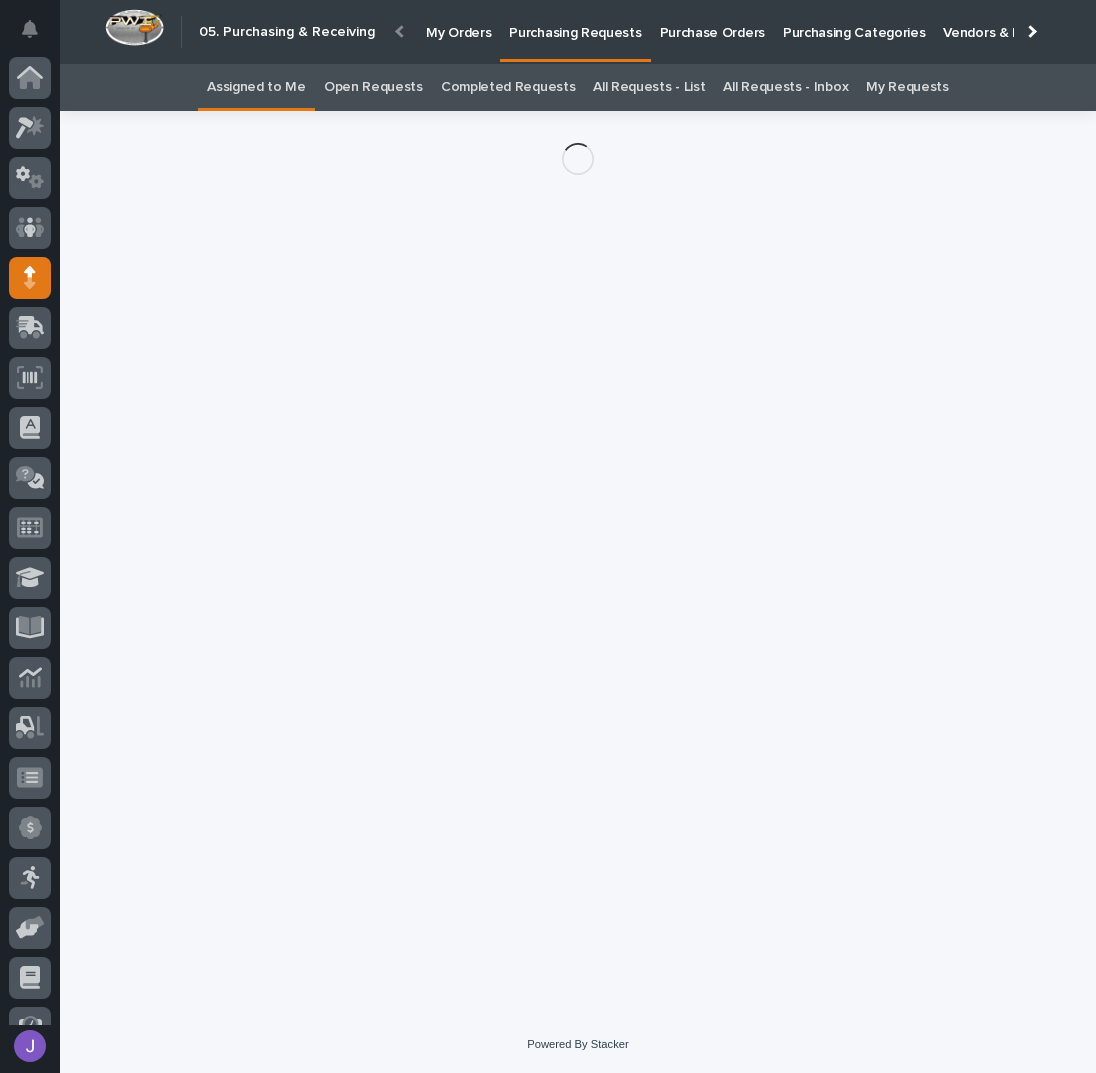 scroll, scrollTop: 82, scrollLeft: 0, axis: vertical 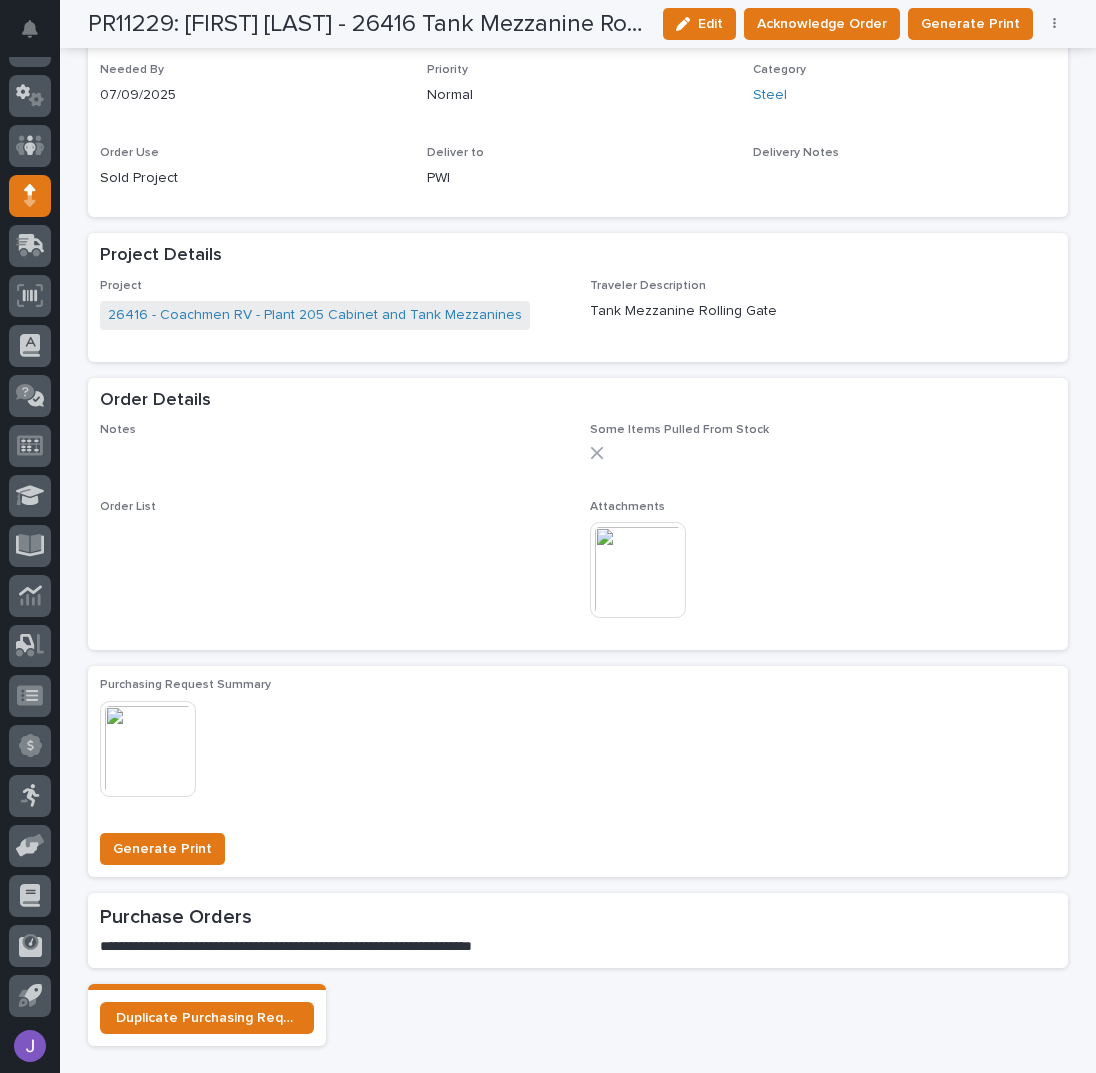 click at bounding box center [638, 570] 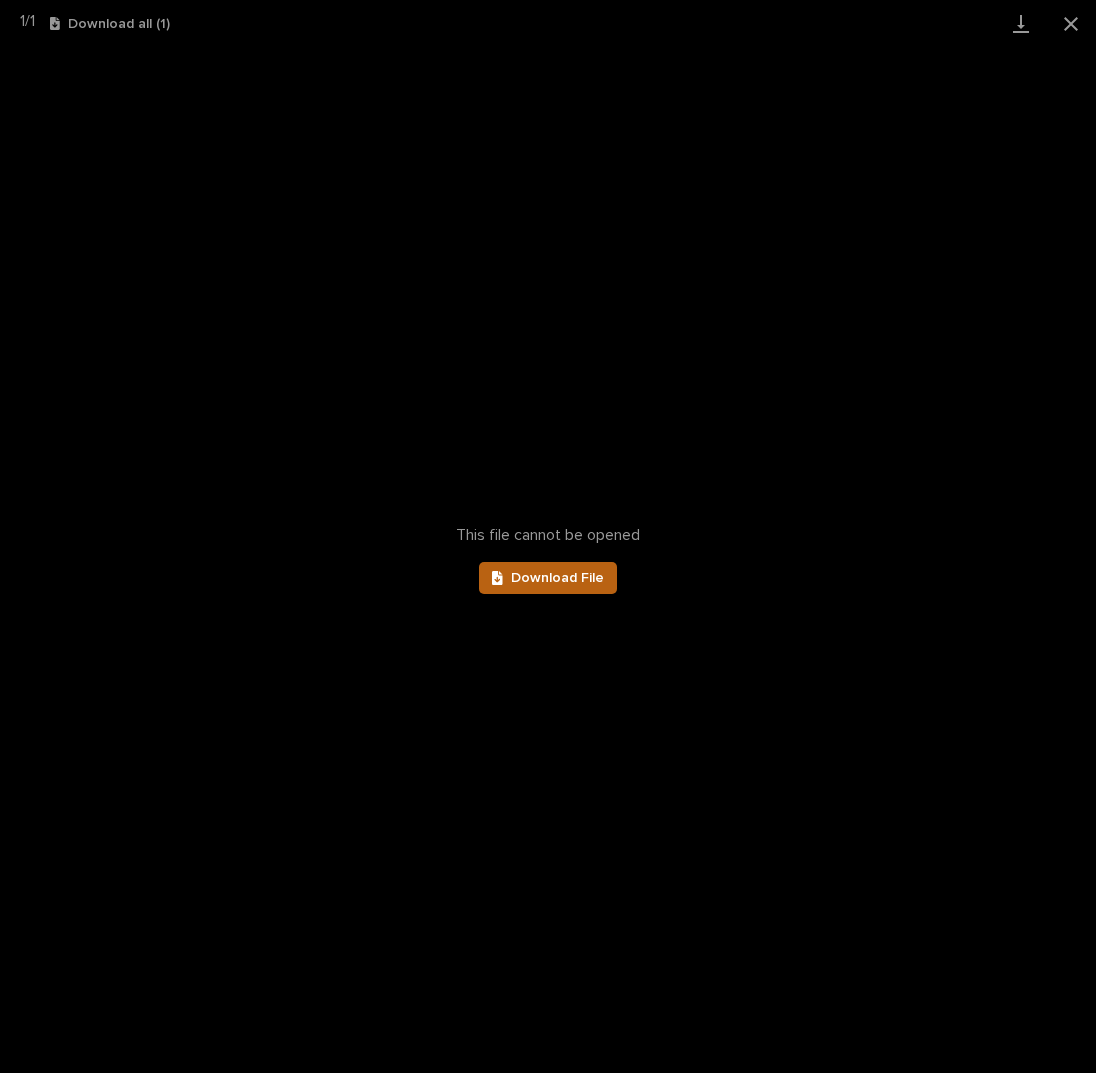click on "Download File" at bounding box center (557, 578) 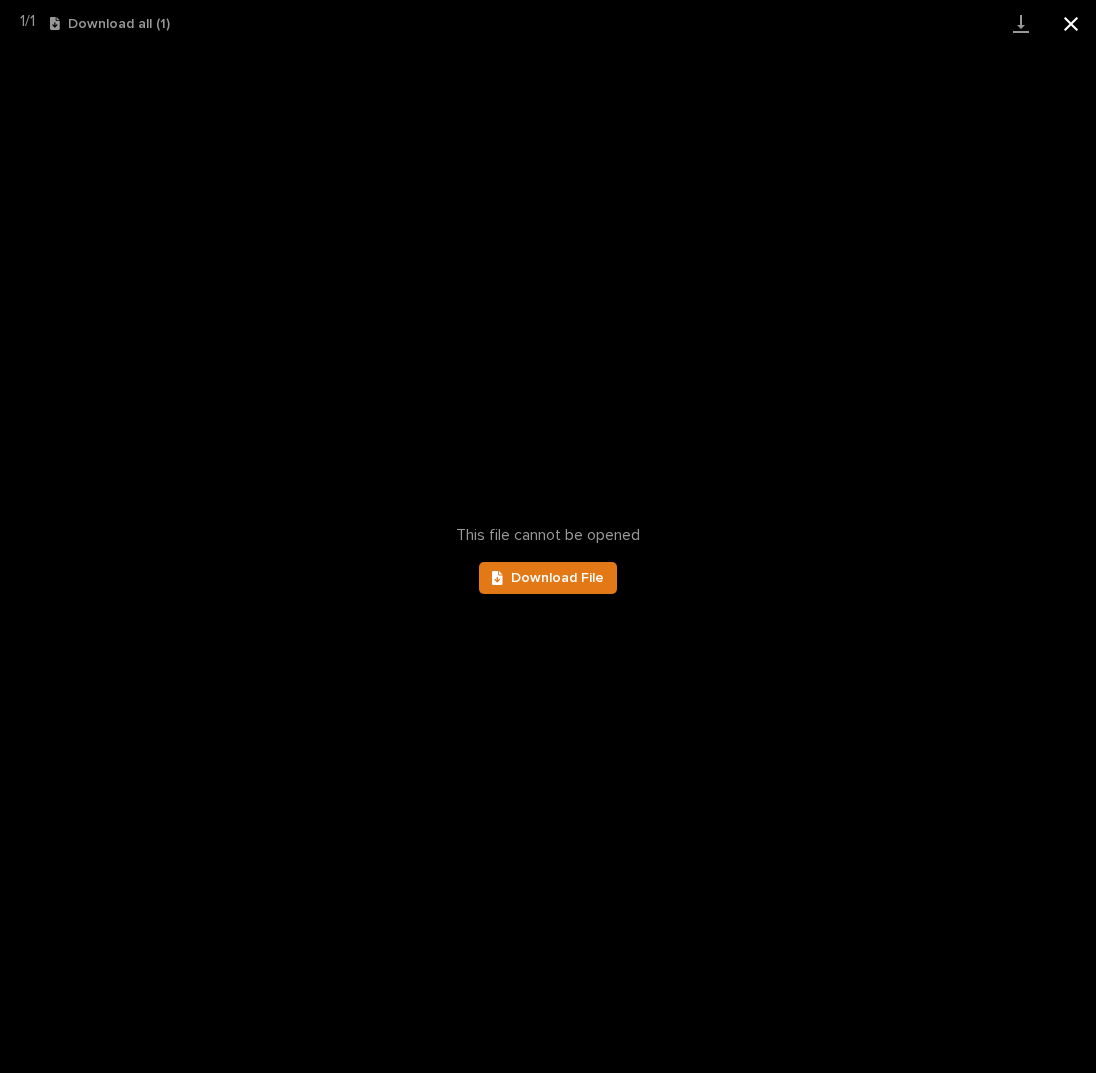 click at bounding box center (1071, 23) 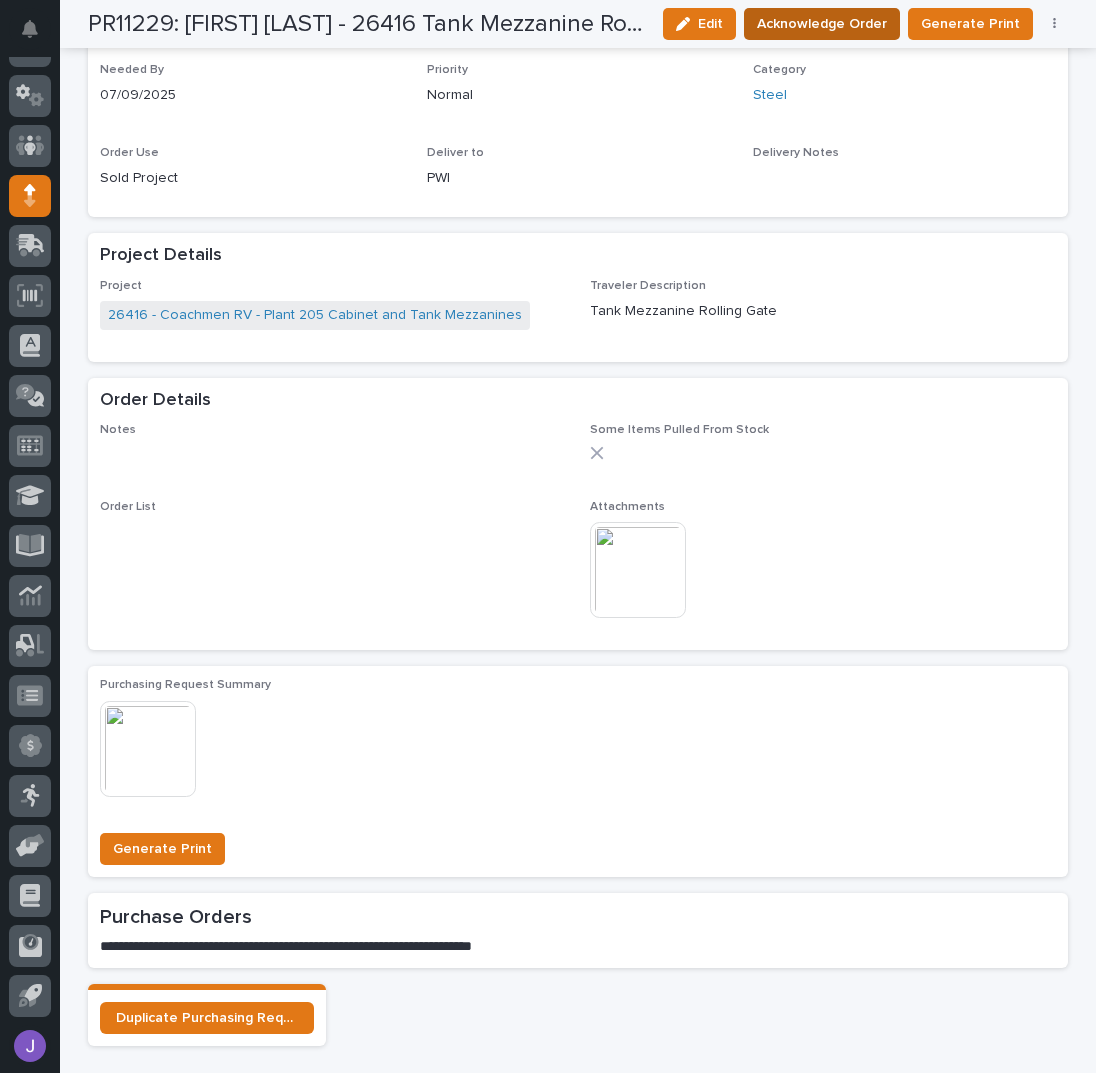 click on "Acknowledge Order" at bounding box center [822, 24] 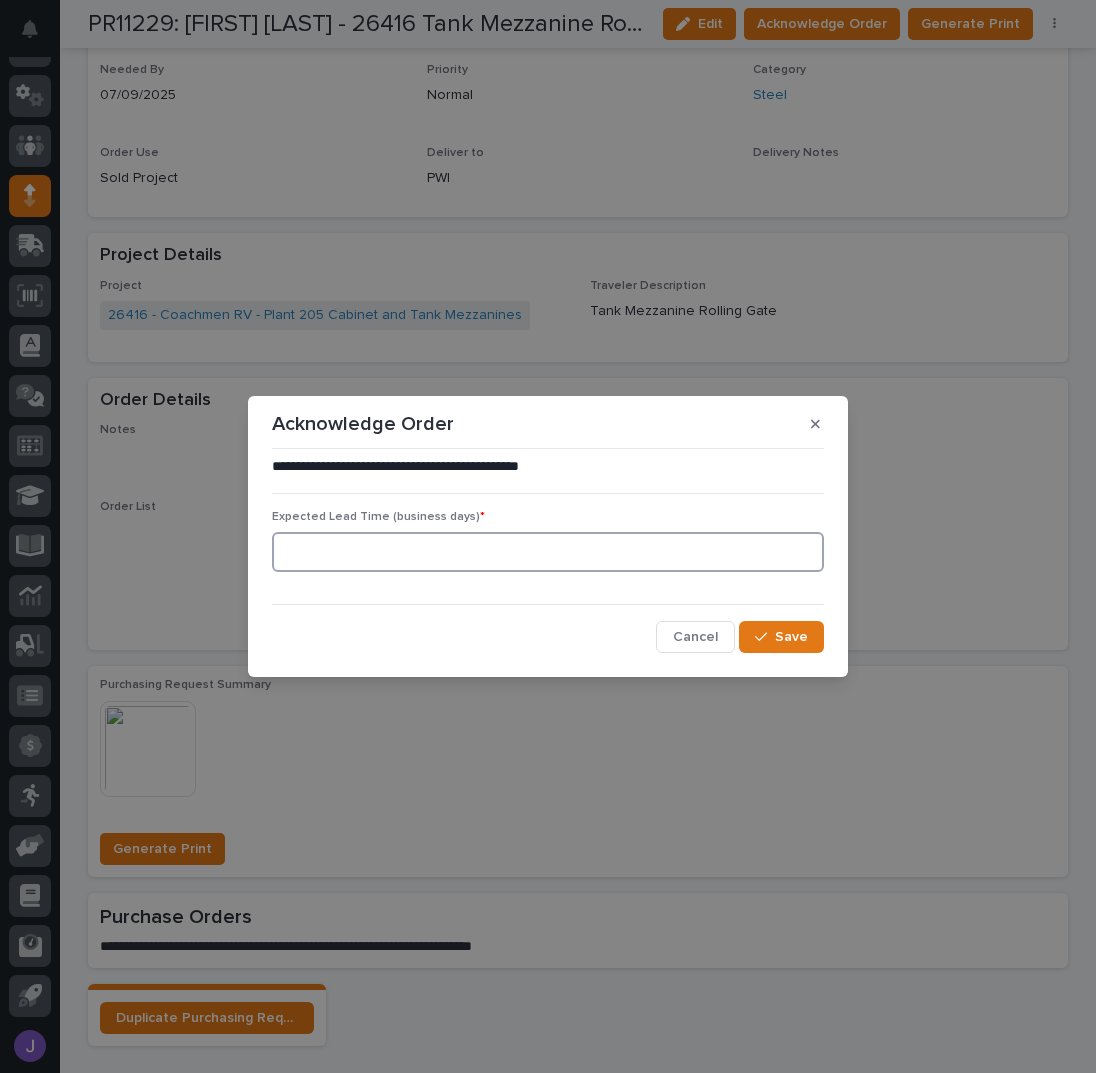 click at bounding box center [548, 552] 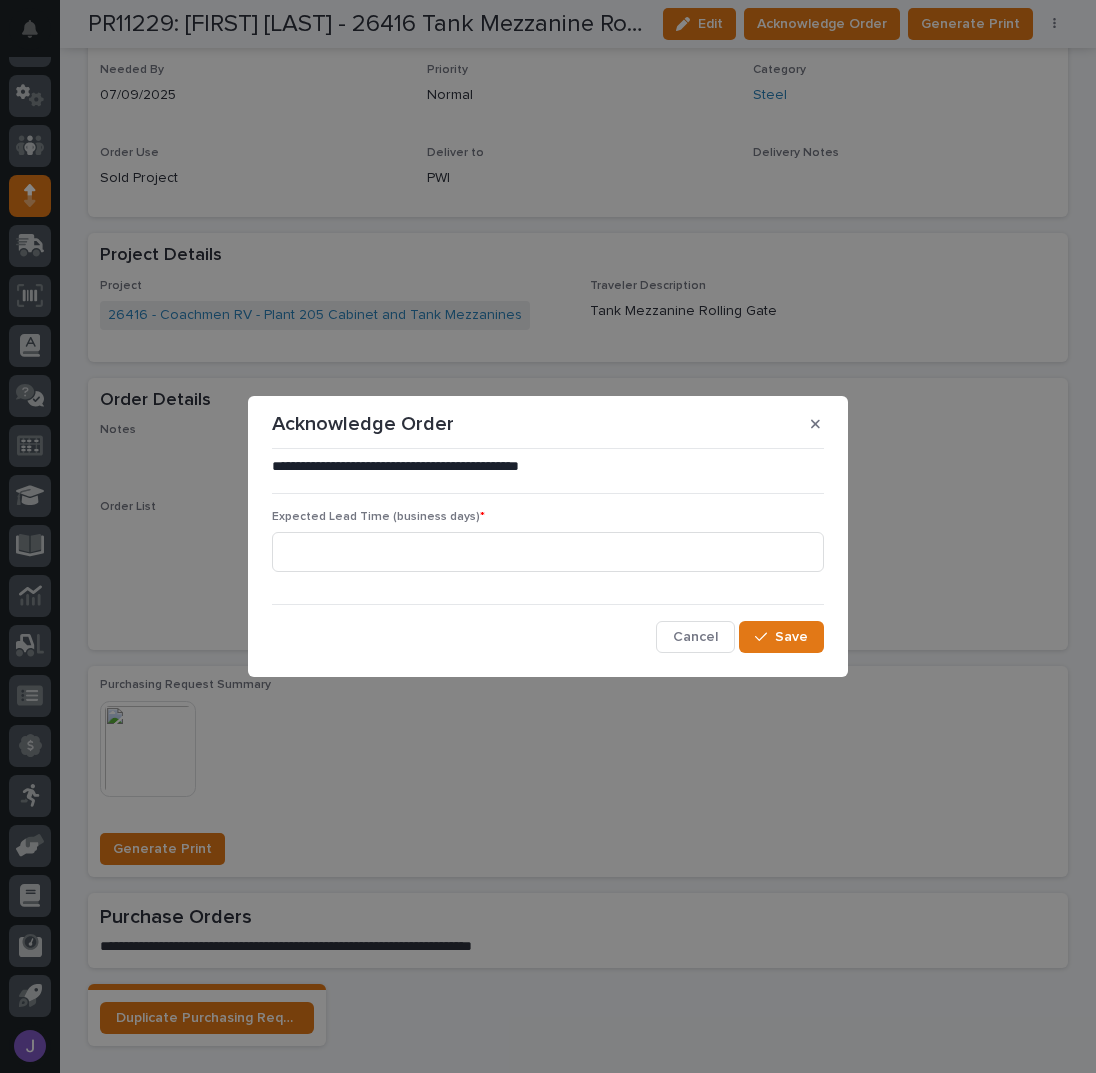 click on "Expected Lead Time (business days) *" at bounding box center [548, 549] 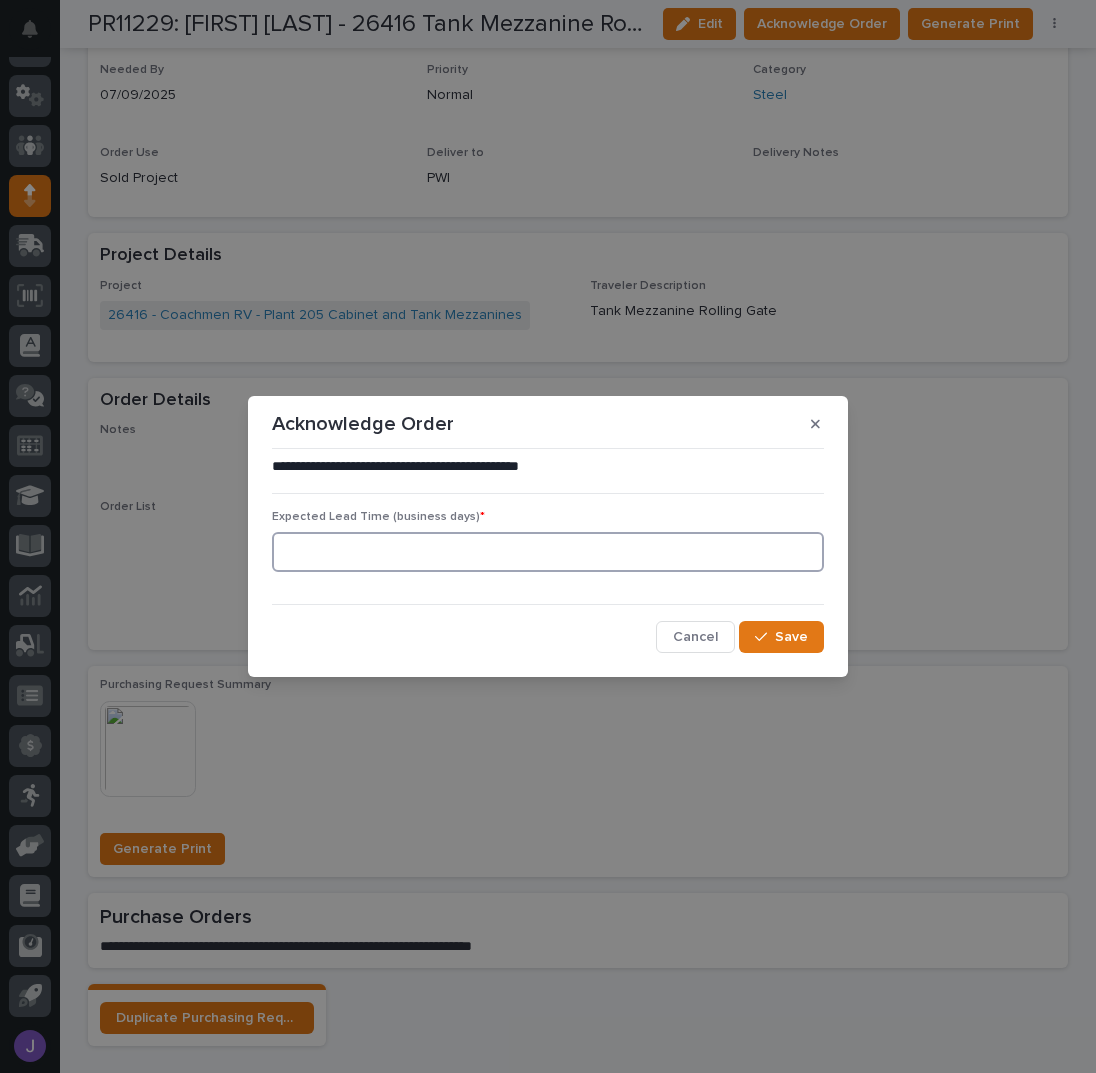 click at bounding box center (548, 552) 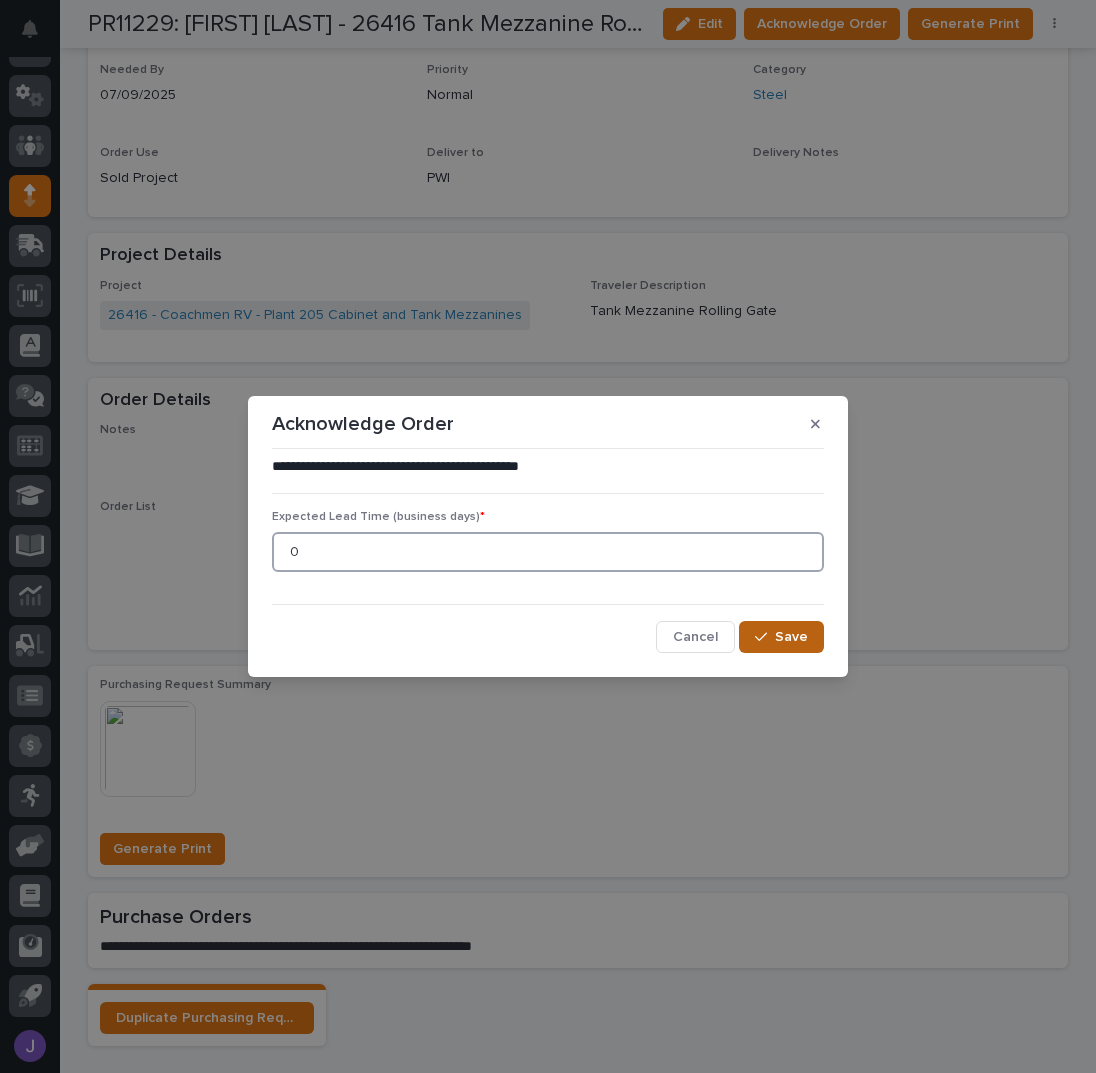 type on "0" 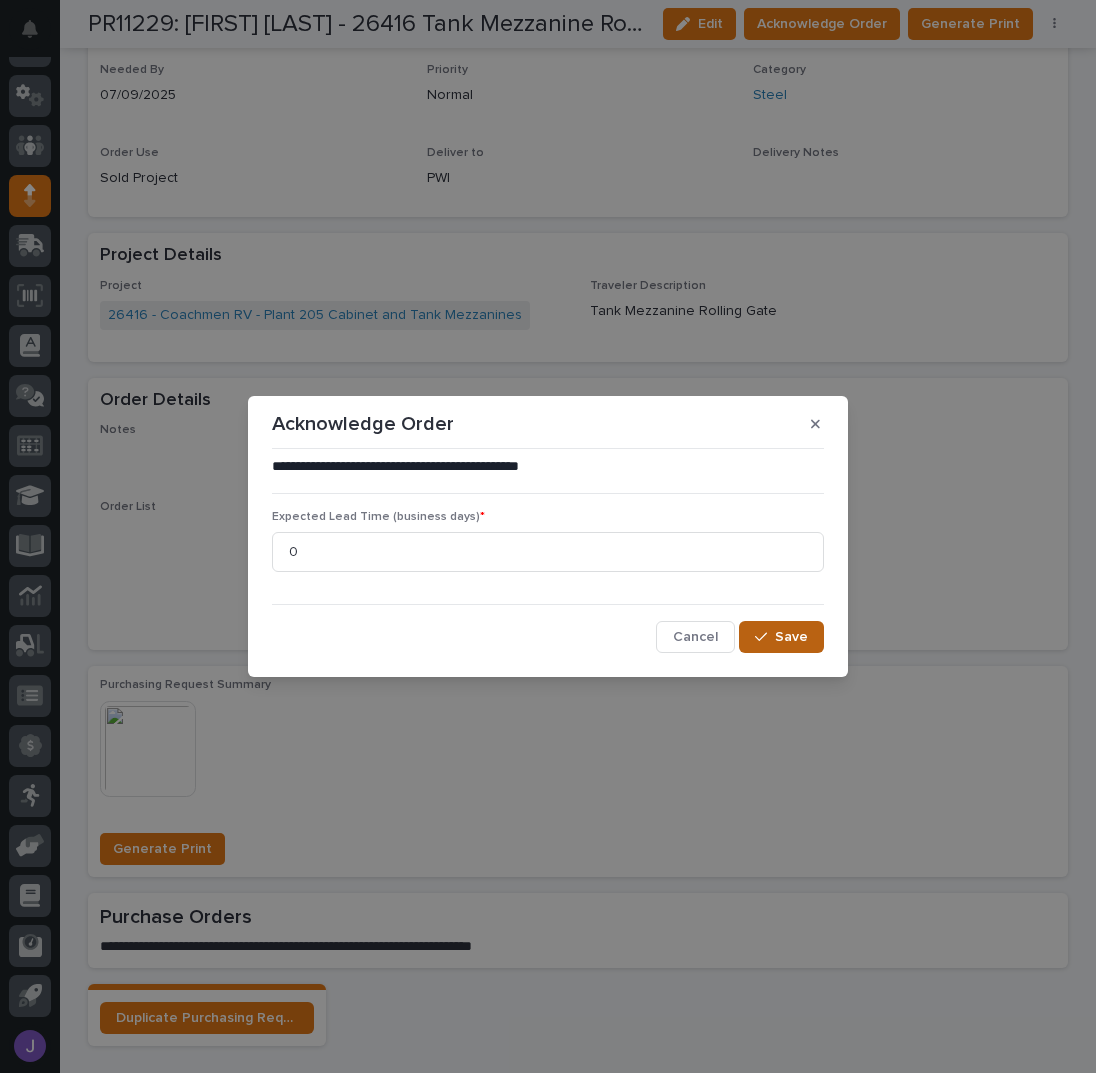 click on "Save" at bounding box center (781, 637) 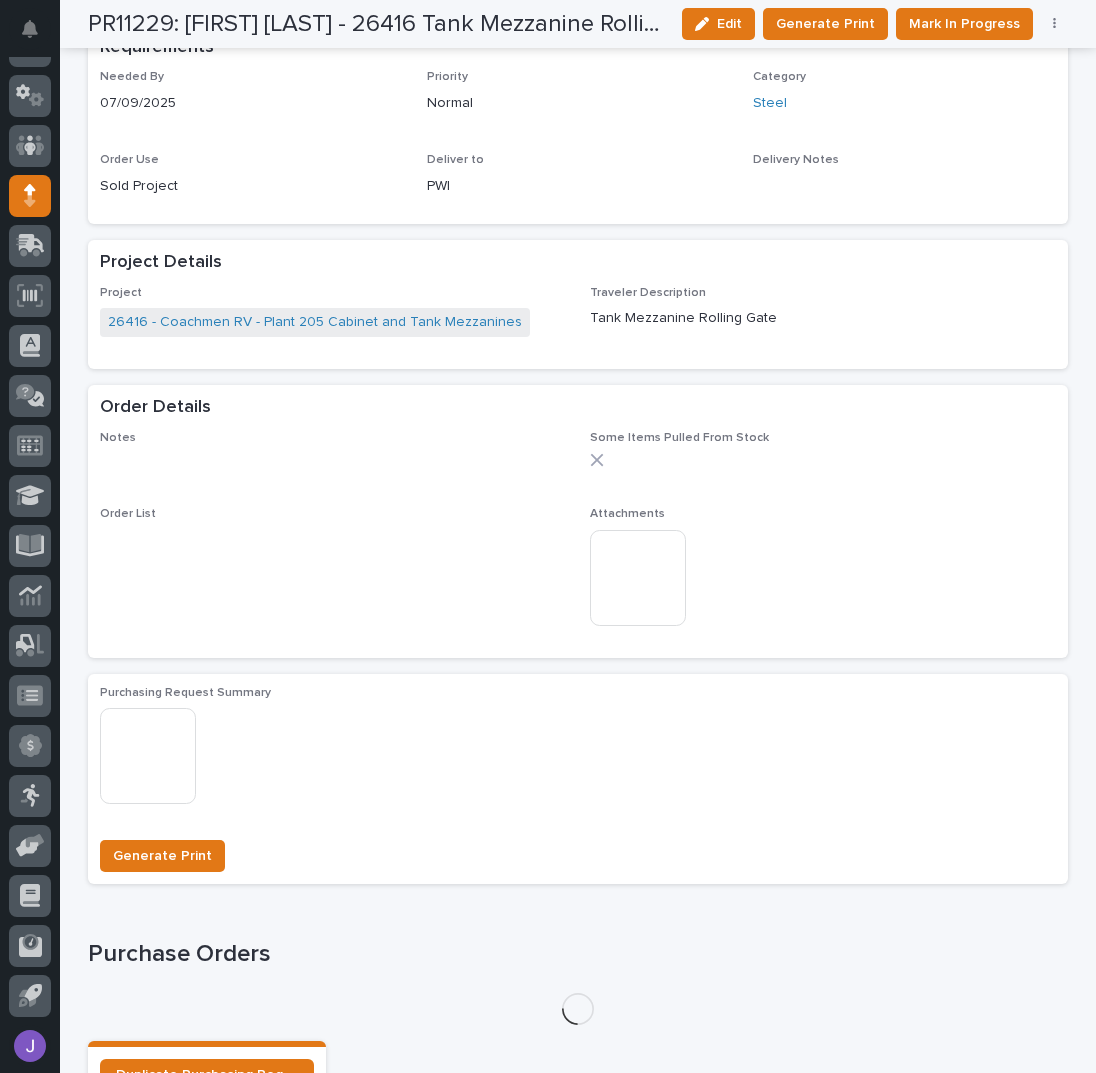 scroll, scrollTop: 1006, scrollLeft: 0, axis: vertical 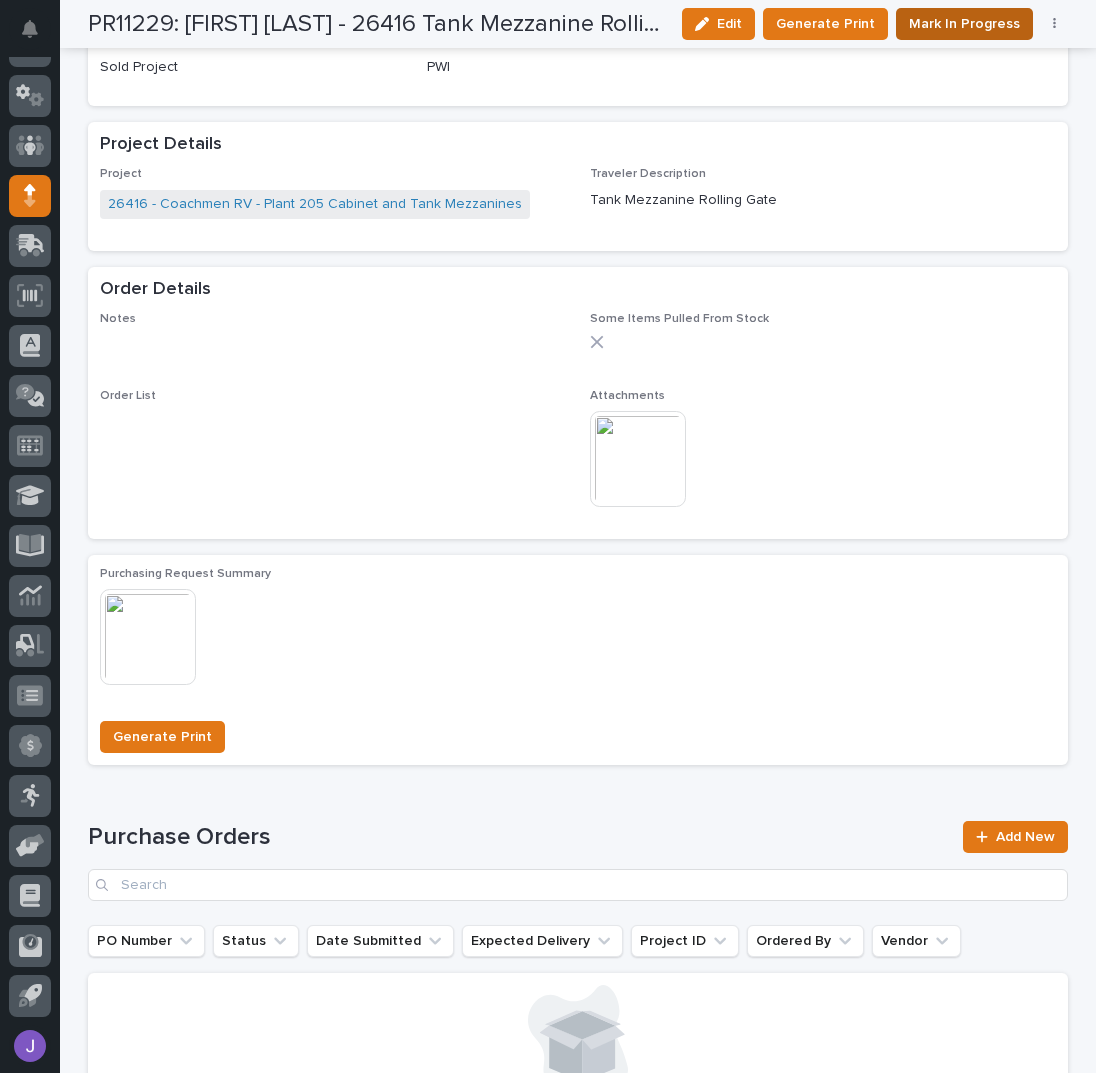click on "Mark In Progress" at bounding box center [964, 24] 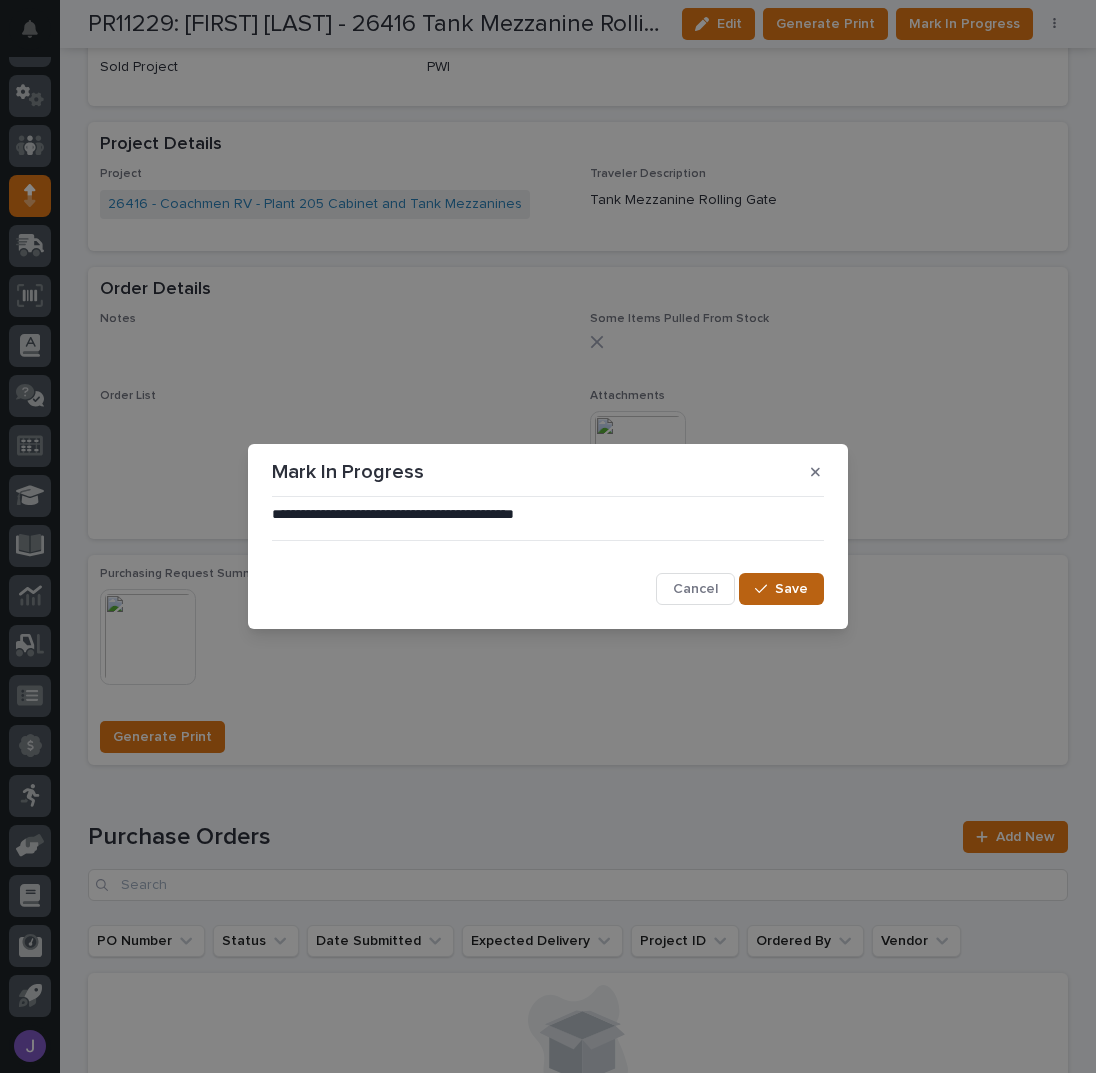 click on "Save" at bounding box center [781, 589] 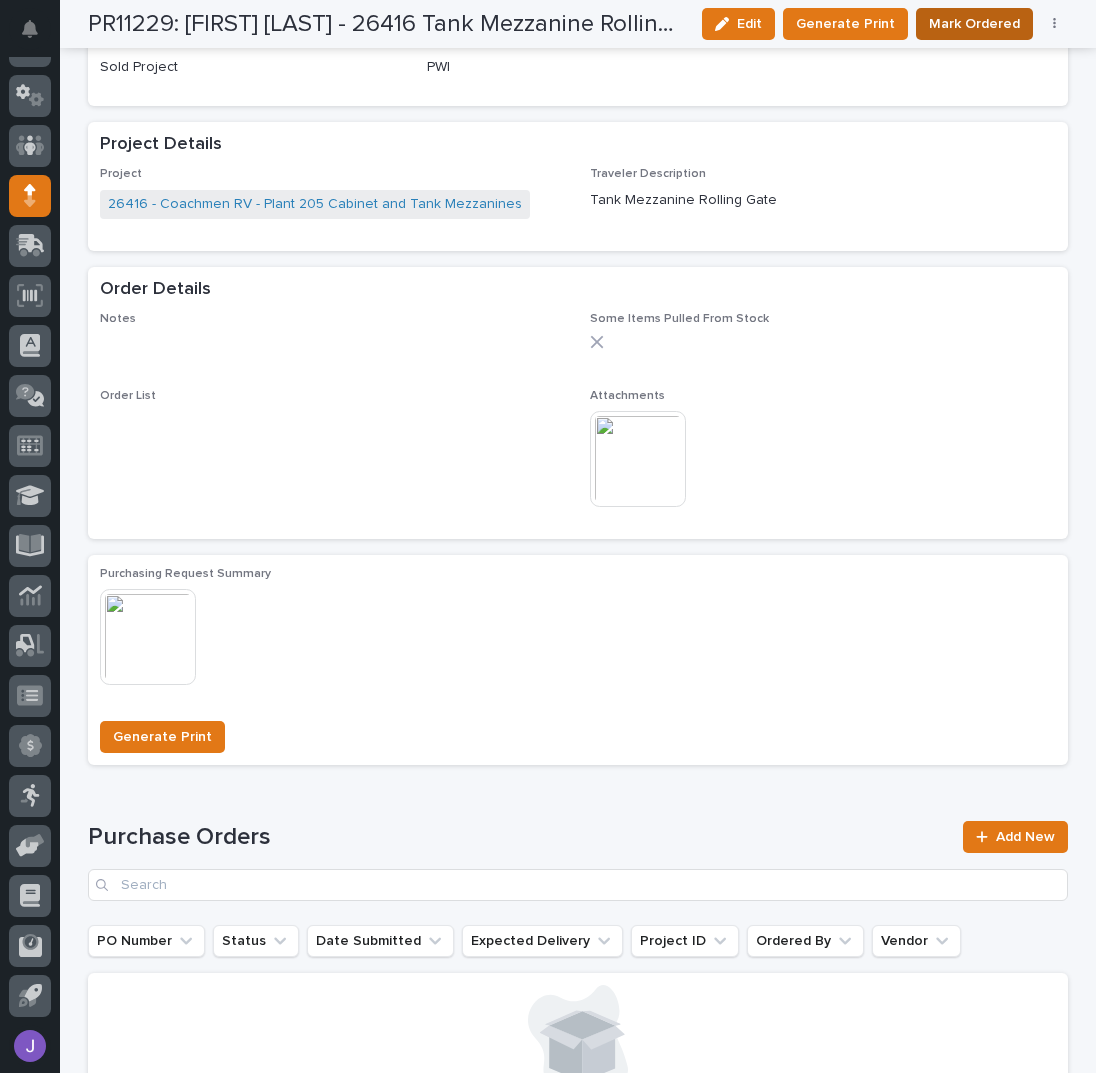 scroll, scrollTop: 1003, scrollLeft: 0, axis: vertical 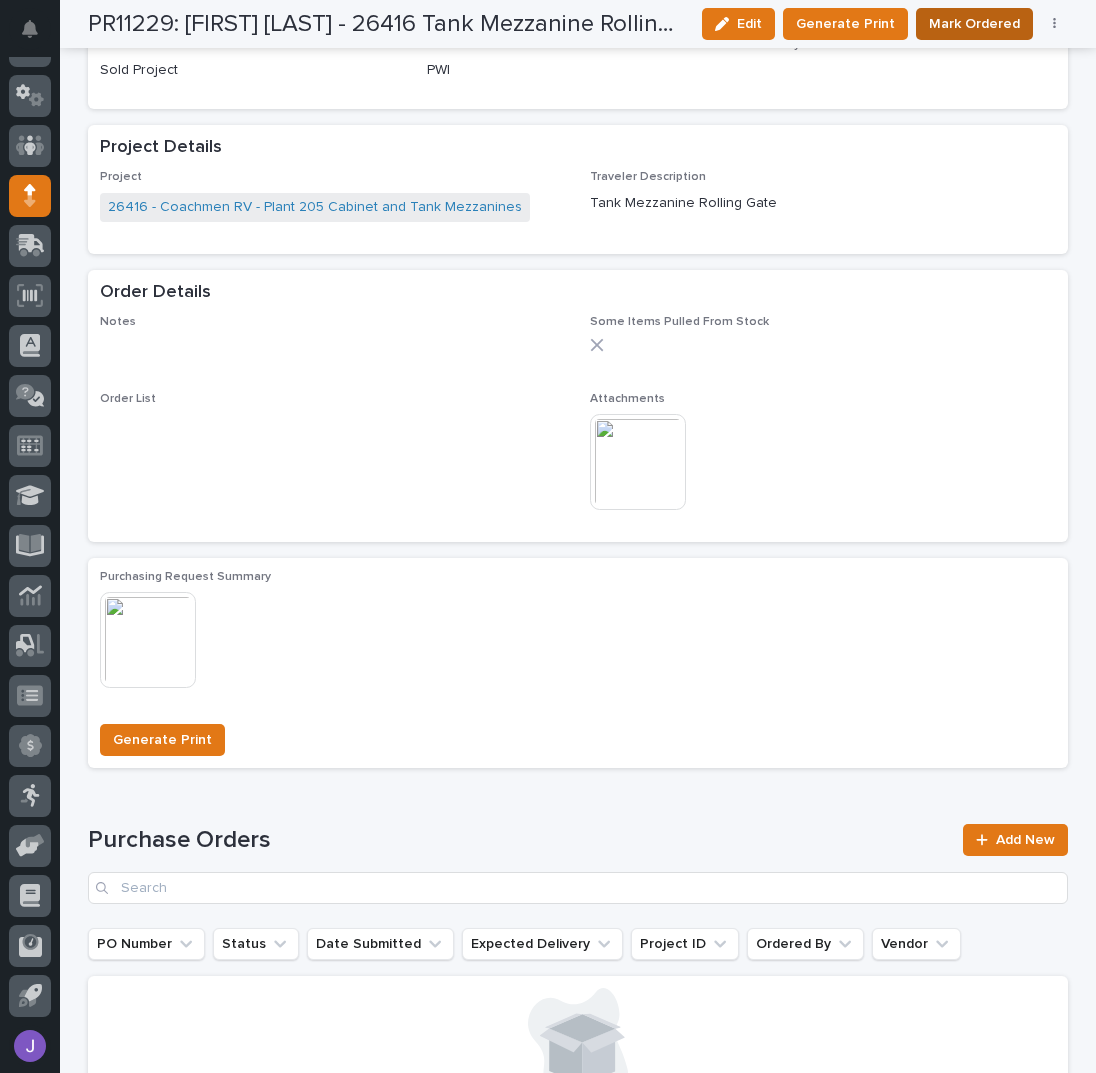 click on "Mark Ordered" at bounding box center [974, 24] 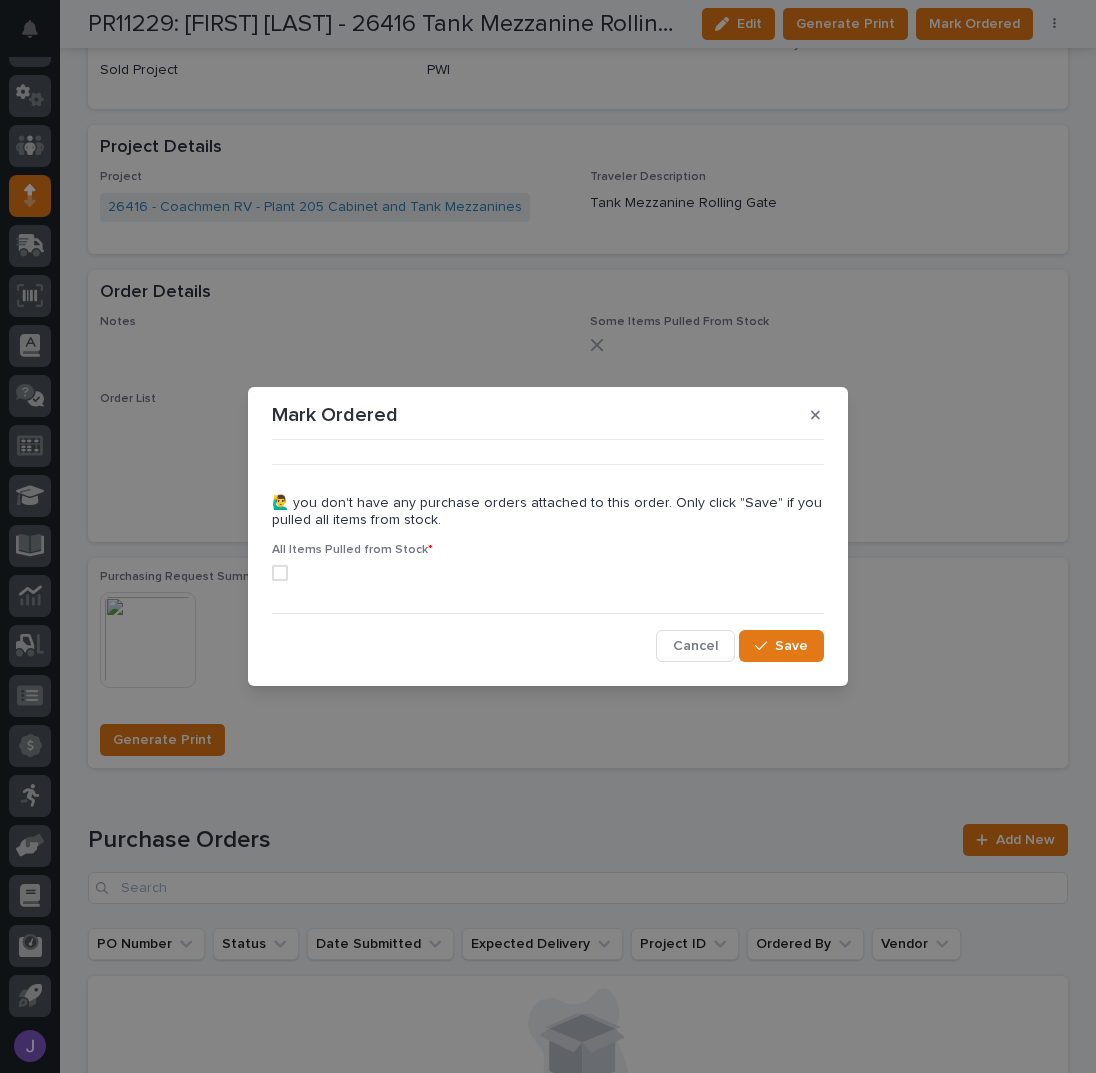 click at bounding box center (280, 573) 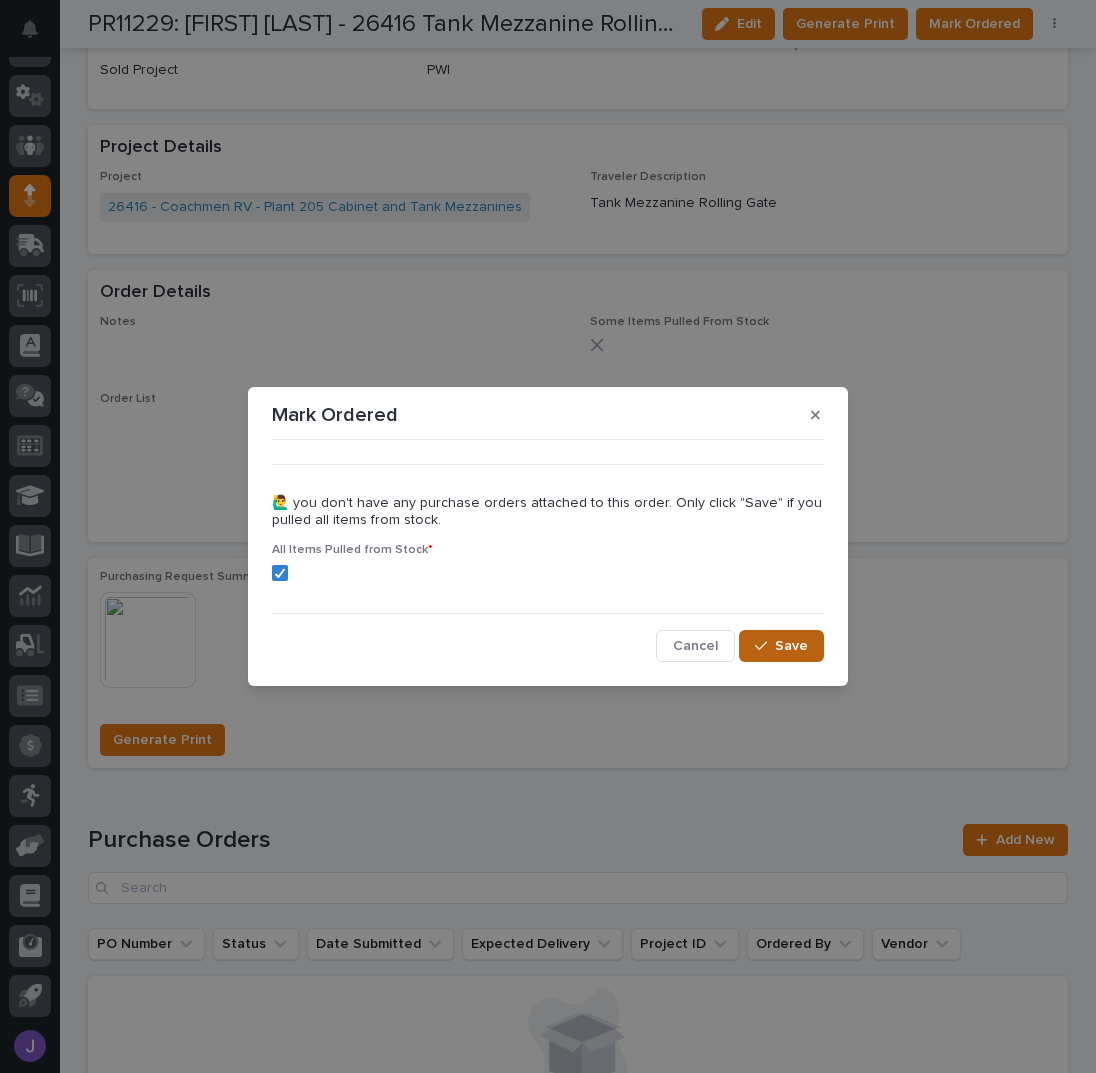 click on "Save" at bounding box center (781, 646) 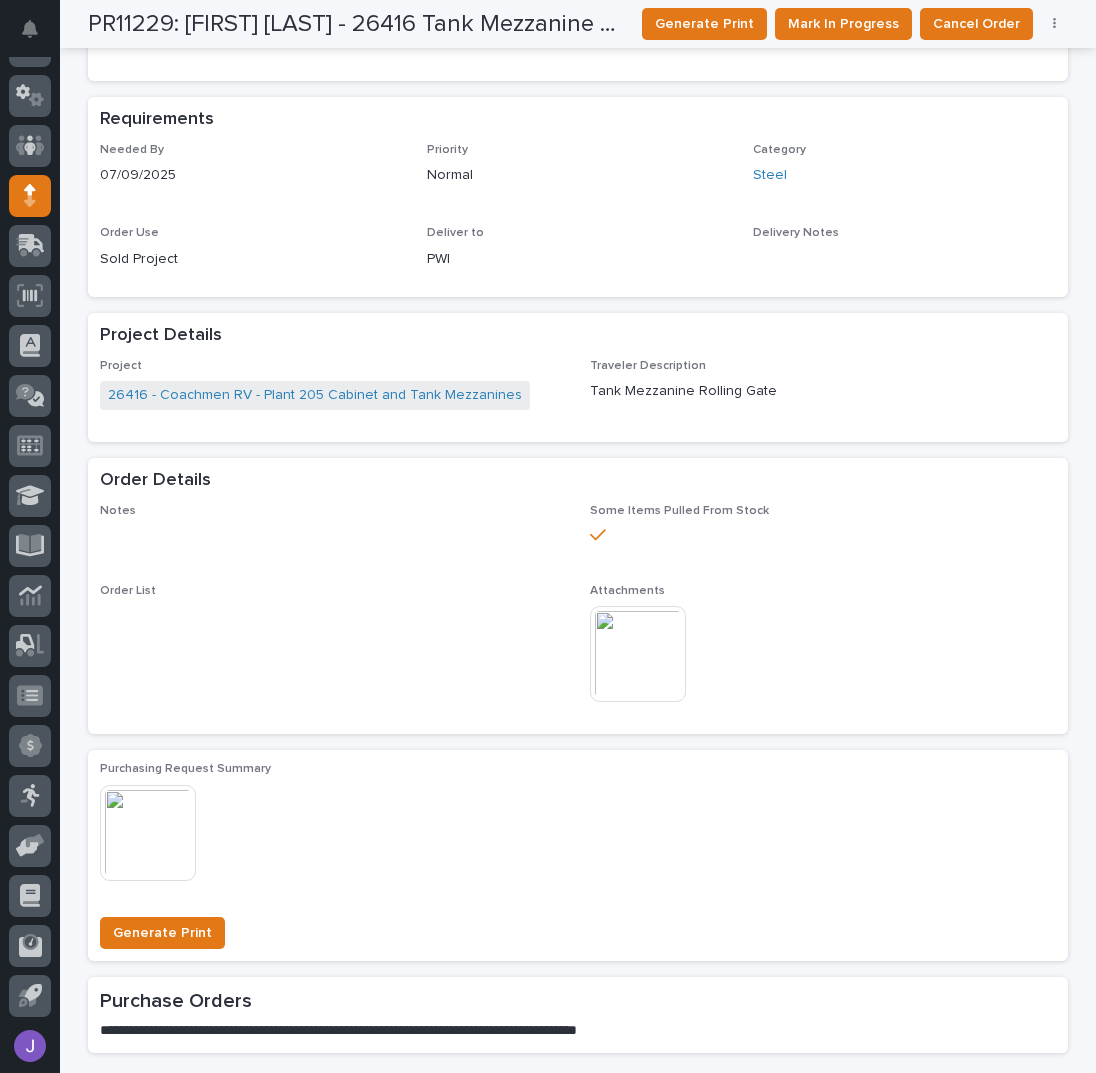 scroll, scrollTop: 0, scrollLeft: 0, axis: both 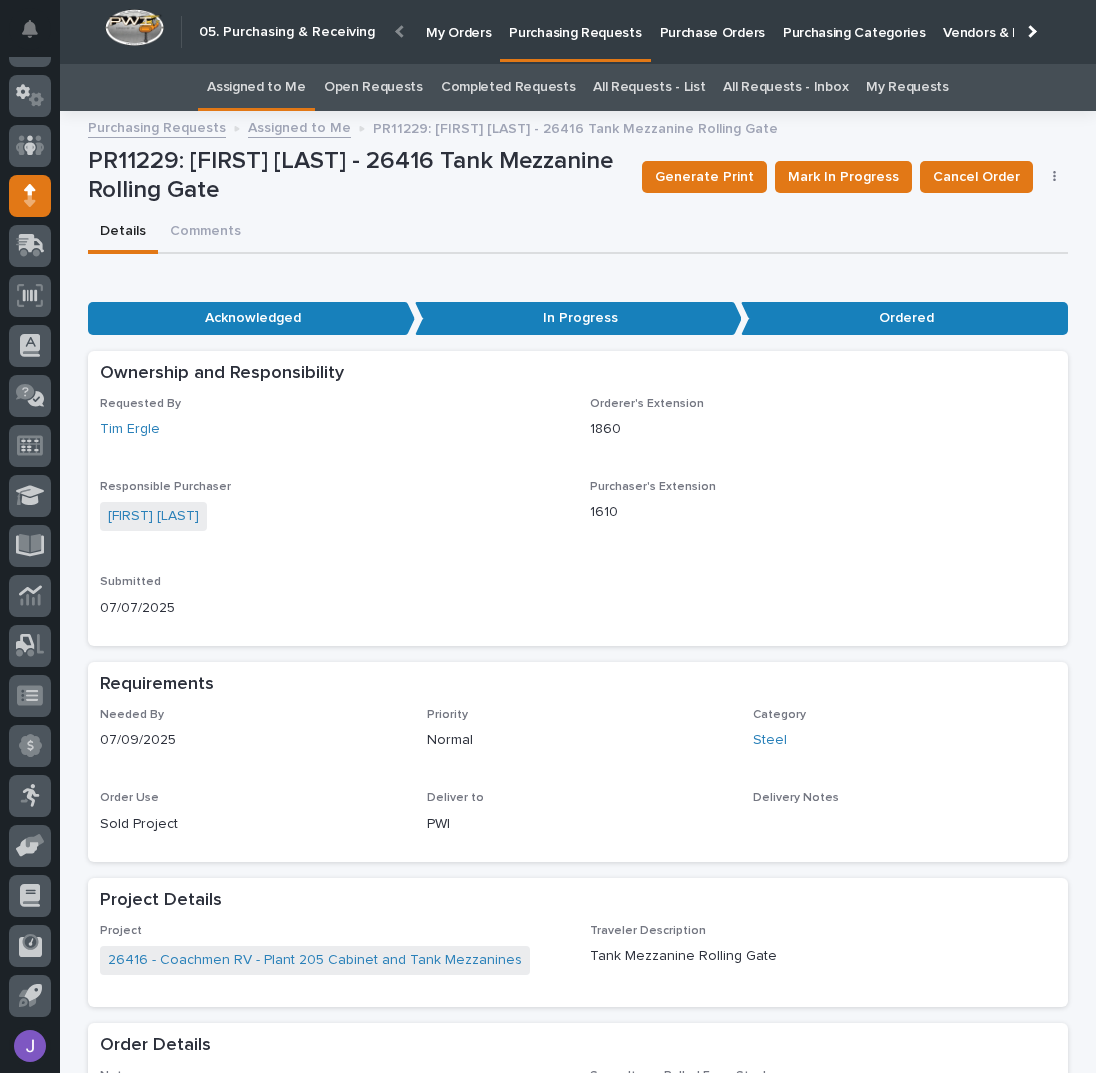 click on "Assigned to Me" at bounding box center [256, 87] 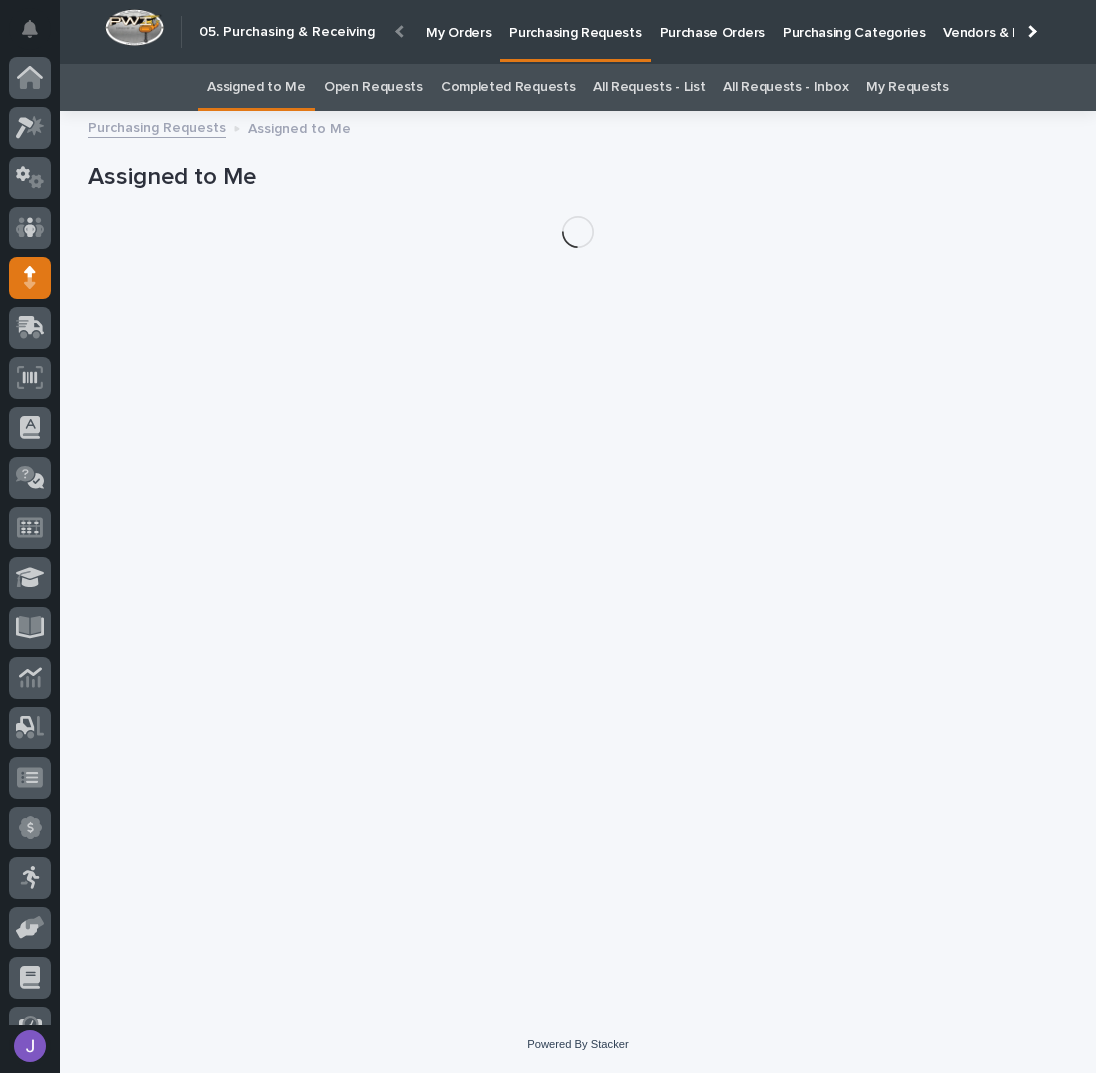 scroll, scrollTop: 82, scrollLeft: 0, axis: vertical 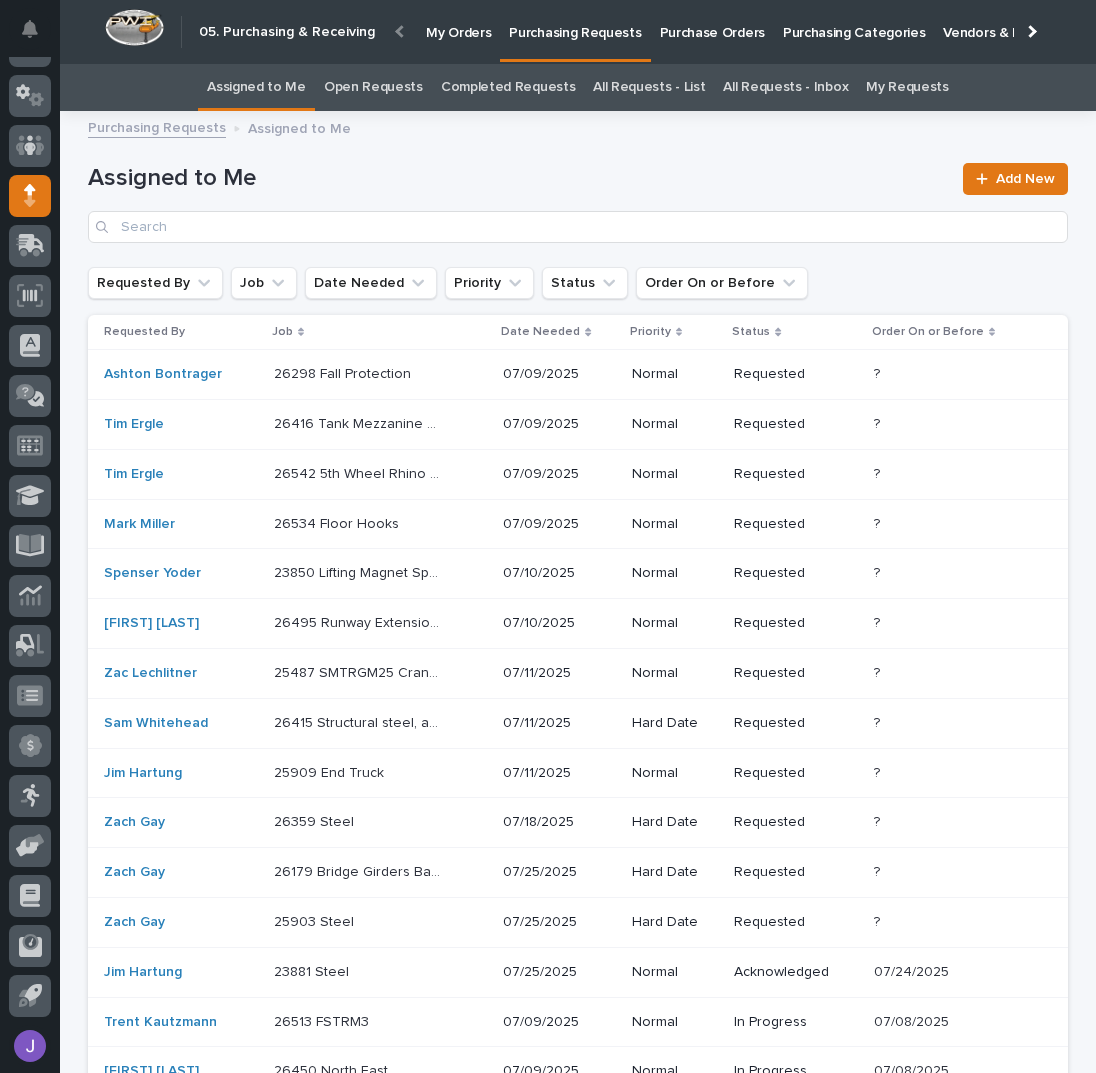 click on "26416 Tank Mezzanine Stairs" at bounding box center (344, 372) 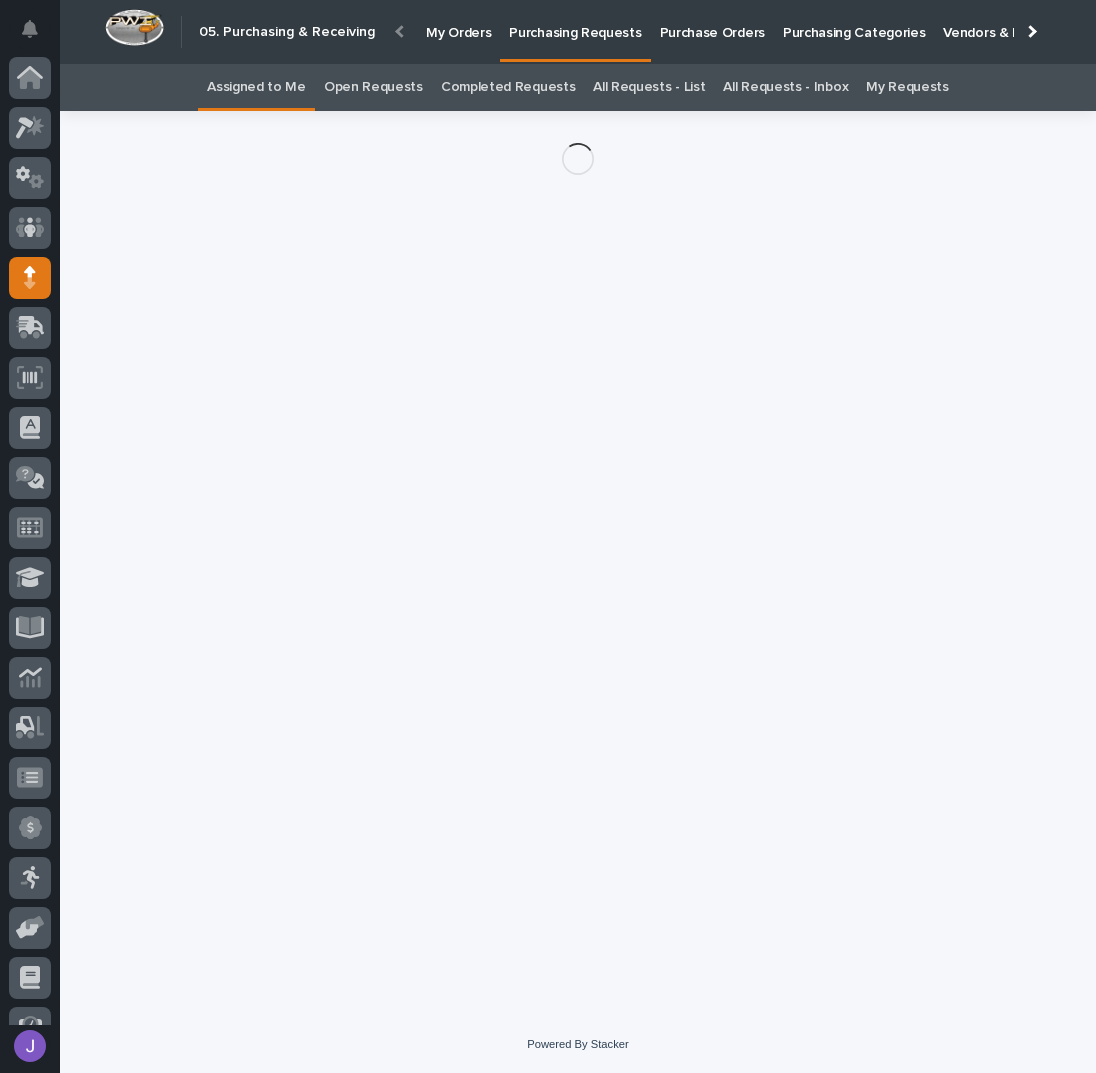 scroll, scrollTop: 82, scrollLeft: 0, axis: vertical 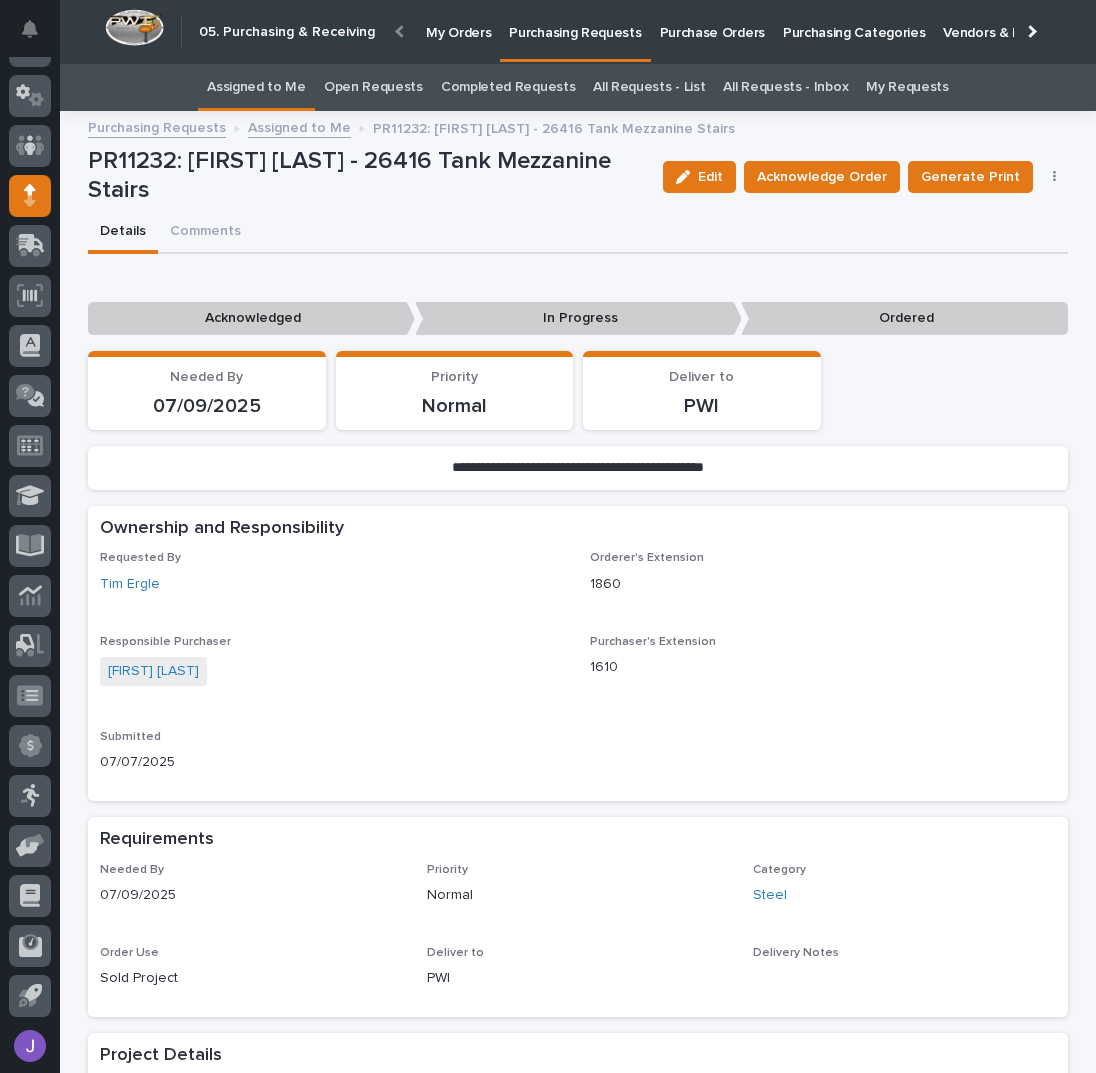 click on "Edit Acknowledge Order Generate Print Cancel Order Edit Linked PO's" at bounding box center [862, 177] 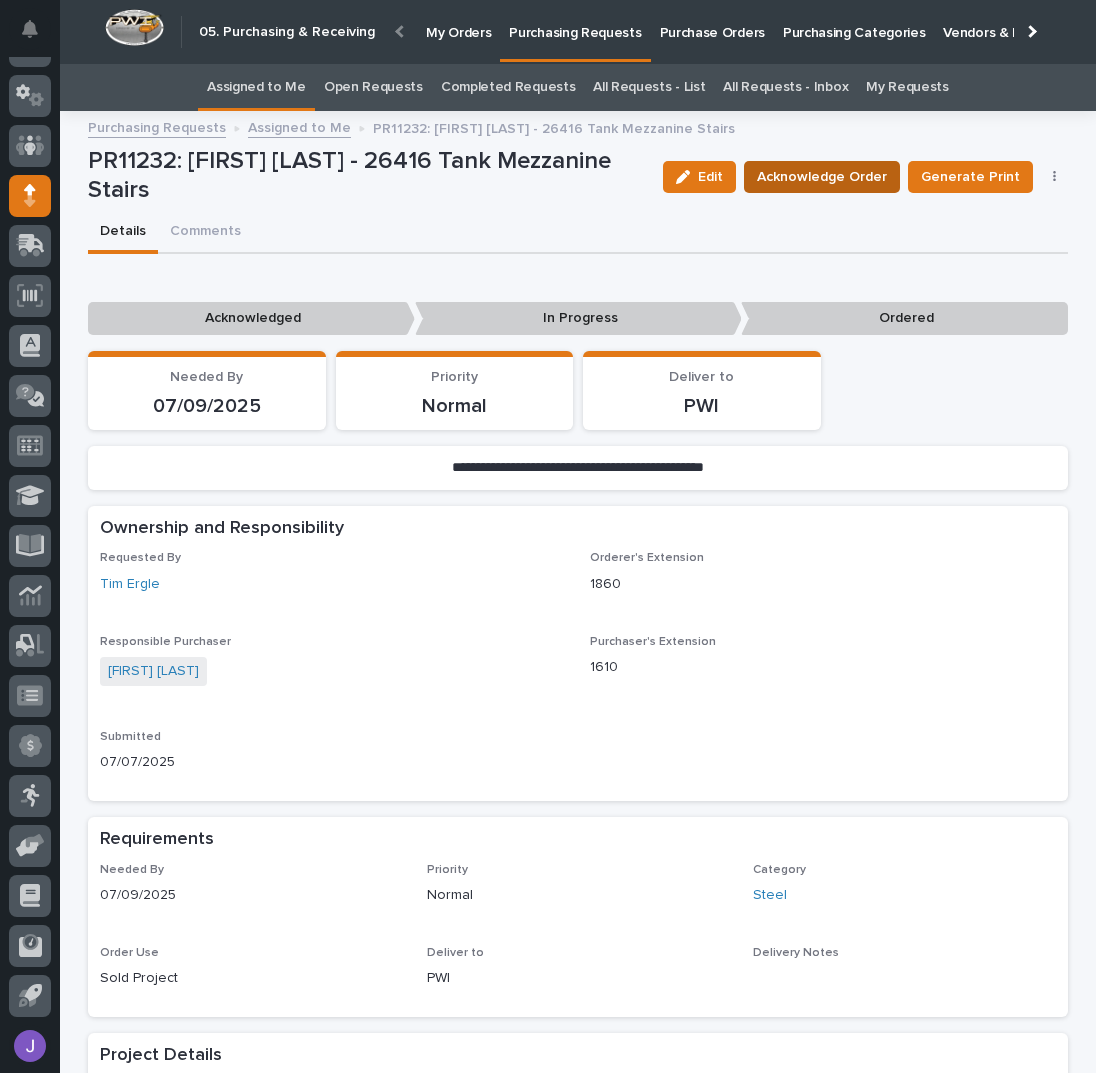click on "Acknowledge Order" at bounding box center [822, 177] 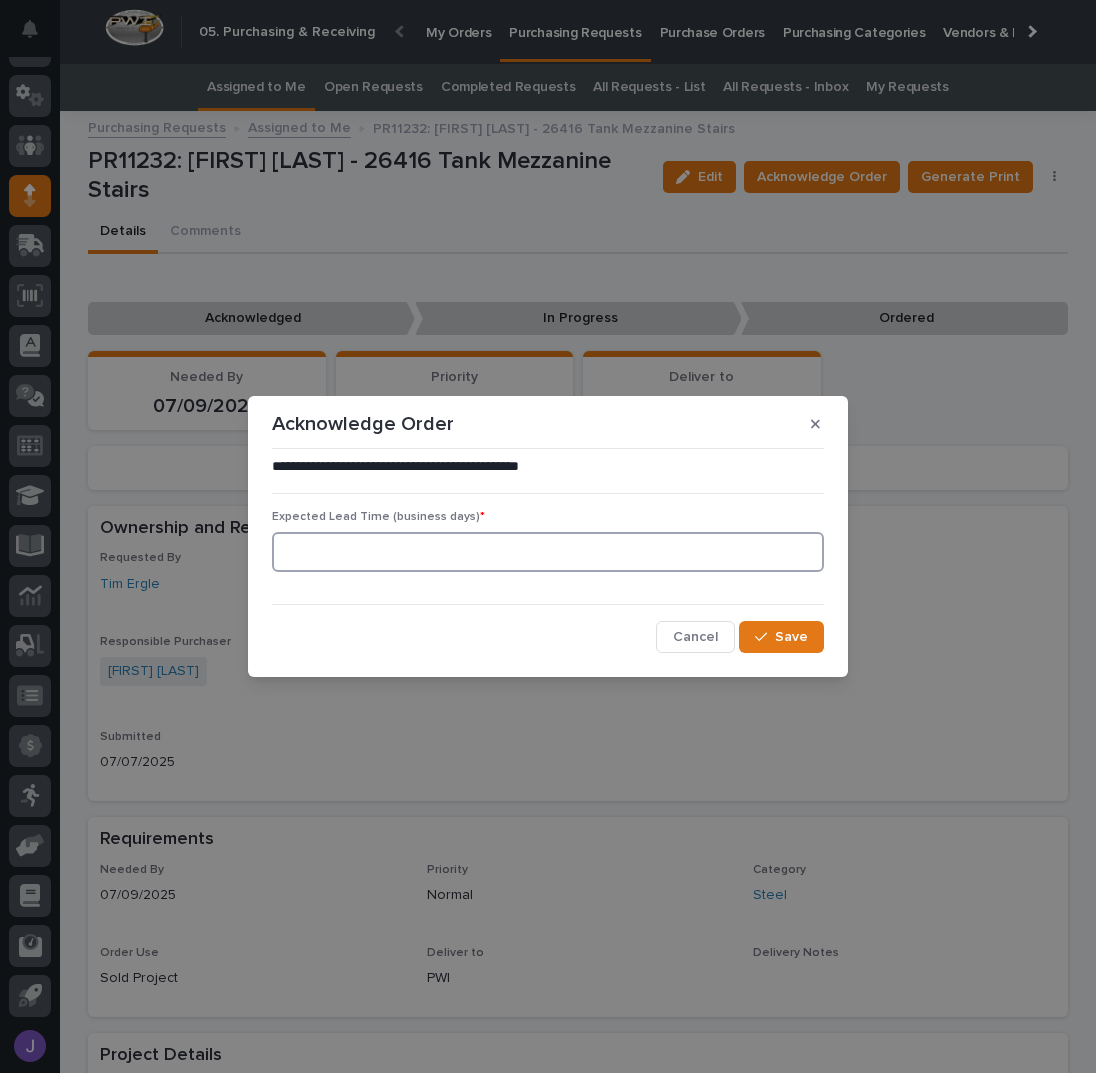 click at bounding box center (548, 552) 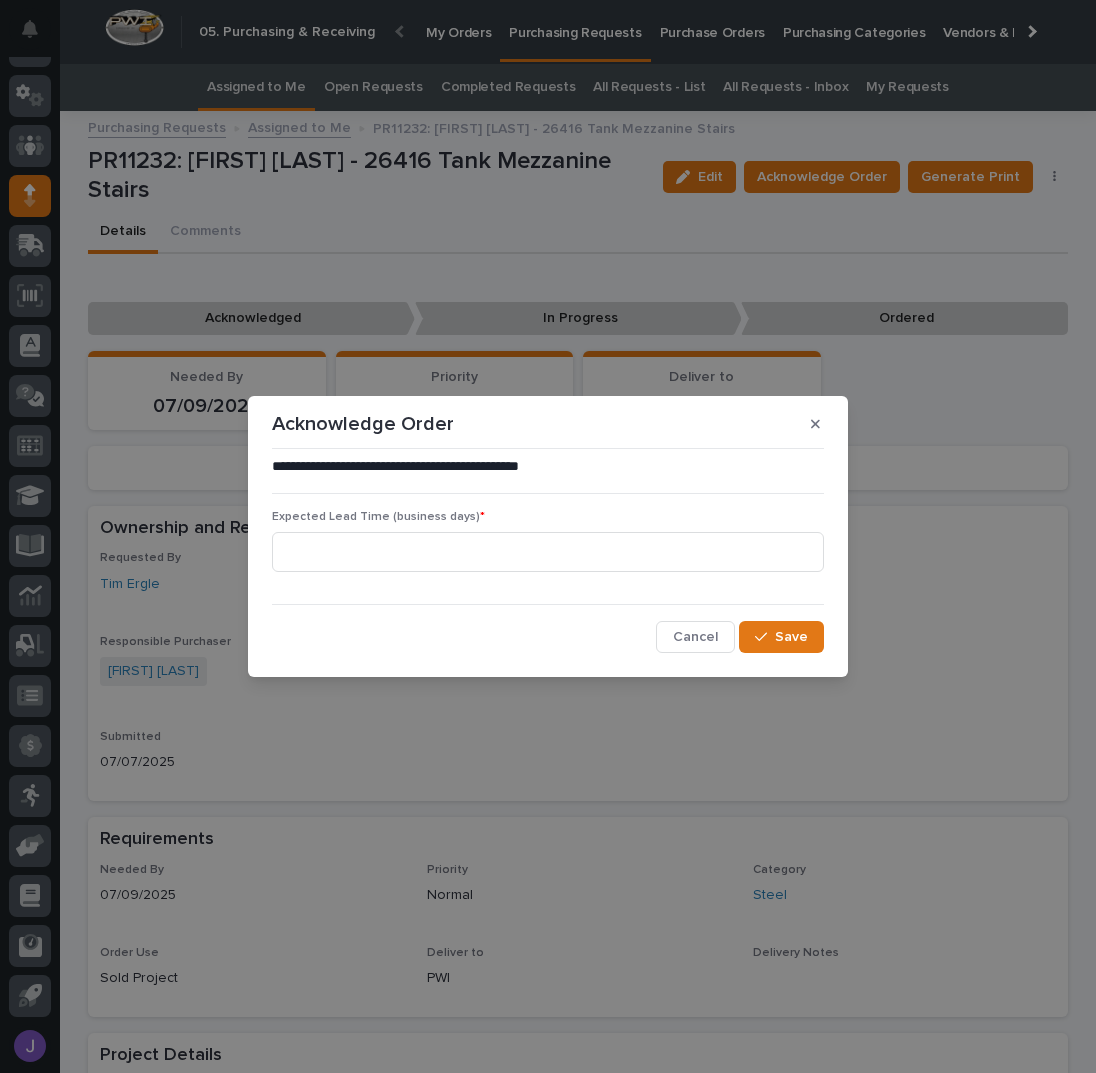 click on "Save" at bounding box center (781, 637) 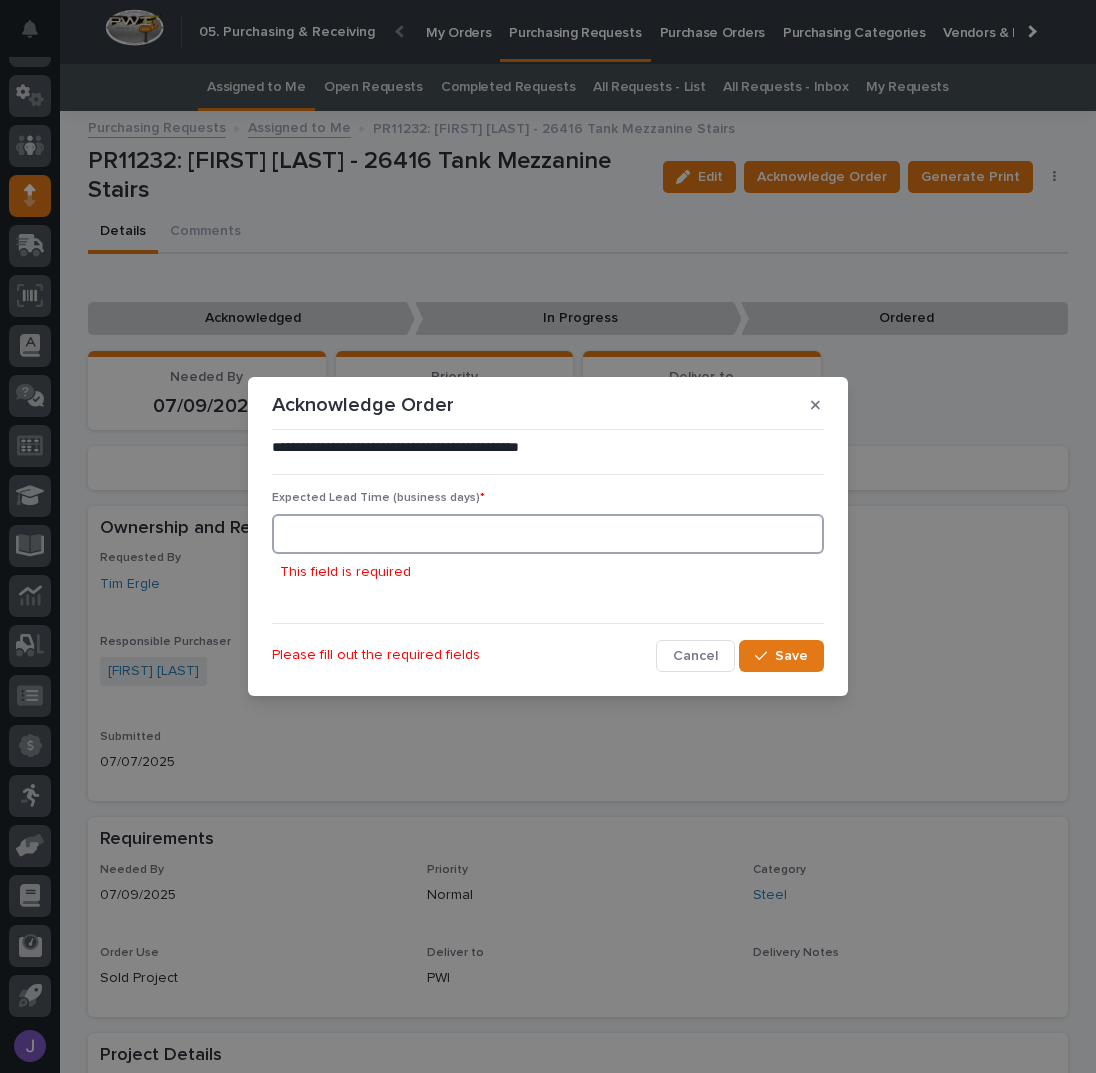 click at bounding box center (548, 534) 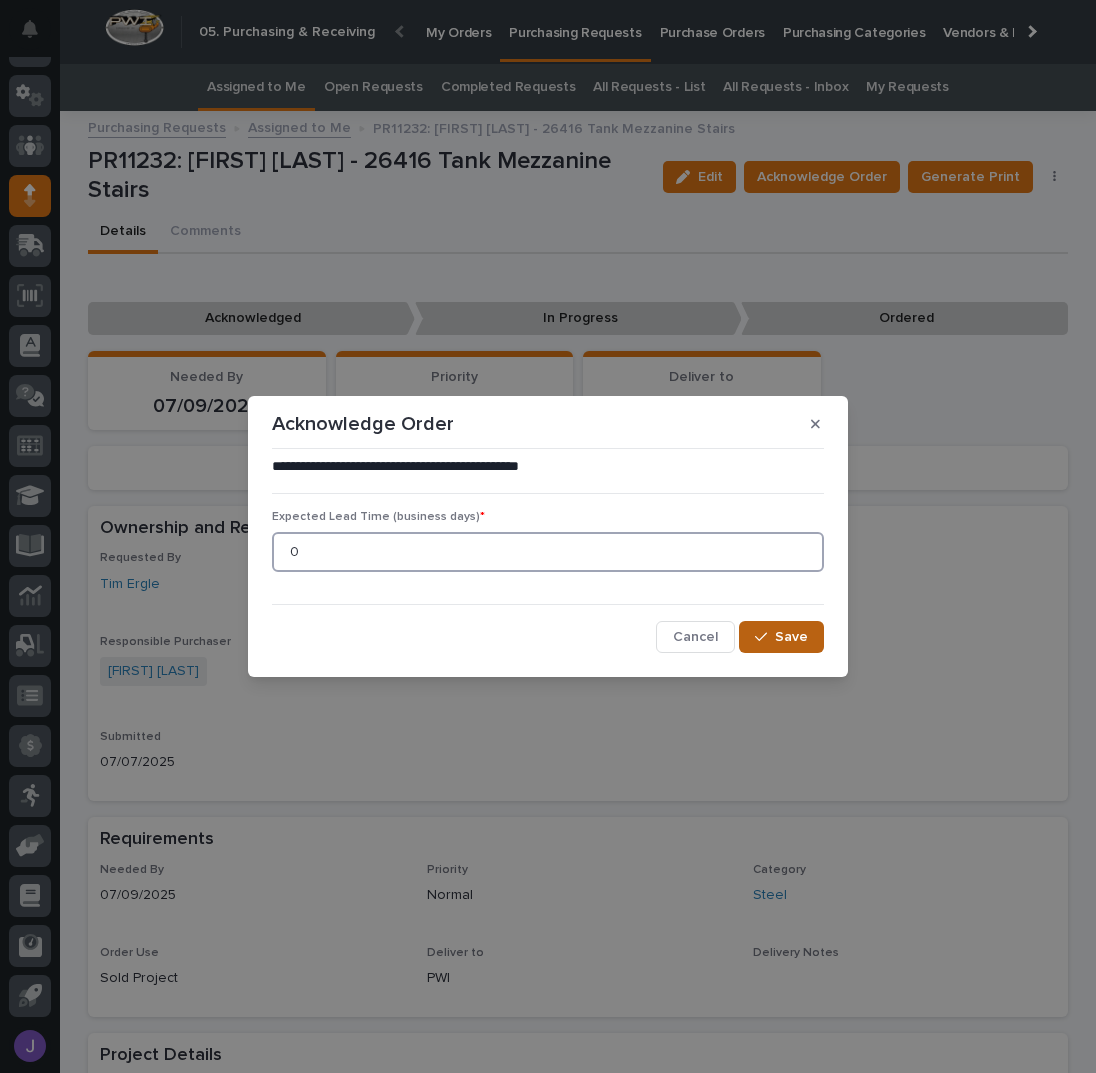 type on "0" 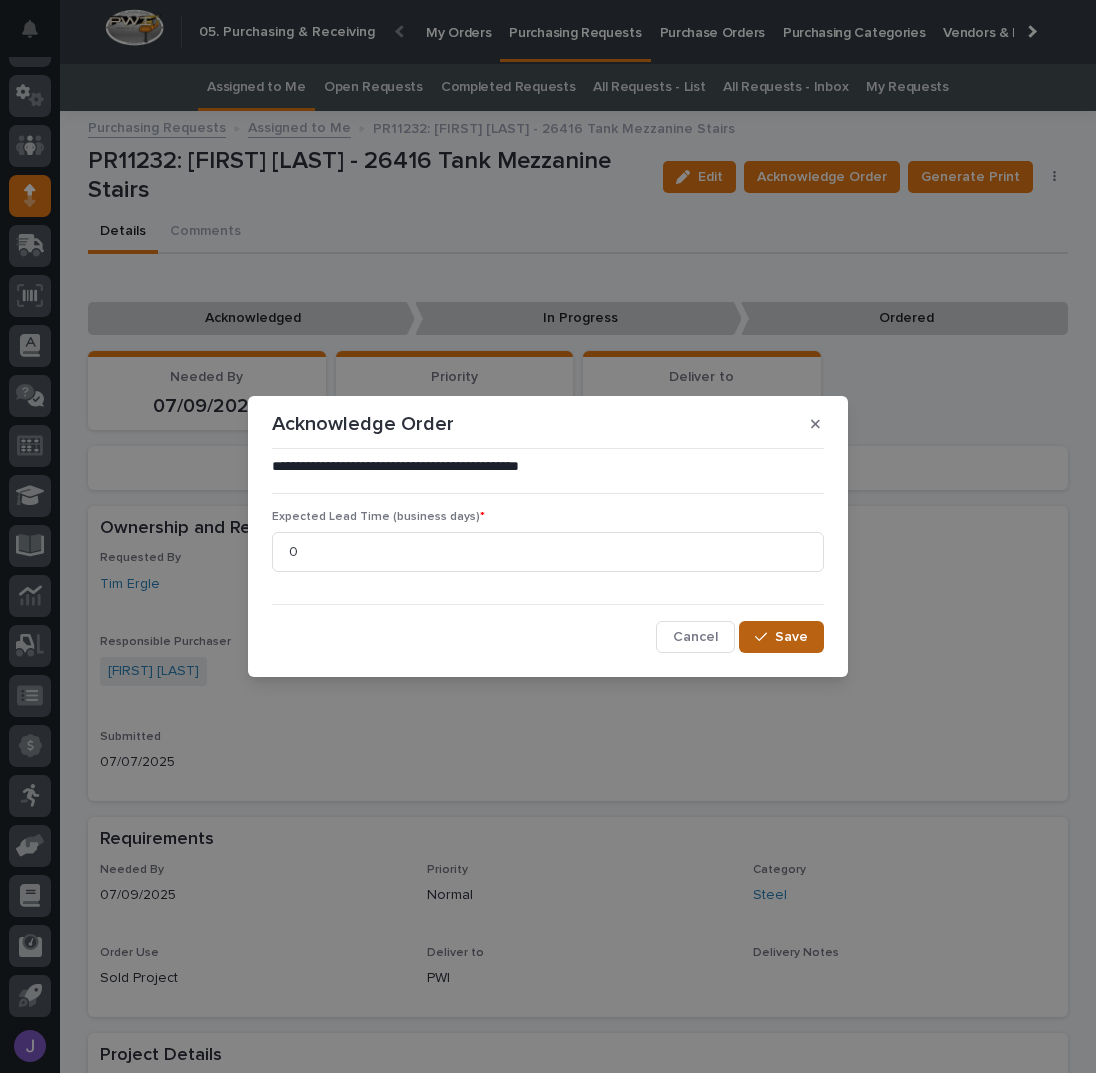 click at bounding box center [765, 637] 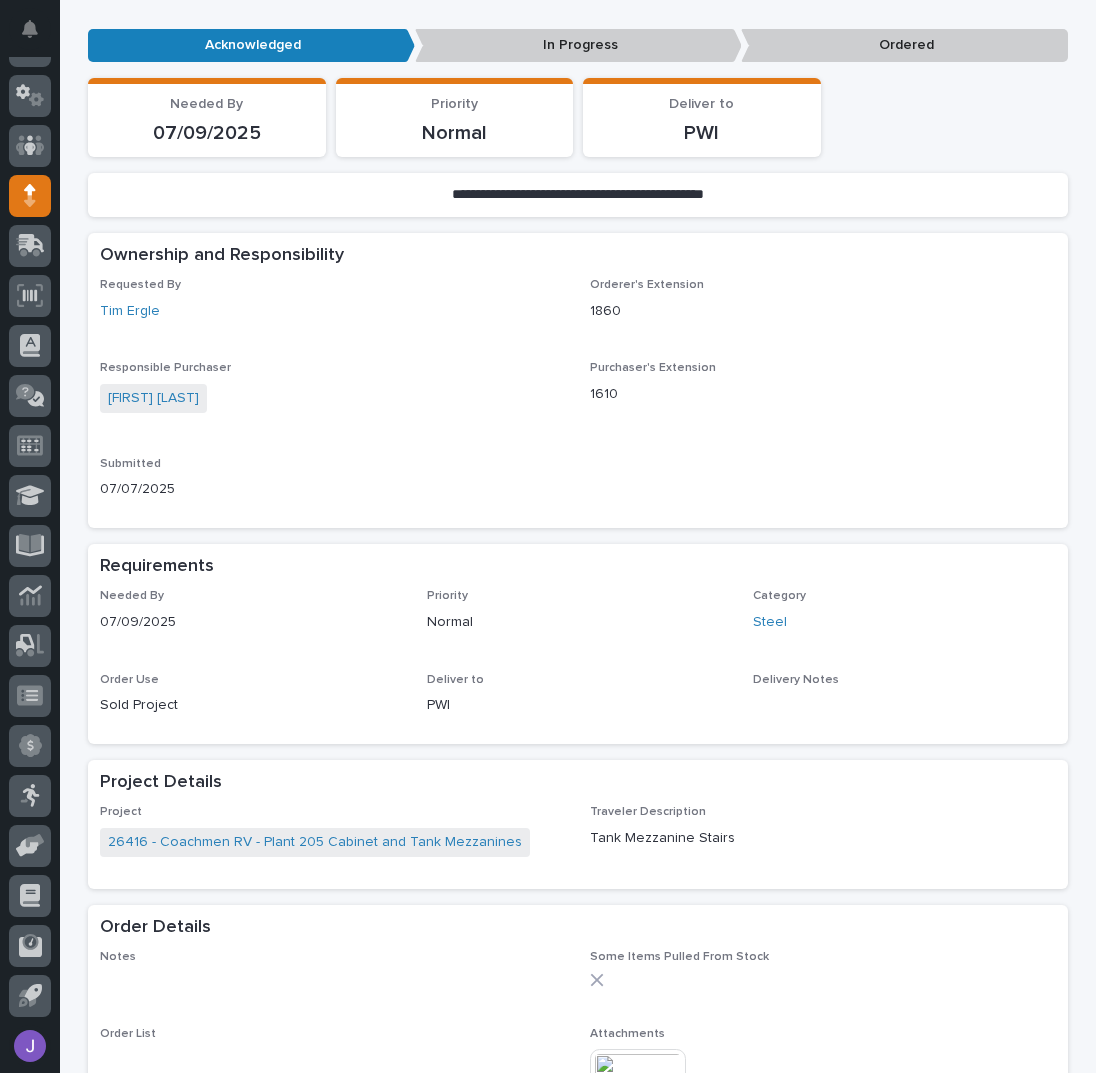 scroll, scrollTop: 533, scrollLeft: 0, axis: vertical 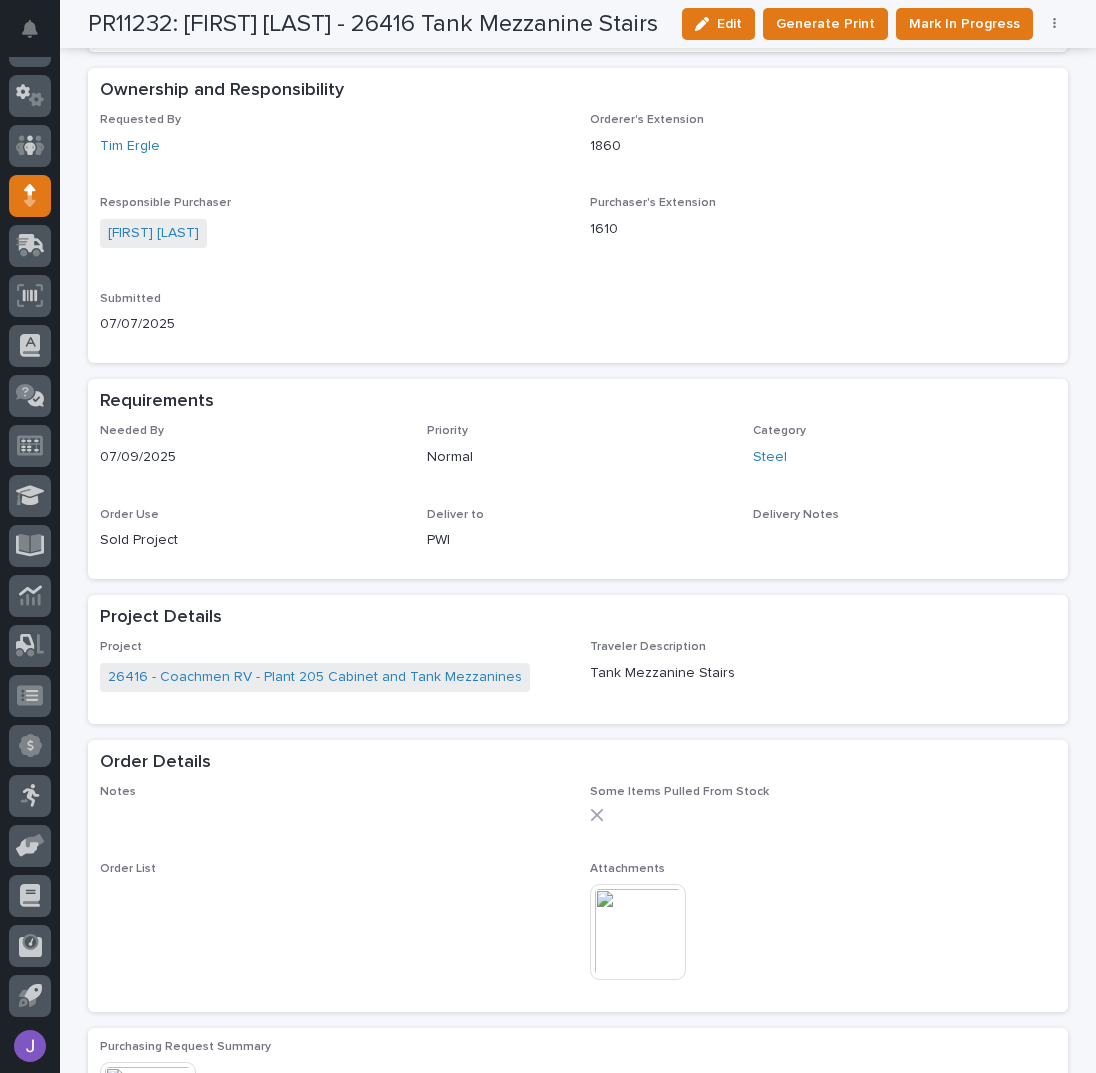 click at bounding box center [638, 932] 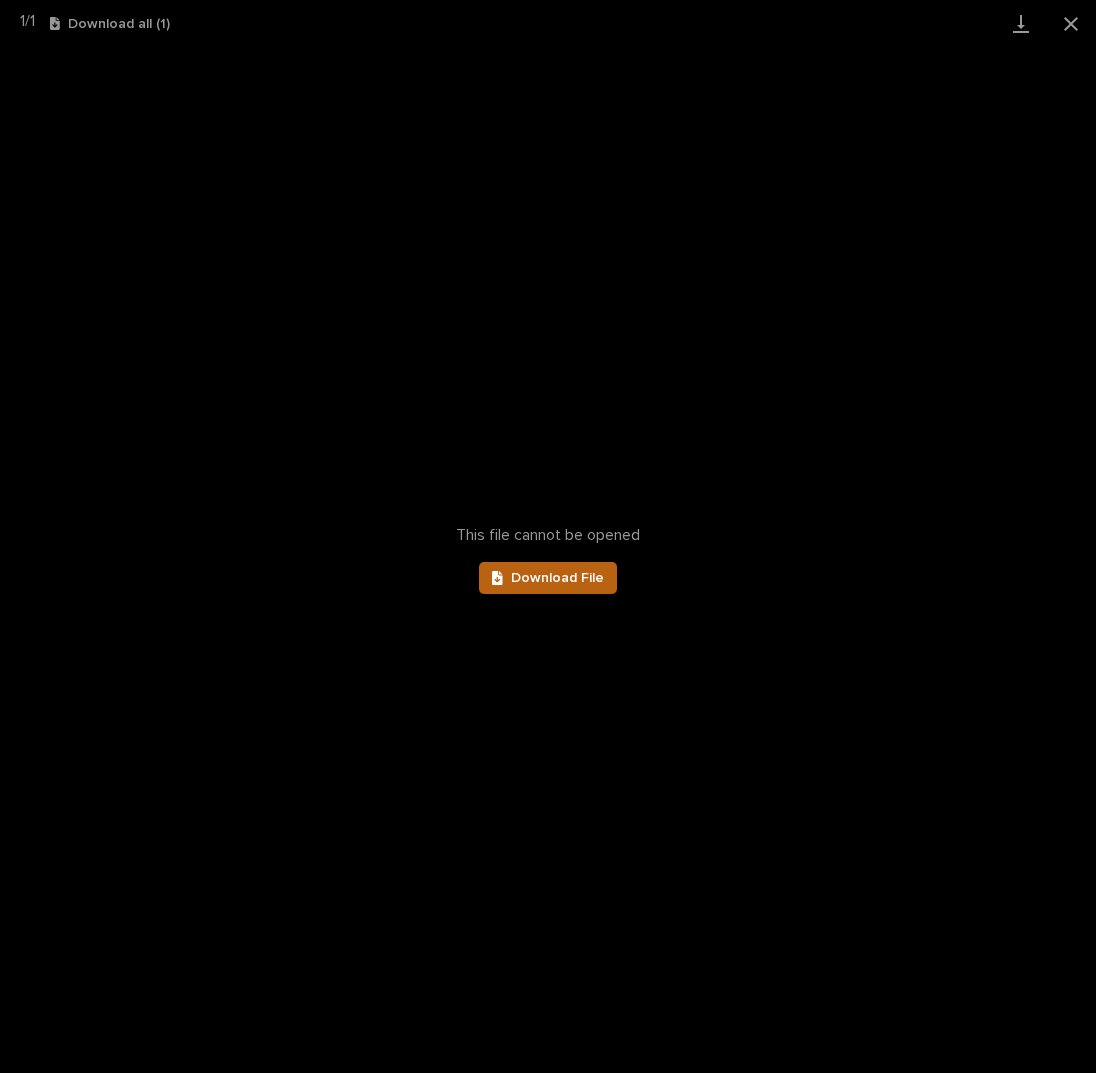 click on "Download File" at bounding box center (557, 578) 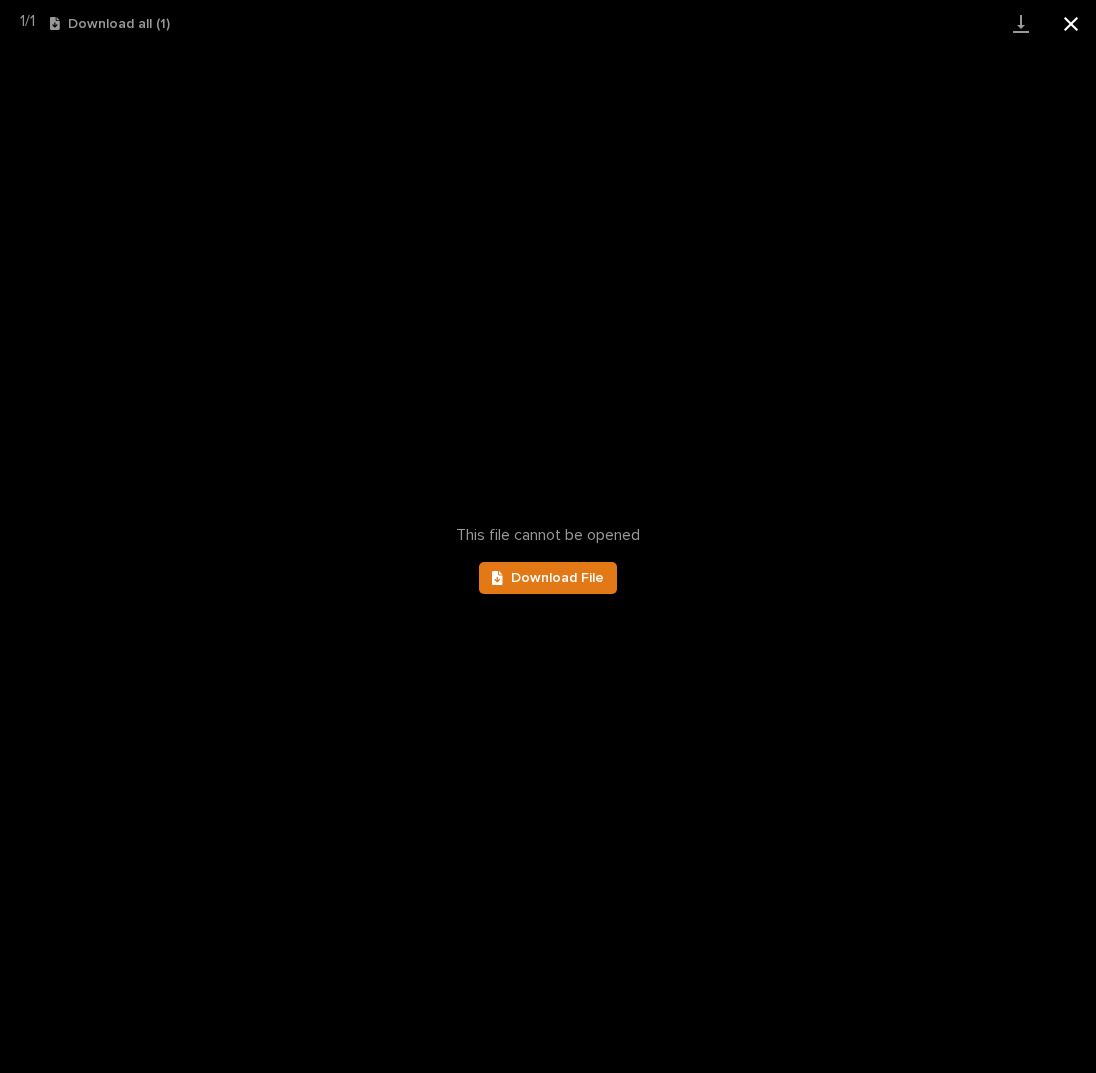 click at bounding box center (1071, 23) 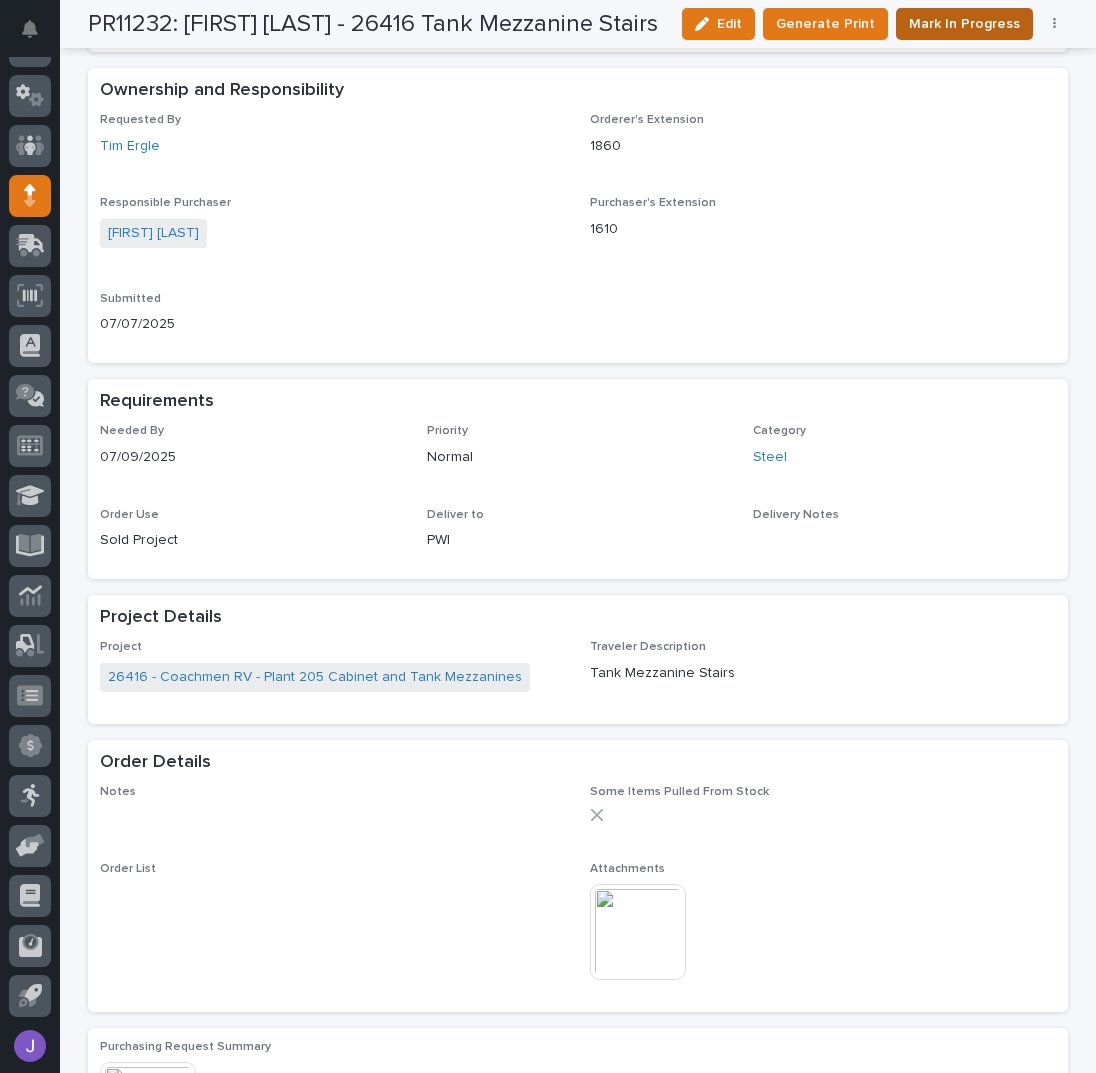 click on "Mark In Progress" at bounding box center [964, 24] 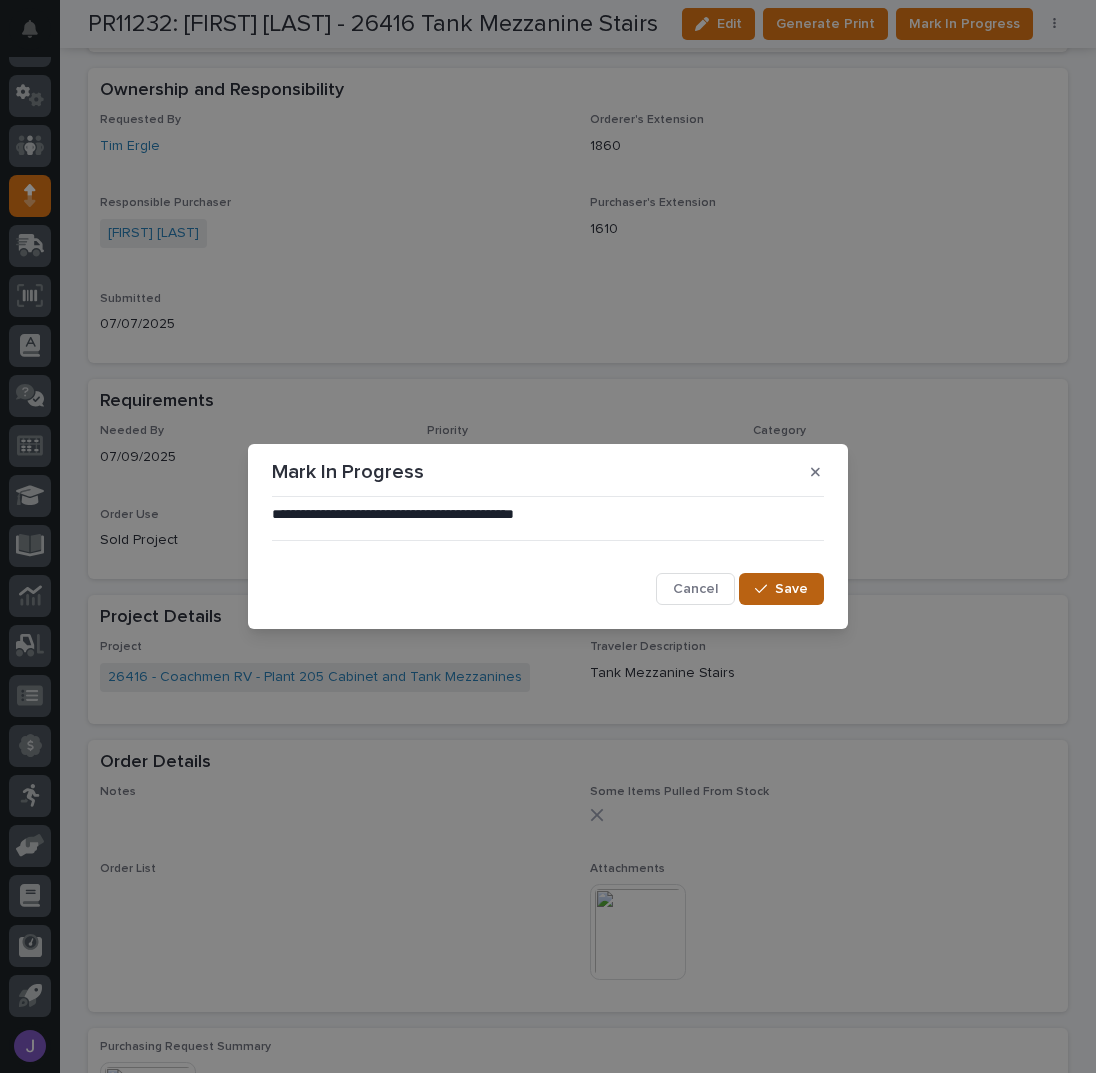 click on "Save" at bounding box center (781, 589) 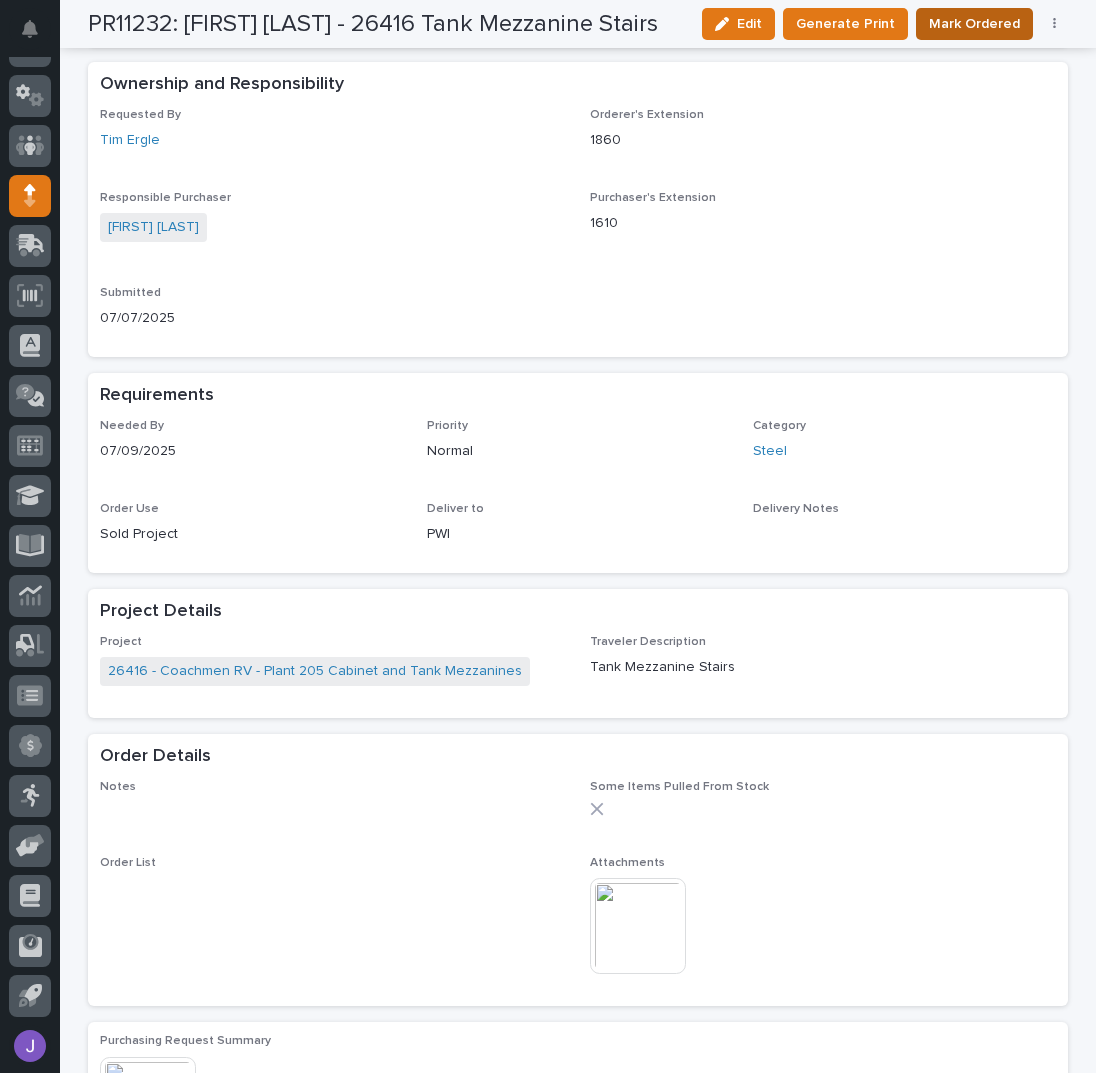 click on "Mark Ordered" at bounding box center (974, 24) 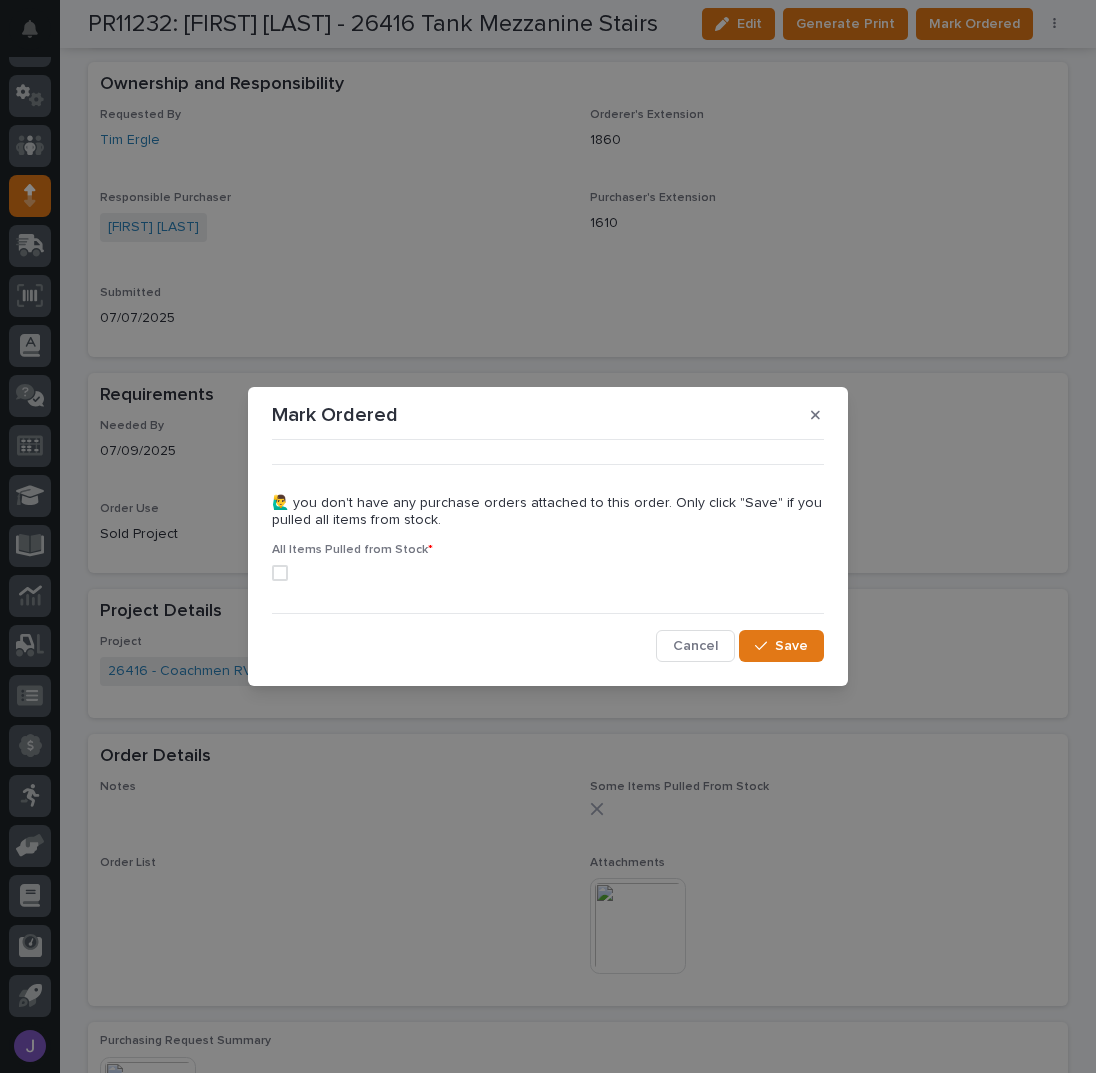 click at bounding box center [280, 573] 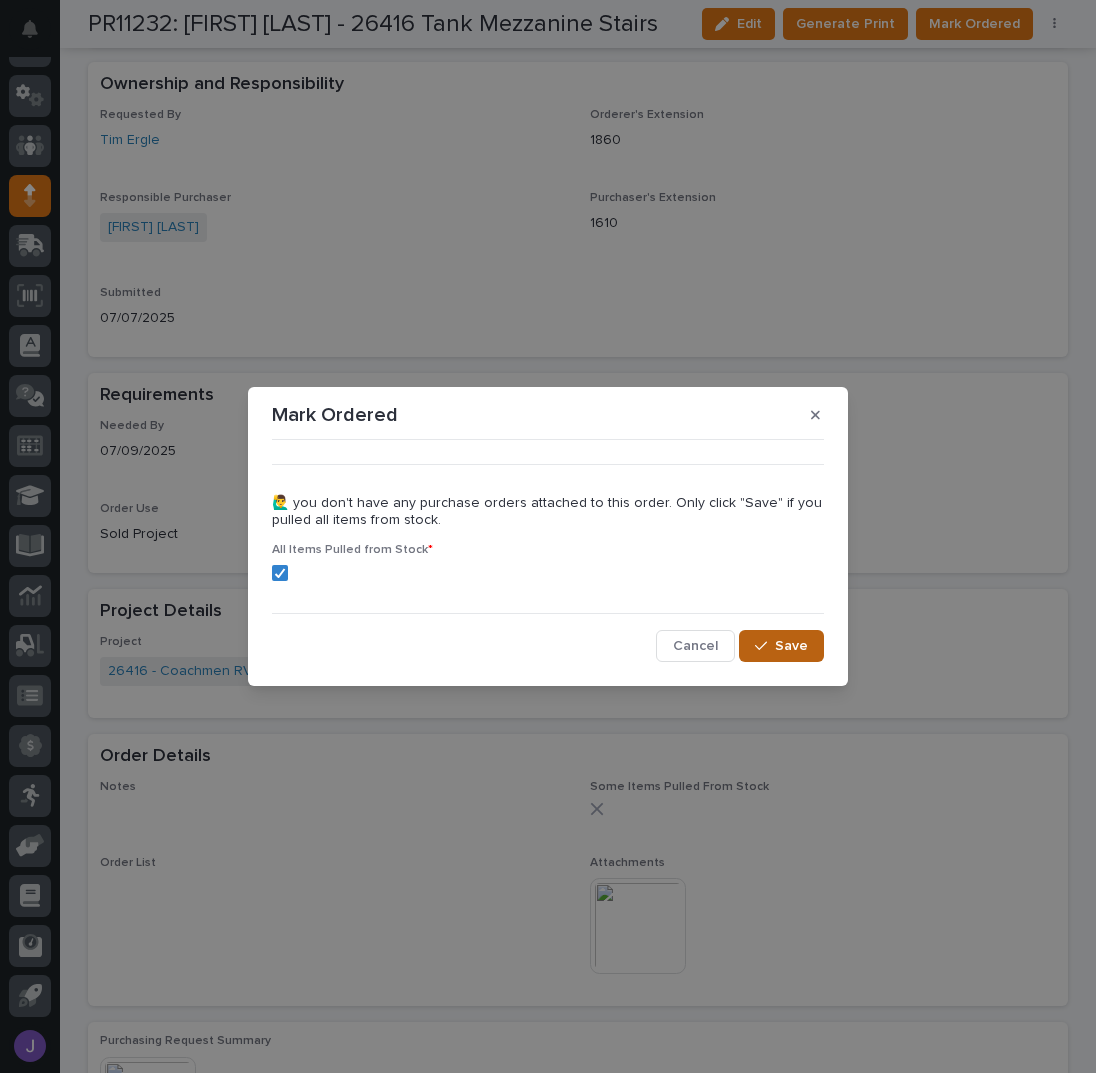 click on "Save" at bounding box center [781, 646] 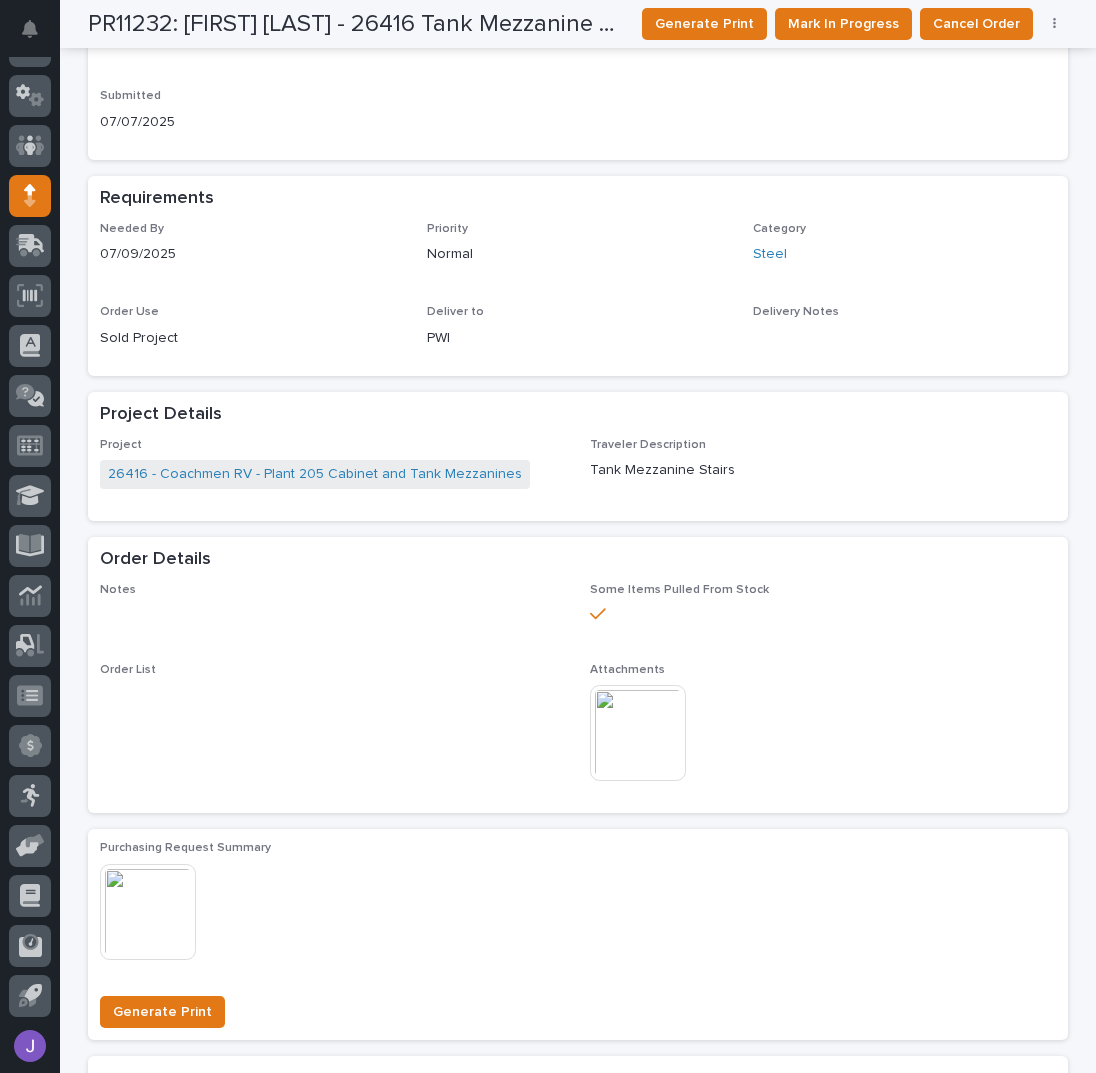scroll, scrollTop: 0, scrollLeft: 0, axis: both 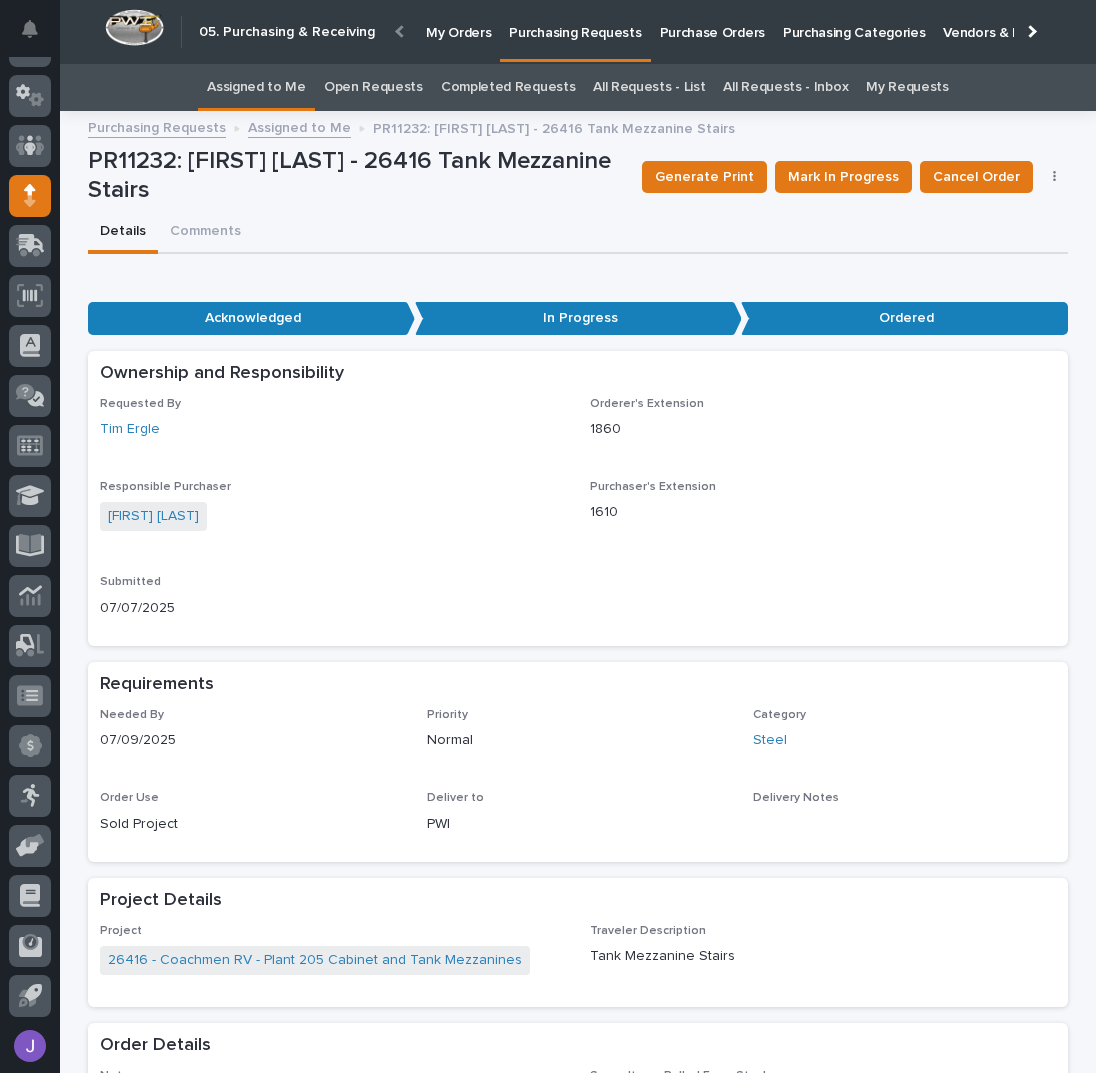 click on "Assigned to Me" at bounding box center [256, 87] 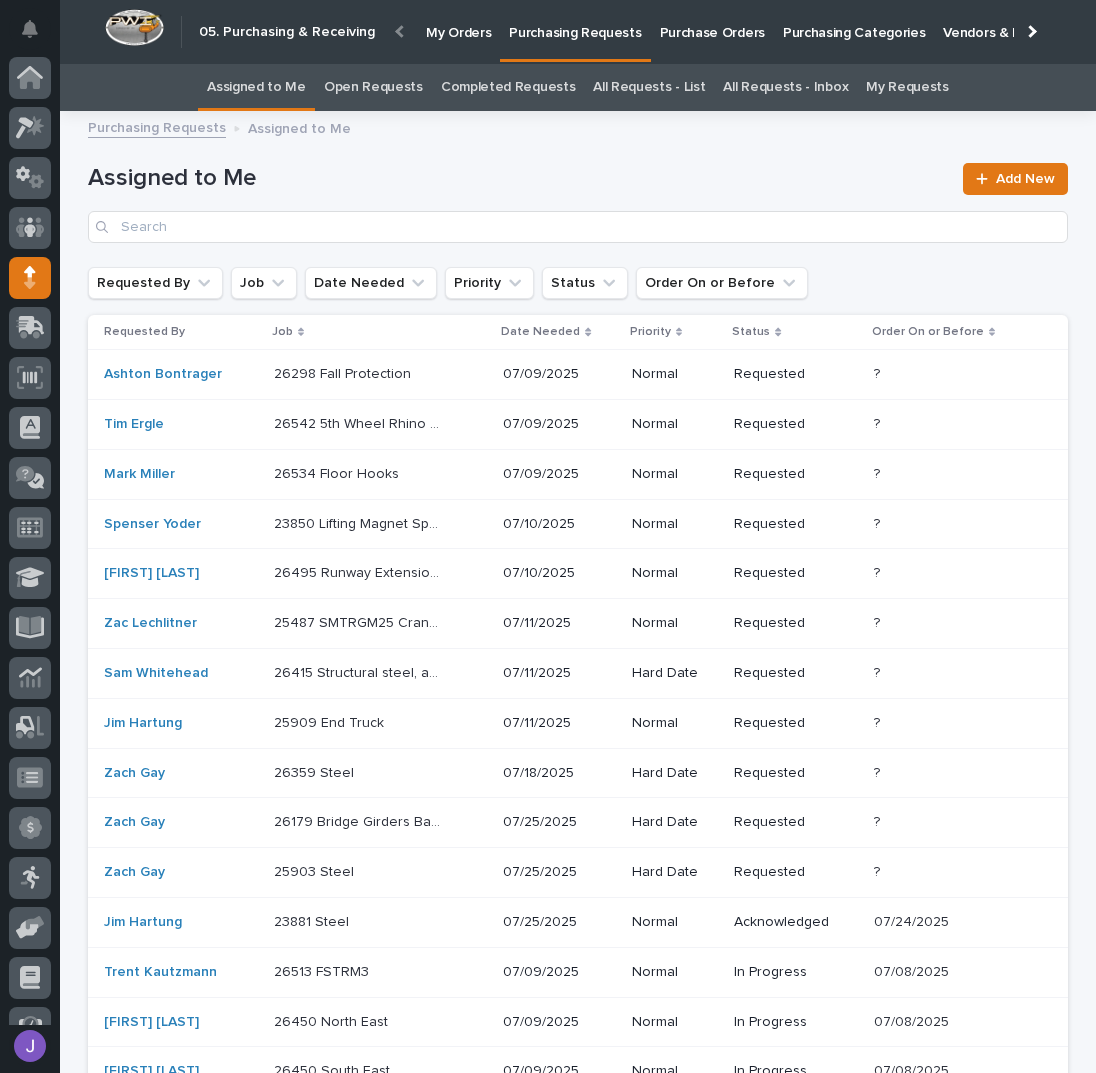 scroll, scrollTop: 82, scrollLeft: 0, axis: vertical 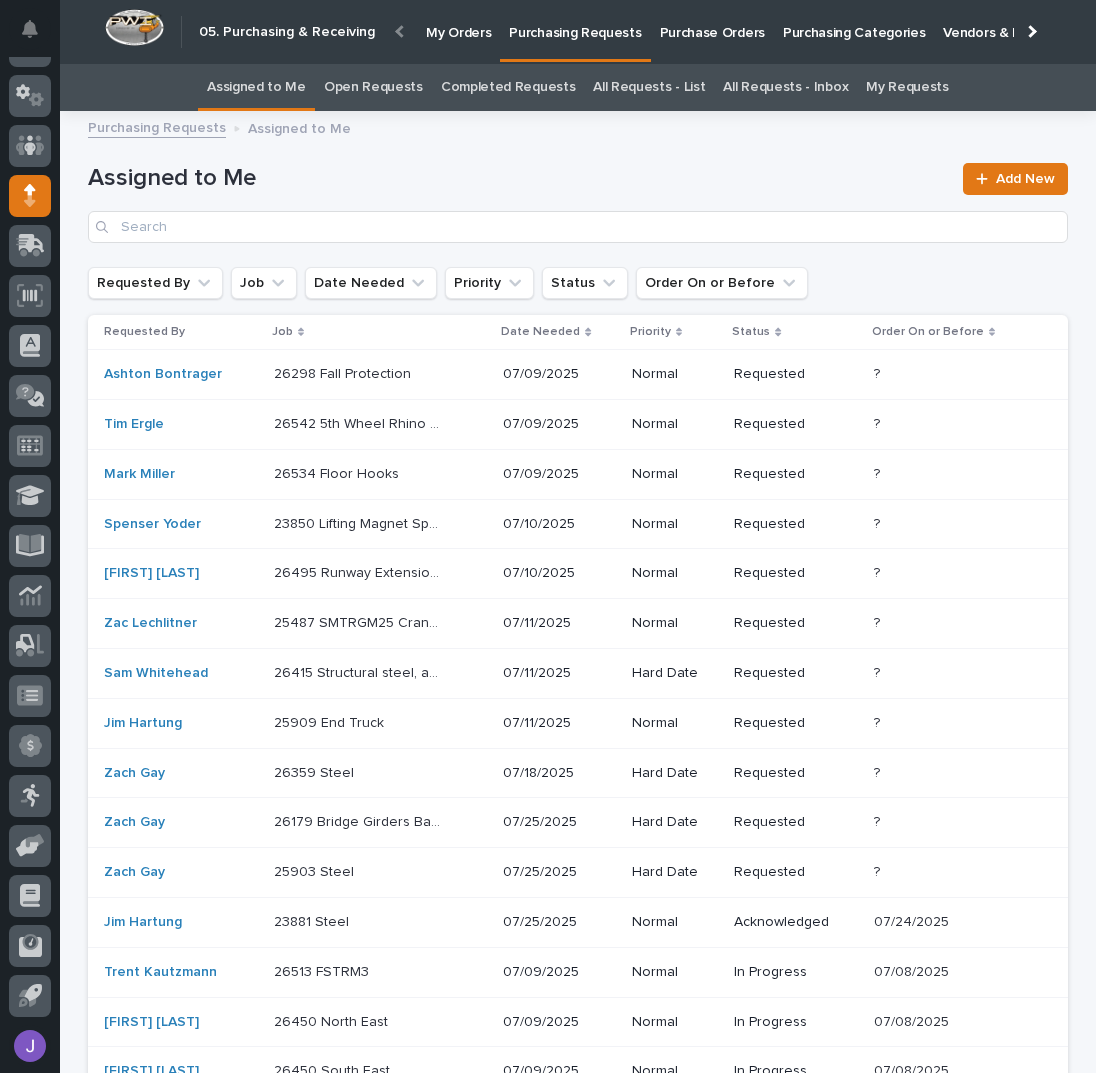 click on "26542 5th Wheel Rhino Front Rotation Coupler" at bounding box center [344, 372] 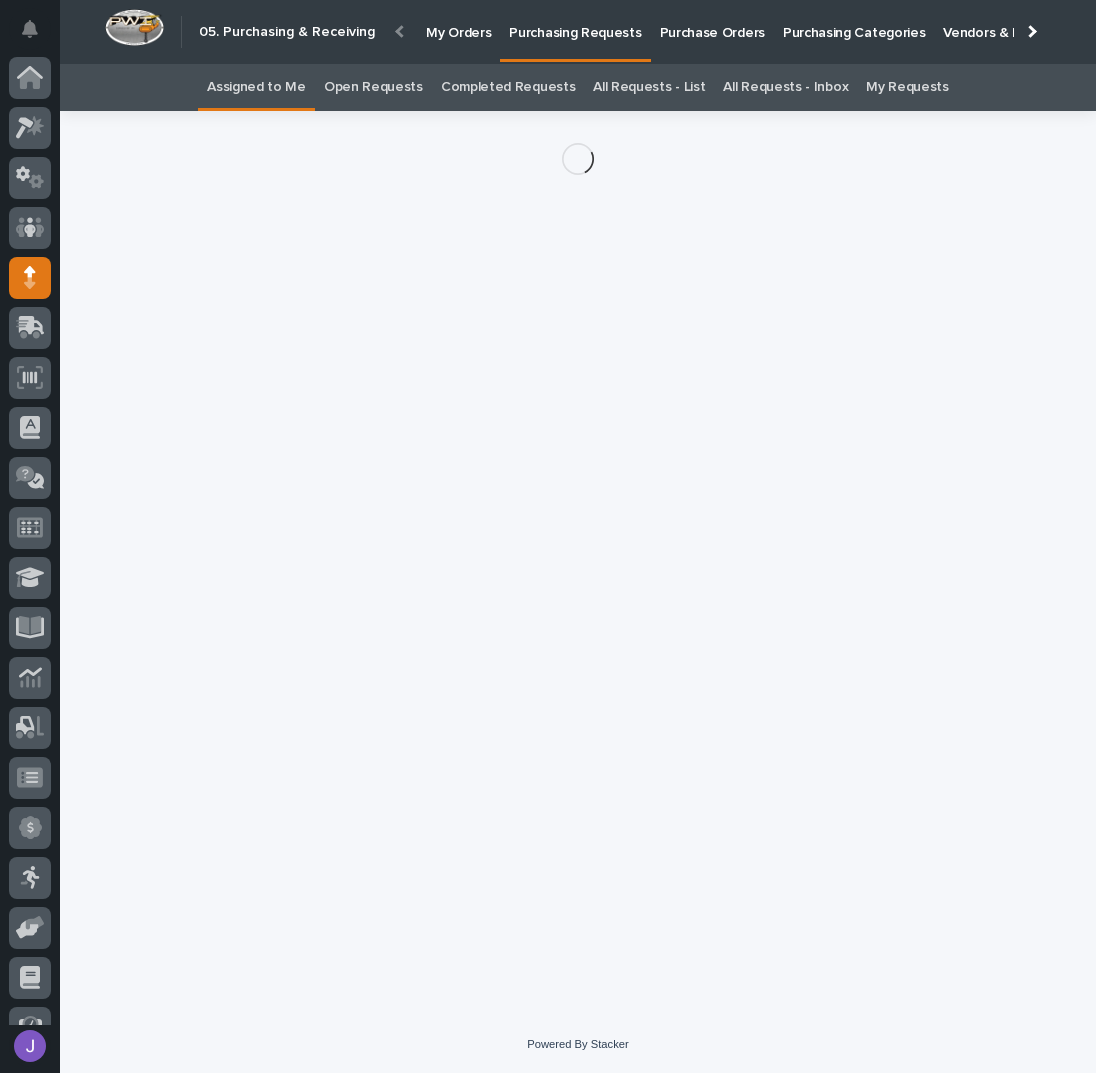 scroll, scrollTop: 82, scrollLeft: 0, axis: vertical 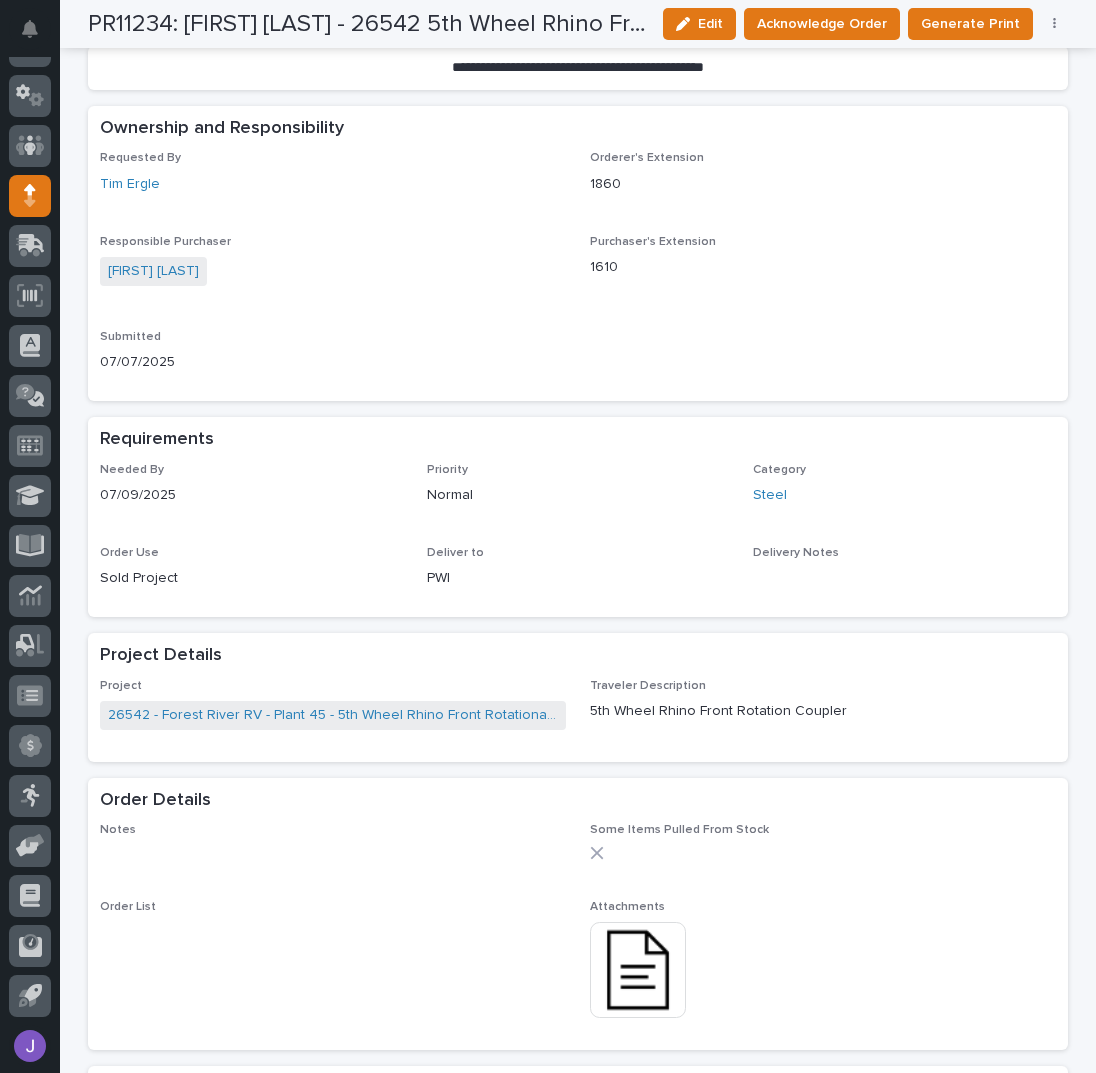click at bounding box center (638, 970) 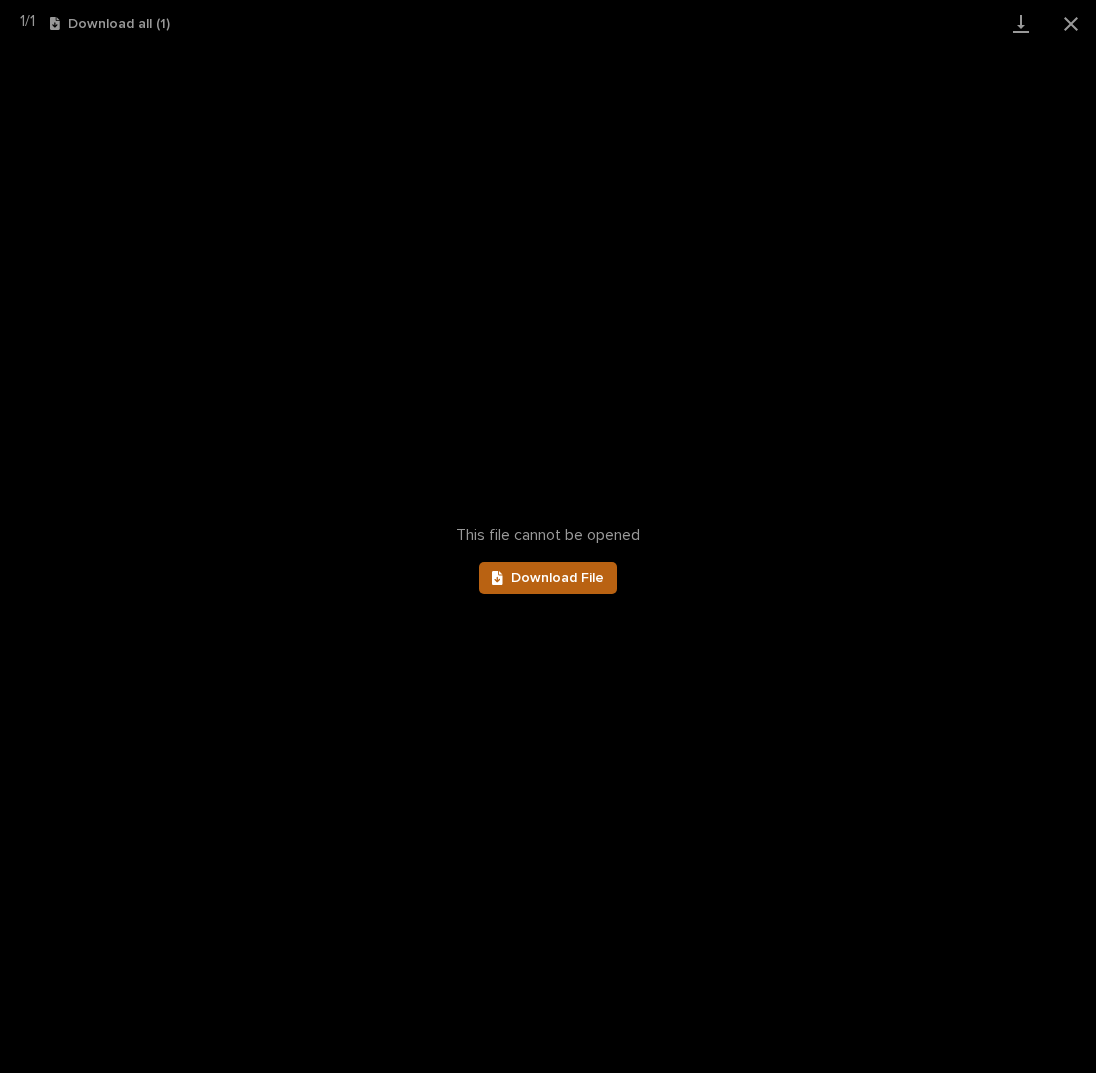 click on "Download File" at bounding box center [557, 578] 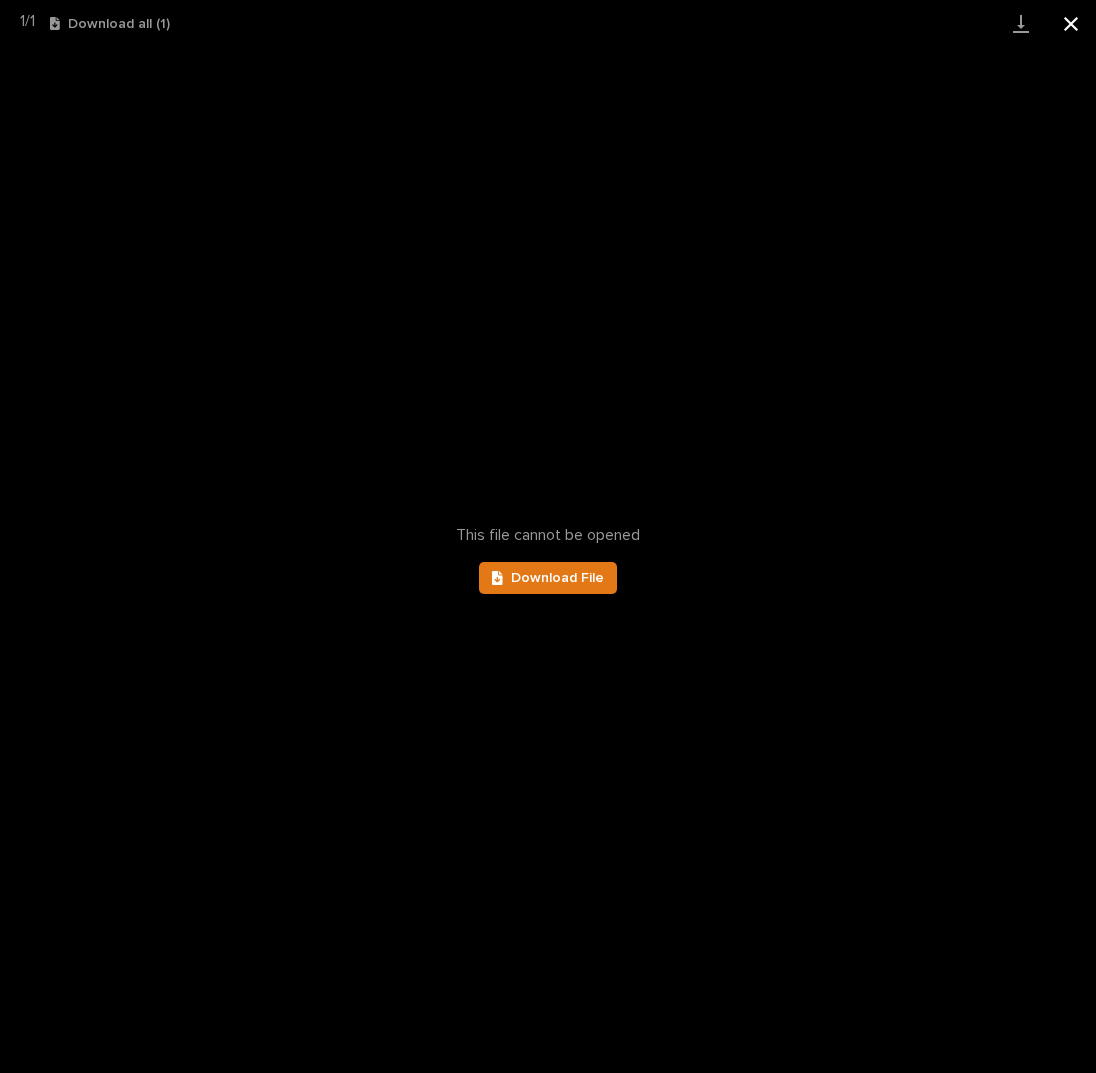 click at bounding box center (1071, 23) 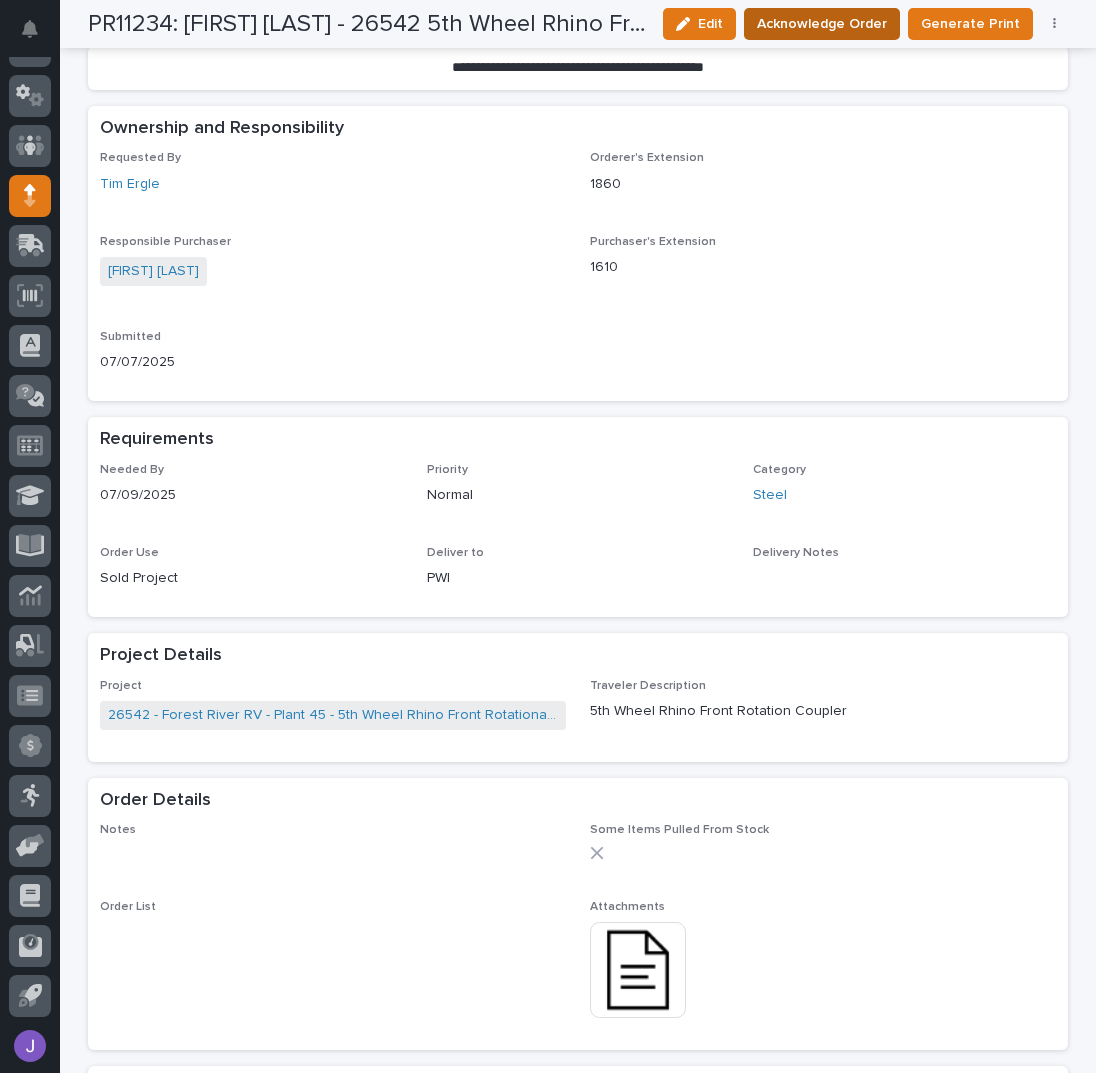 click on "Acknowledge Order" at bounding box center (822, 24) 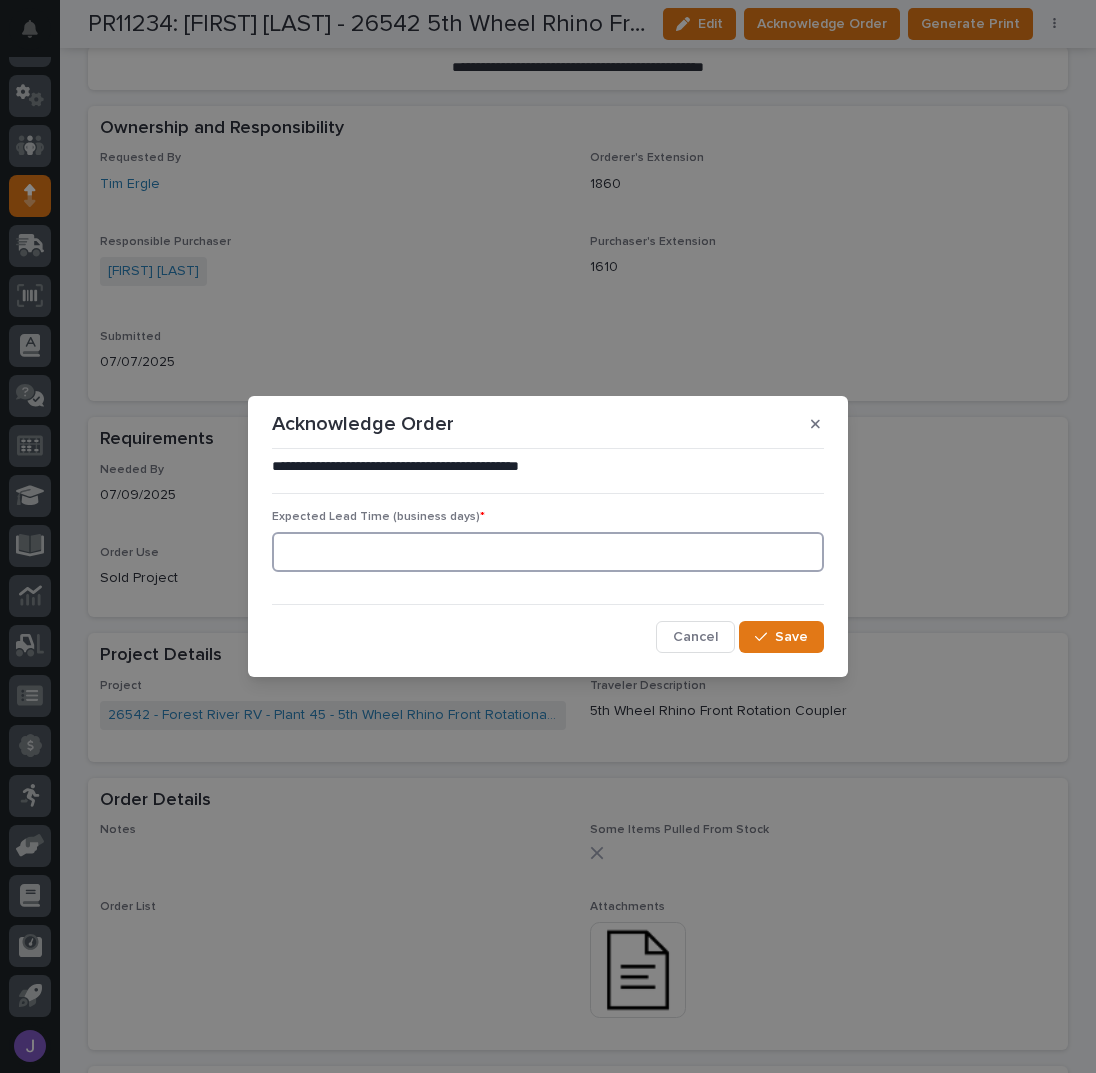 click at bounding box center (548, 552) 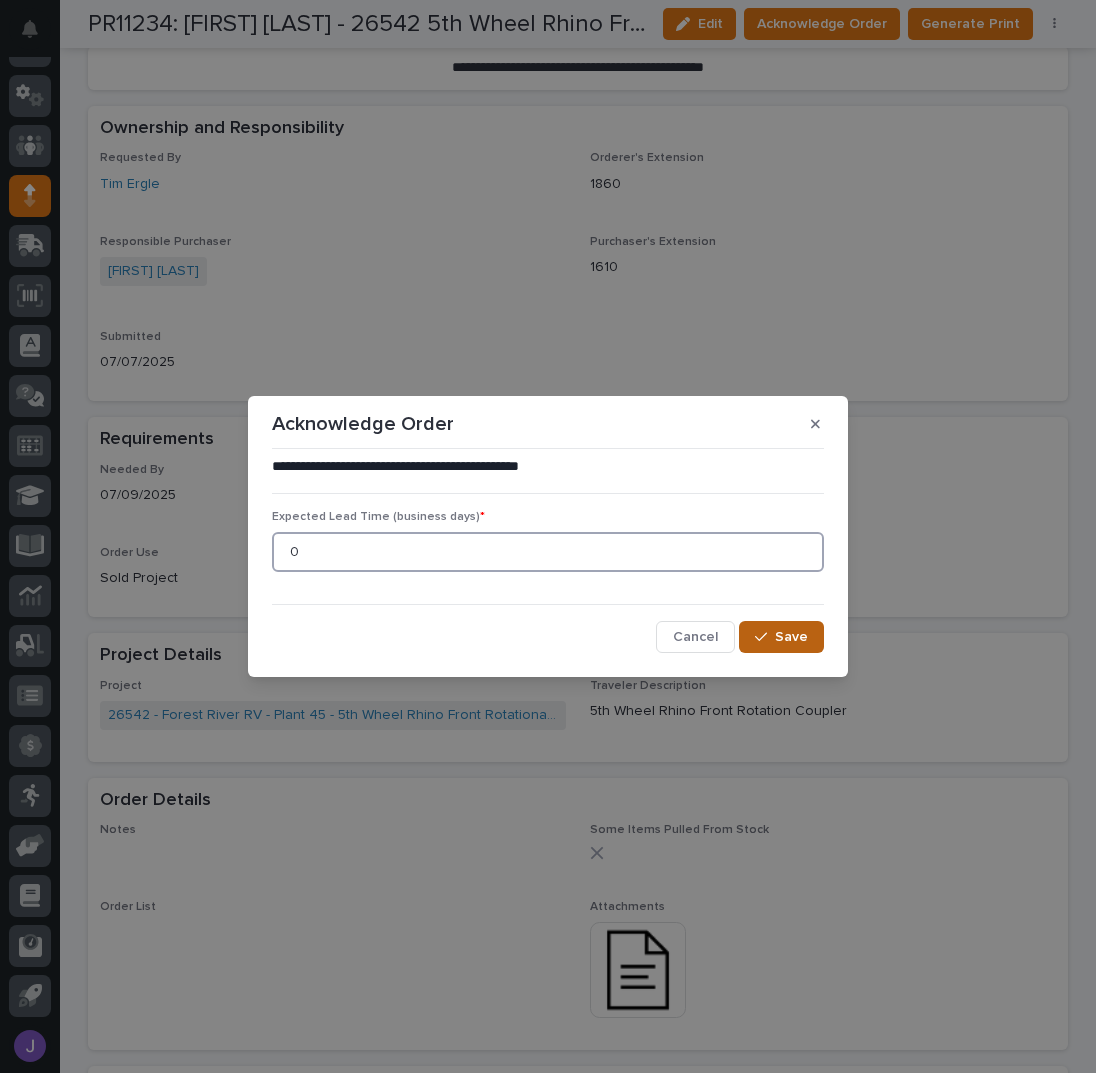 type on "0" 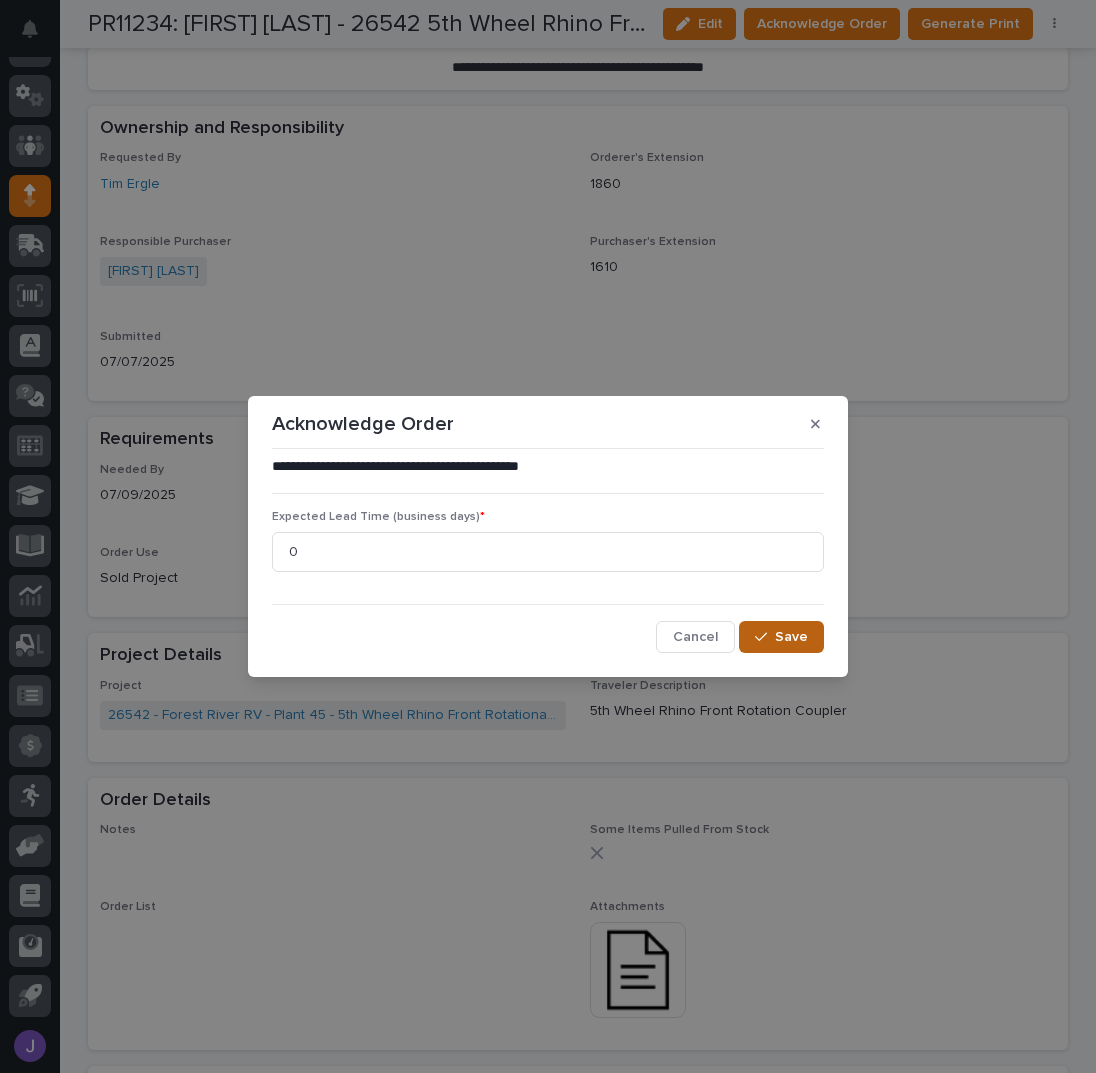 click at bounding box center (765, 637) 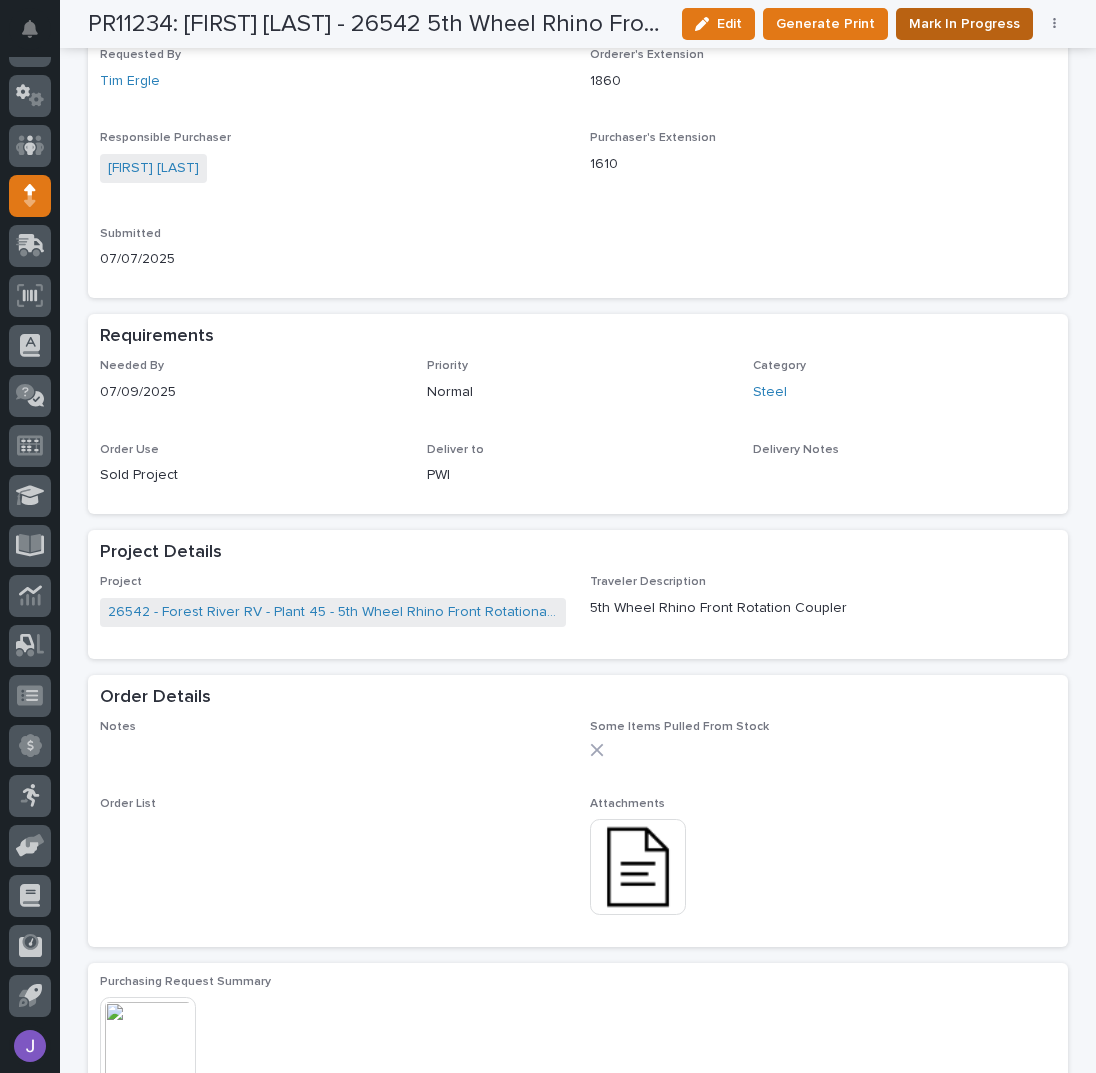 scroll, scrollTop: 606, scrollLeft: 0, axis: vertical 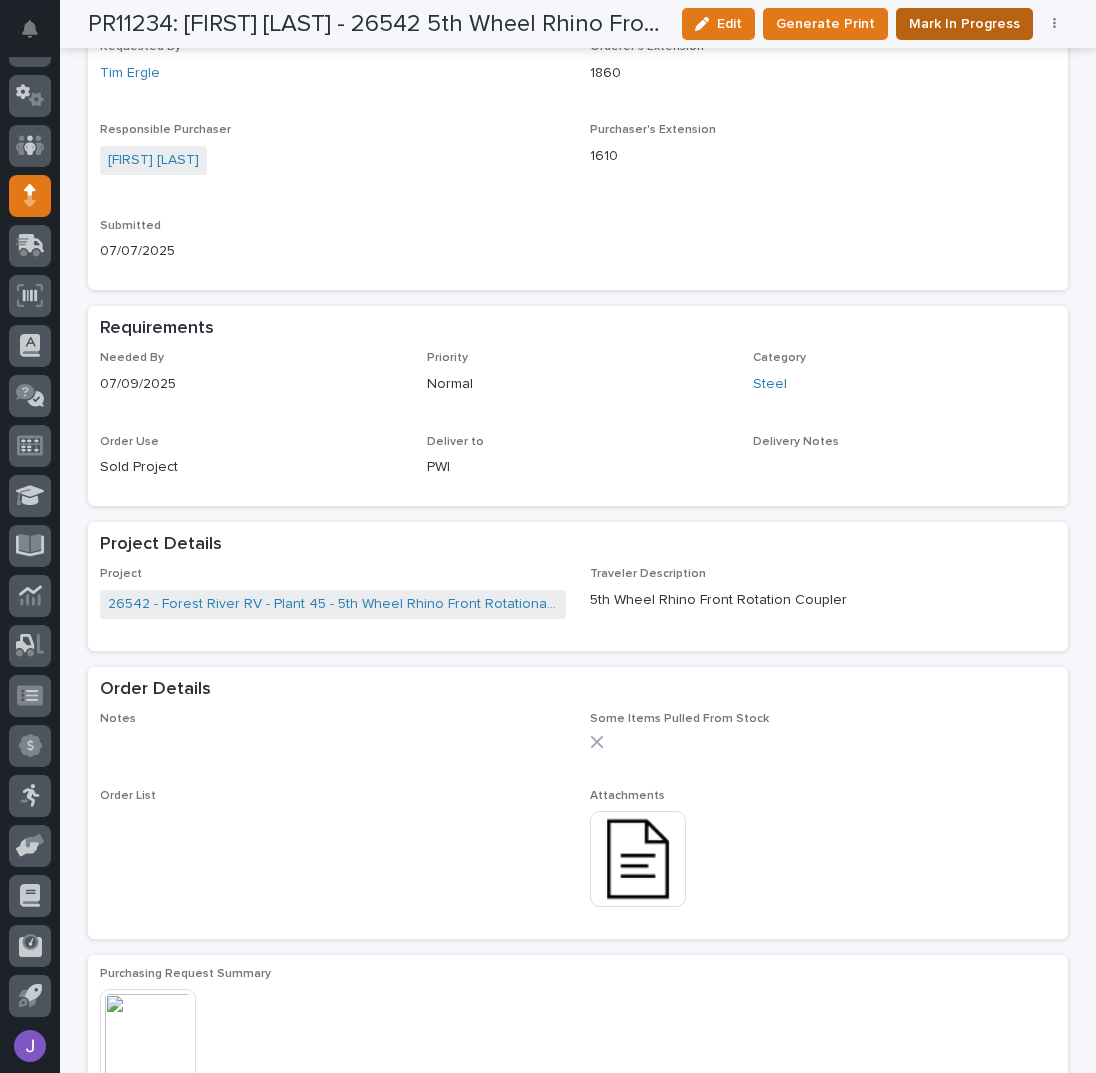 click on "Mark In Progress" at bounding box center [964, 24] 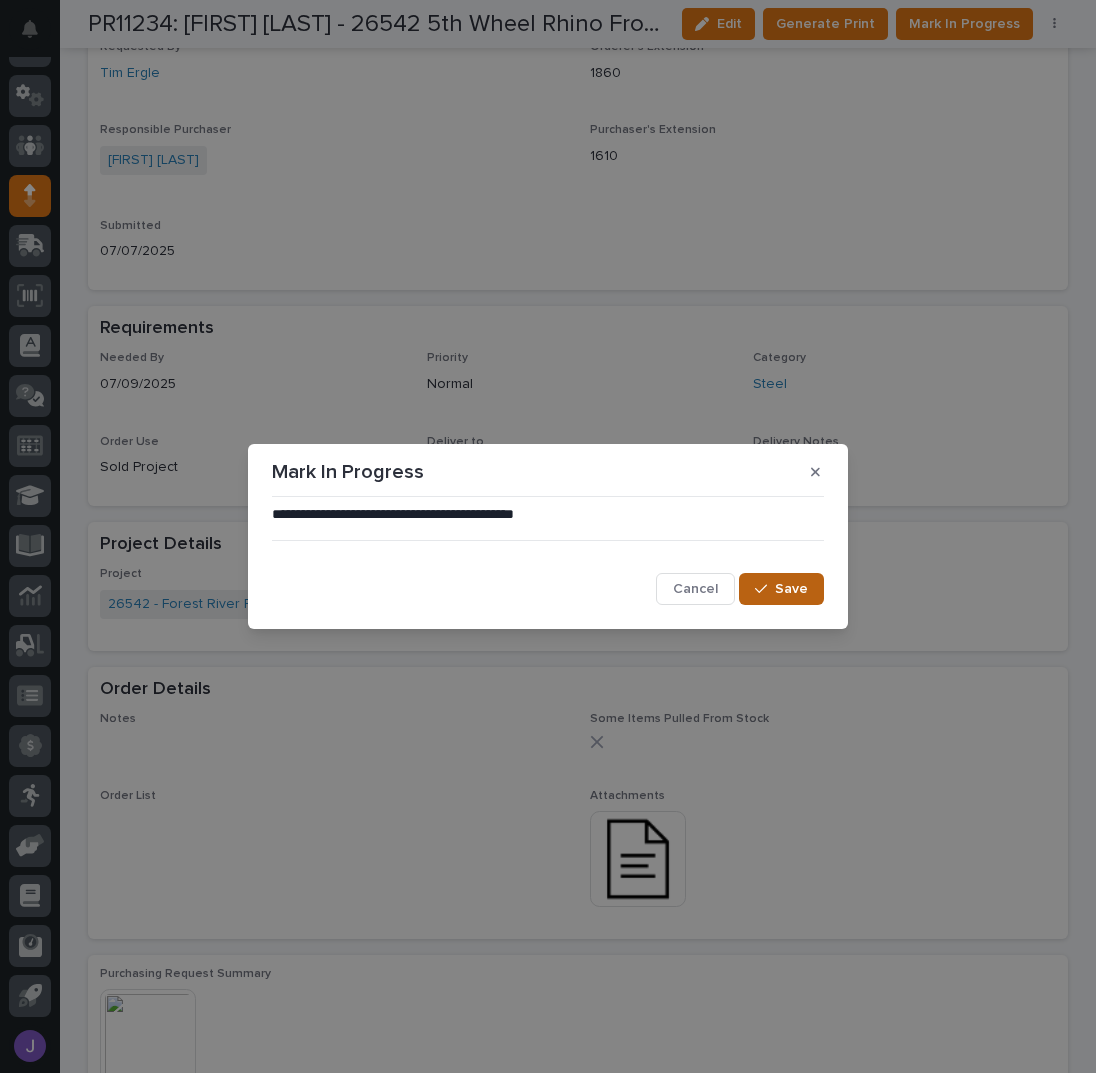 click on "Save" at bounding box center [781, 589] 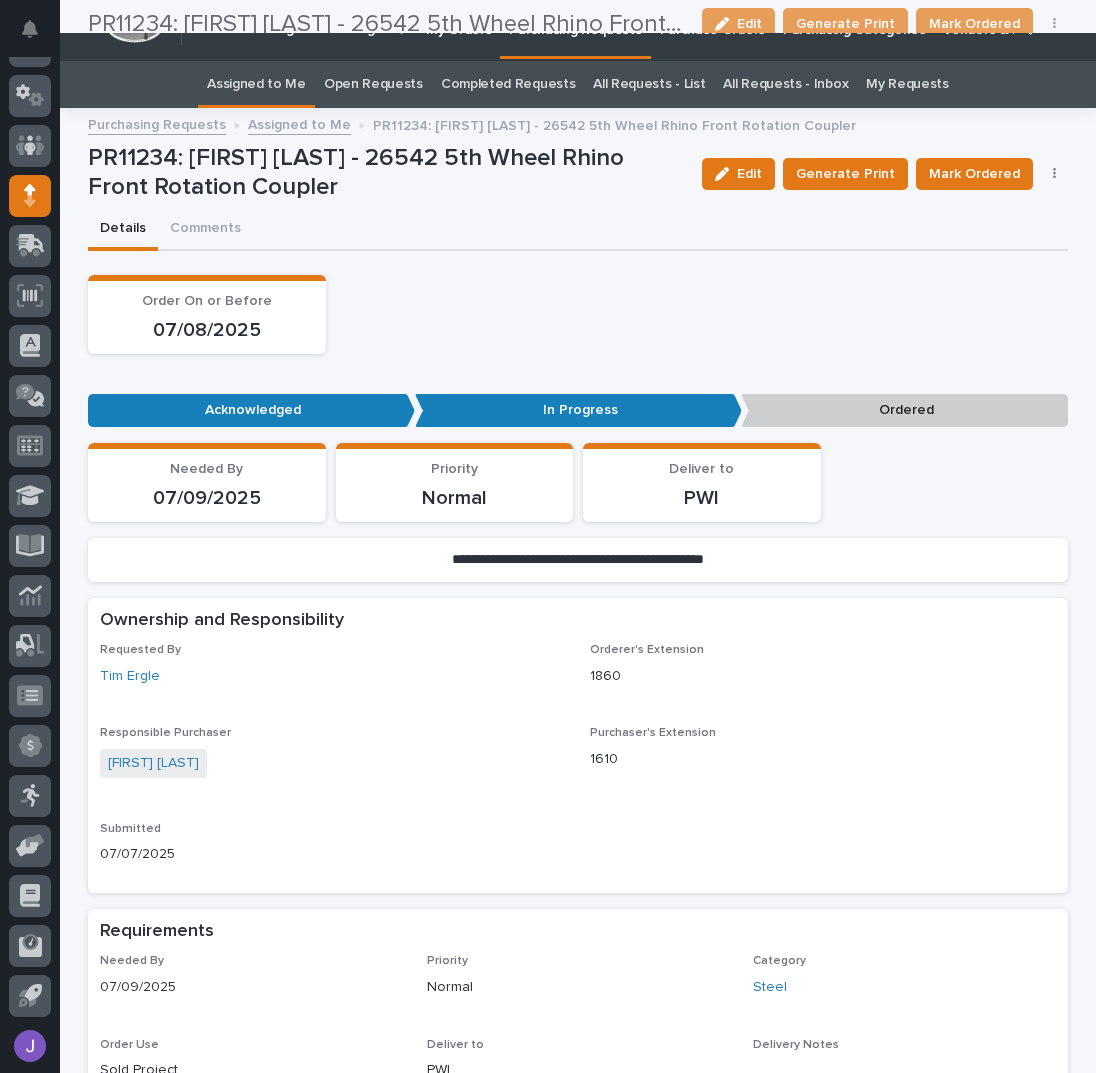 scroll, scrollTop: 0, scrollLeft: 0, axis: both 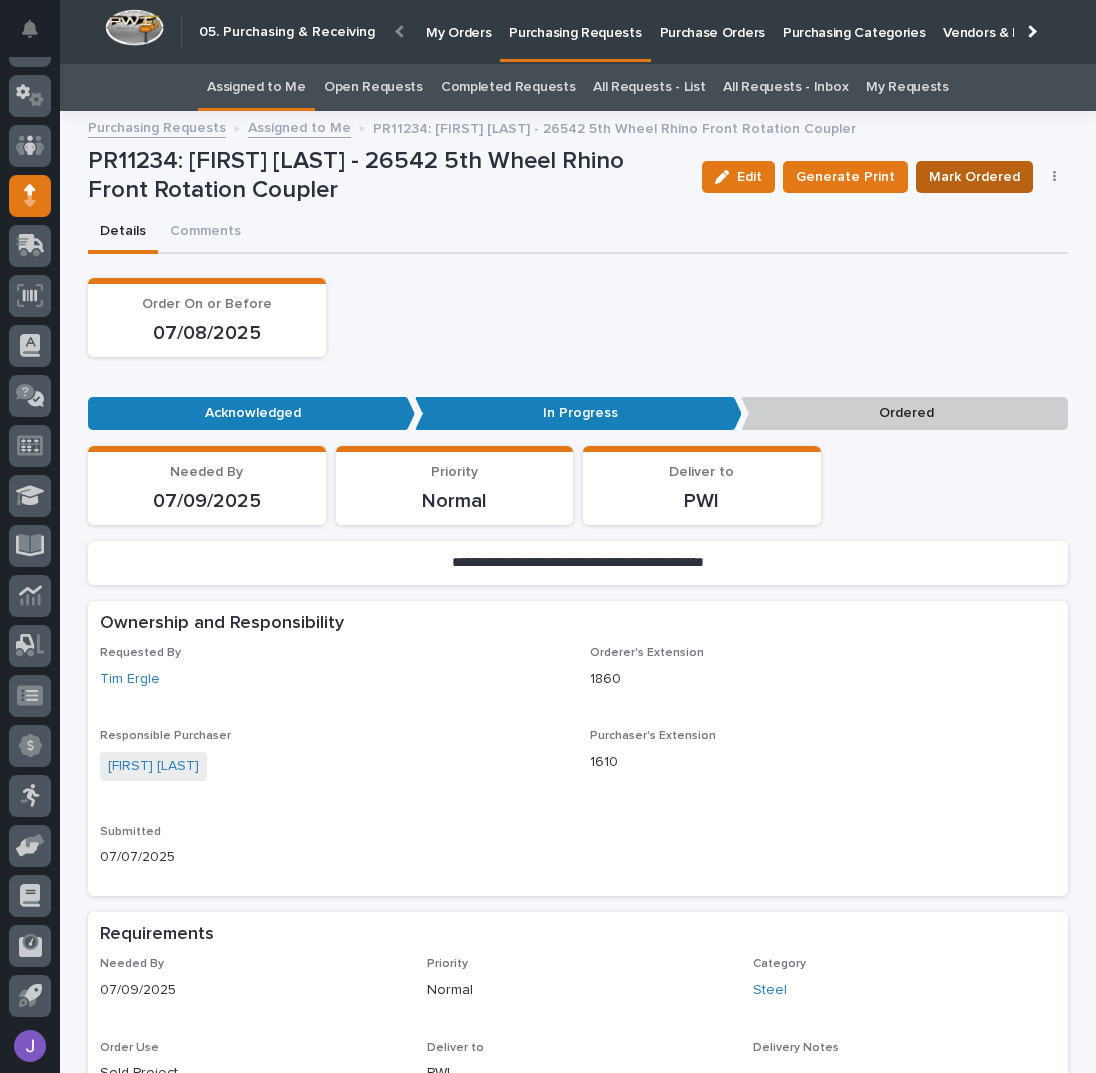 click on "Mark Ordered" at bounding box center [974, 177] 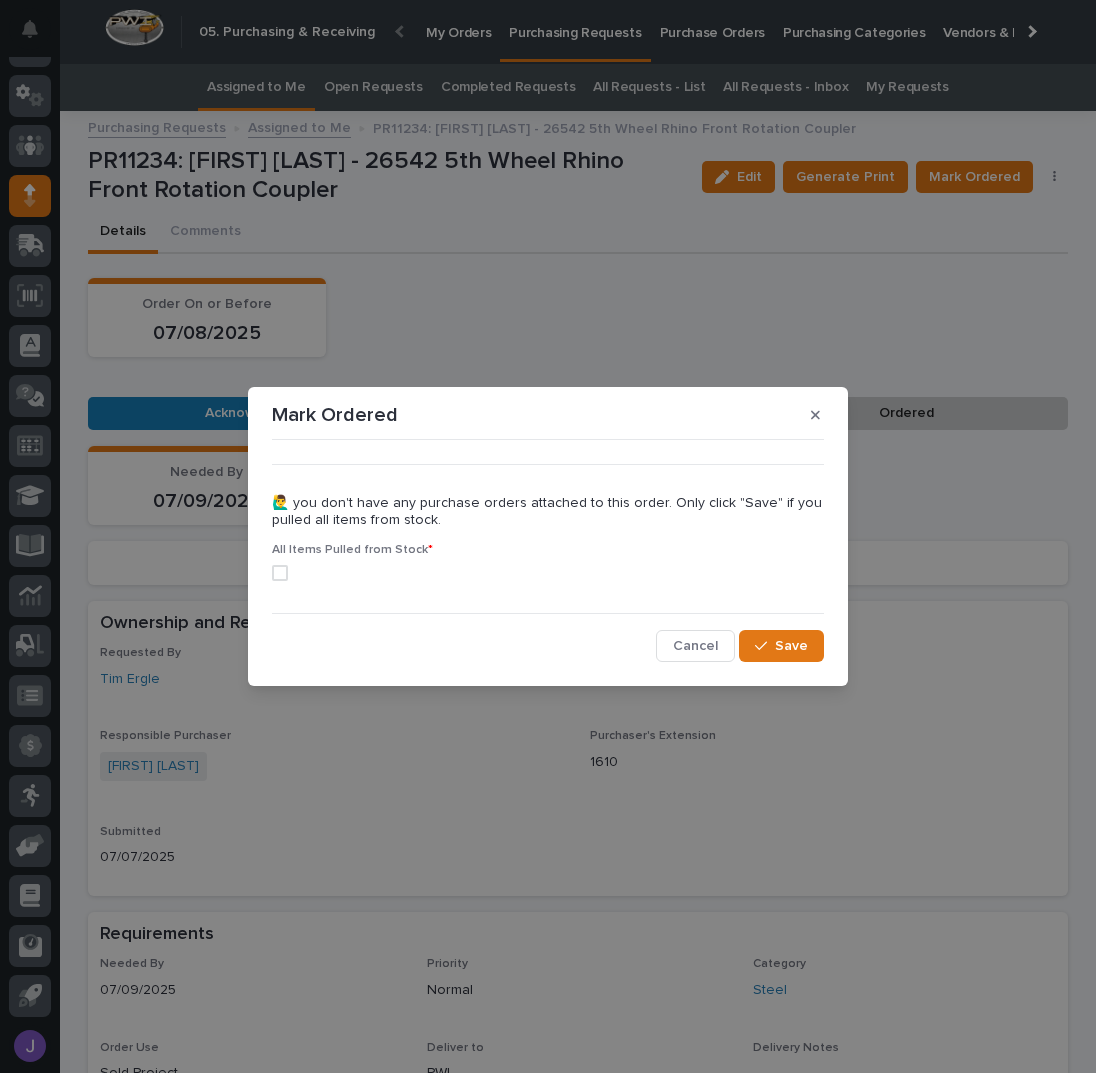 click at bounding box center [280, 573] 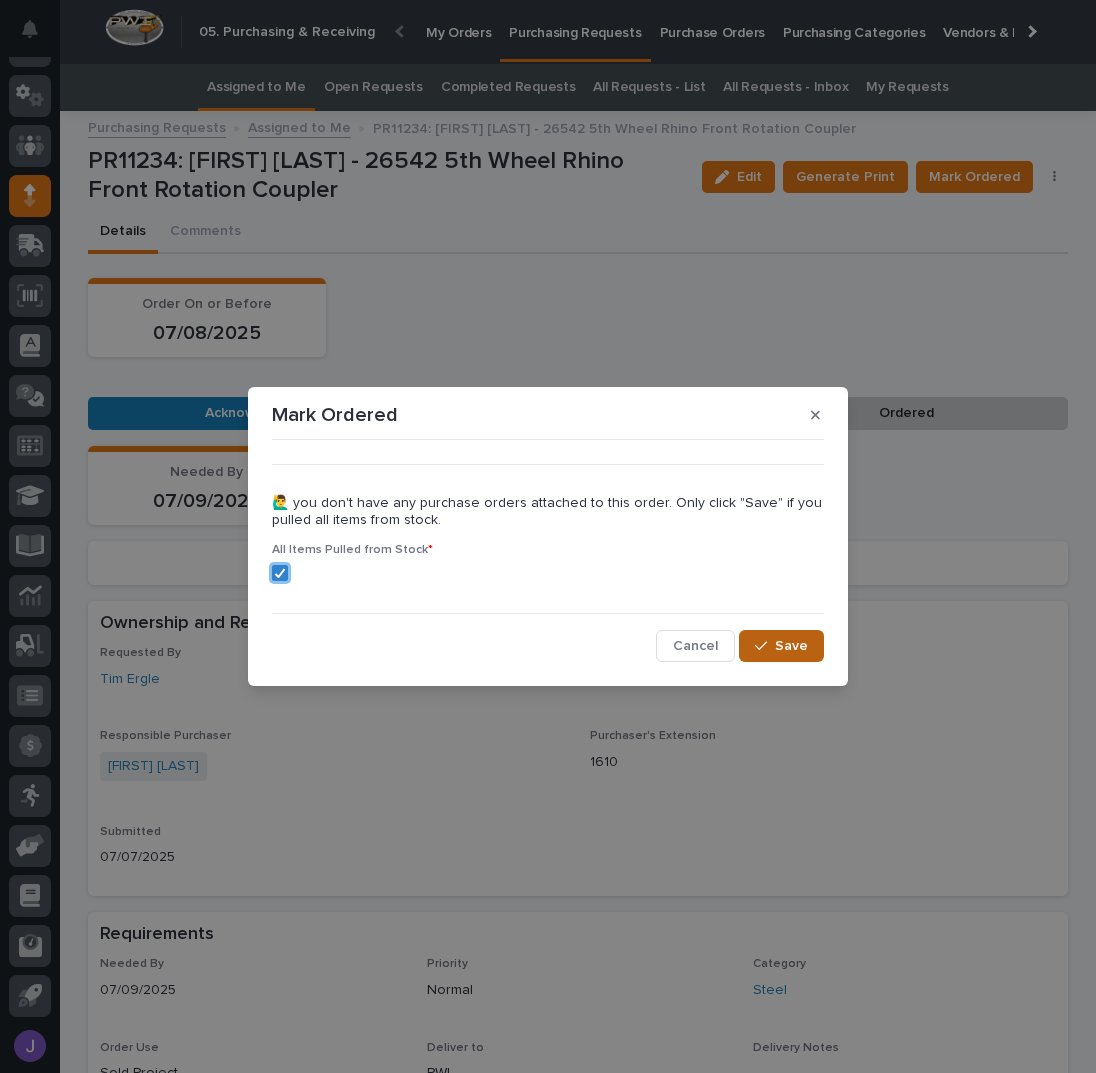 click on "Save" at bounding box center (791, 646) 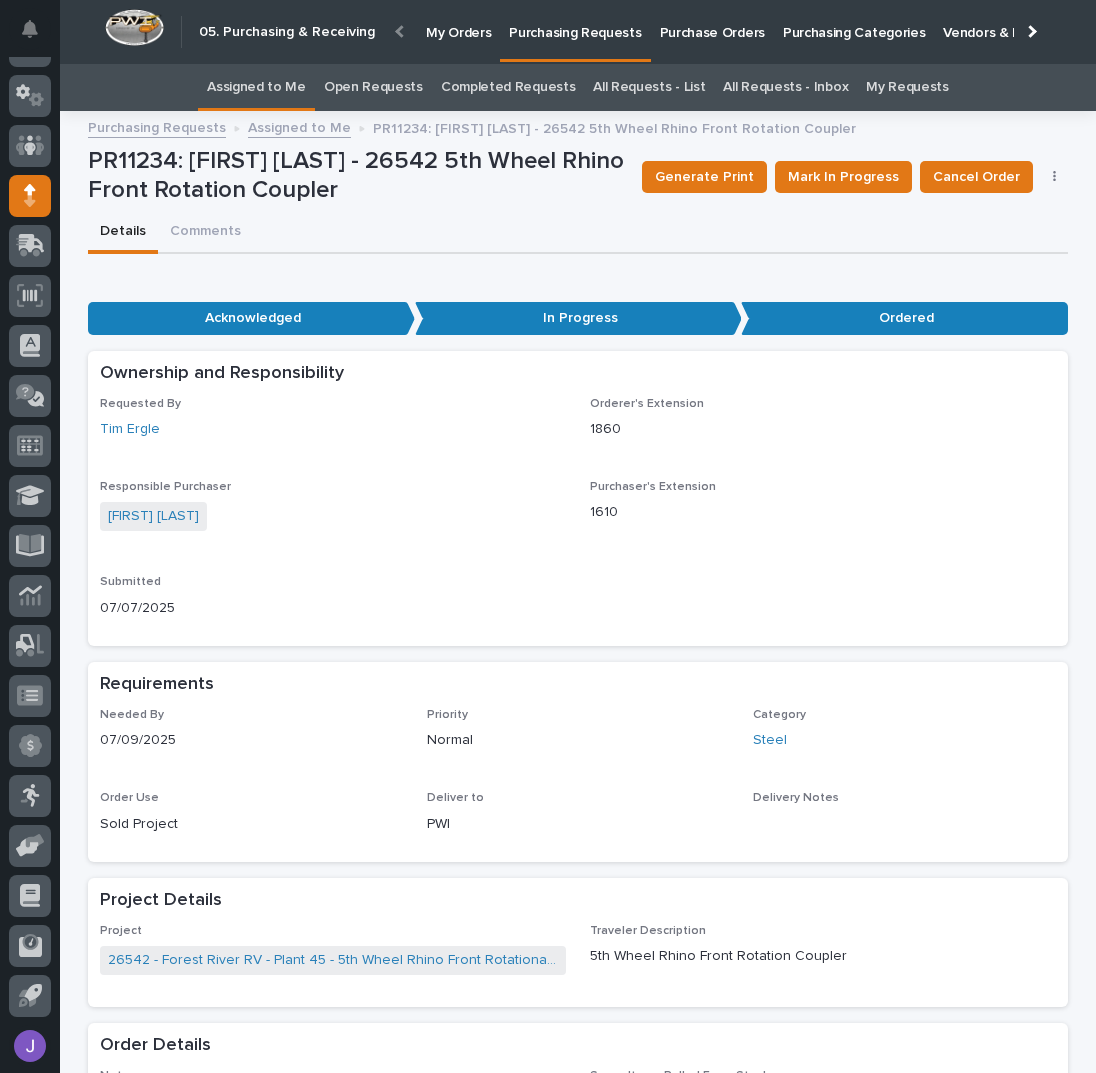 click on "Assigned to Me" at bounding box center [256, 87] 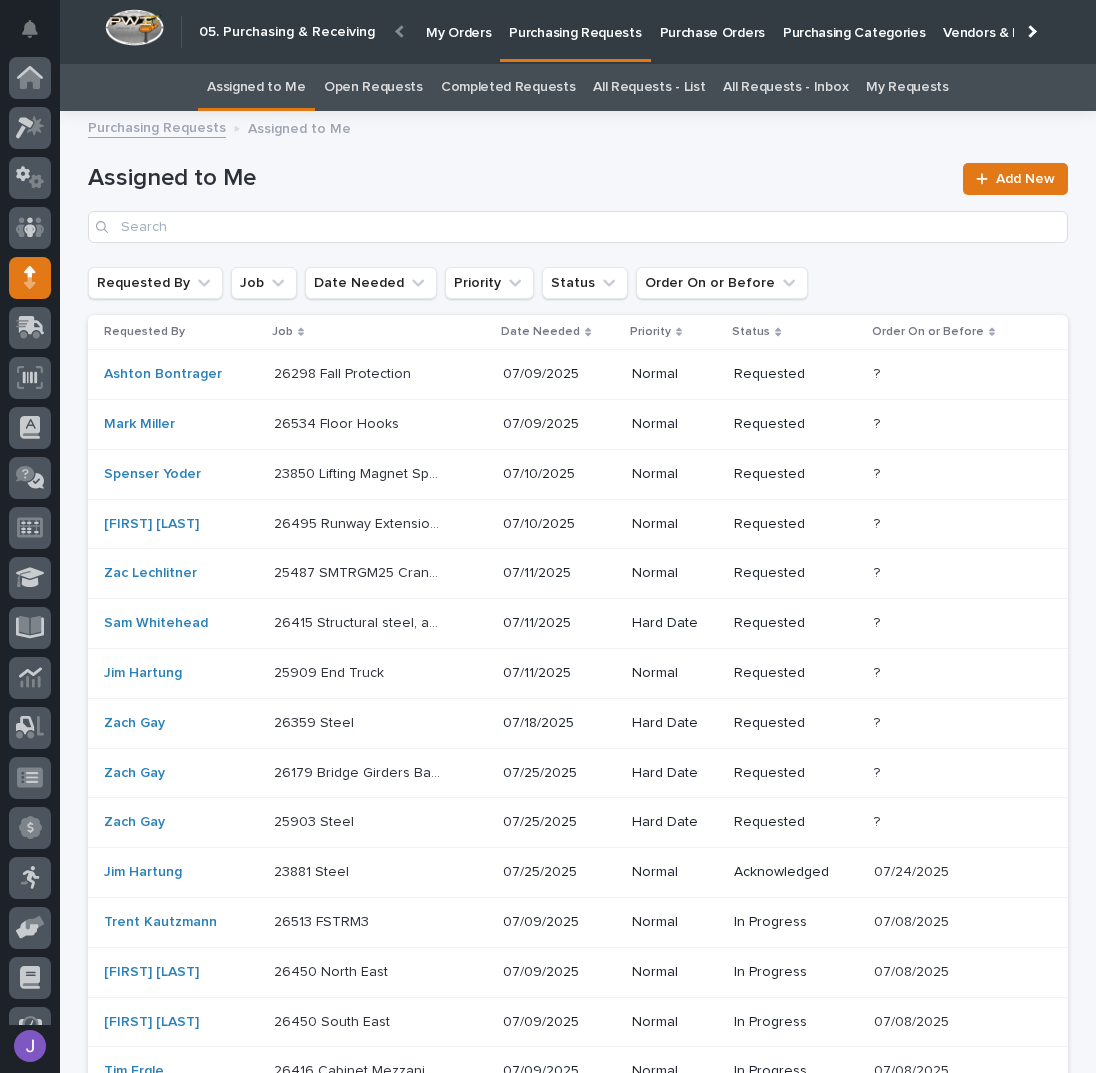 scroll, scrollTop: 82, scrollLeft: 0, axis: vertical 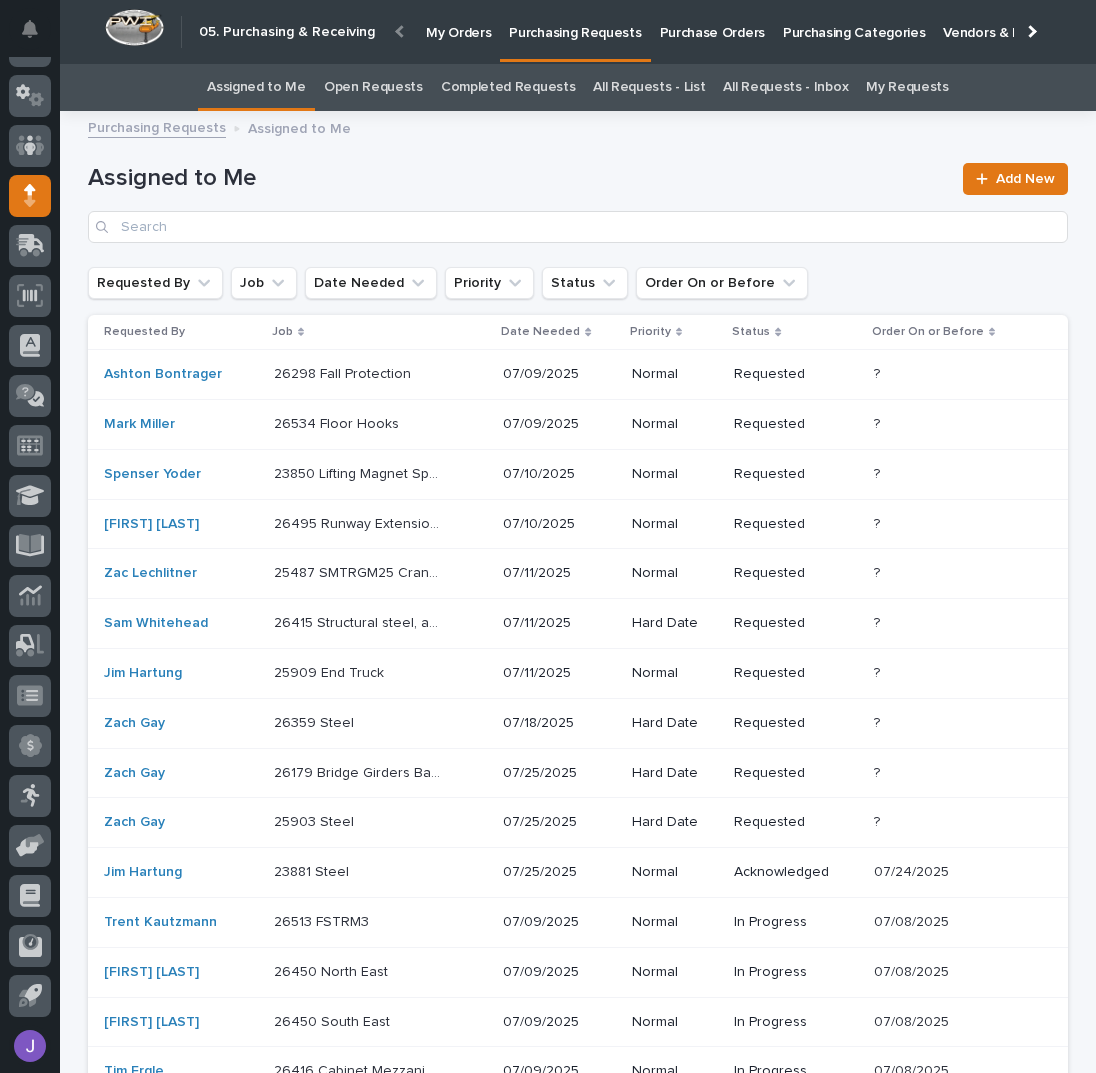 click at bounding box center [357, 374] 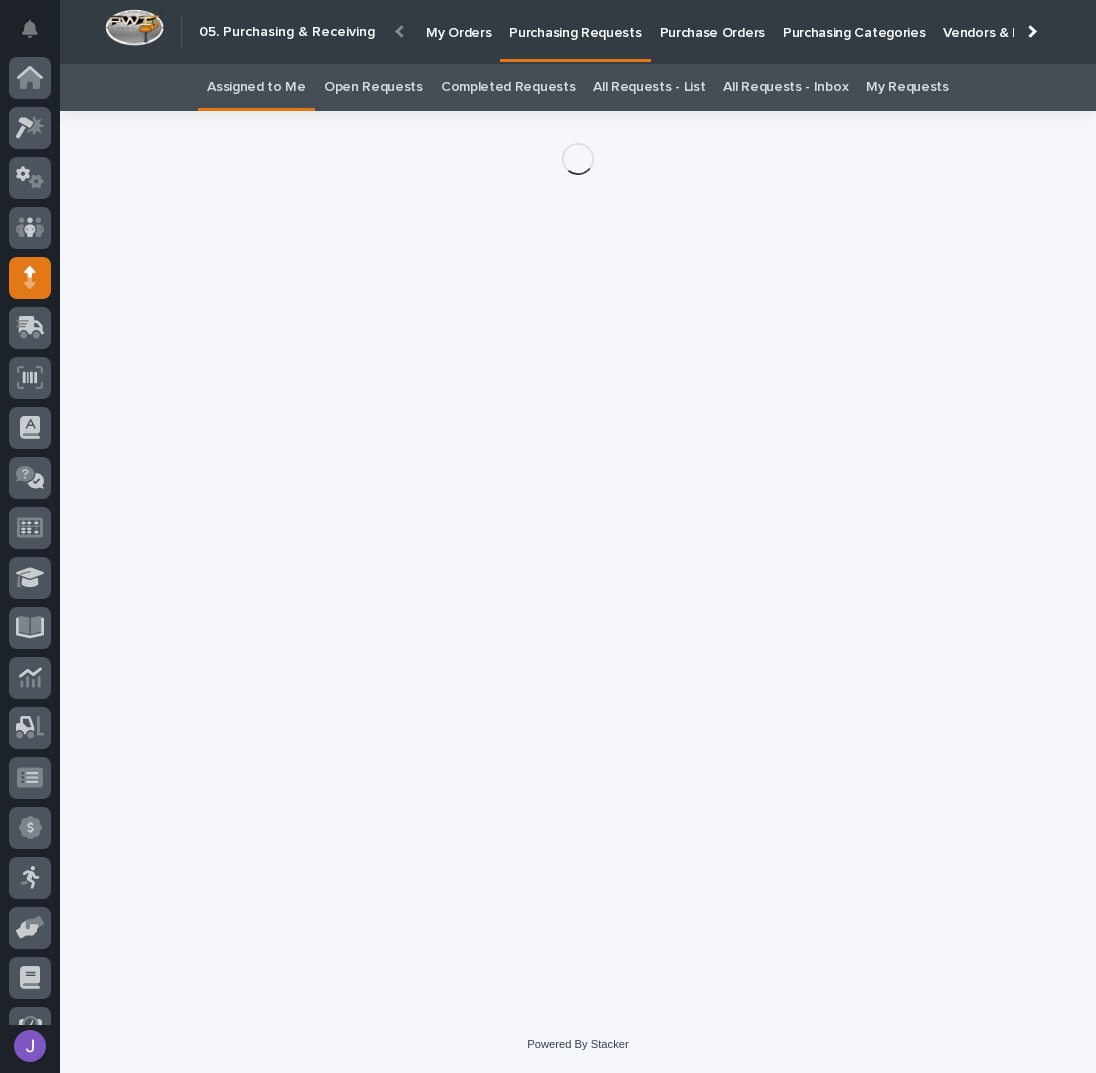 scroll, scrollTop: 82, scrollLeft: 0, axis: vertical 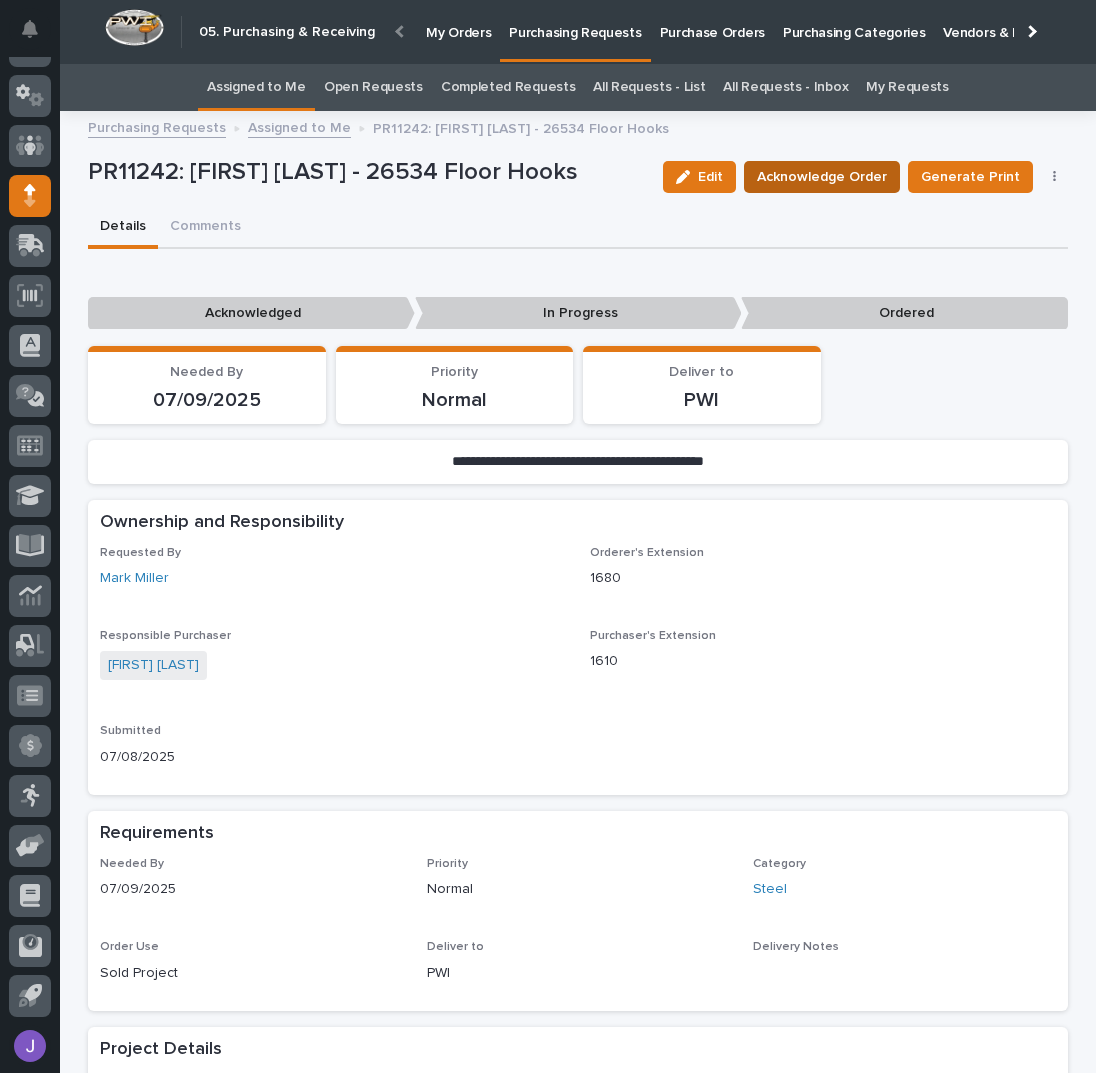 click on "Acknowledge Order" at bounding box center [822, 177] 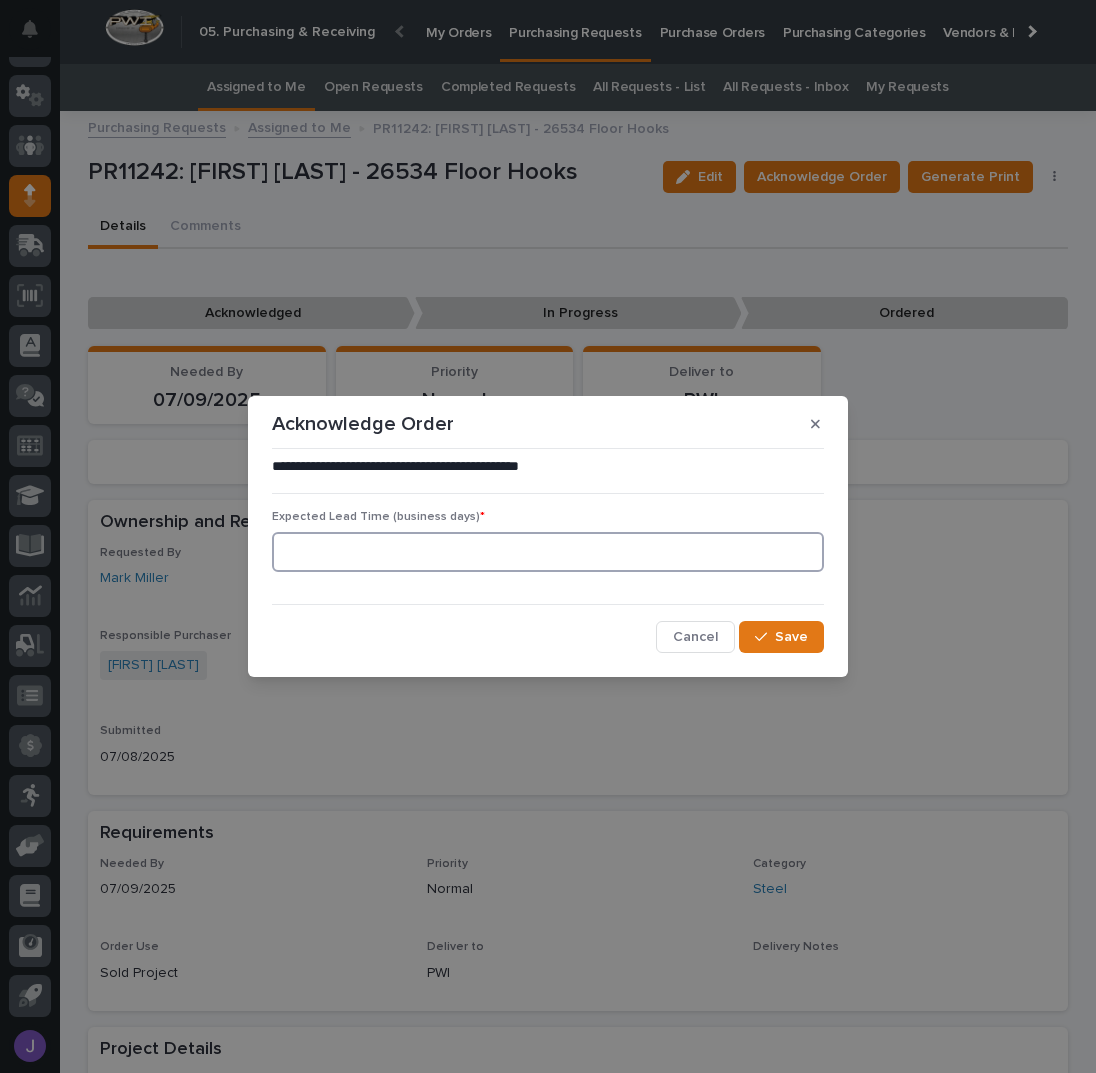 click at bounding box center (548, 552) 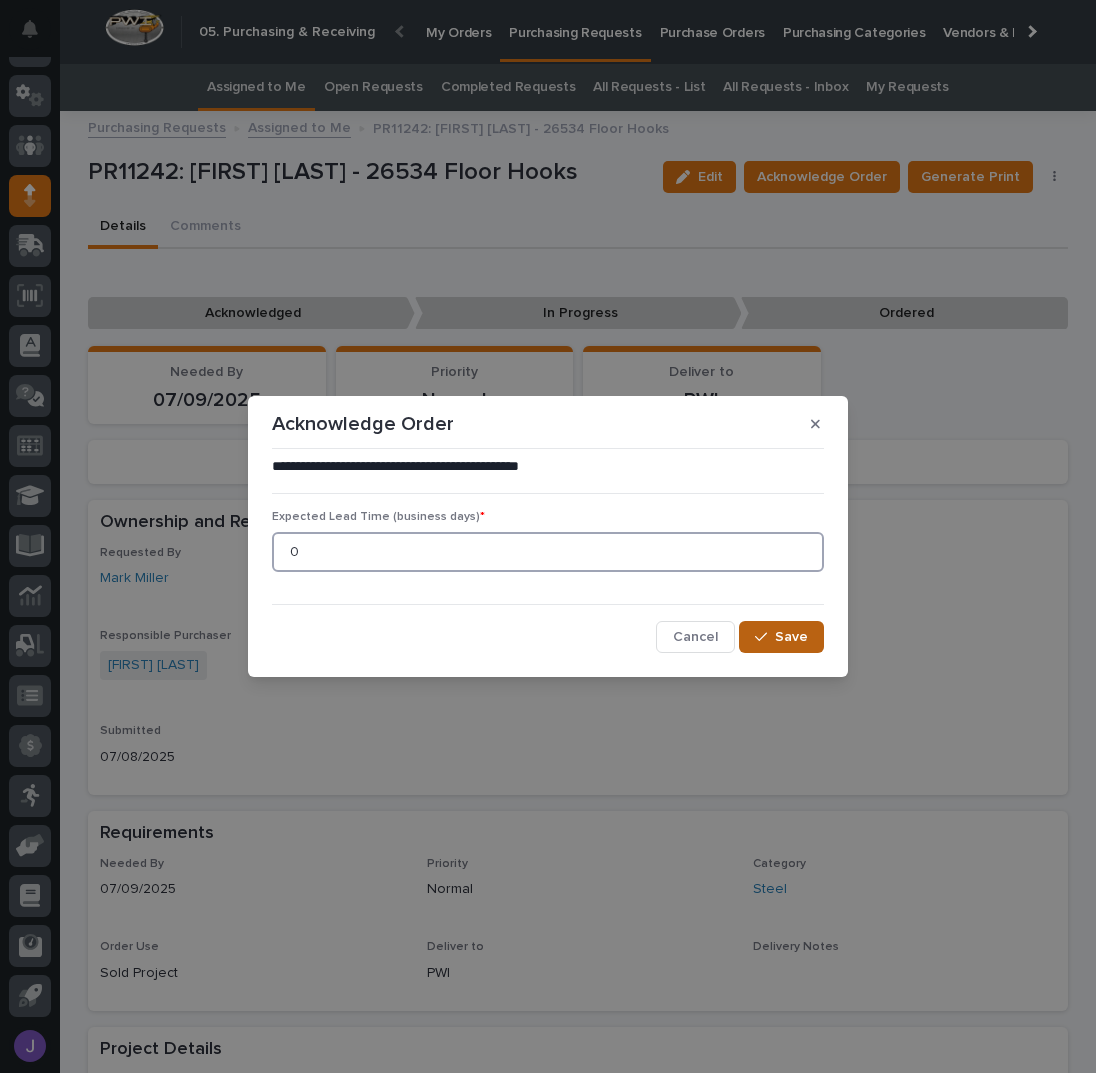 type on "0" 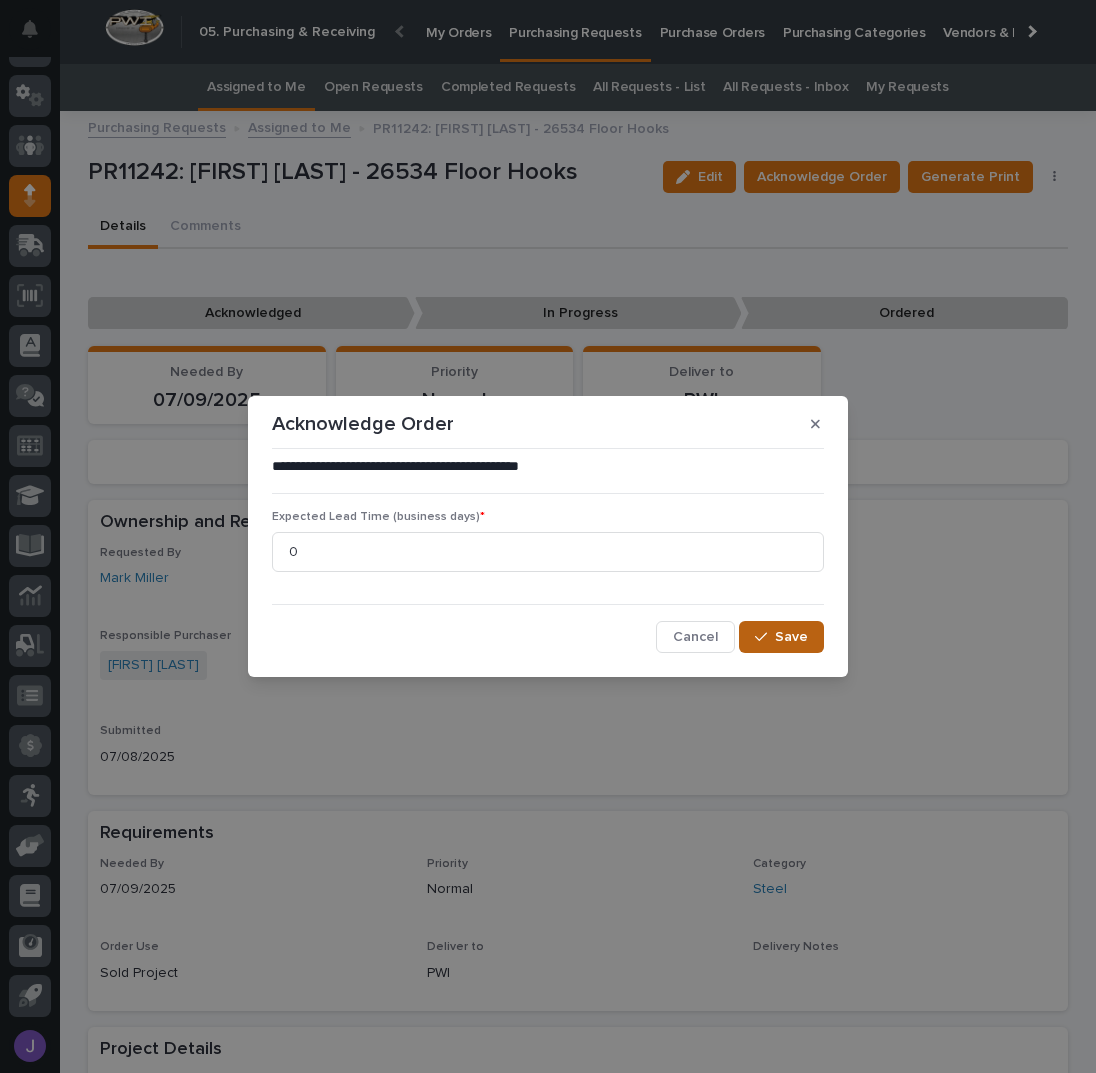 click on "Save" at bounding box center [781, 637] 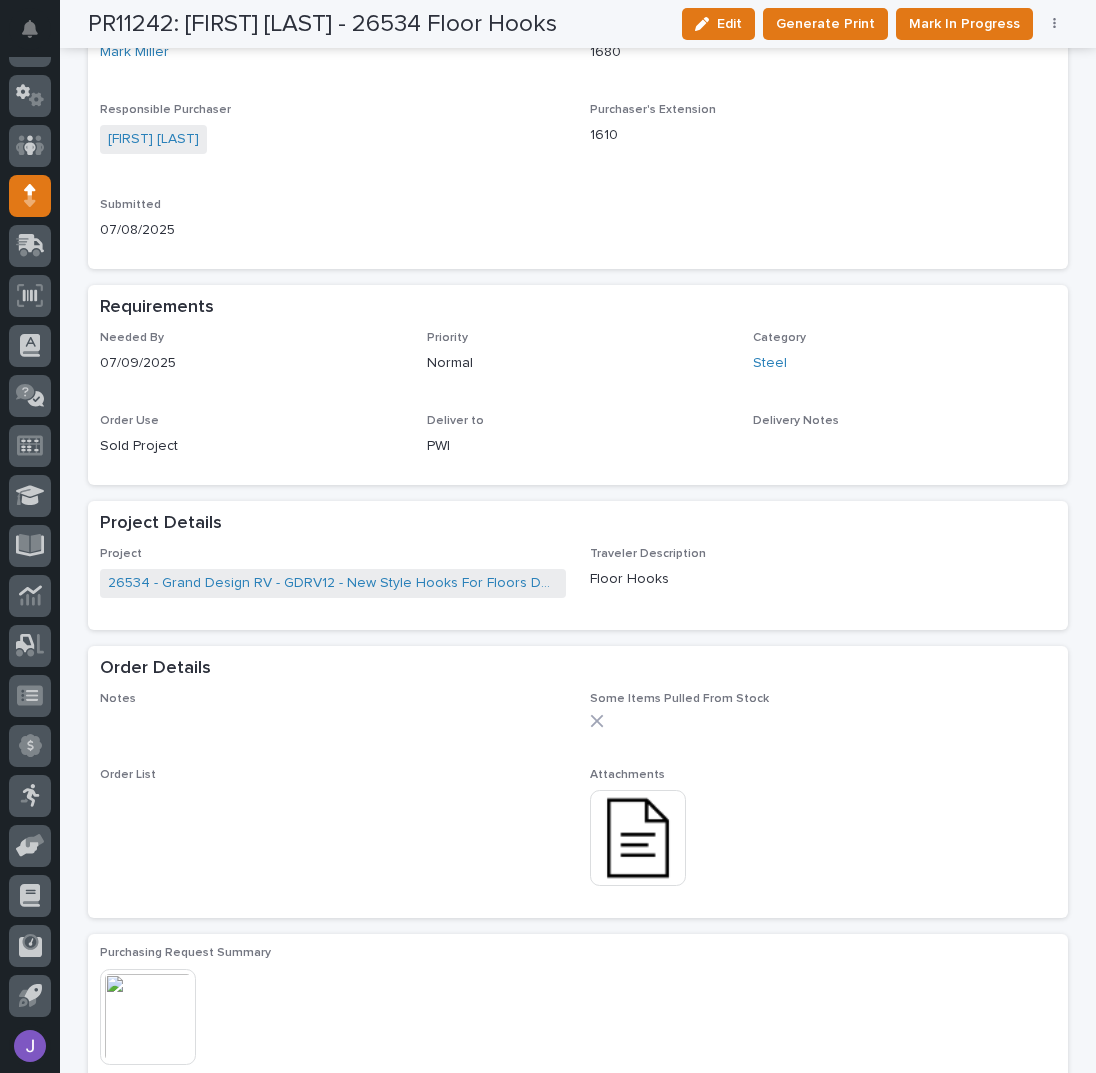 scroll, scrollTop: 673, scrollLeft: 0, axis: vertical 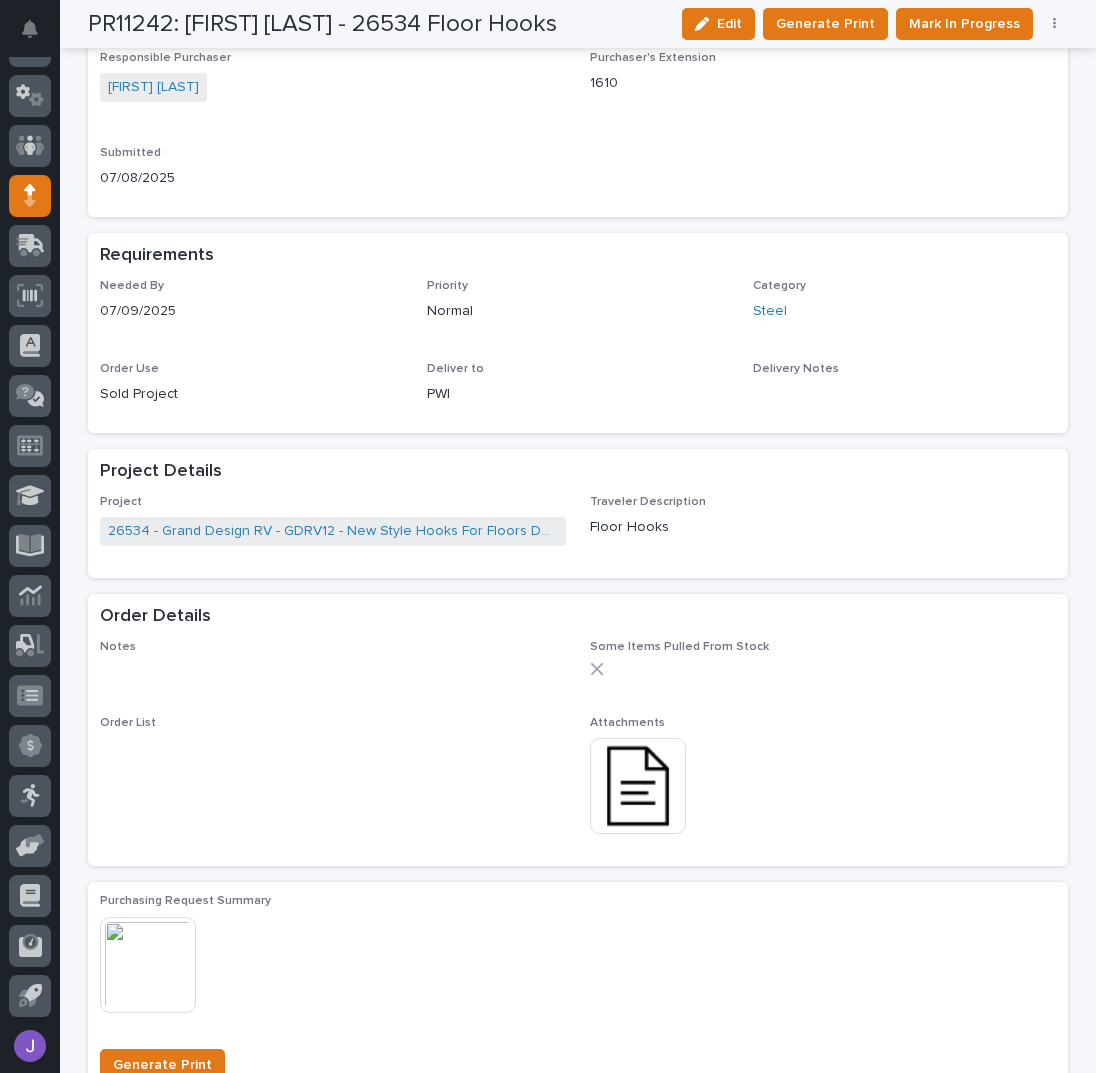 click at bounding box center [638, 786] 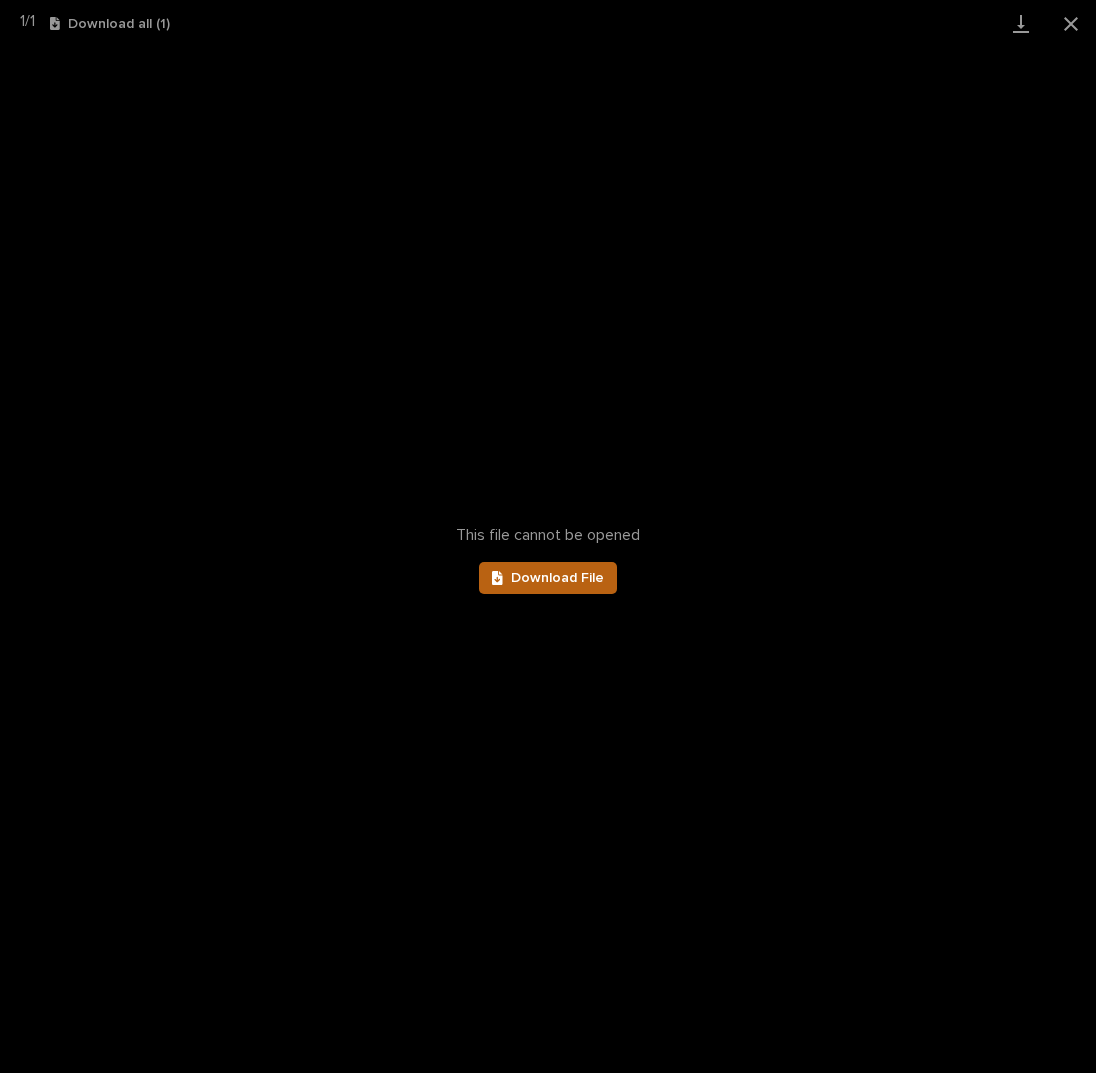 click on "Download File" at bounding box center [557, 578] 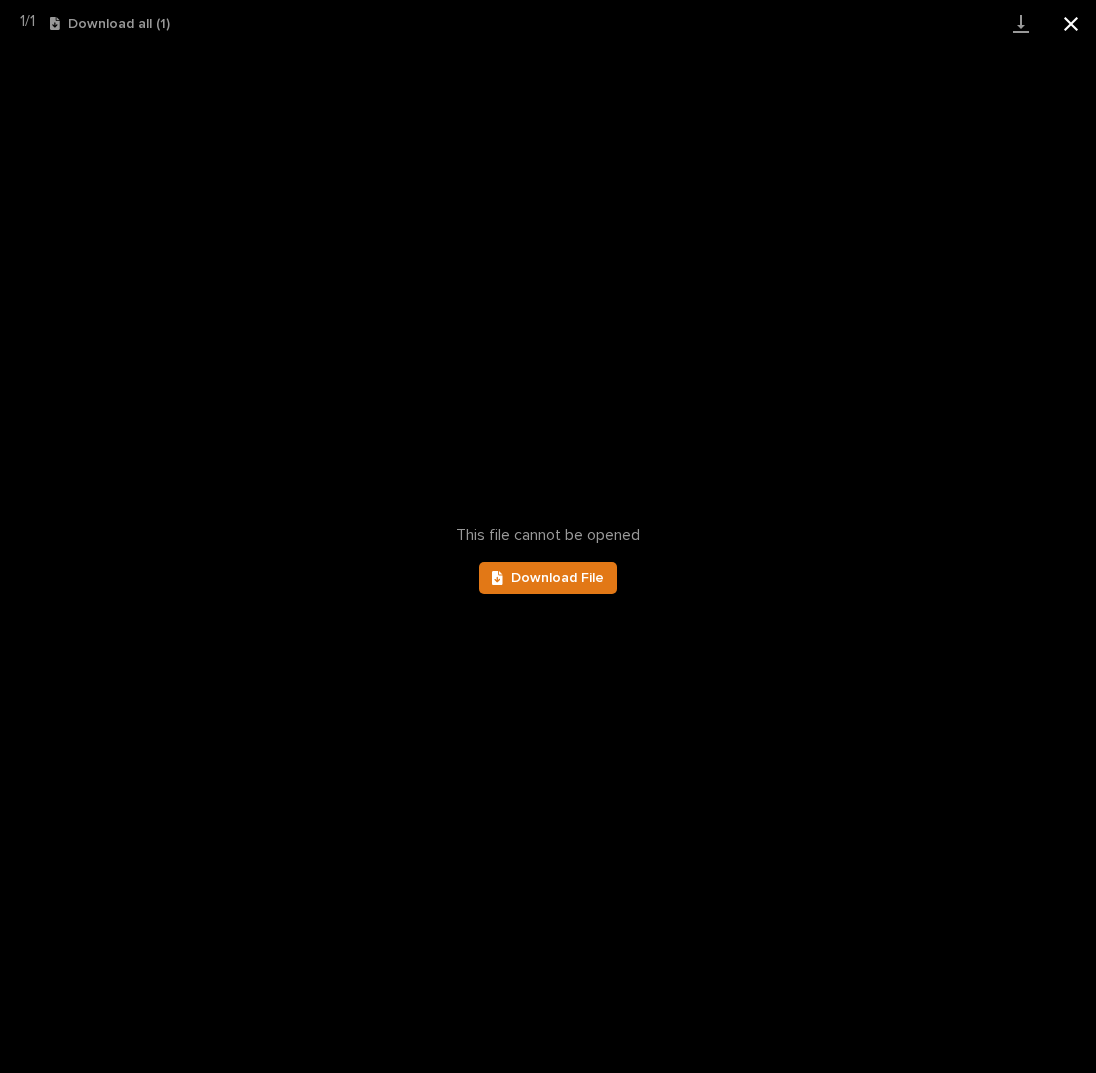 click at bounding box center [1071, 23] 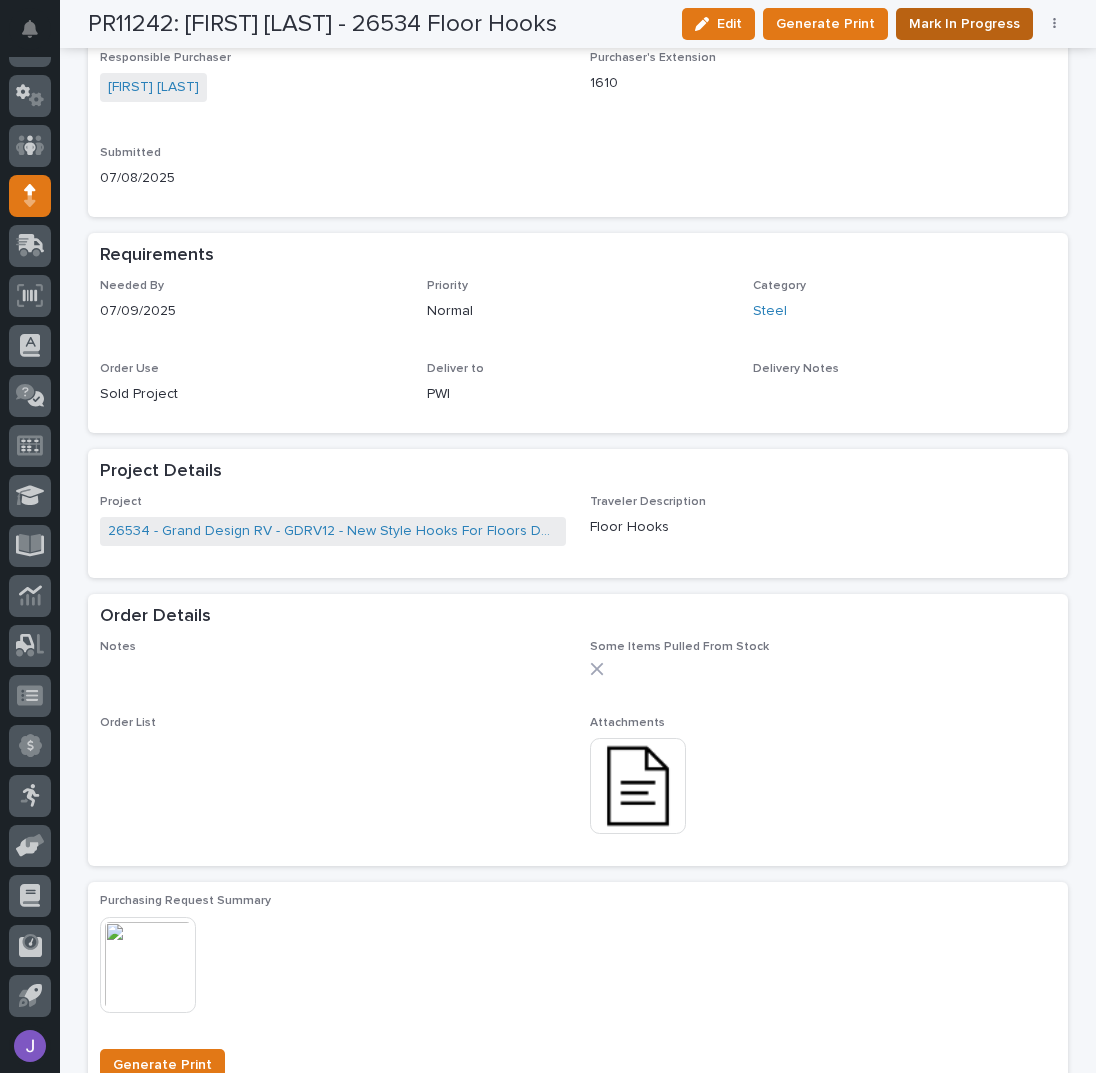 click on "Mark In Progress" at bounding box center [964, 24] 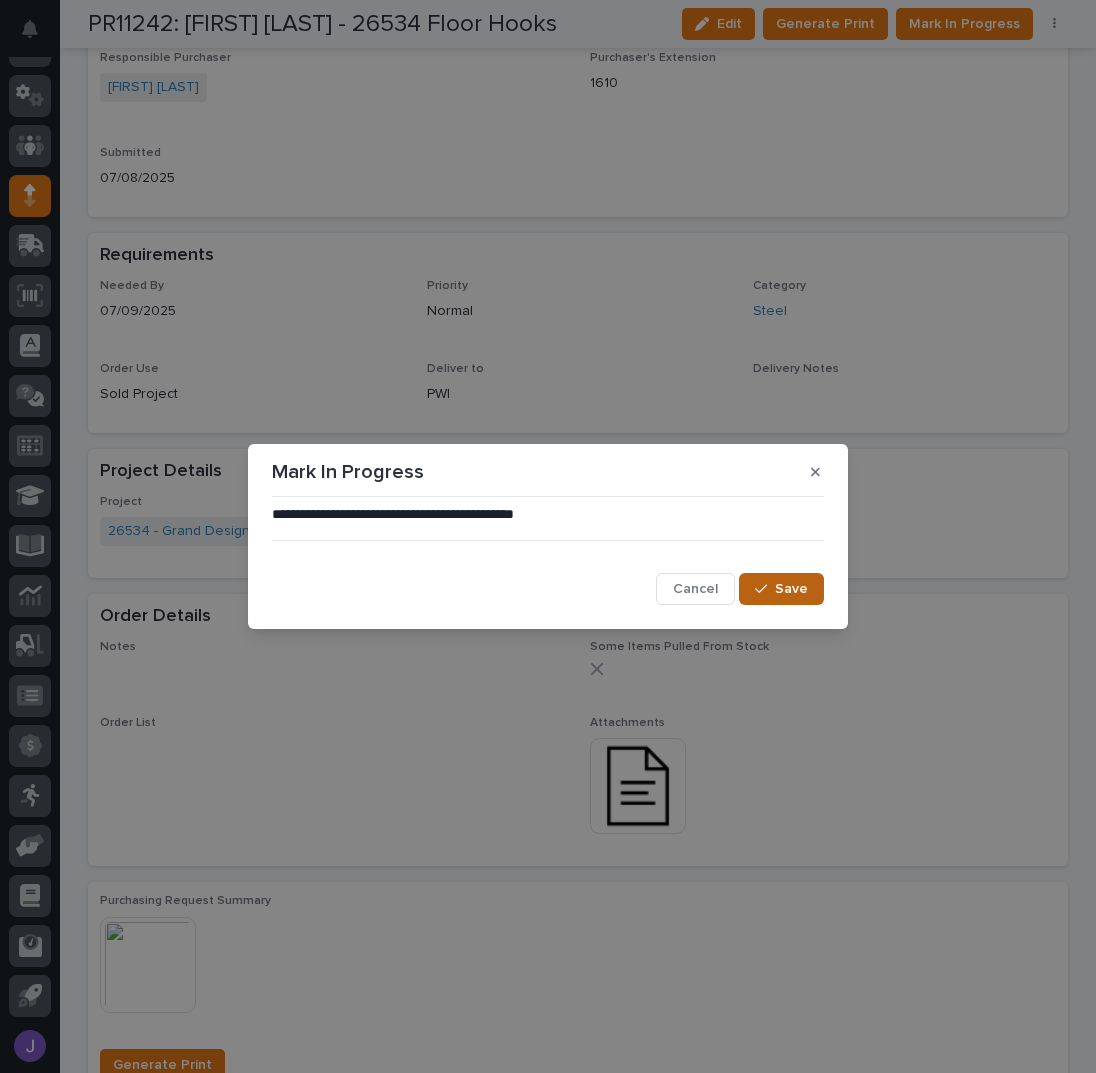 click at bounding box center [761, 589] 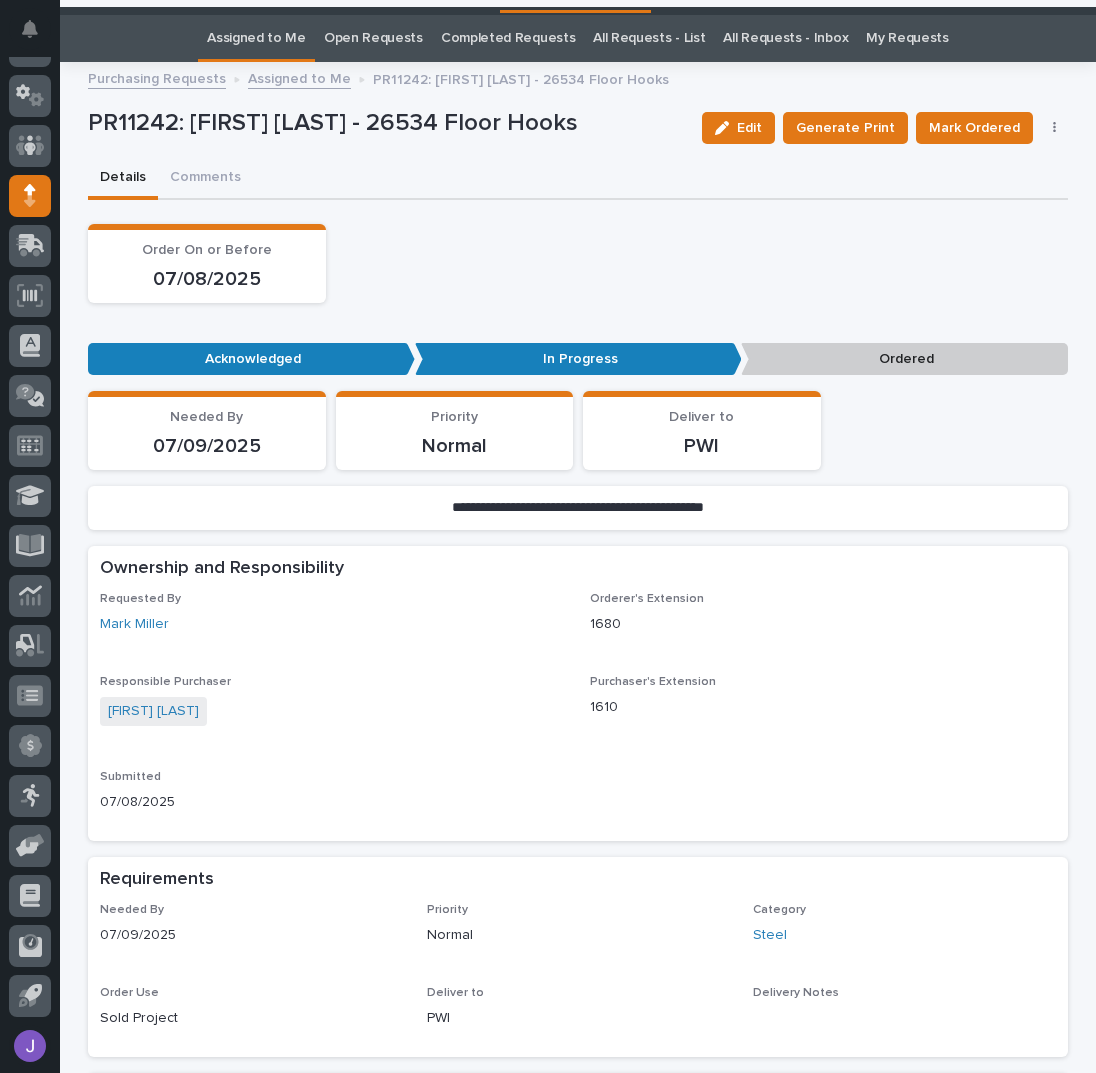scroll, scrollTop: 0, scrollLeft: 0, axis: both 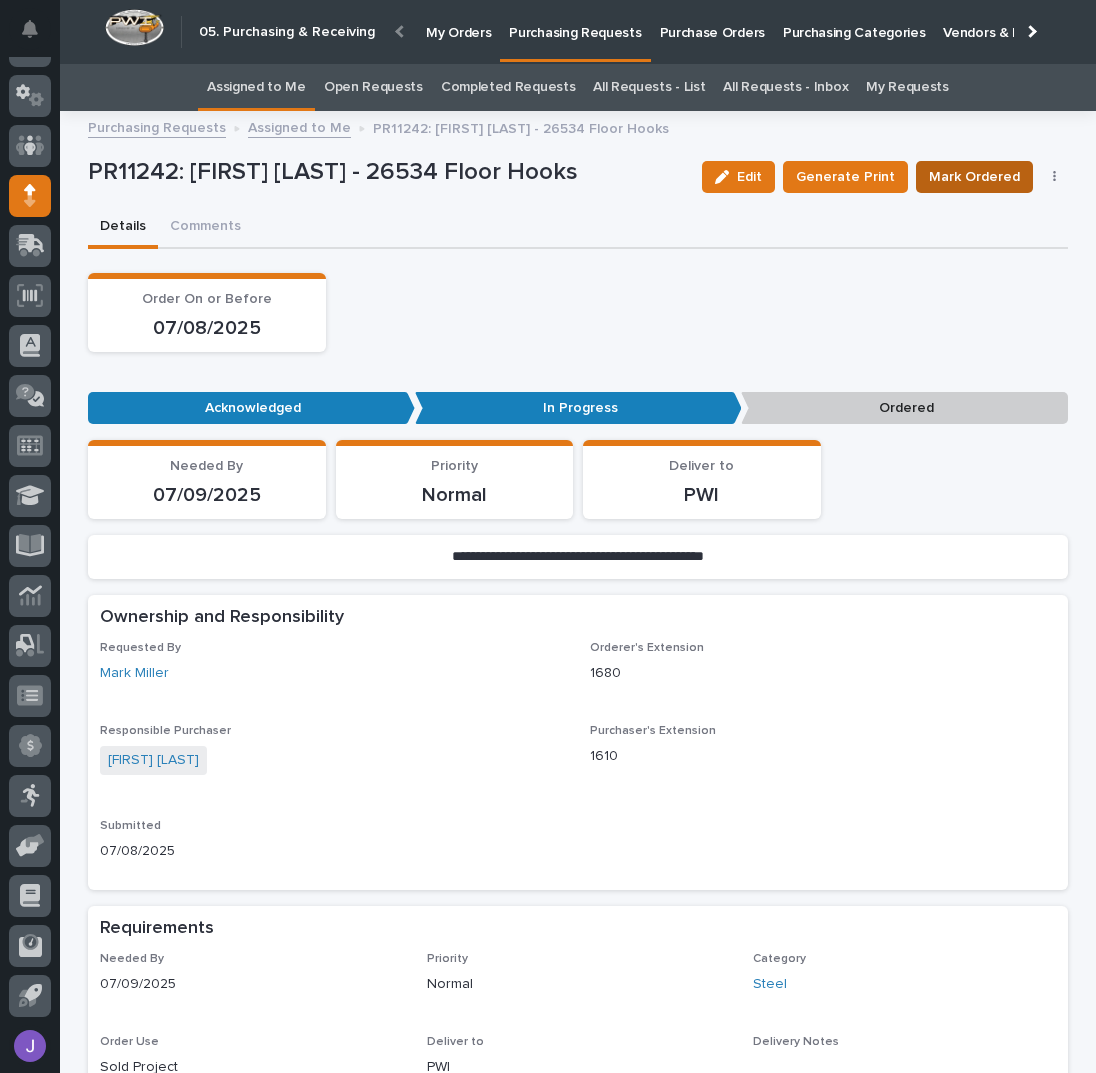 click on "Mark Ordered" at bounding box center [974, 177] 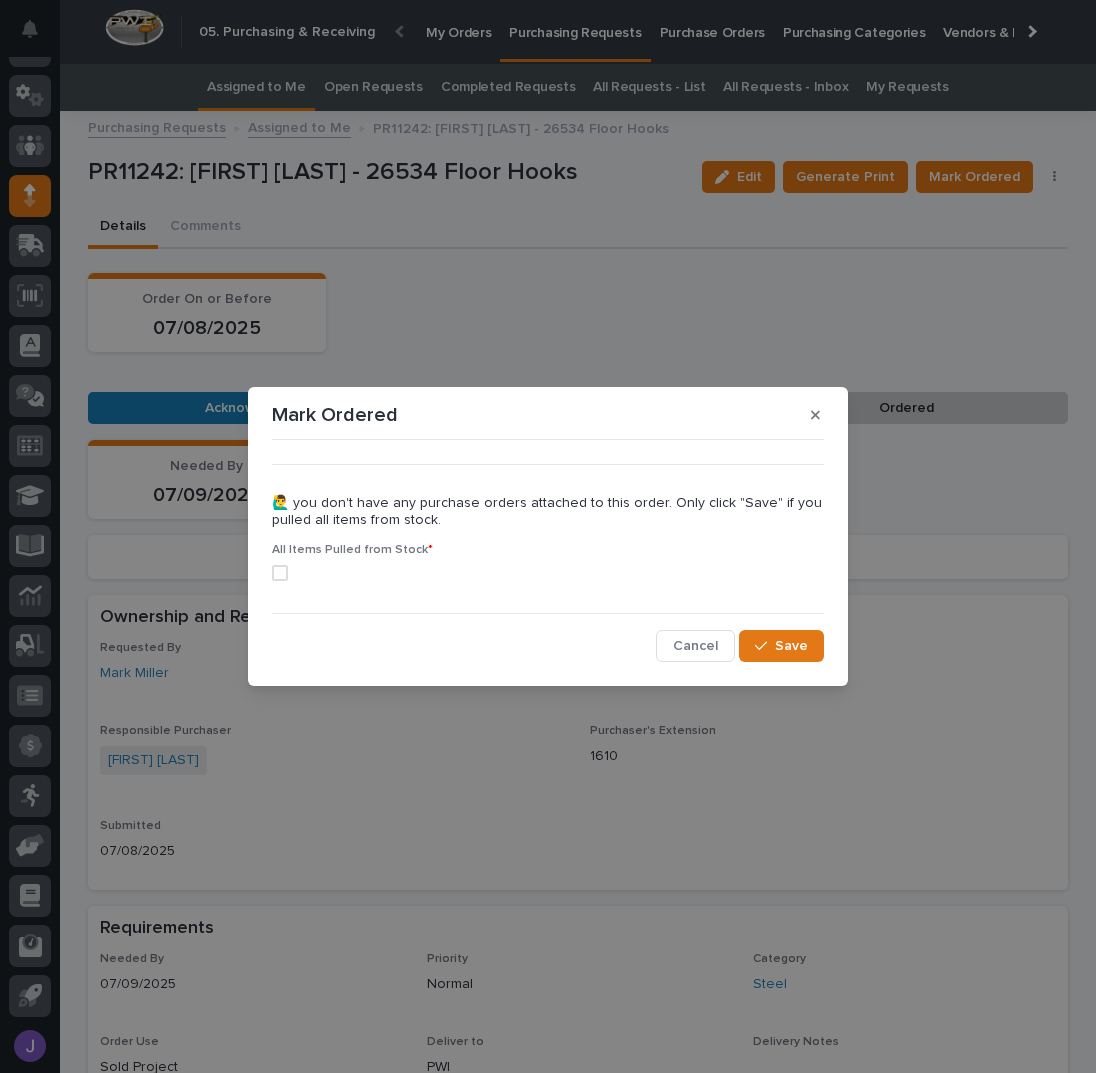 click at bounding box center [280, 573] 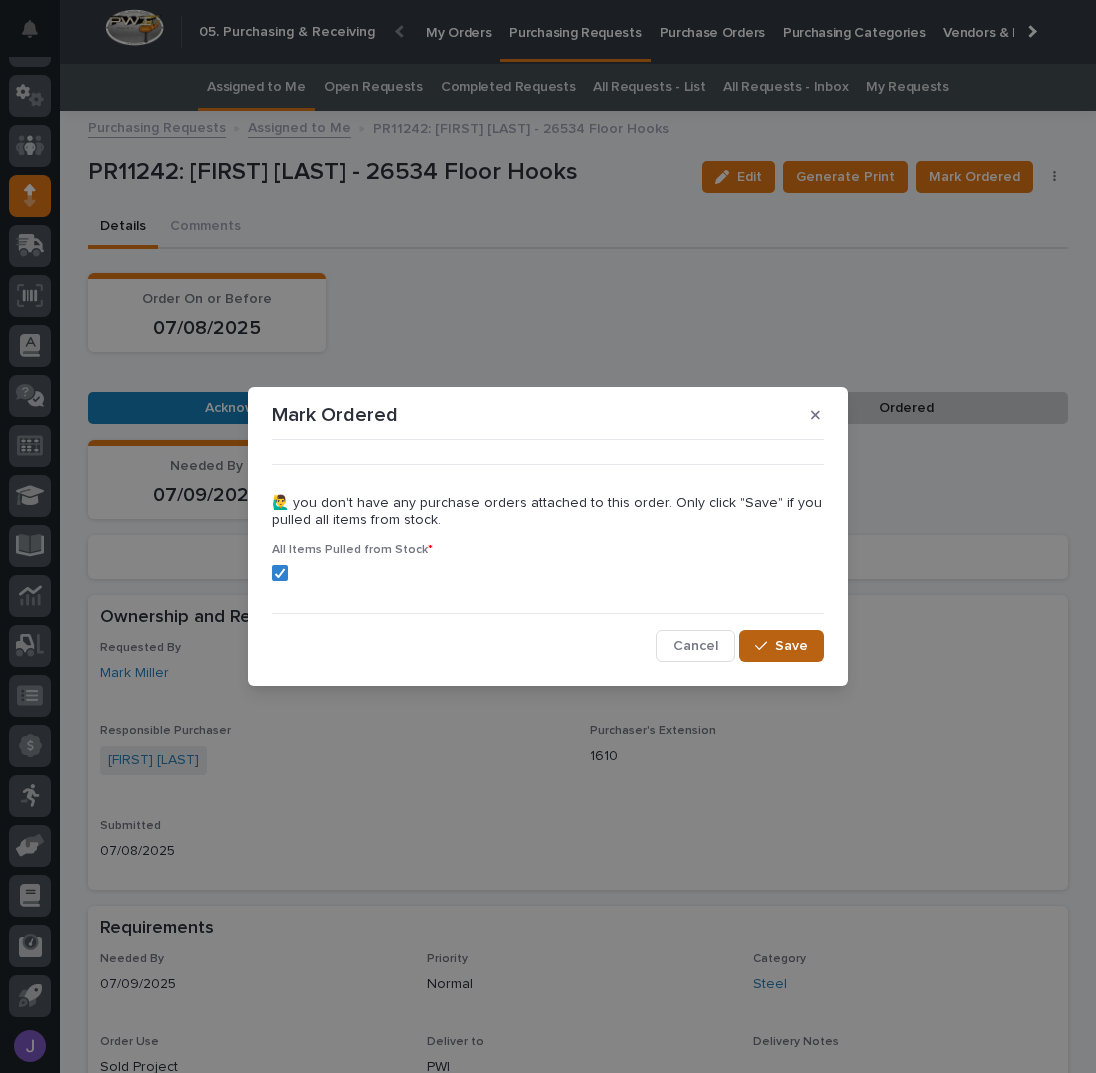 click on "Save" at bounding box center [791, 646] 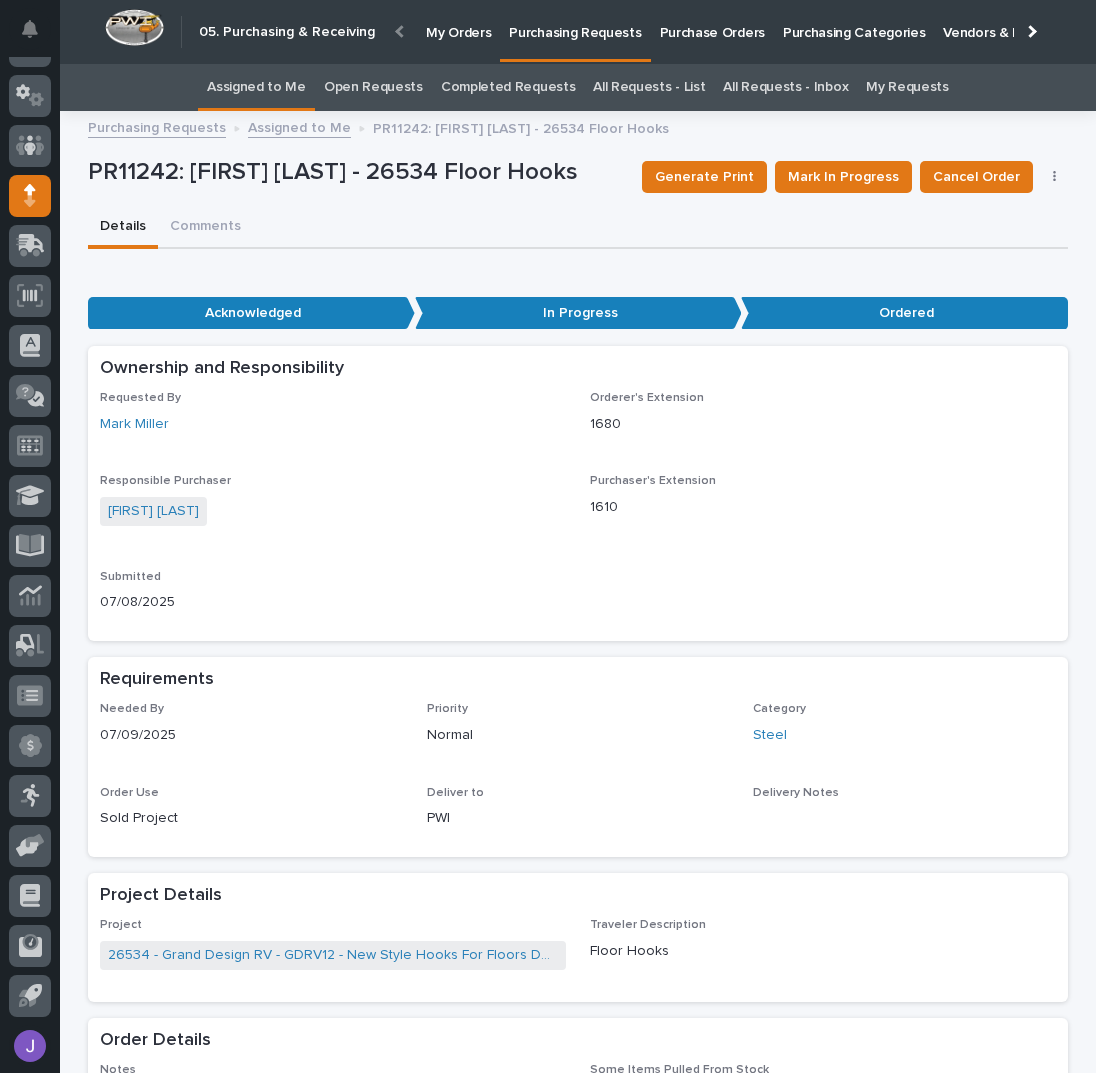 click on "Assigned to Me" at bounding box center (256, 87) 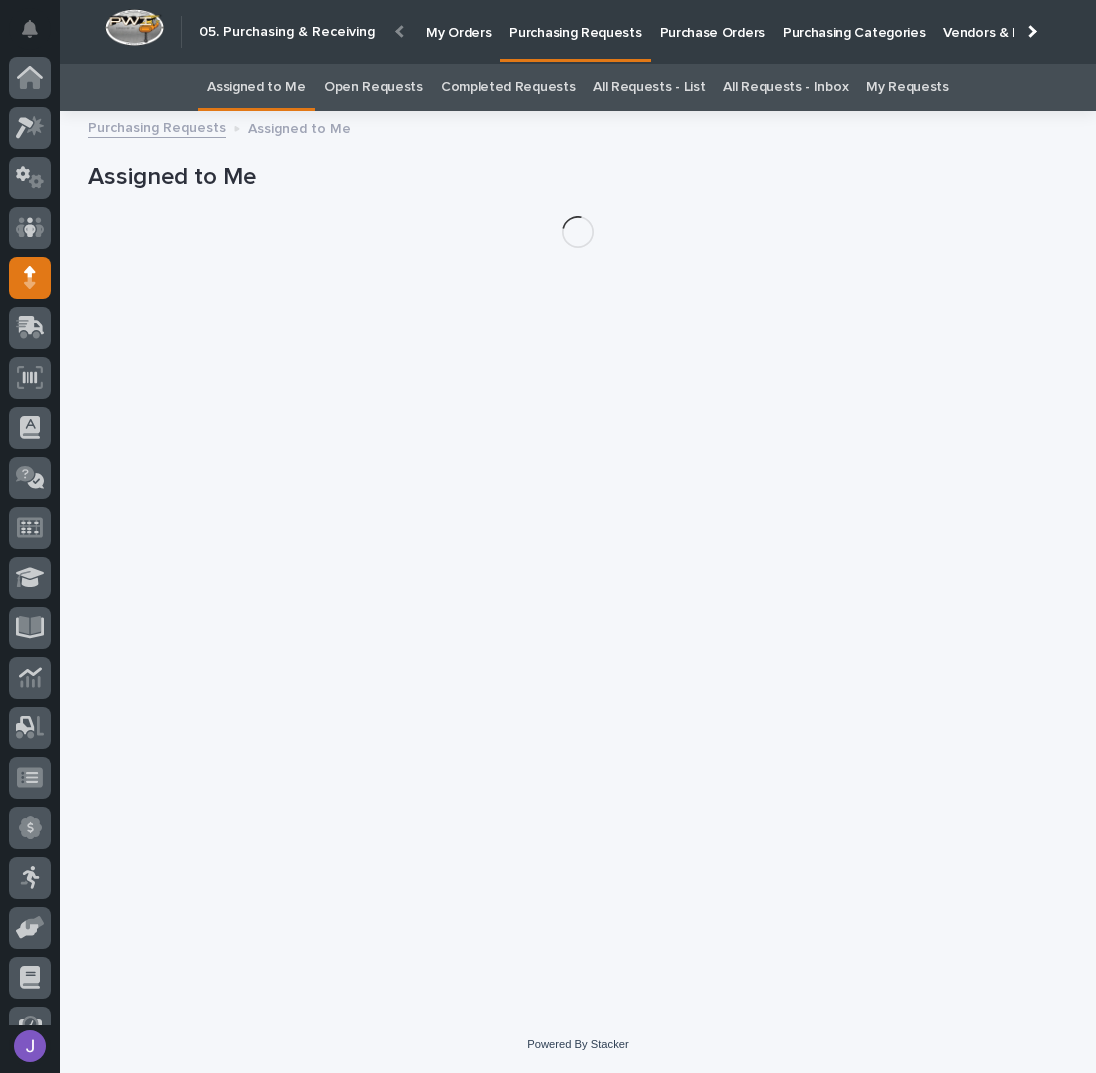 scroll, scrollTop: 82, scrollLeft: 0, axis: vertical 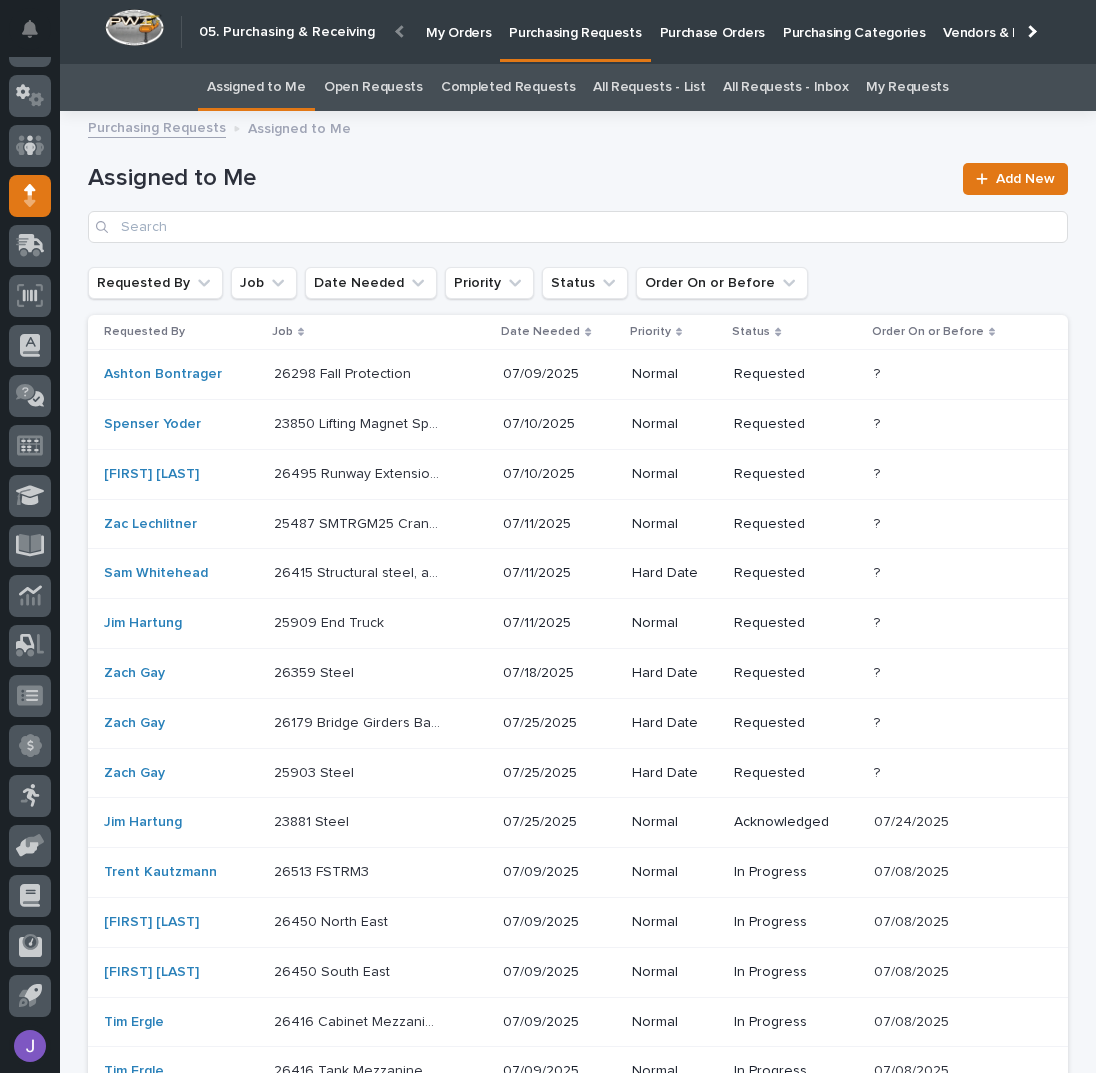 click on "26495 Runway Extension, Drops, Bracing Etc - Steel  26495 Runway Extension, Drops, Bracing Etc - Steel" at bounding box center (380, 374) 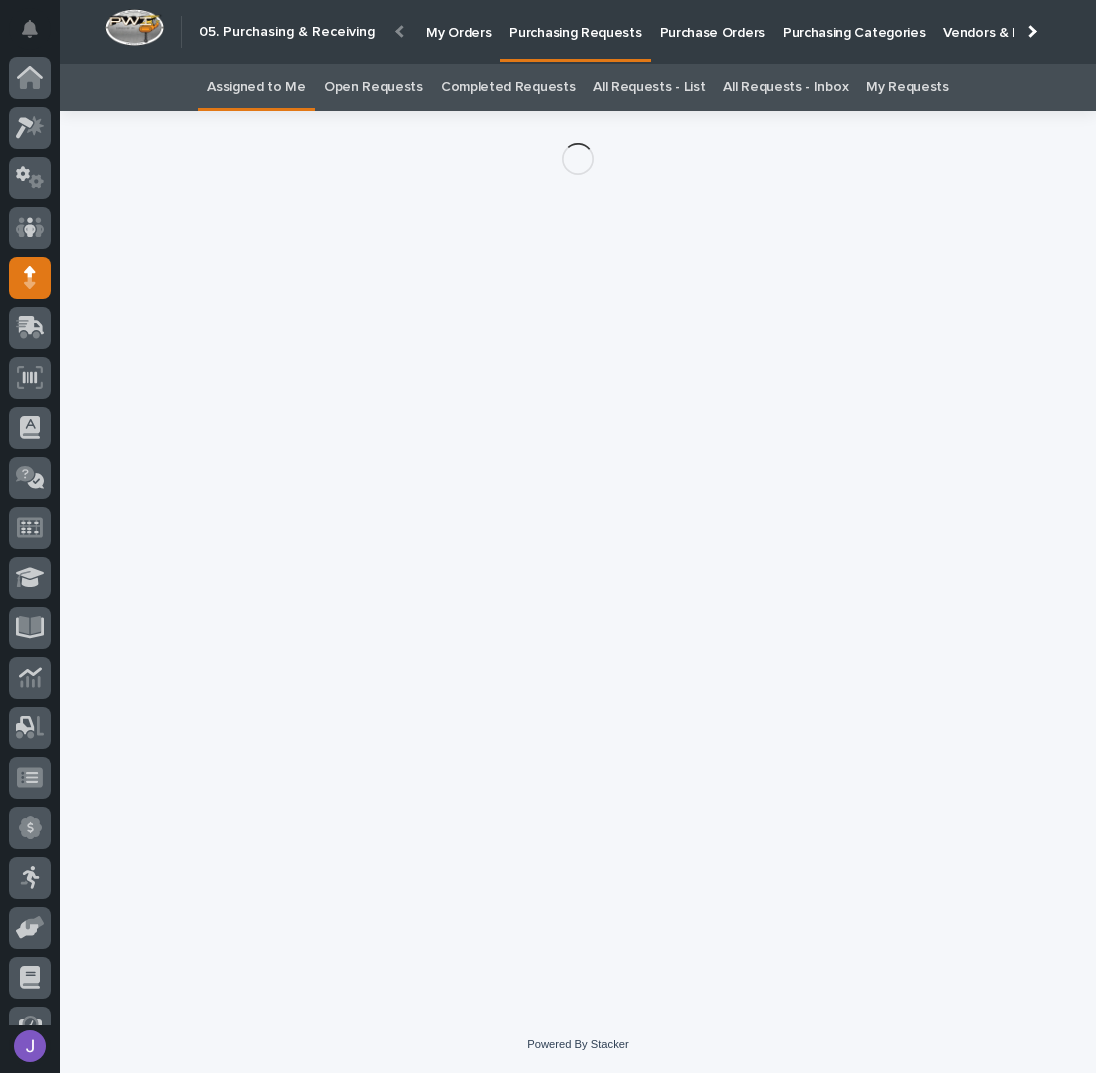 scroll, scrollTop: 82, scrollLeft: 0, axis: vertical 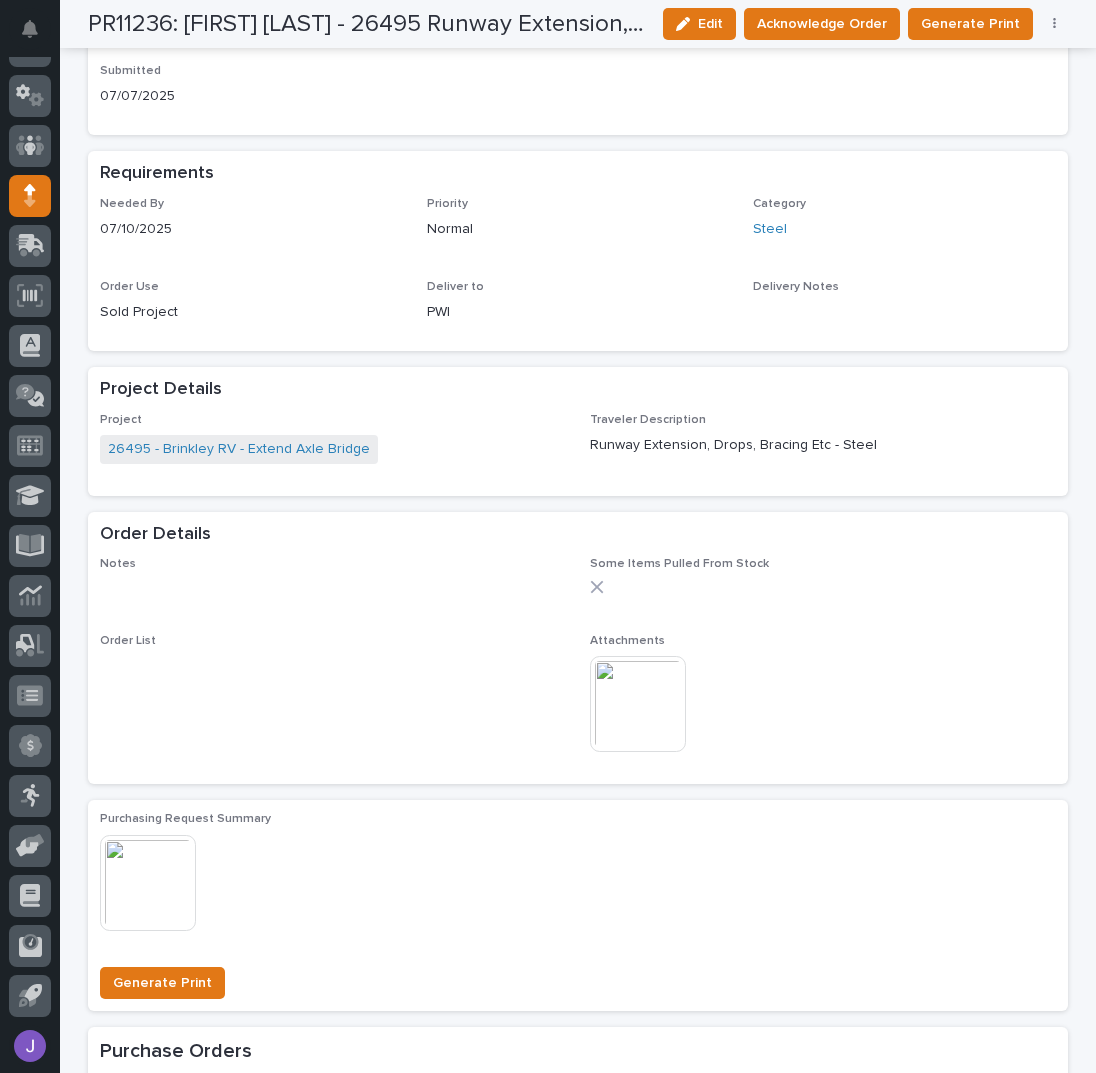 click at bounding box center (638, 704) 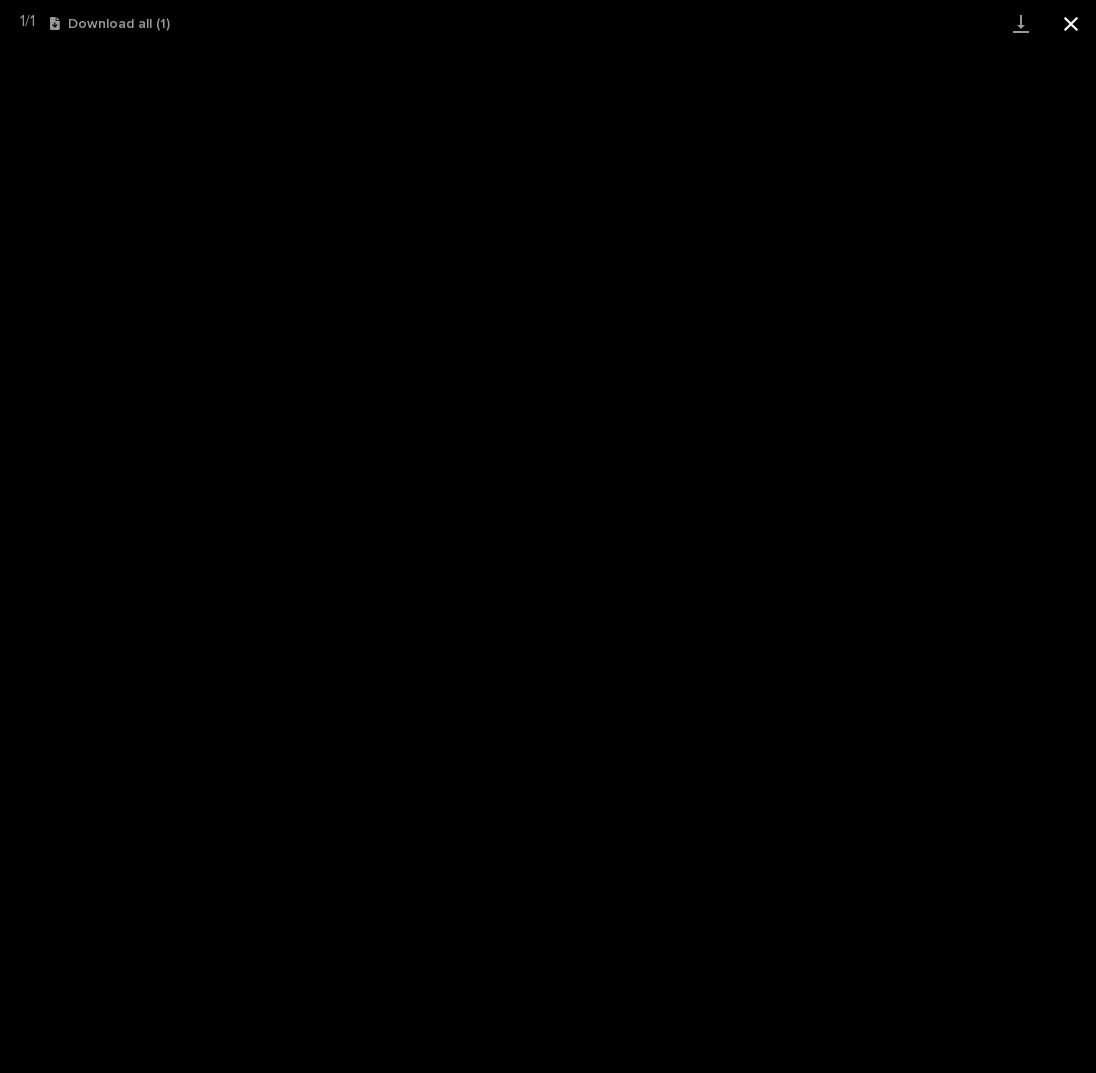 click at bounding box center (1071, 23) 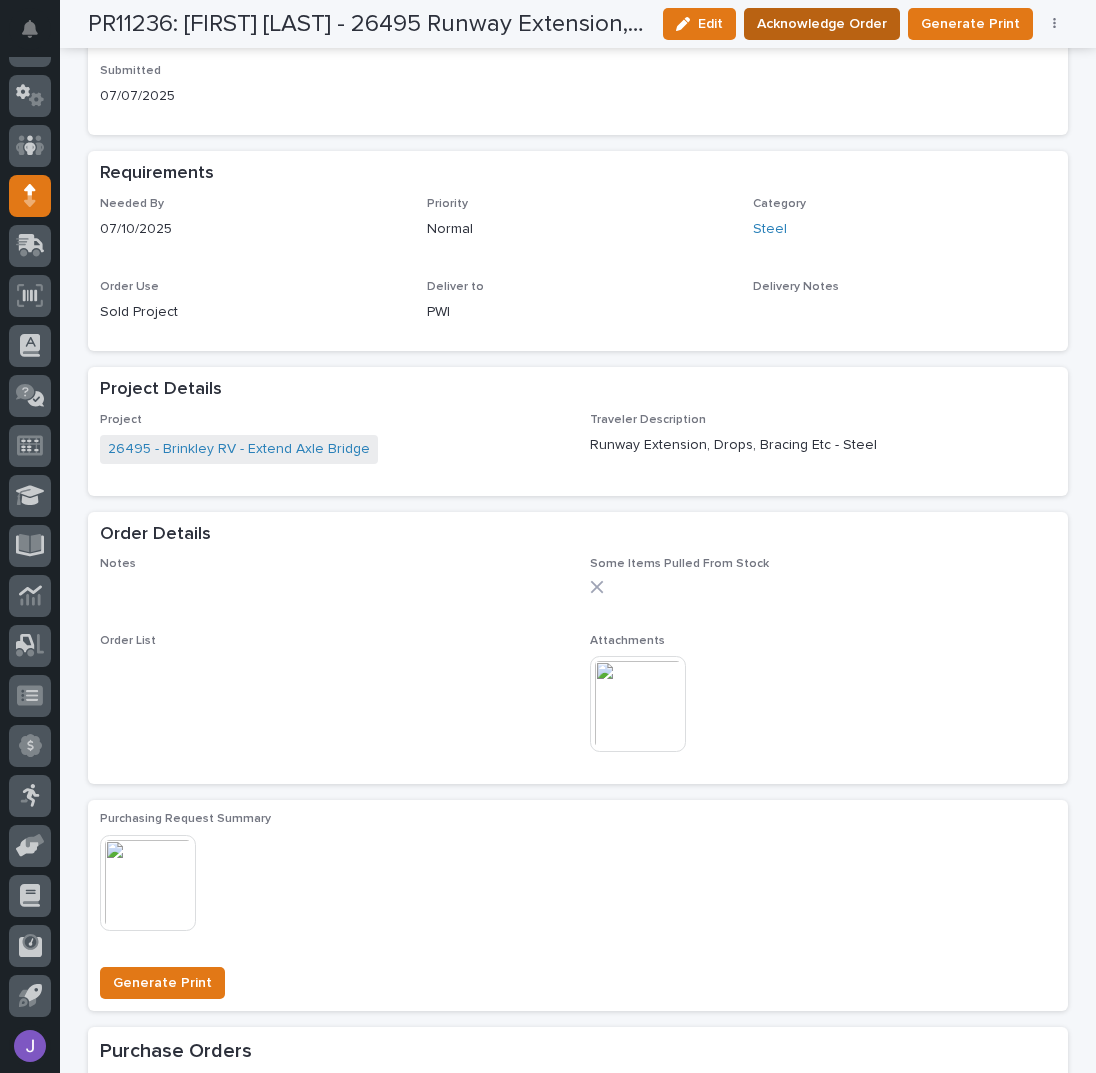 click on "Acknowledge Order" at bounding box center [822, 24] 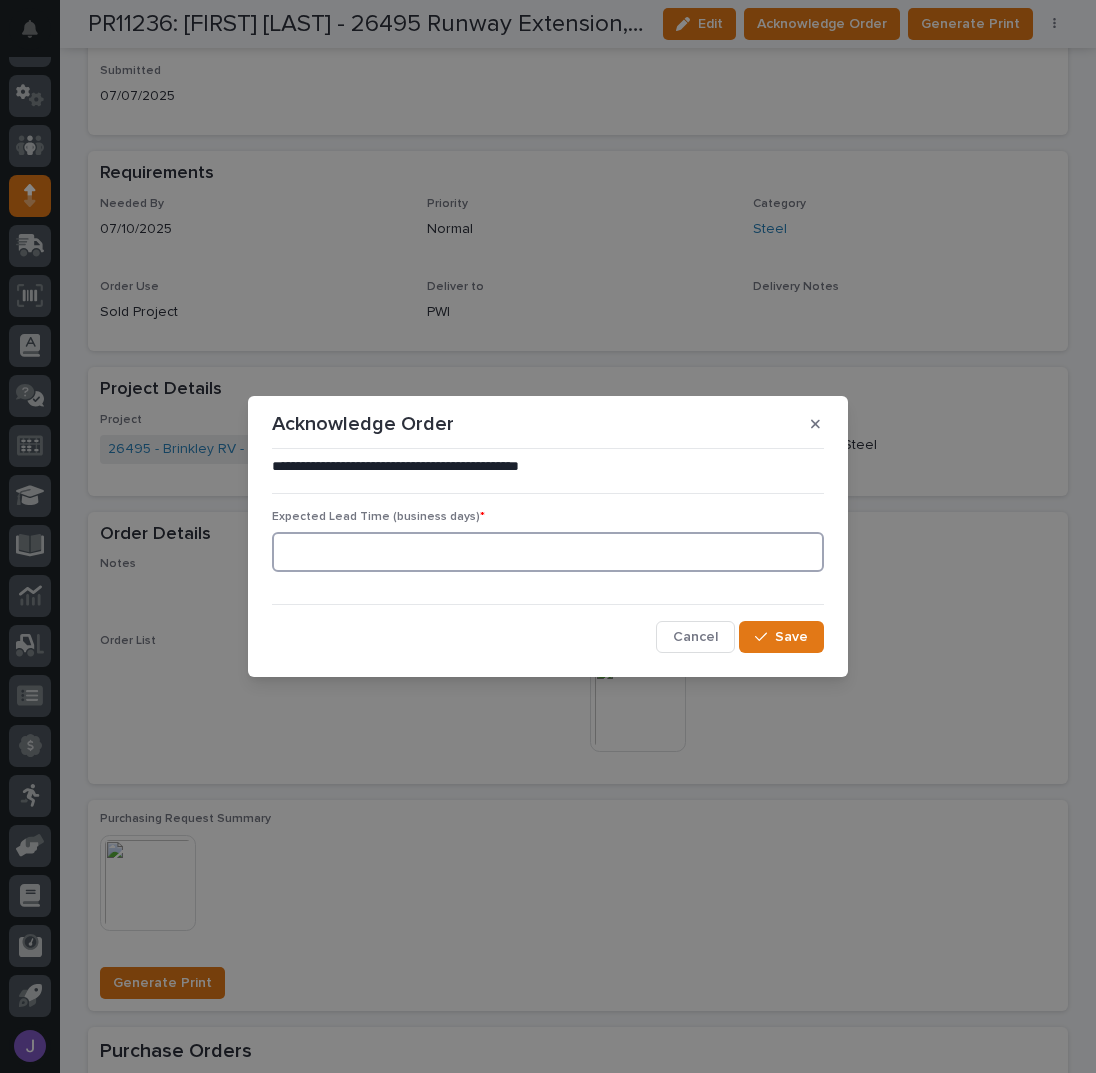 click at bounding box center (548, 552) 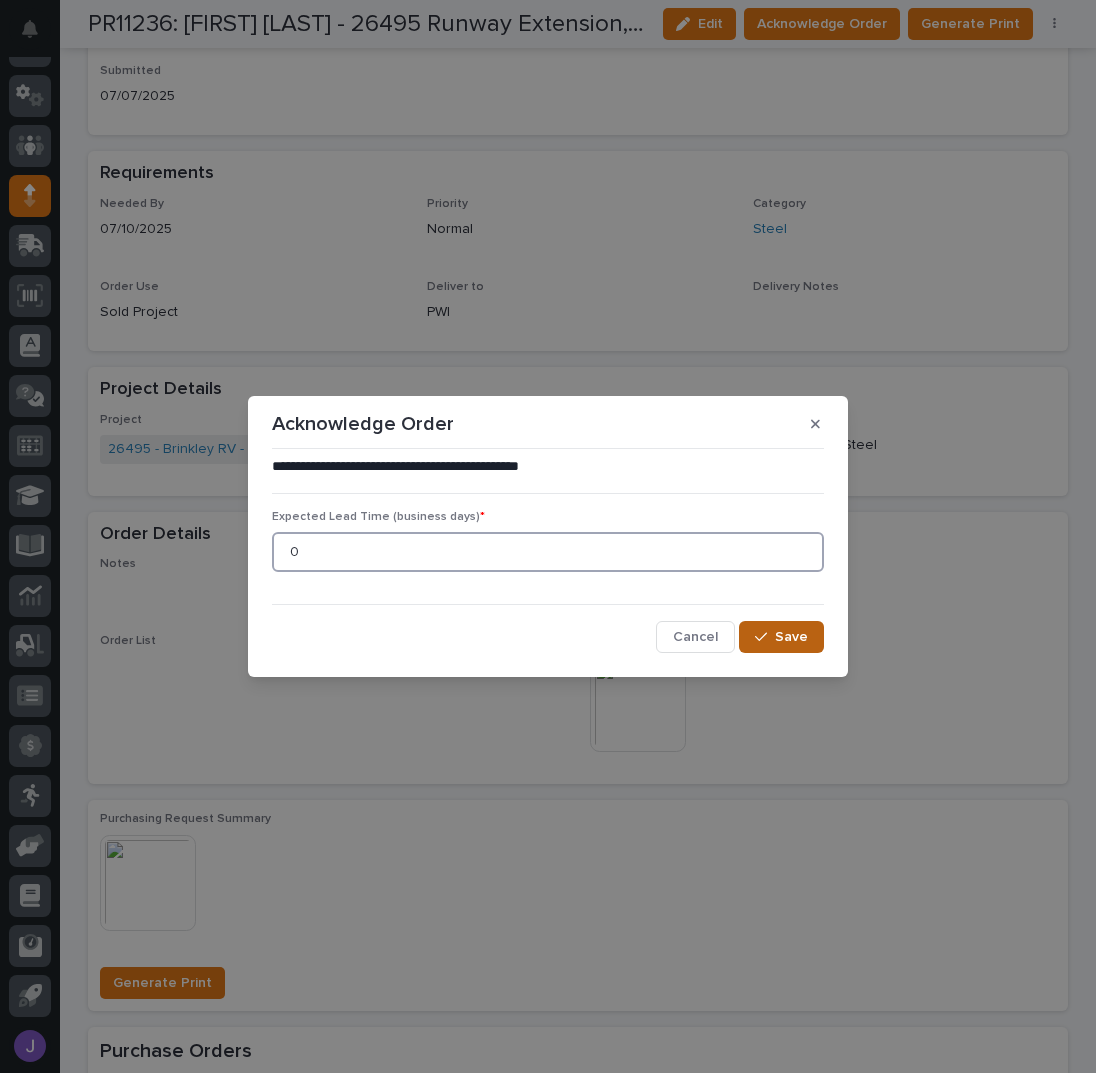 type on "0" 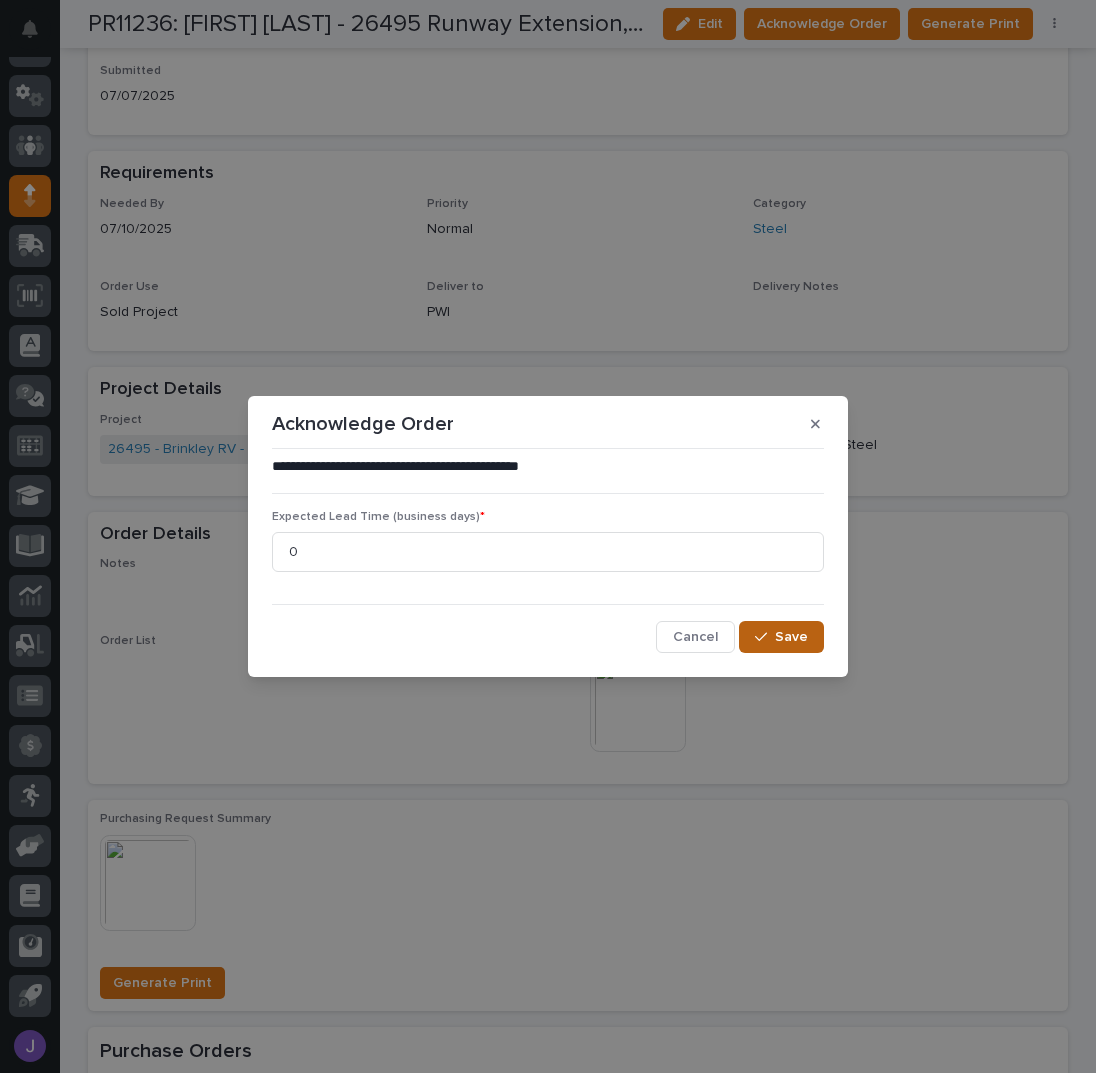 click on "Save" at bounding box center [781, 637] 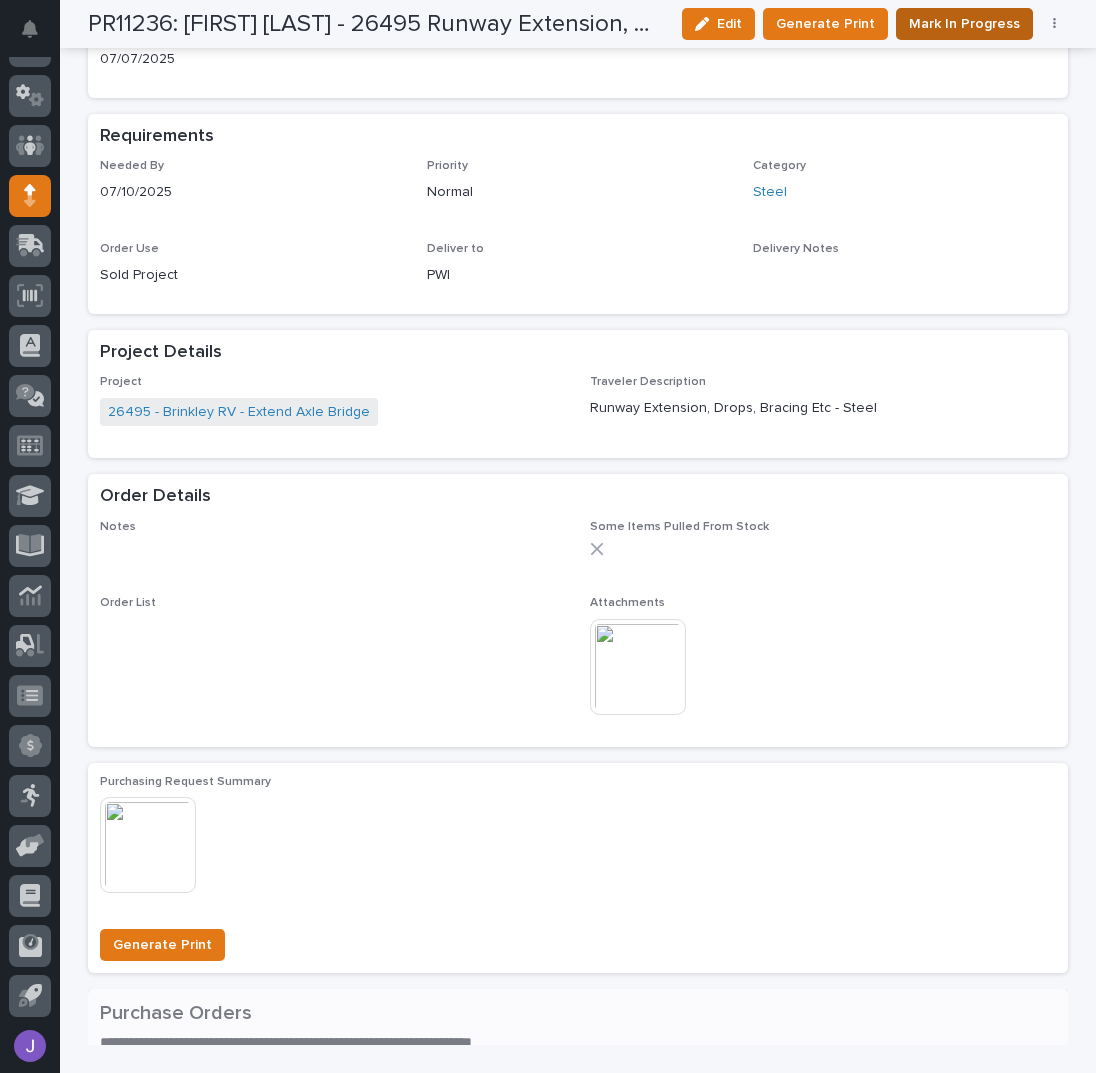 click on "Mark In Progress" at bounding box center (964, 24) 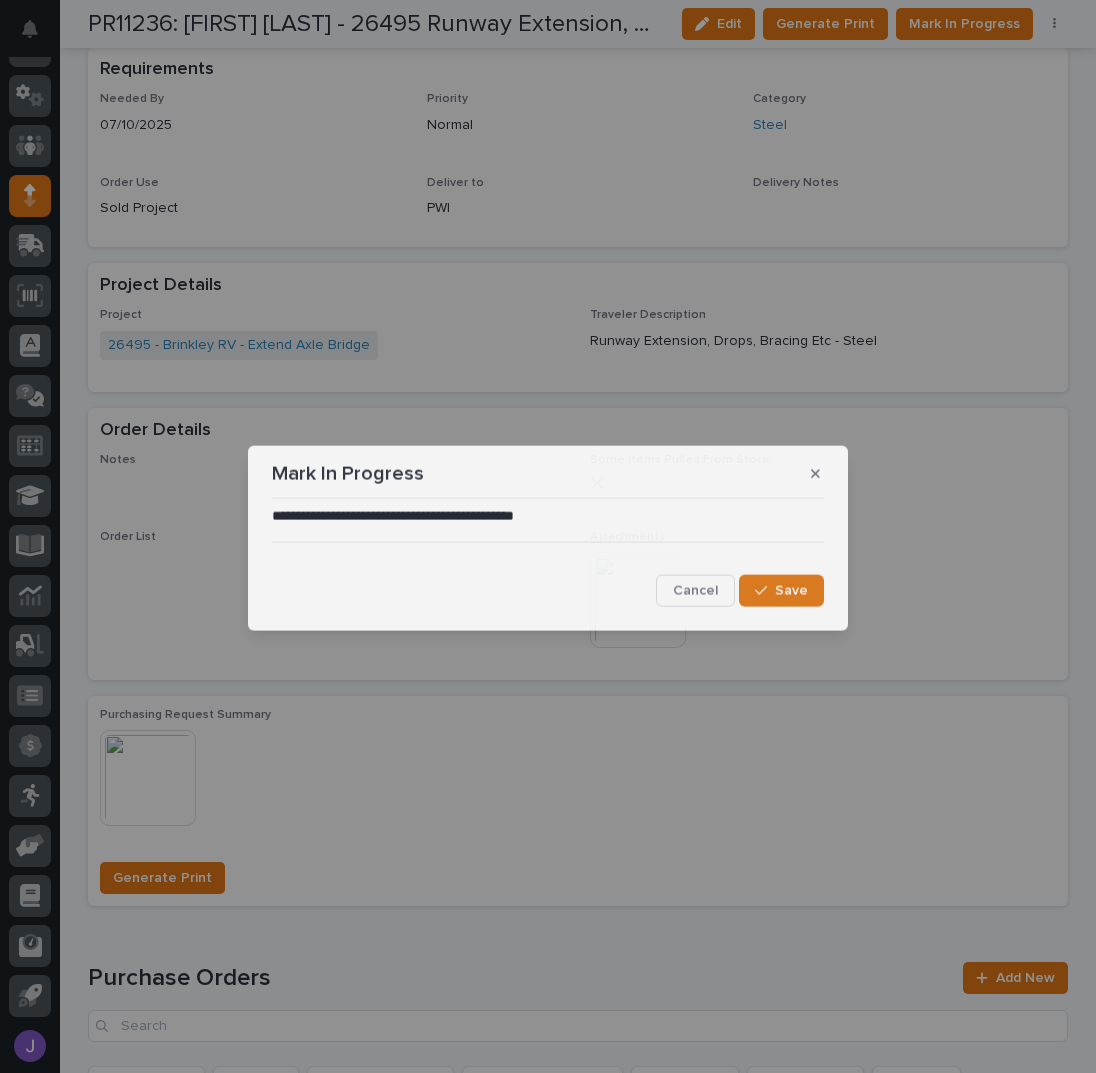 scroll, scrollTop: 873, scrollLeft: 0, axis: vertical 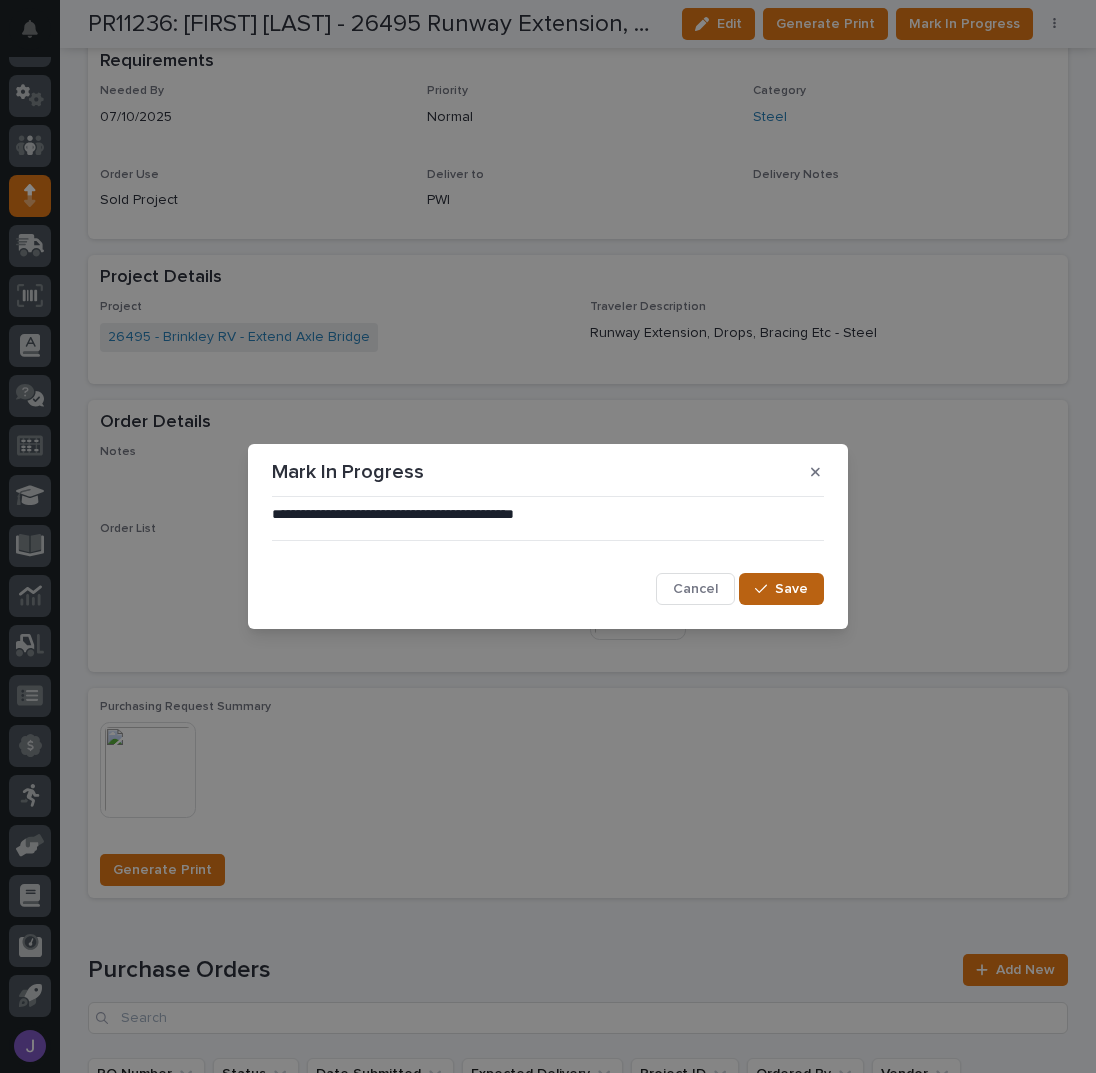 click on "Save" at bounding box center (781, 589) 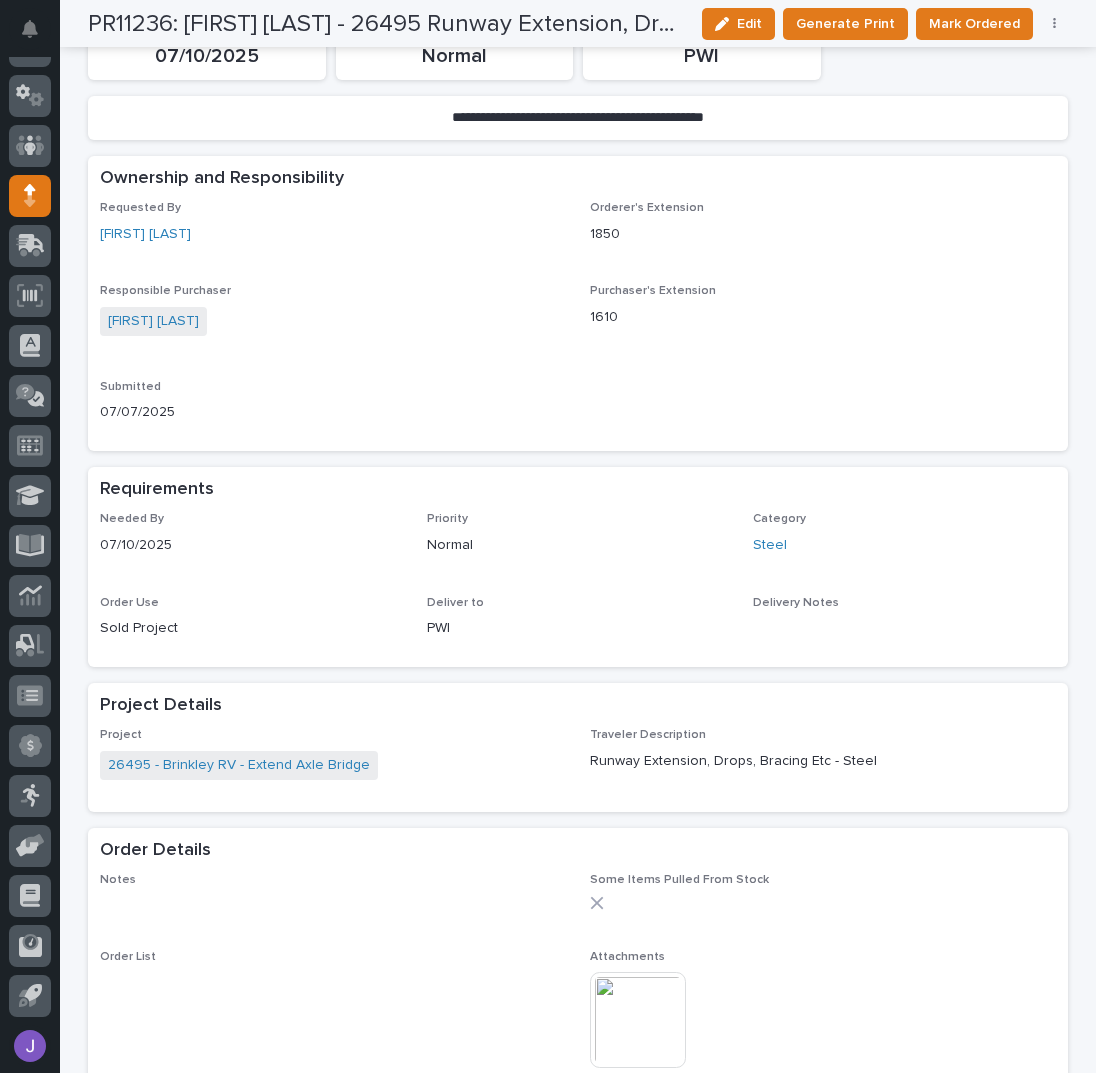 scroll, scrollTop: 0, scrollLeft: 0, axis: both 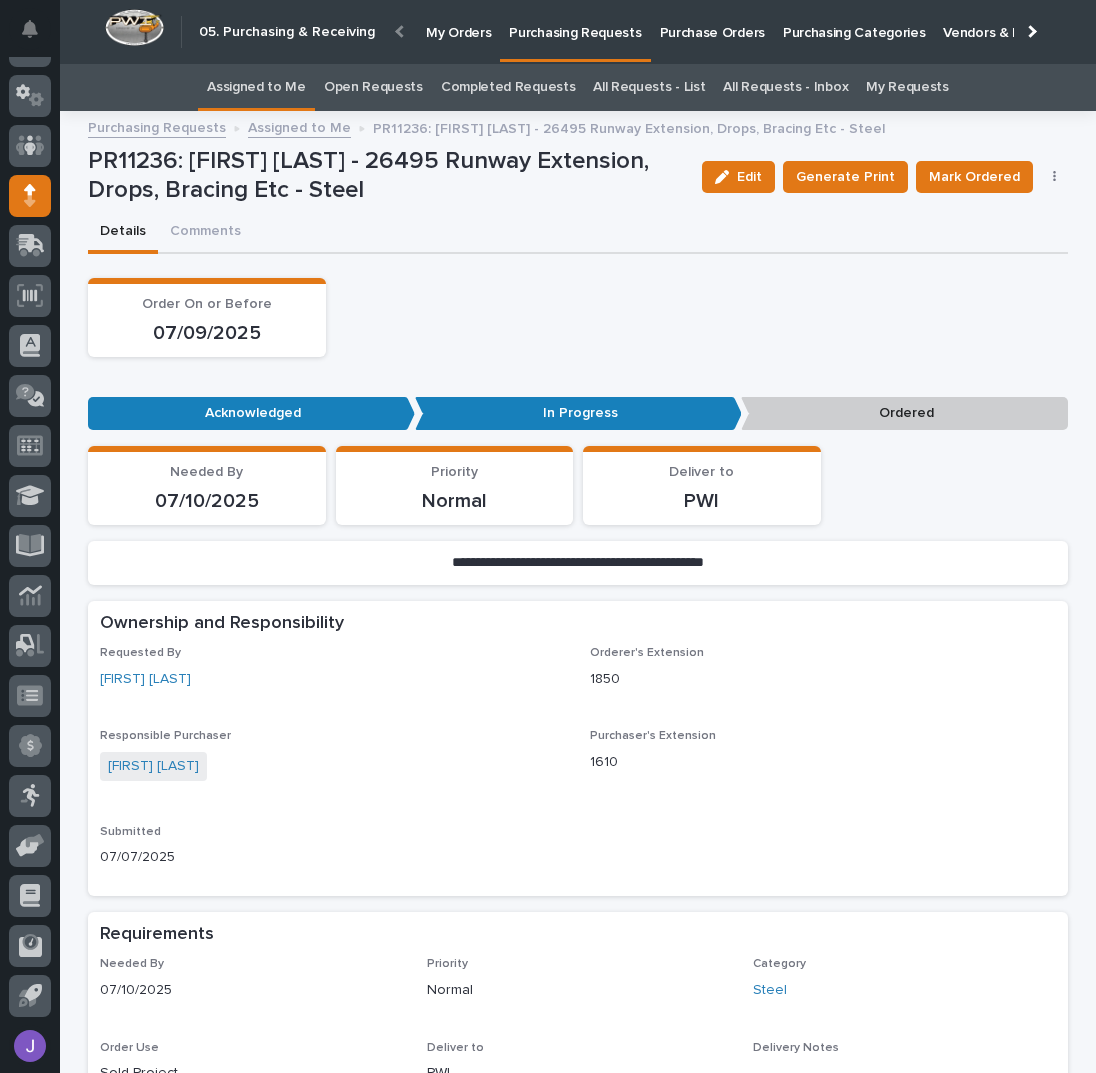 click on "Assigned to Me" at bounding box center [256, 87] 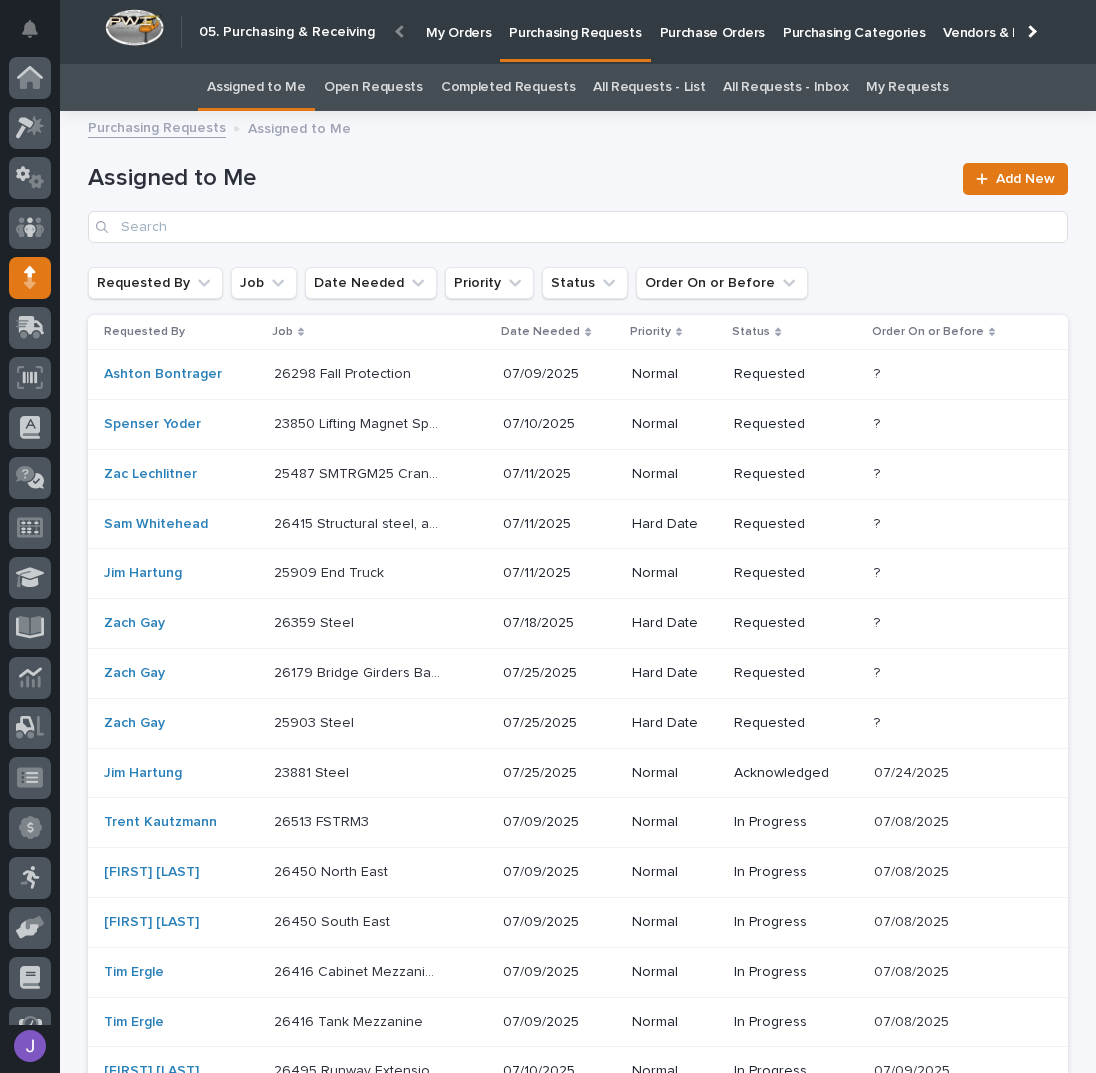 scroll, scrollTop: 82, scrollLeft: 0, axis: vertical 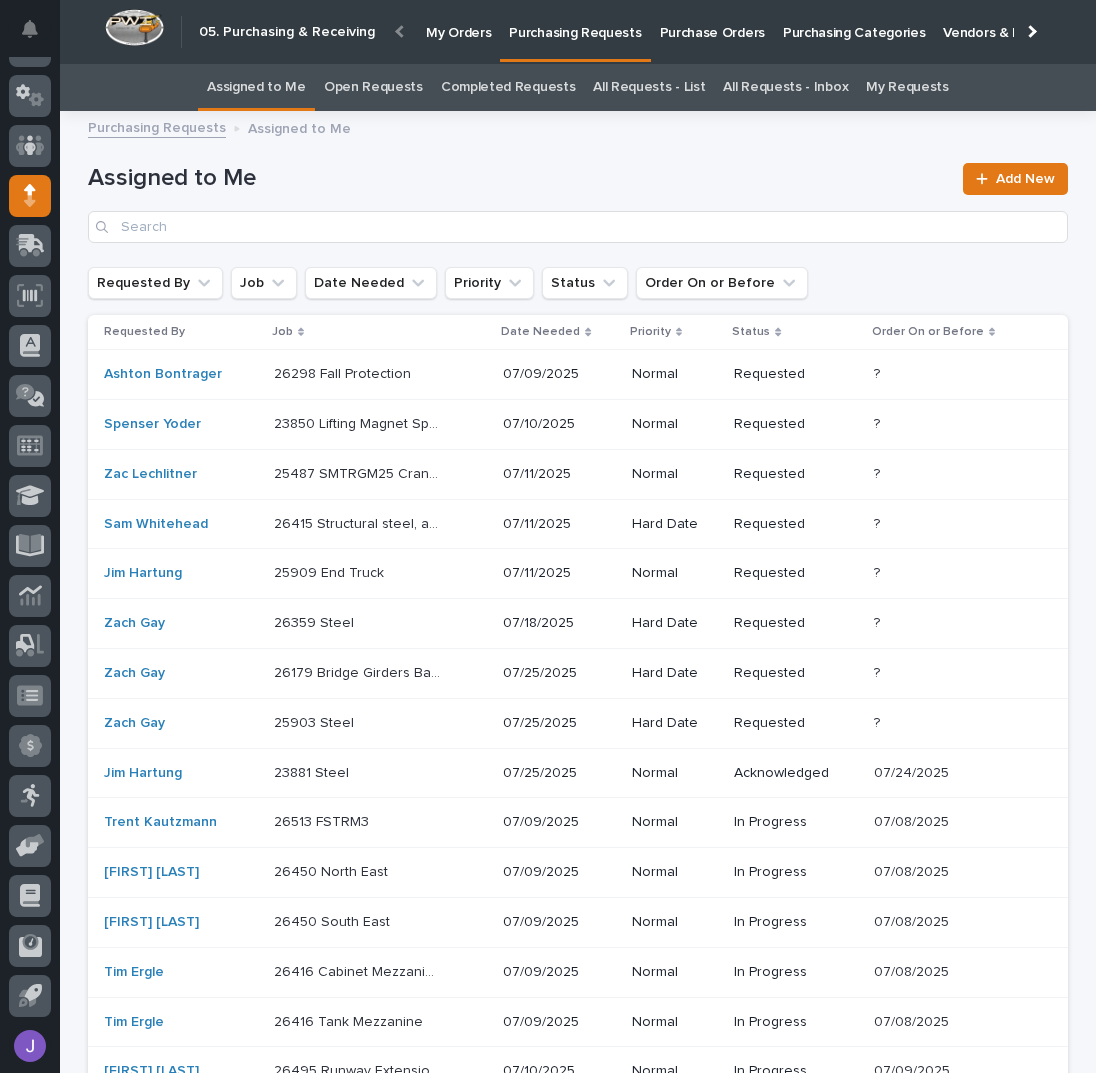 click on "25487 SMTRGM25 Crane System 25487 SMTRGM25 Crane System" at bounding box center [380, 374] 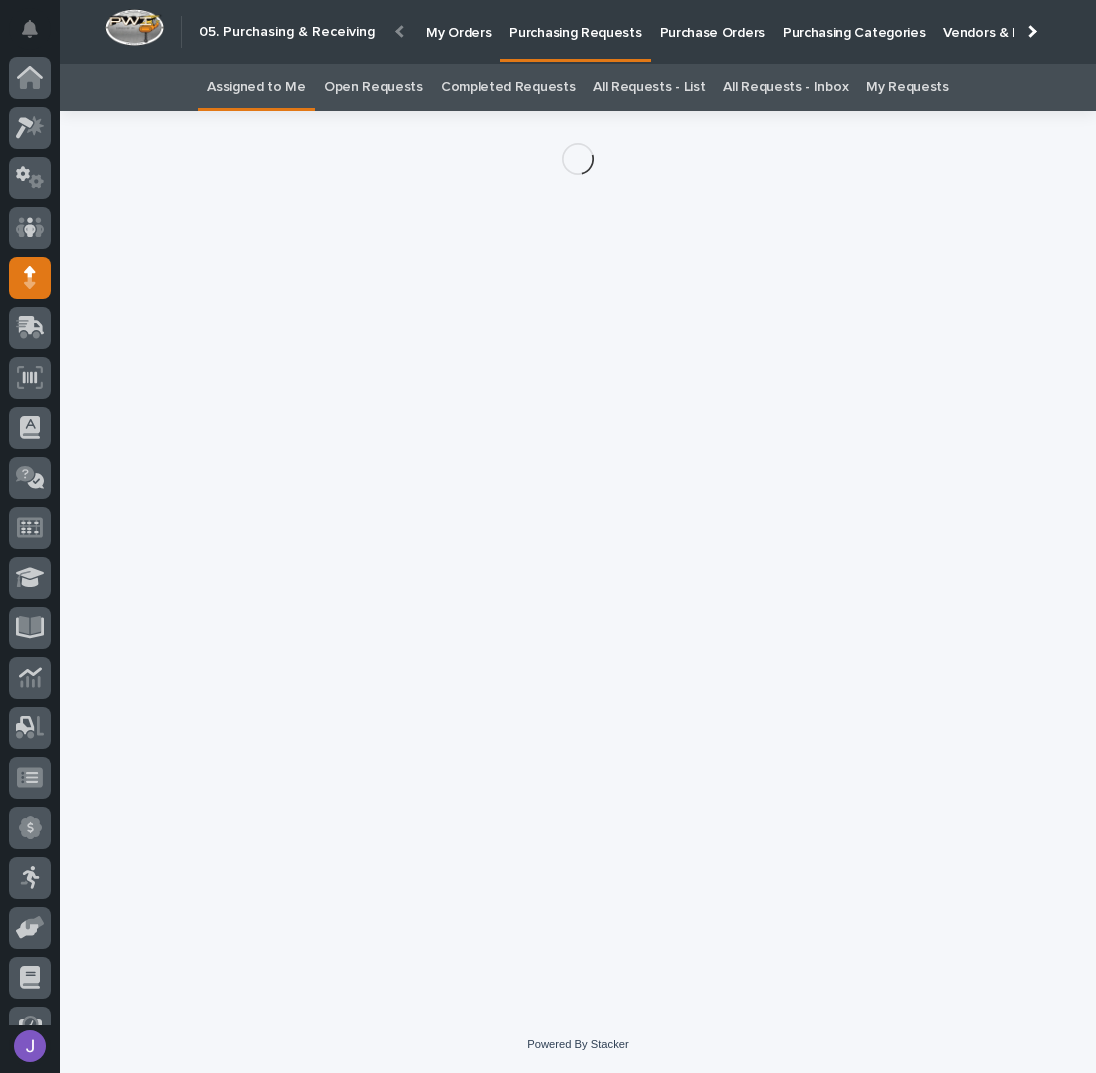 scroll, scrollTop: 82, scrollLeft: 0, axis: vertical 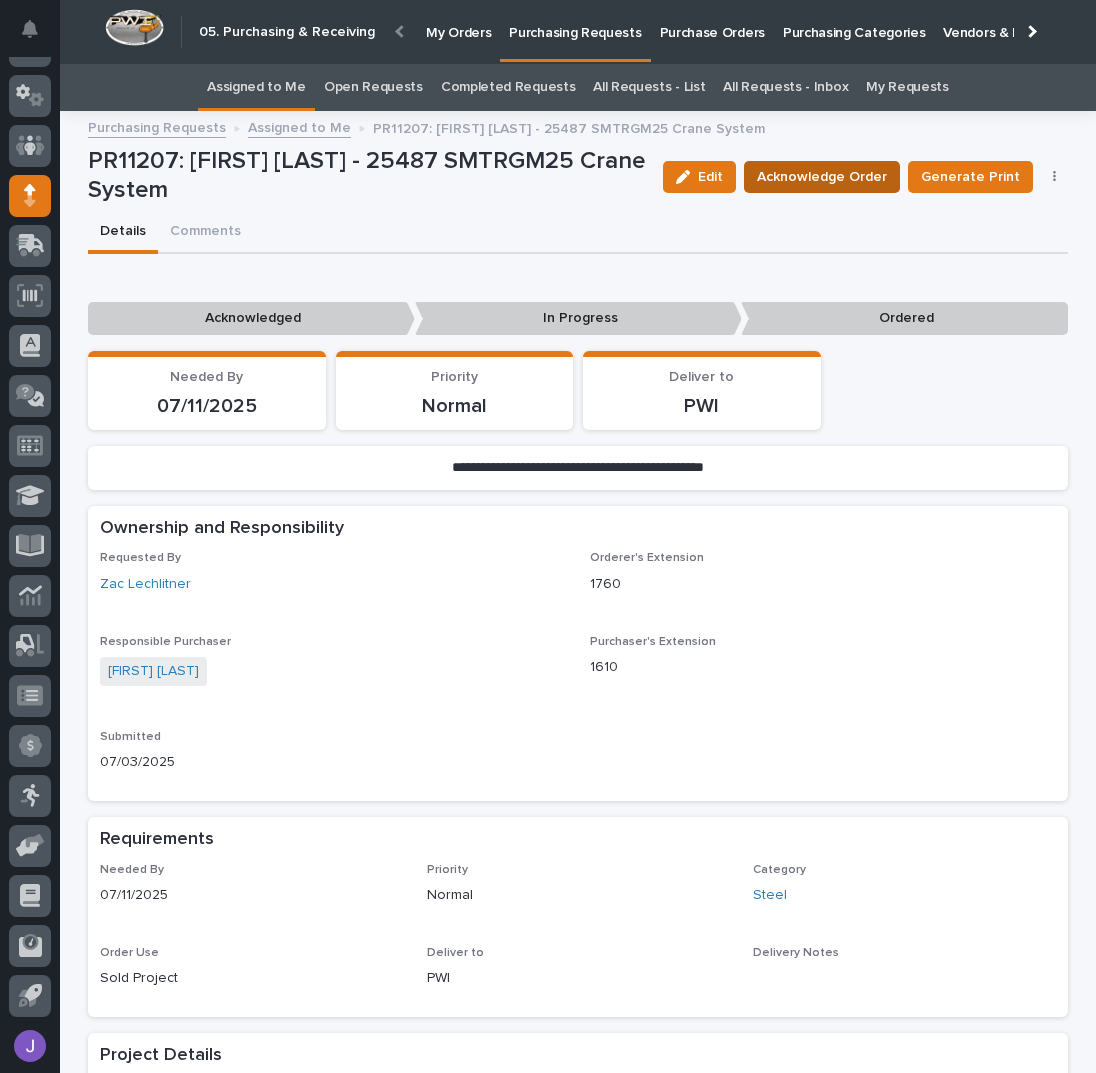 click on "Acknowledge Order" at bounding box center [822, 177] 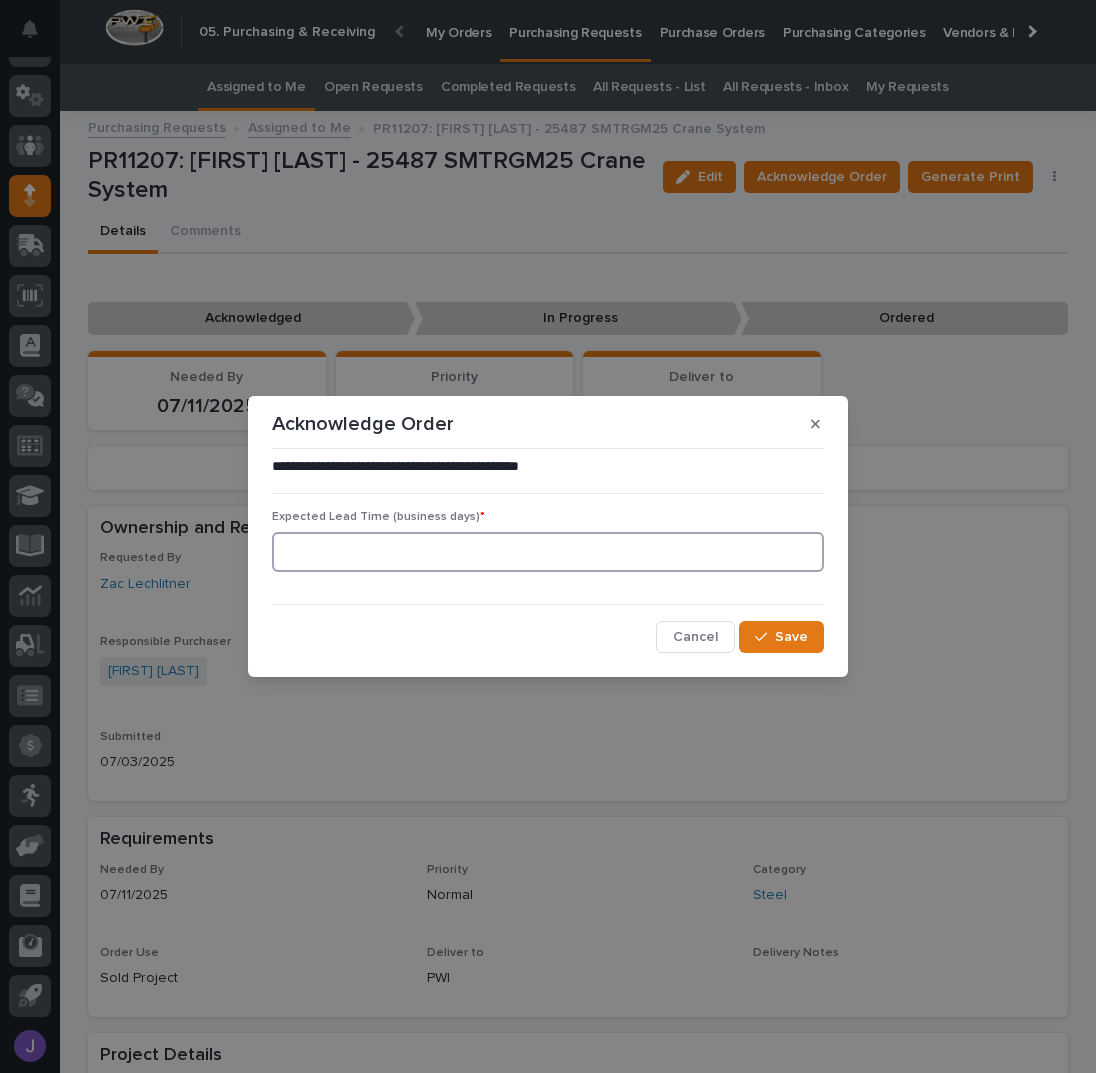 click at bounding box center [548, 552] 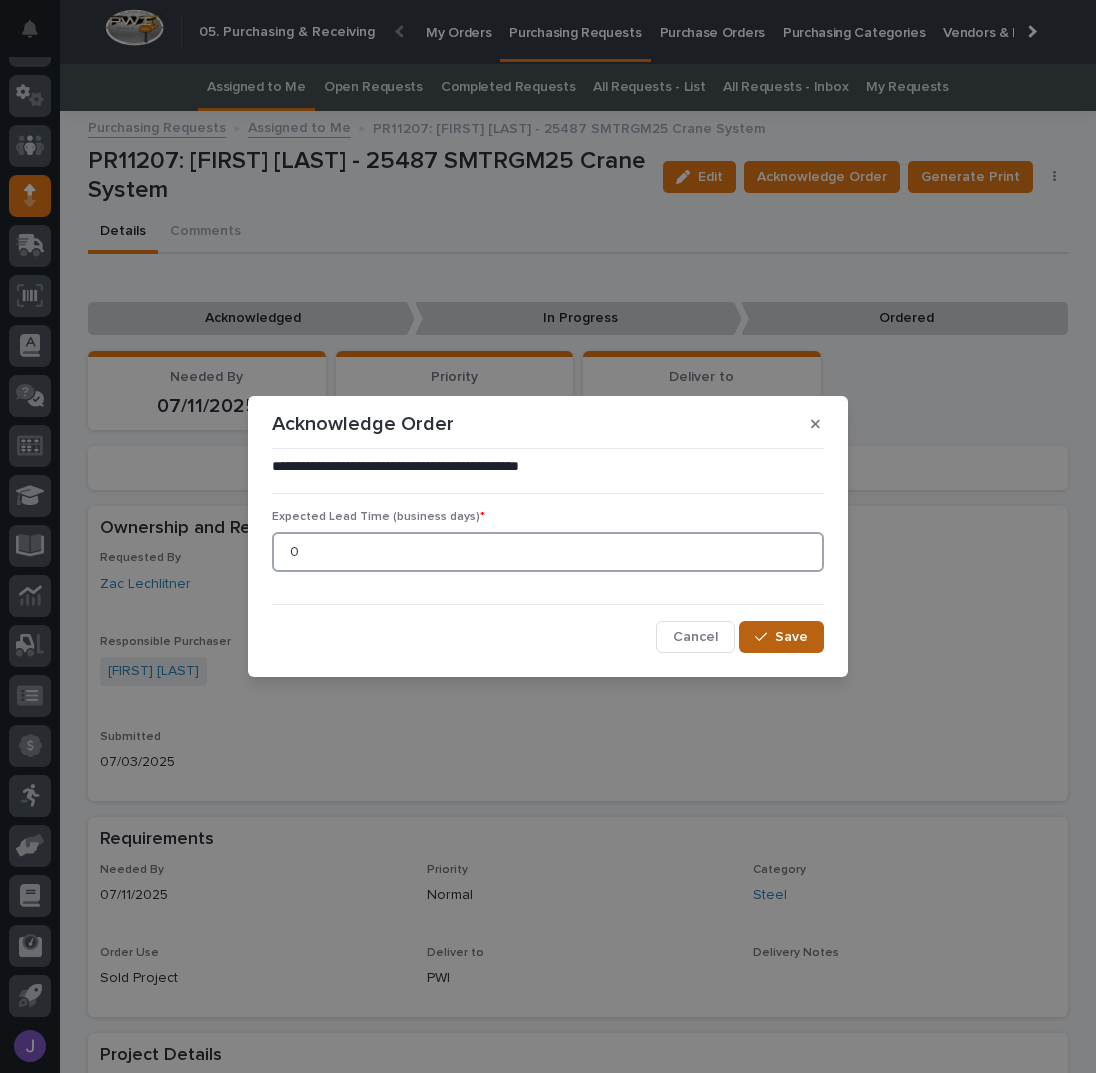 type on "0" 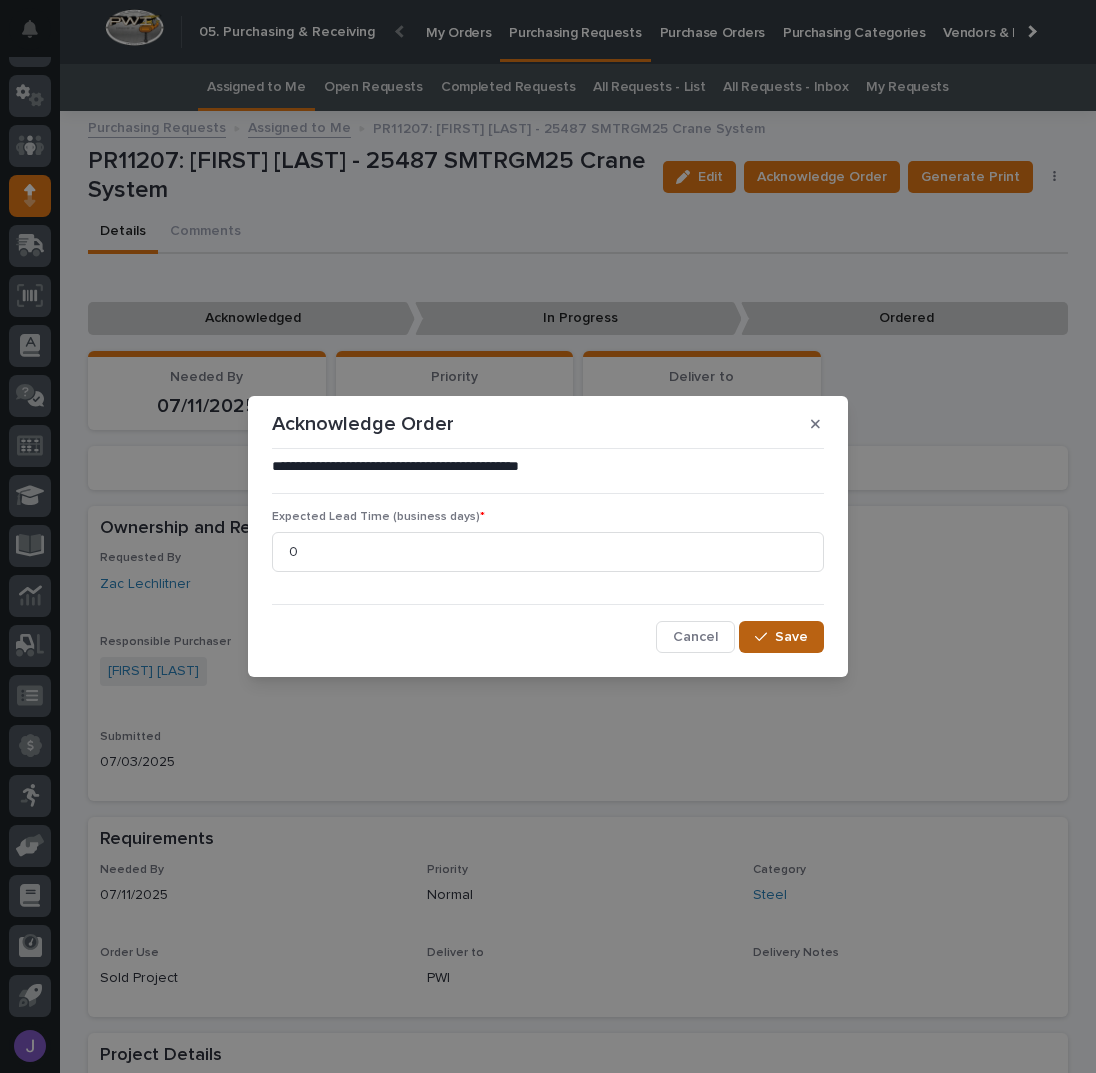 click on "Save" at bounding box center [791, 637] 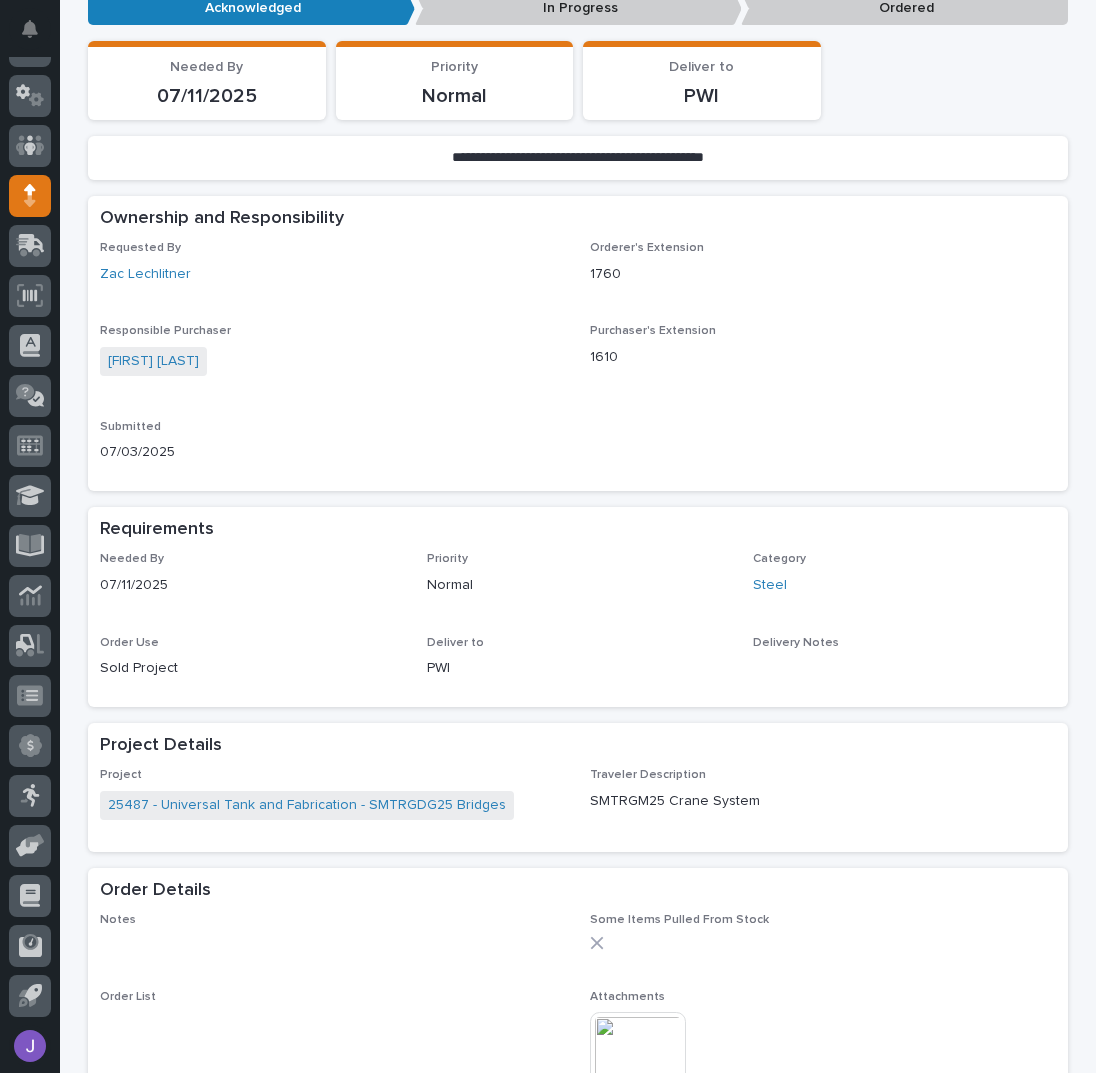 scroll, scrollTop: 666, scrollLeft: 0, axis: vertical 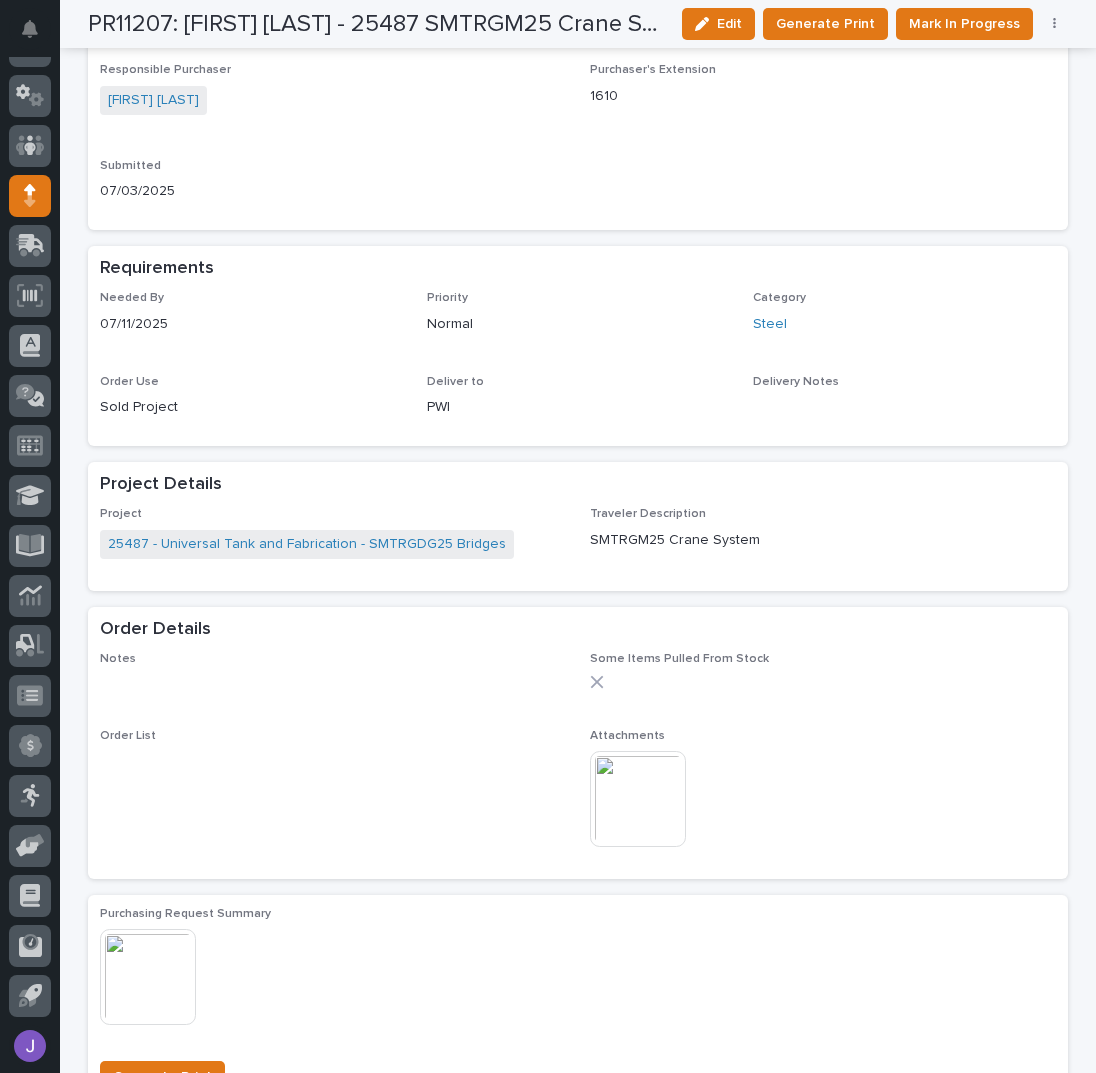 click at bounding box center [638, 799] 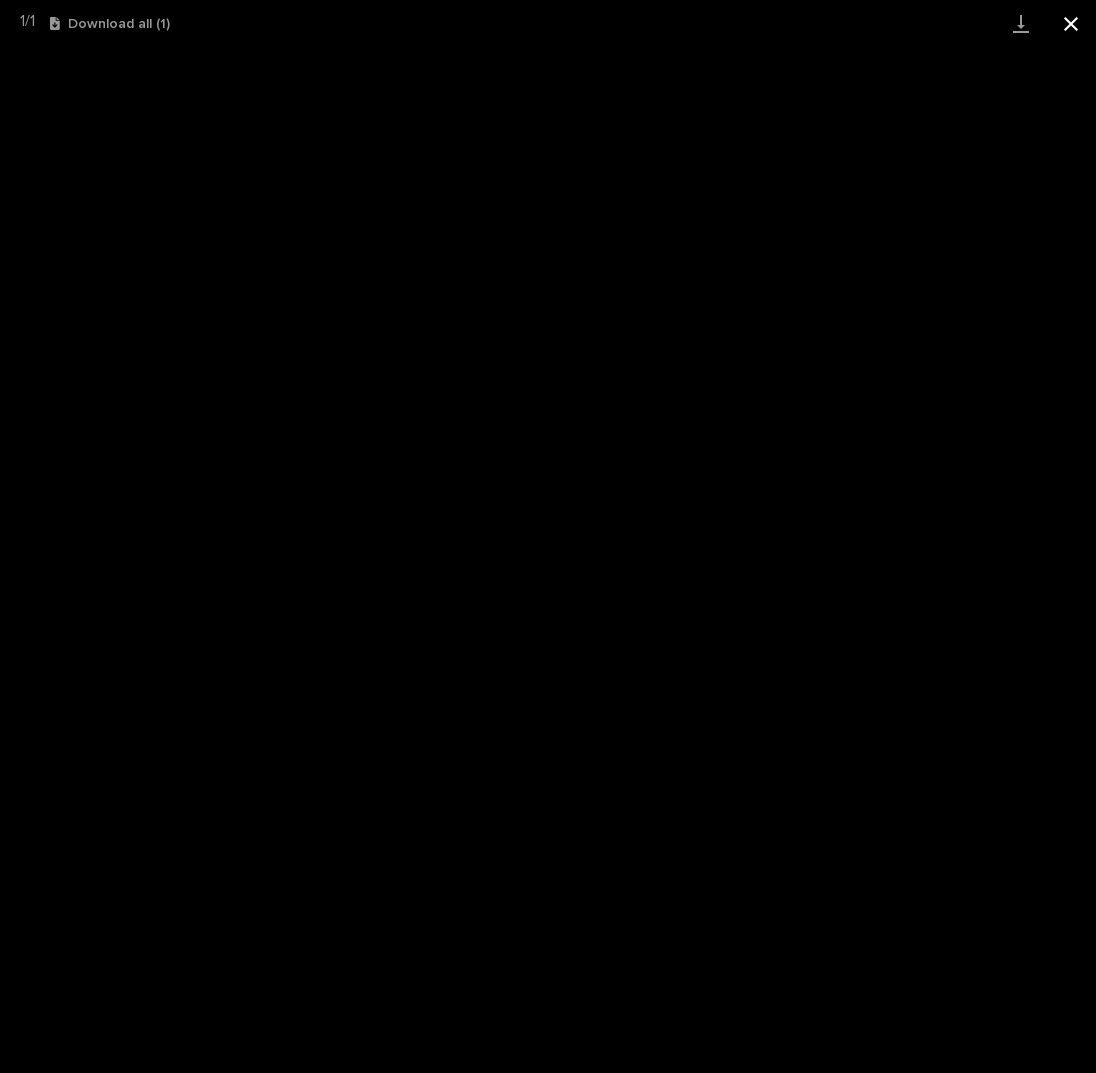 click at bounding box center [1071, 23] 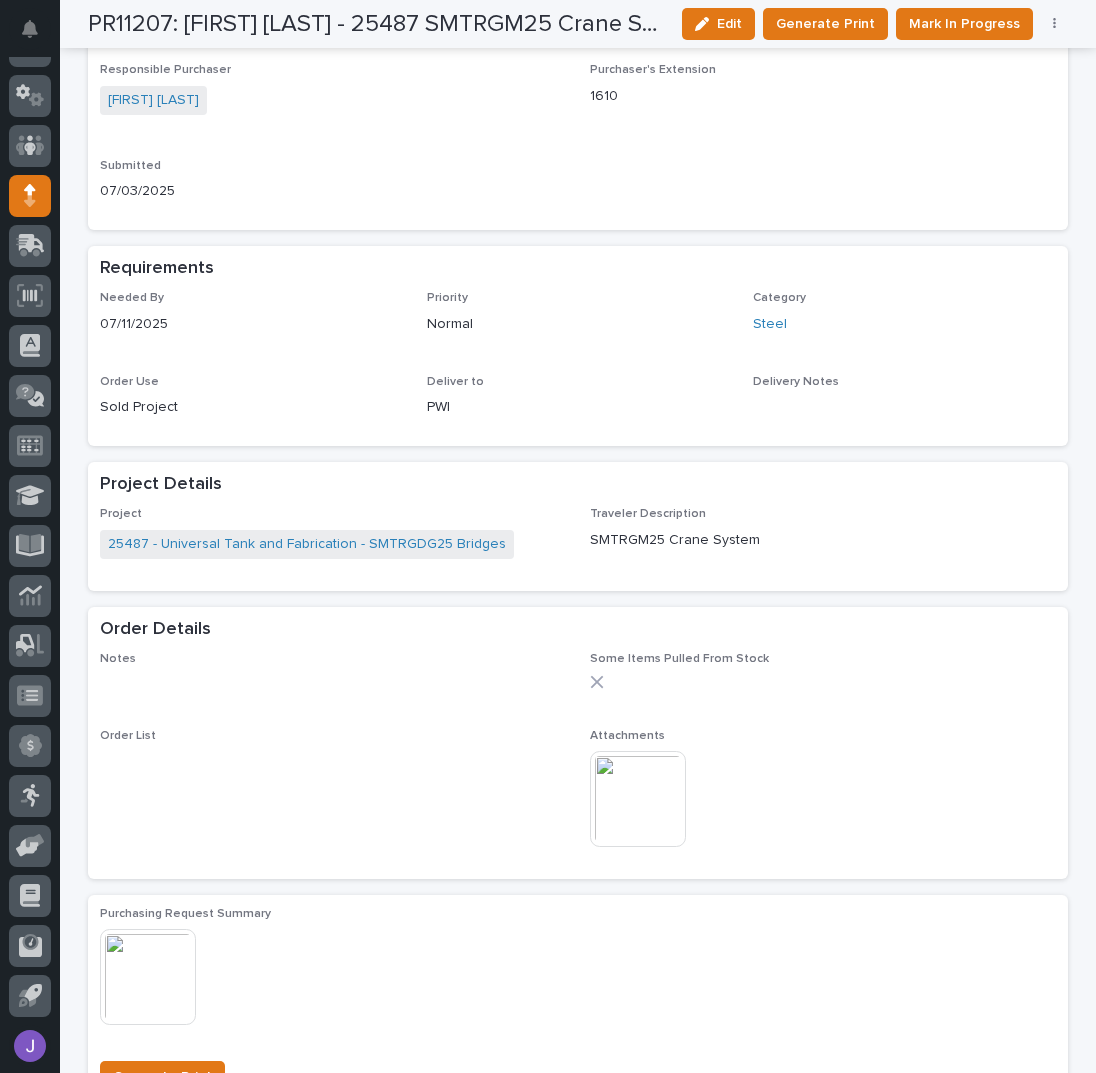 click at bounding box center (638, 799) 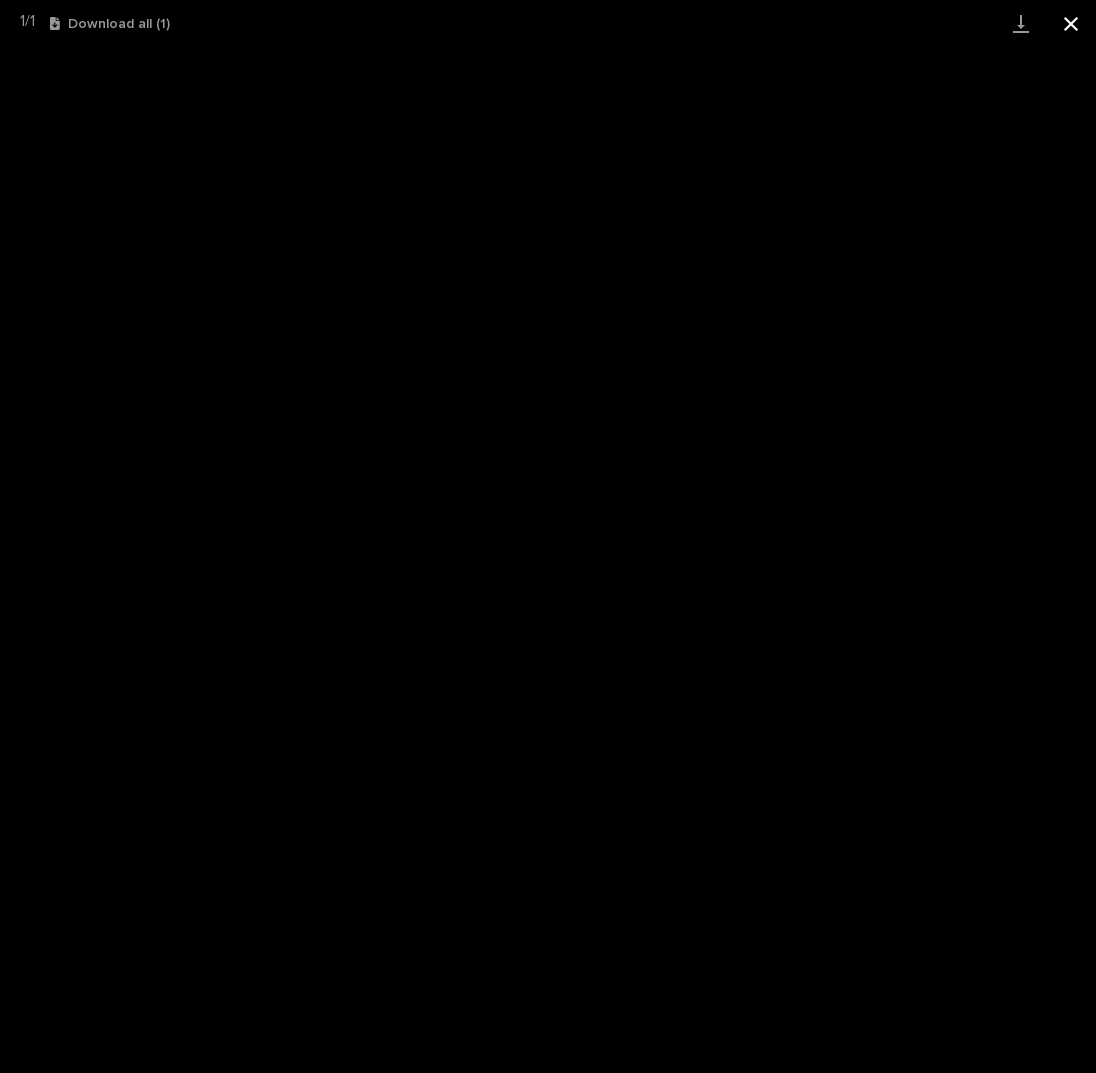 drag, startPoint x: 1062, startPoint y: 25, endPoint x: 1084, endPoint y: 36, distance: 24.596748 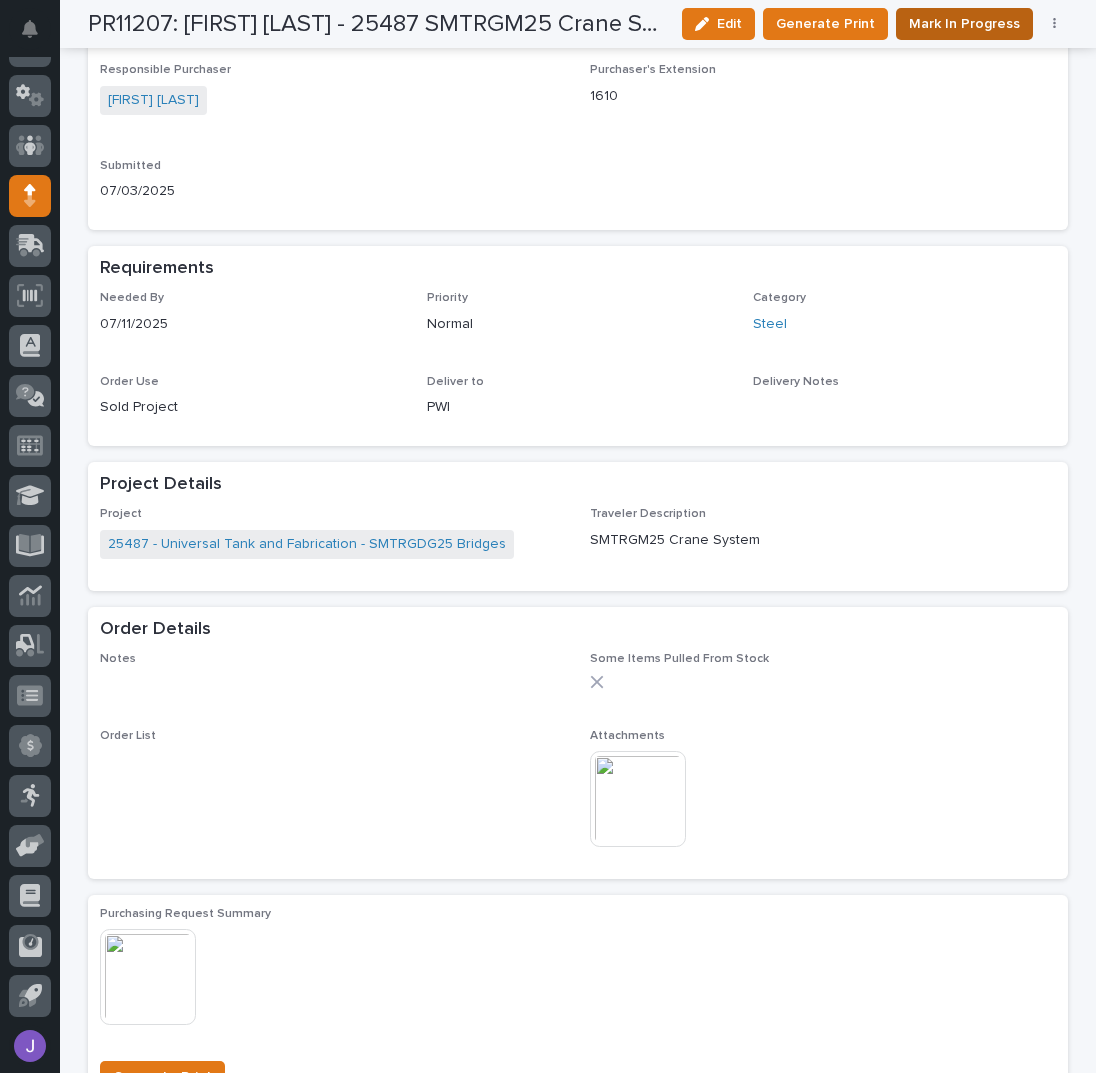 click on "Mark In Progress" at bounding box center (964, 24) 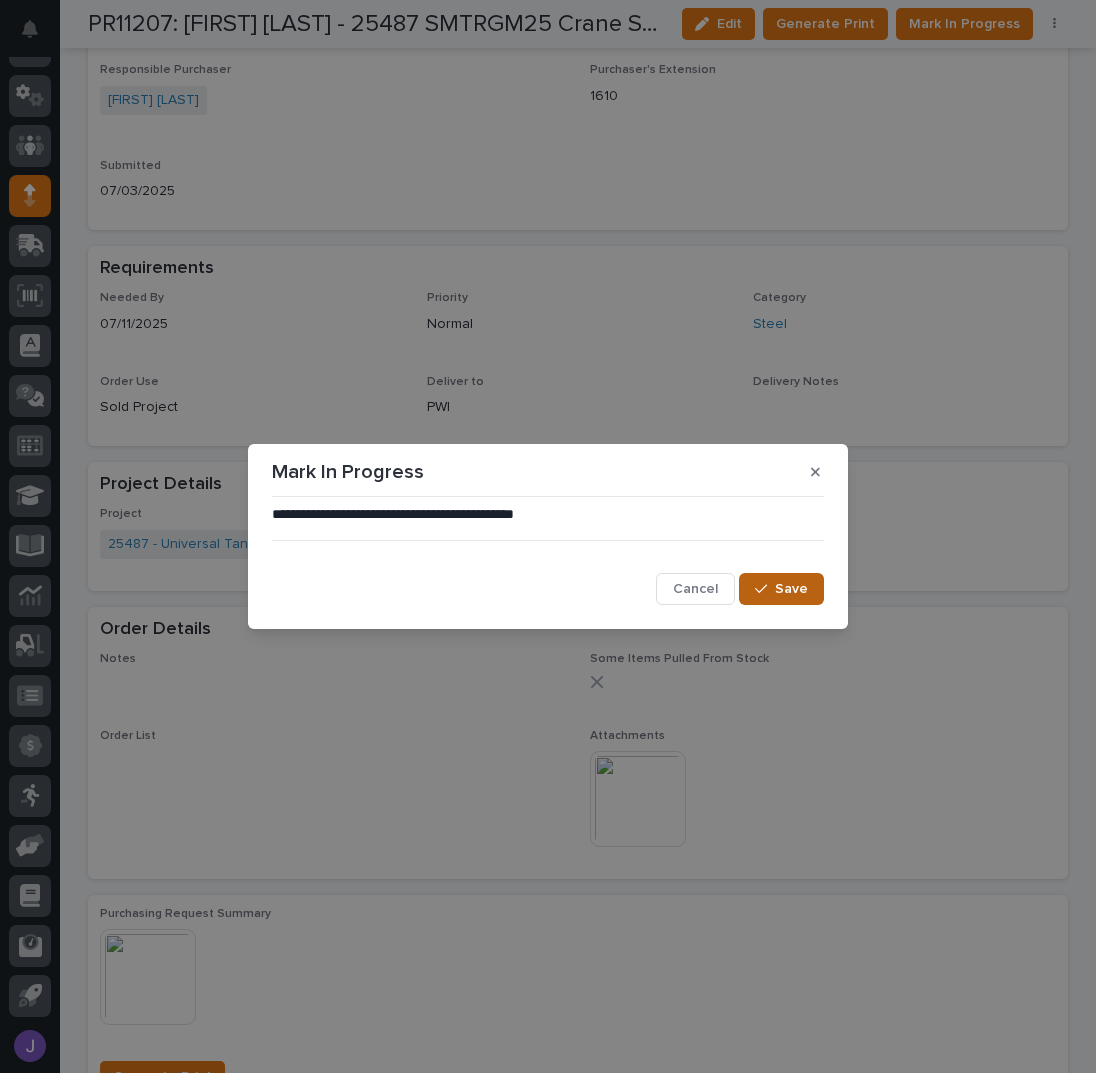 click at bounding box center [765, 589] 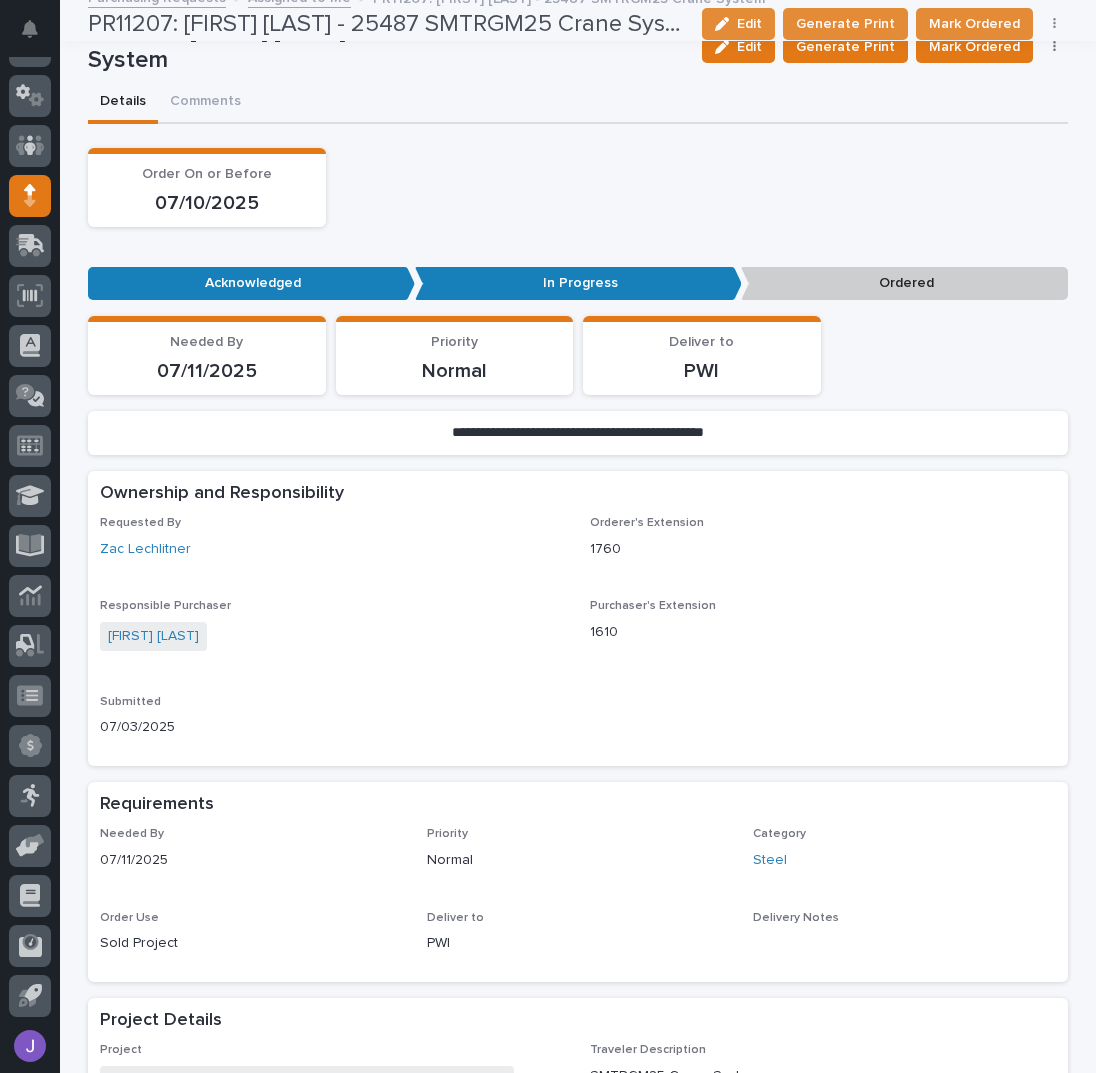 scroll, scrollTop: 0, scrollLeft: 0, axis: both 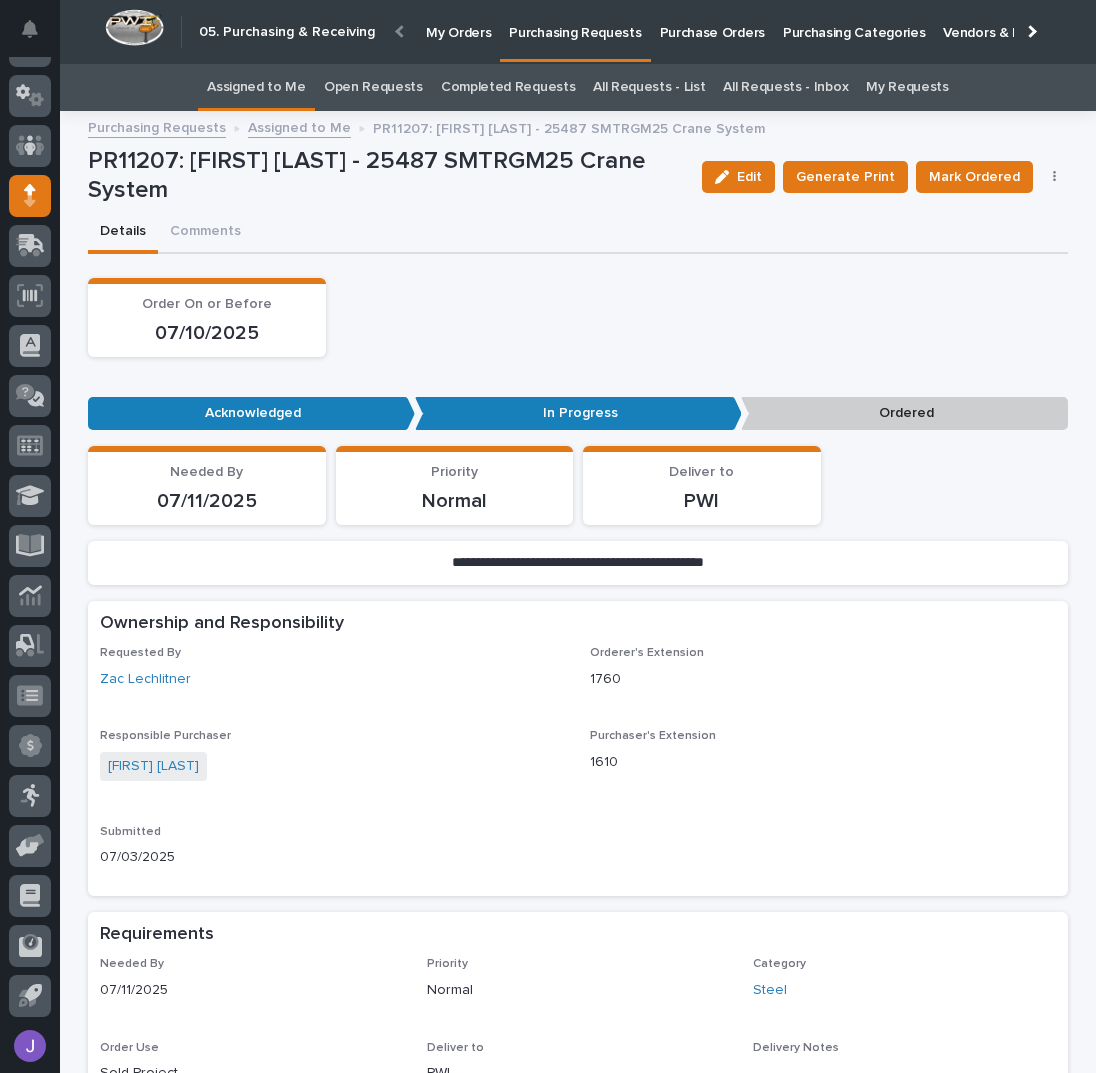 click on "Assigned to Me" at bounding box center [256, 87] 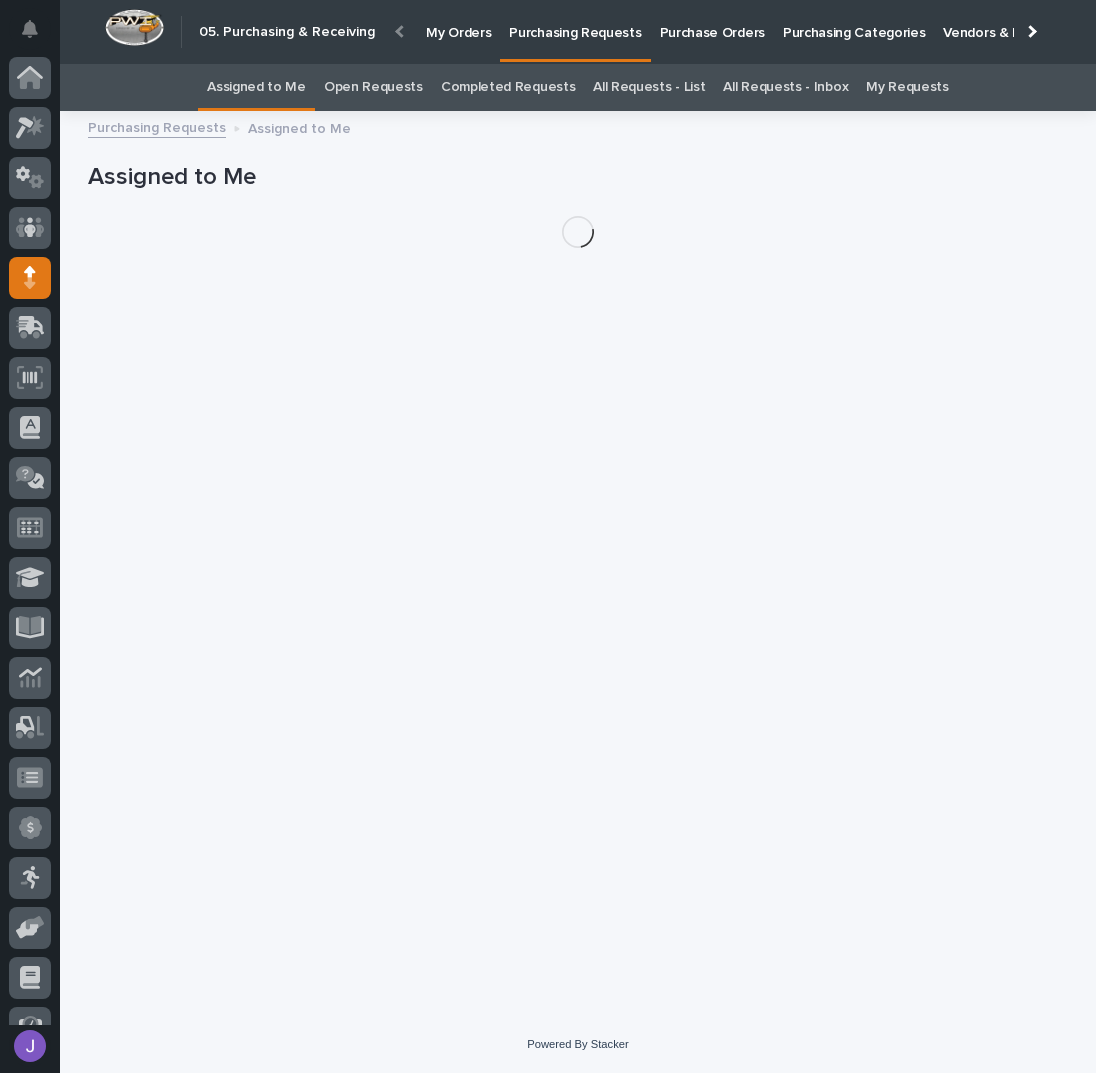 scroll, scrollTop: 82, scrollLeft: 0, axis: vertical 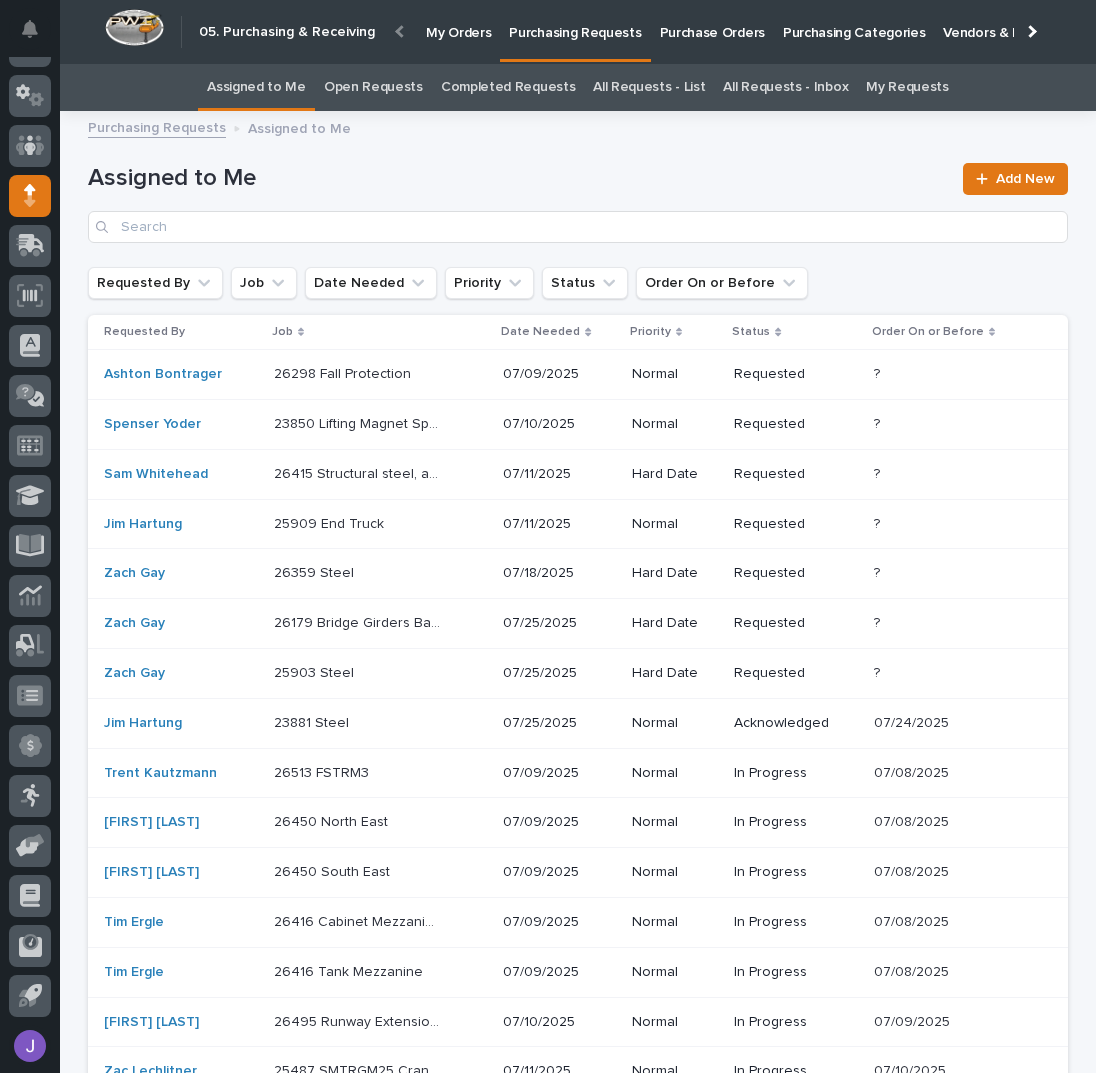 click on "26415 Structural steel, and canopy. 26415 Structural steel, and canopy." at bounding box center (380, 374) 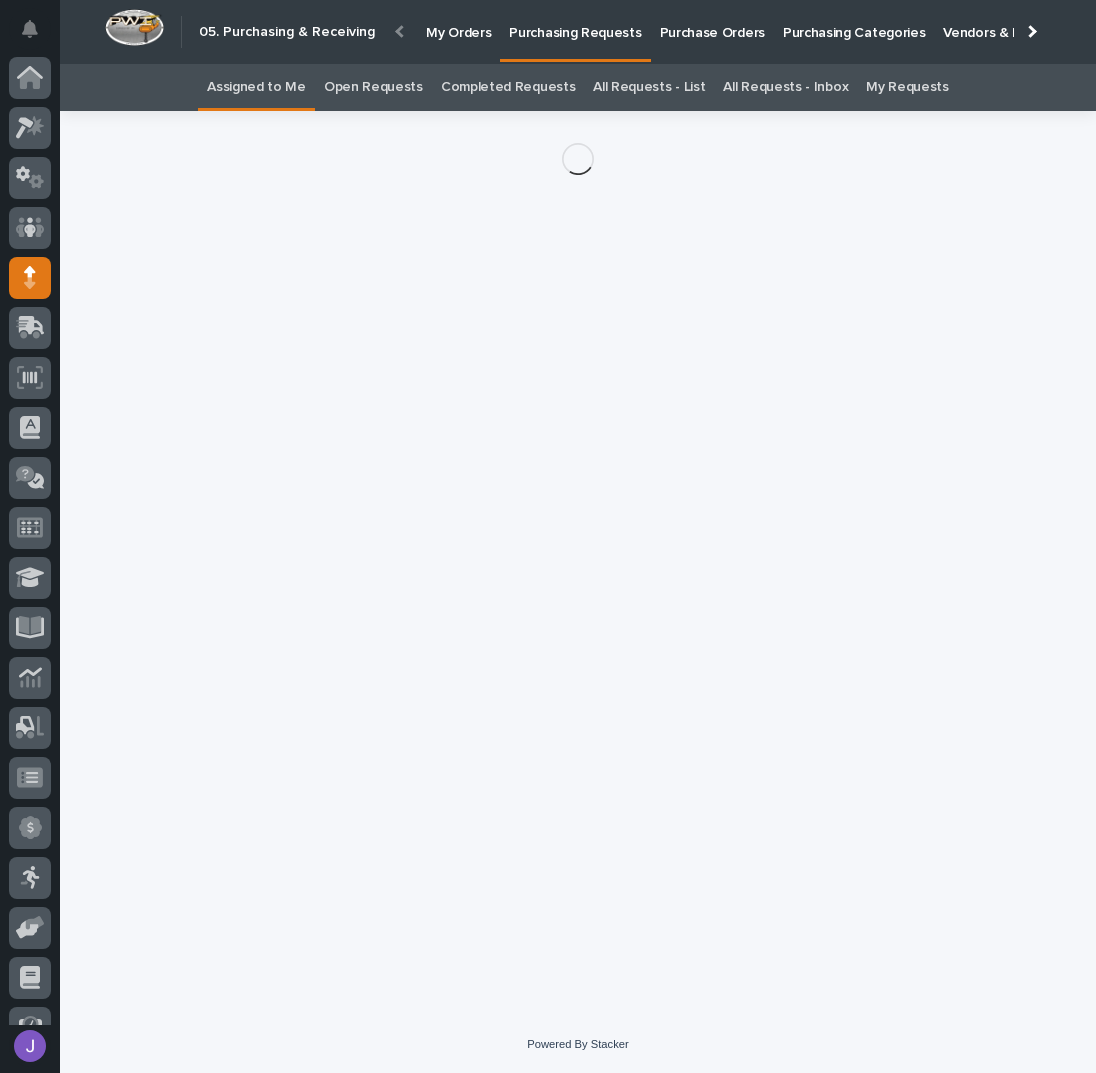 scroll, scrollTop: 82, scrollLeft: 0, axis: vertical 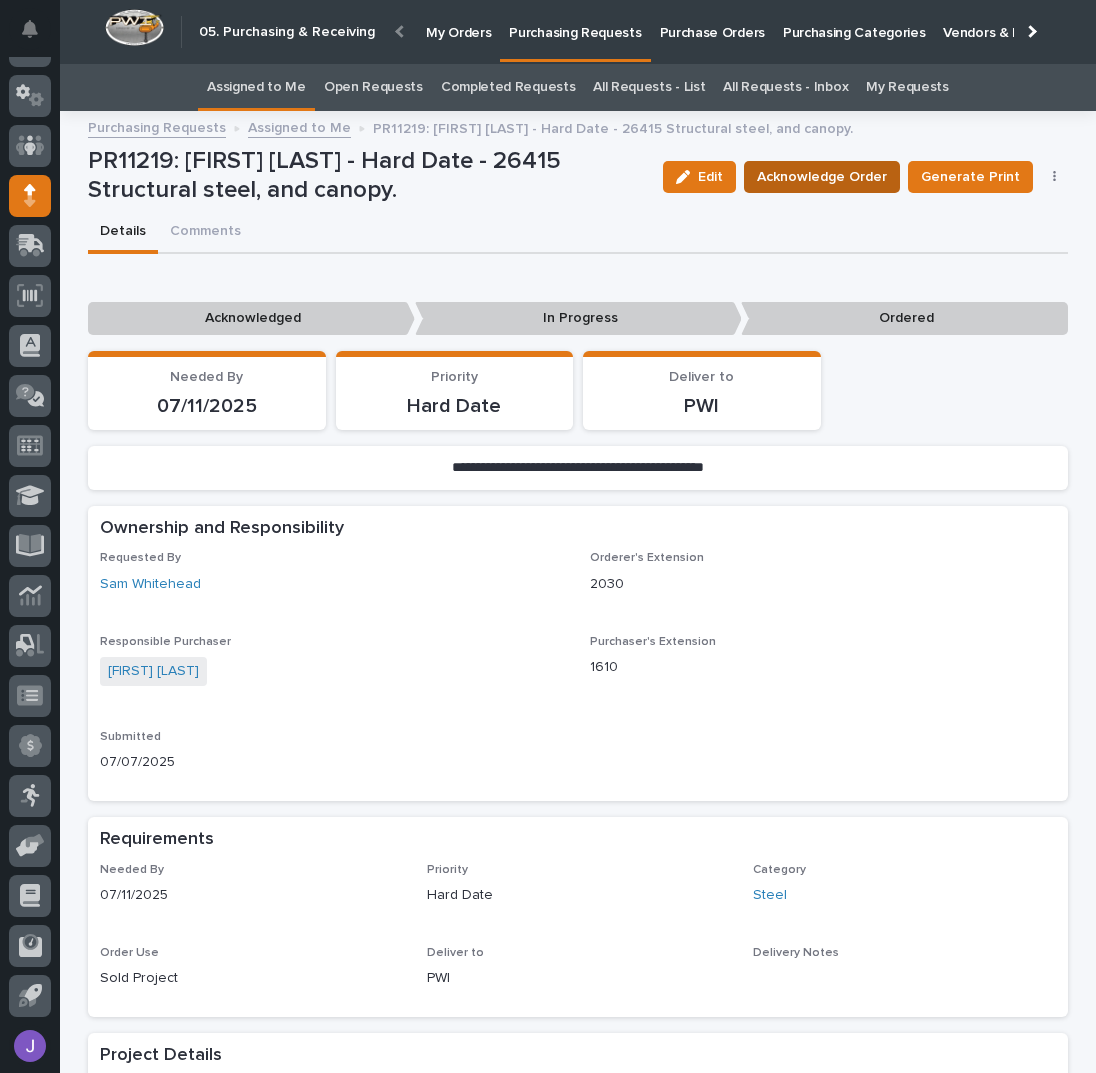 click on "Acknowledge Order" at bounding box center (822, 177) 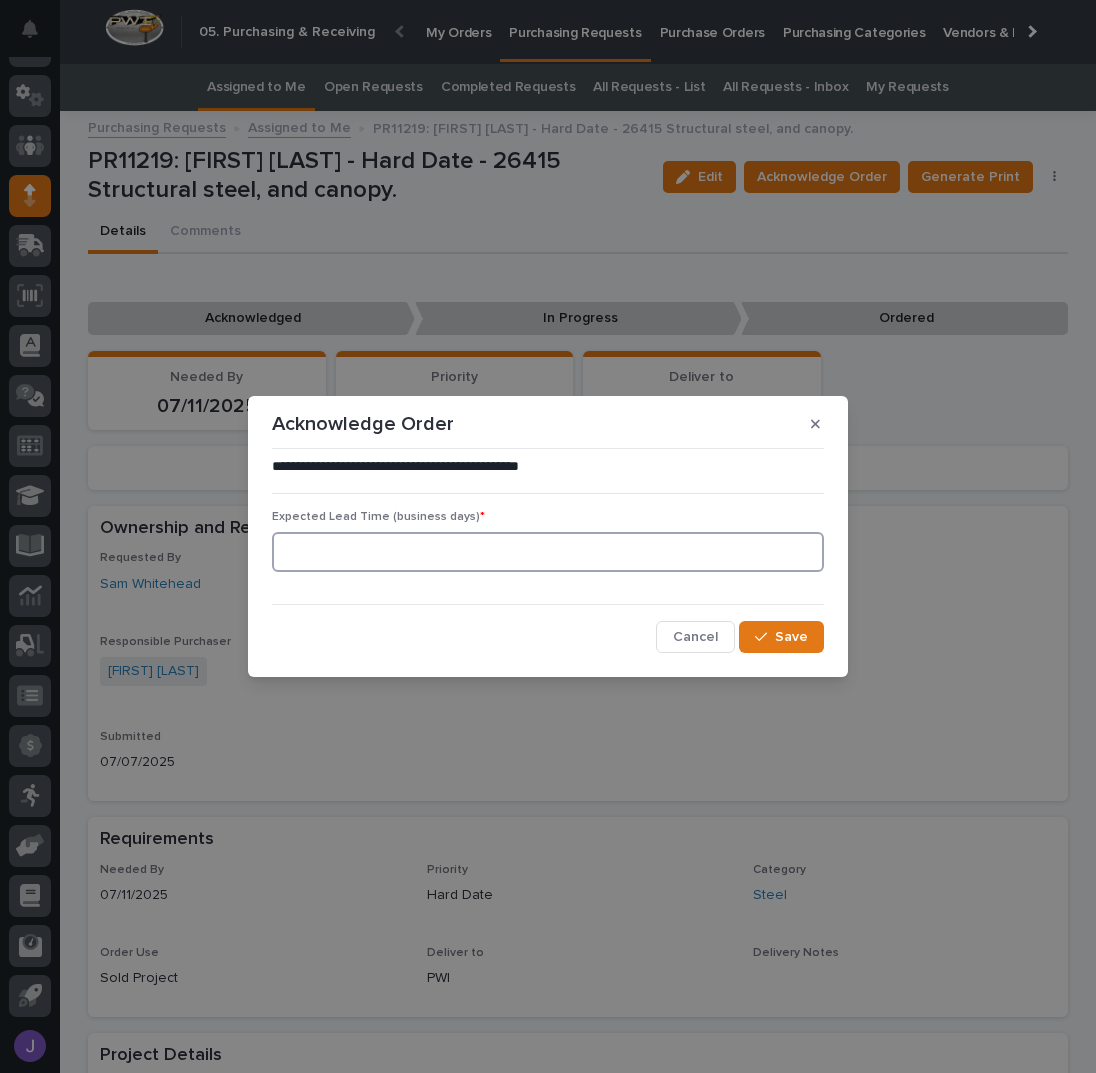 click at bounding box center [548, 552] 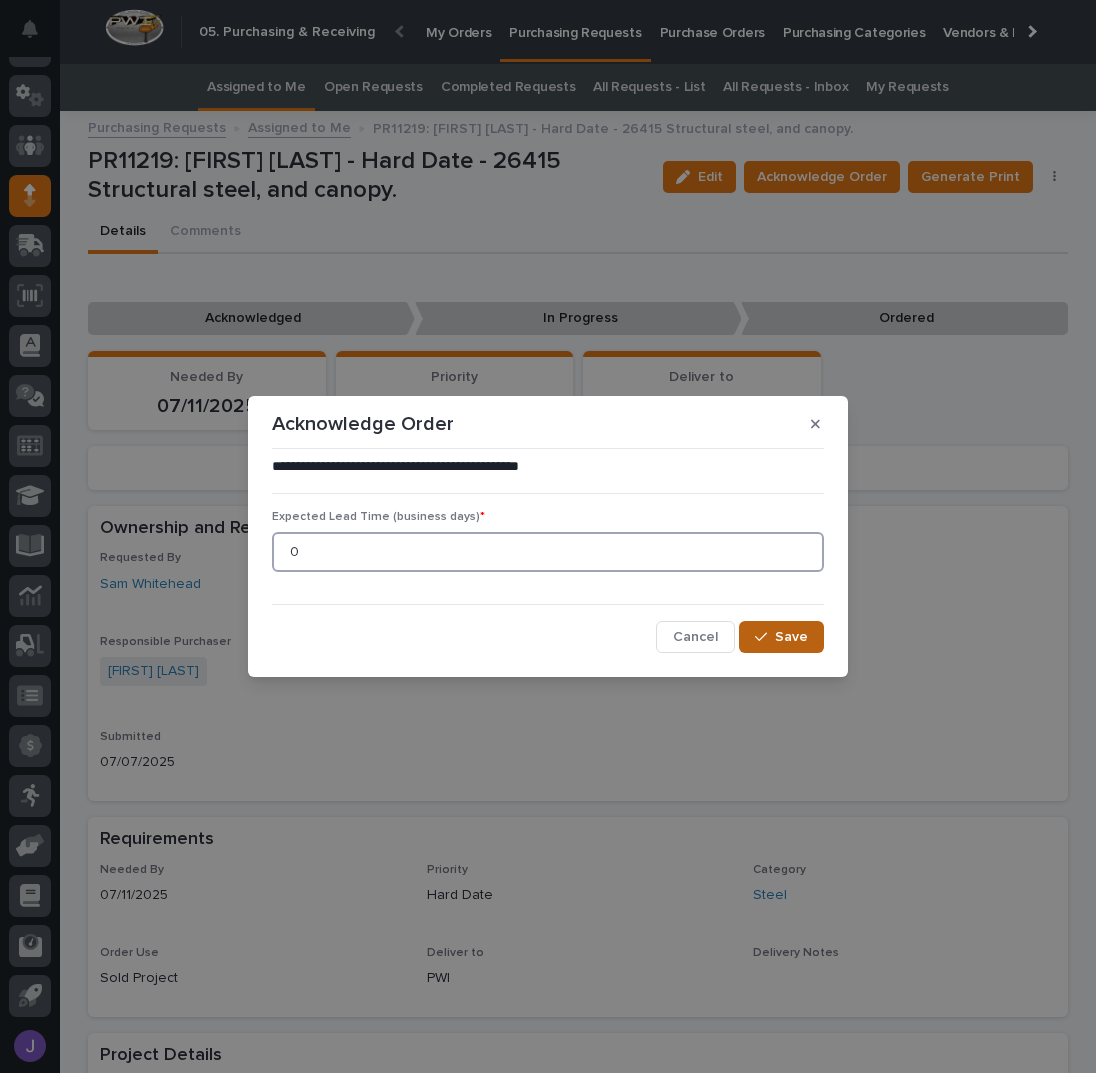 type on "0" 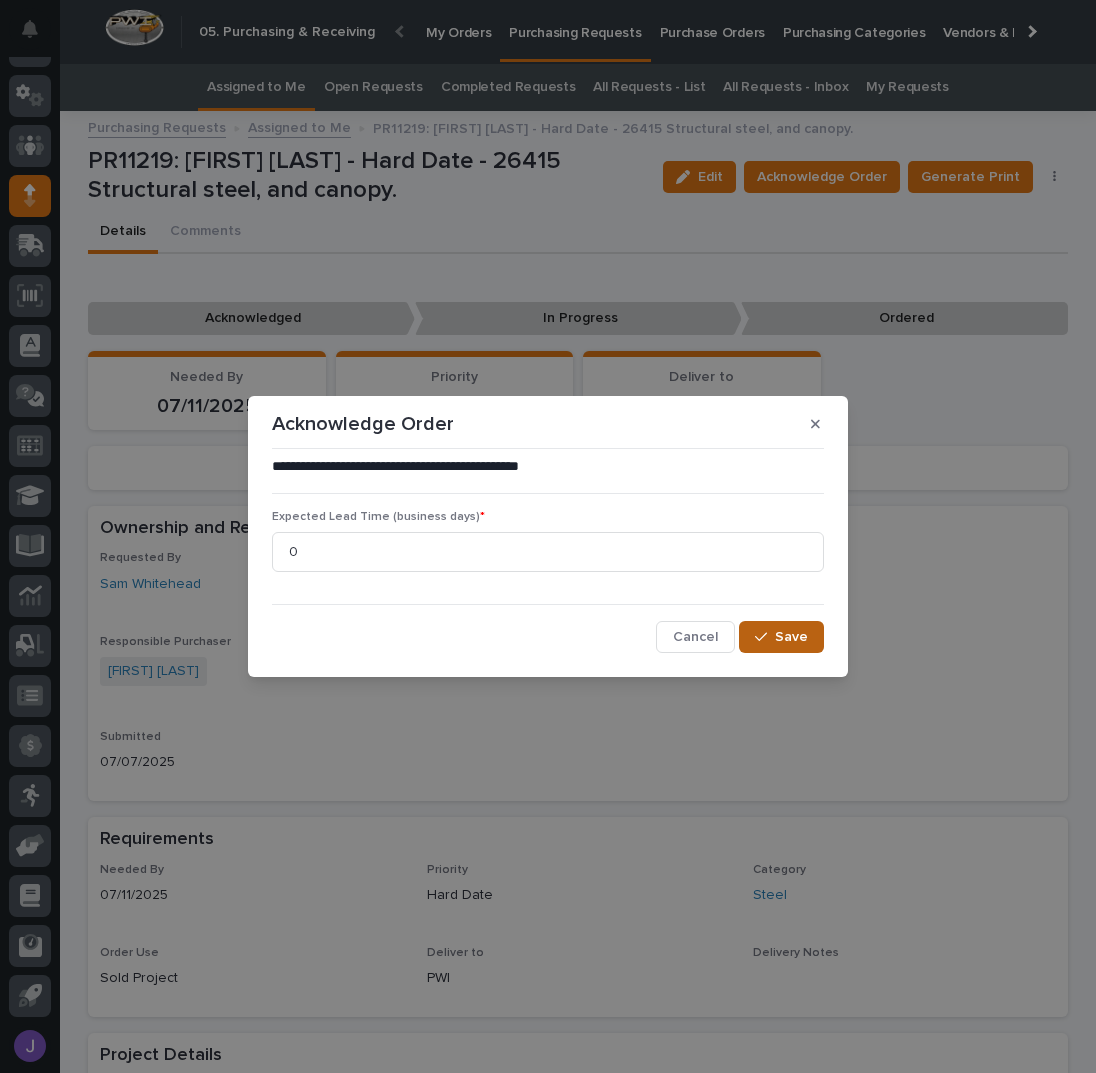 click at bounding box center [765, 637] 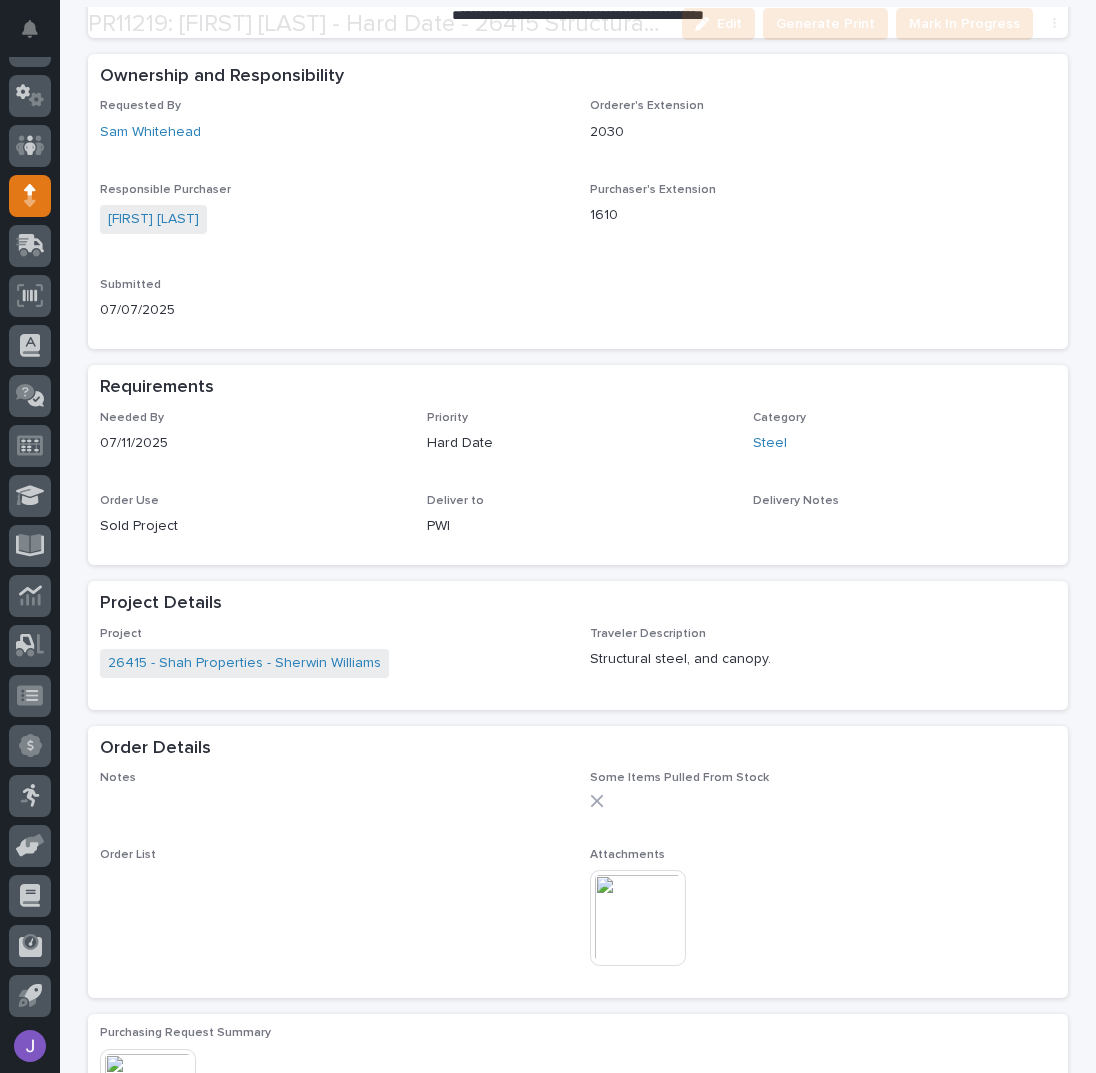 scroll, scrollTop: 538, scrollLeft: 0, axis: vertical 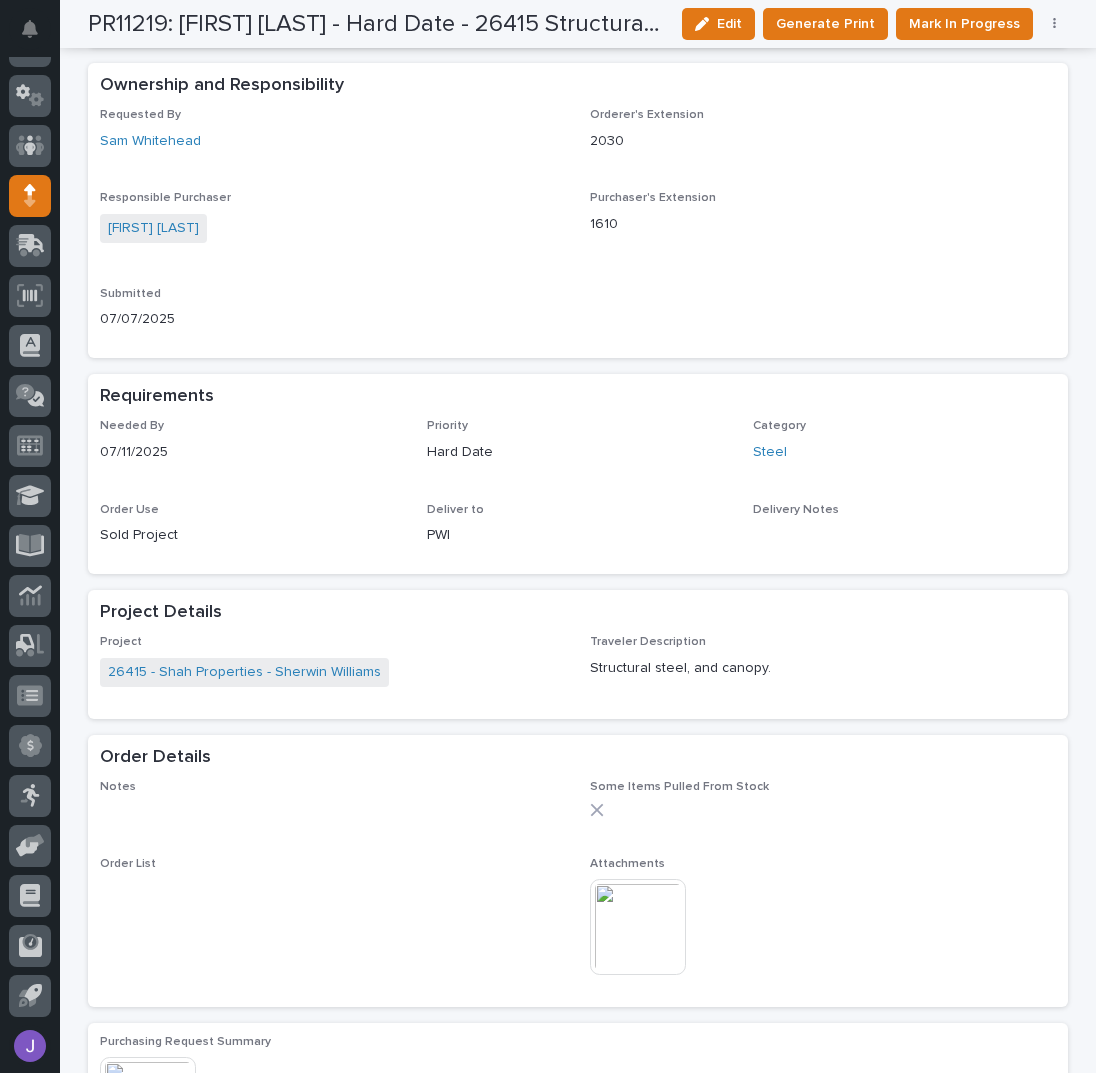 click at bounding box center [638, 927] 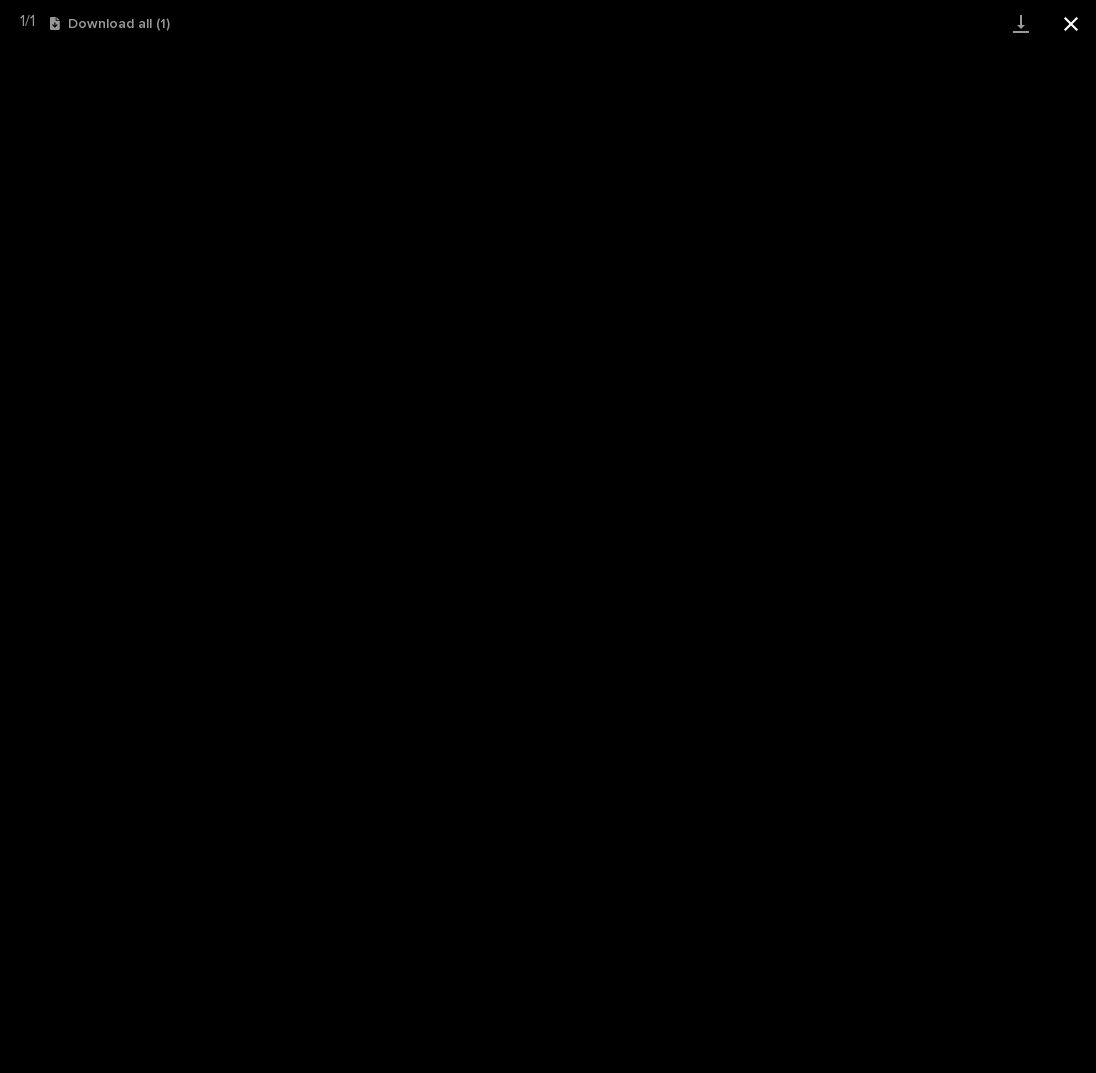 click at bounding box center (1071, 23) 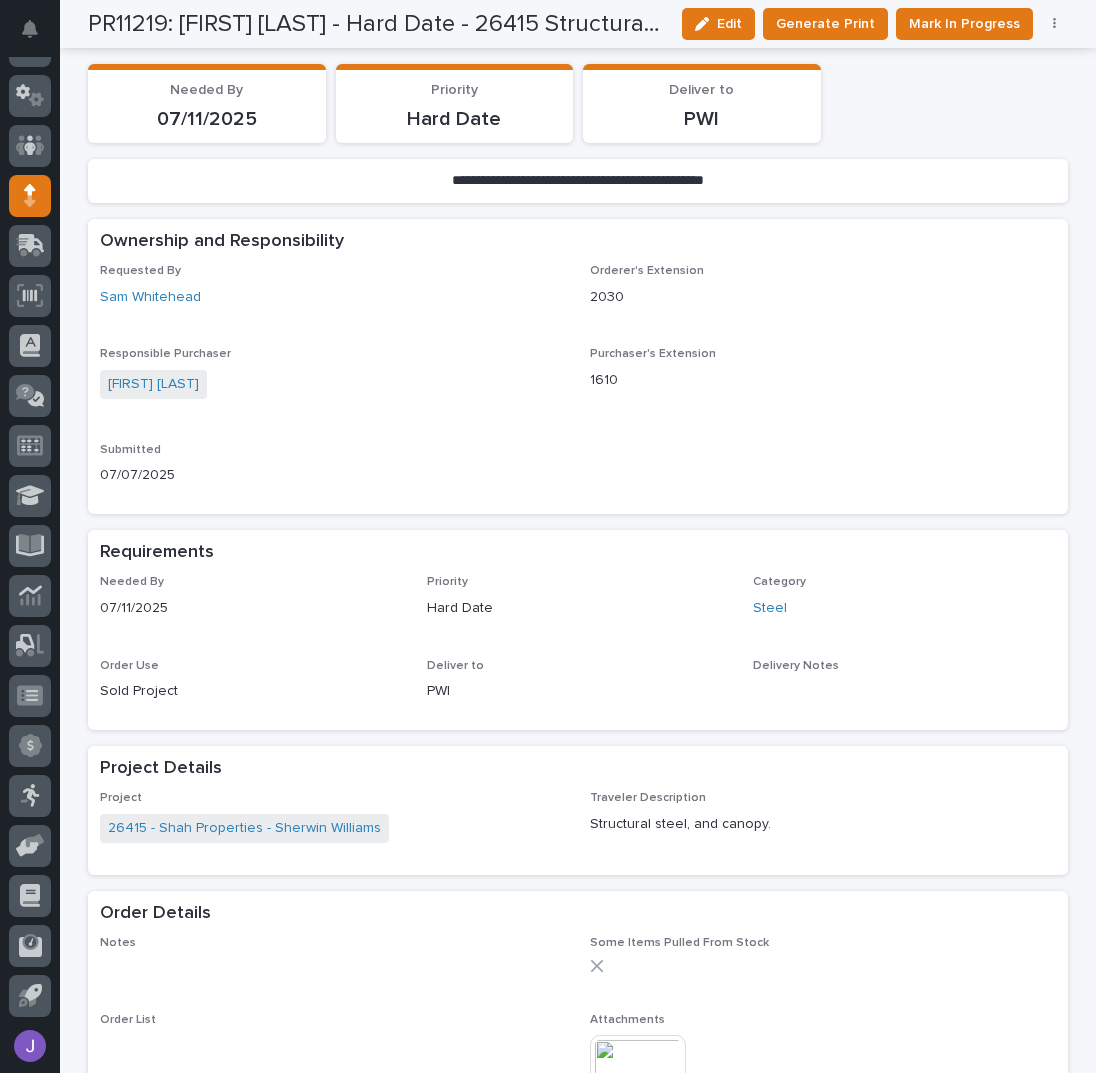 scroll, scrollTop: 0, scrollLeft: 0, axis: both 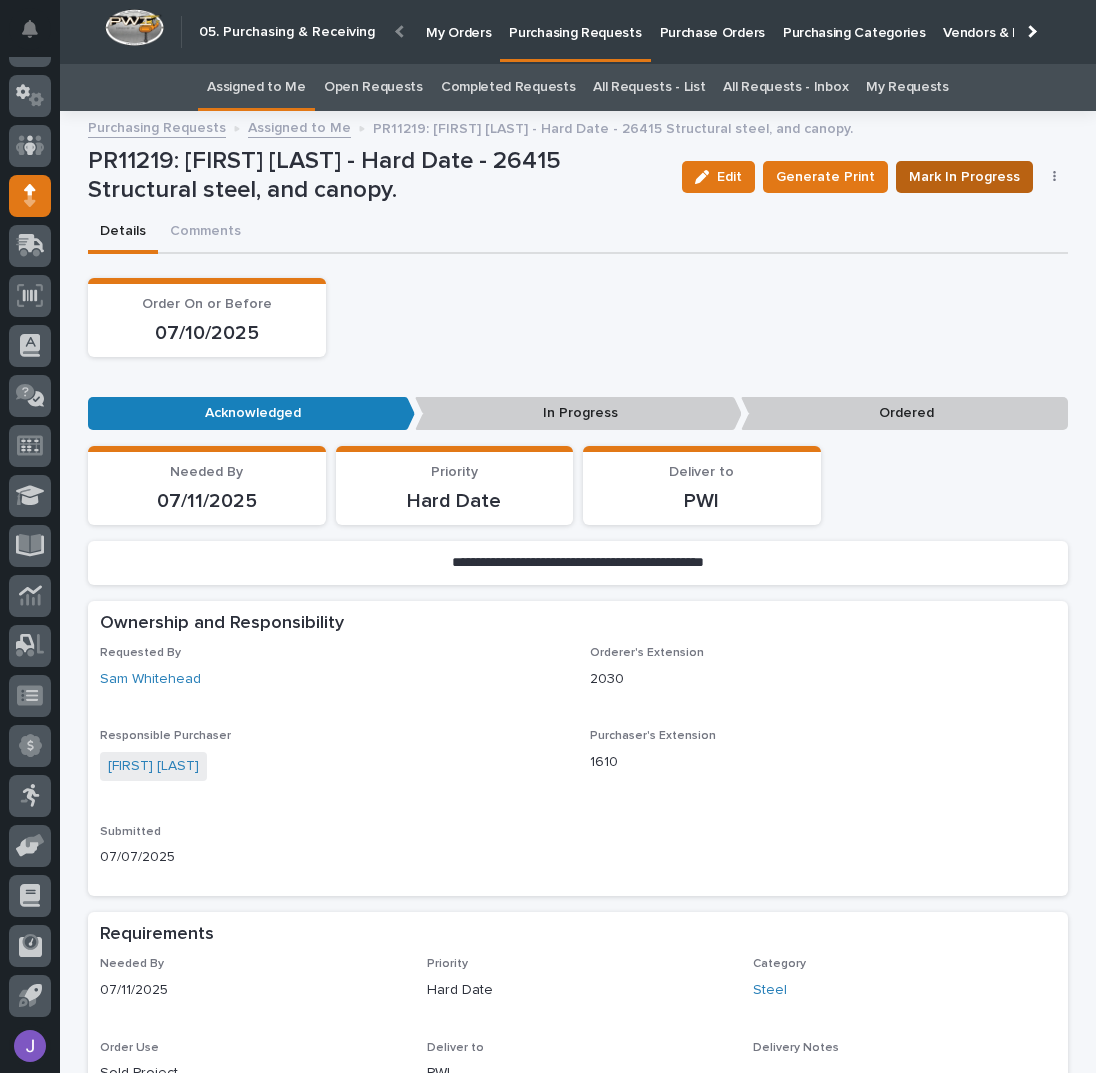 click on "Mark In Progress" at bounding box center (964, 177) 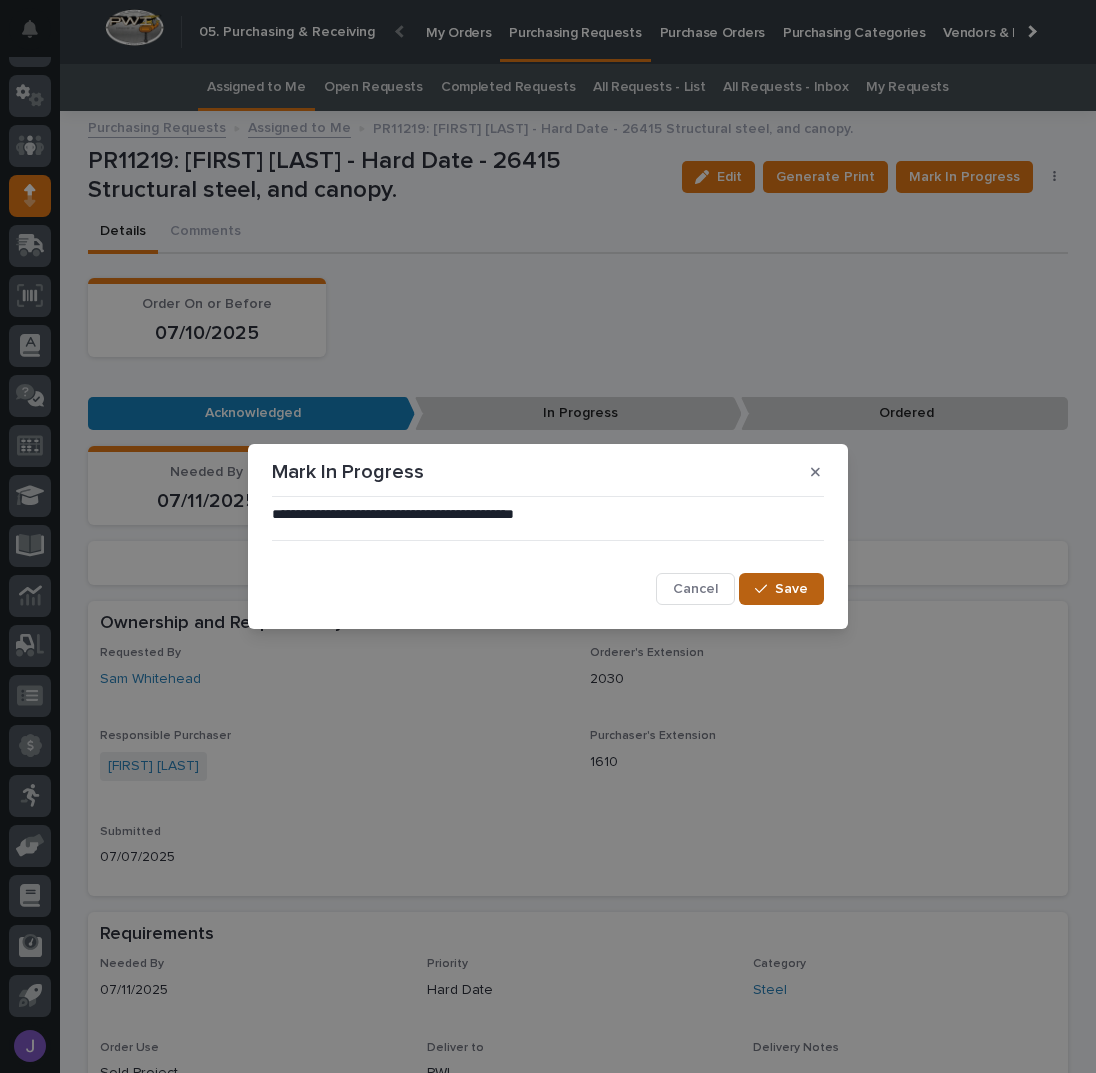 click on "Save" at bounding box center [791, 589] 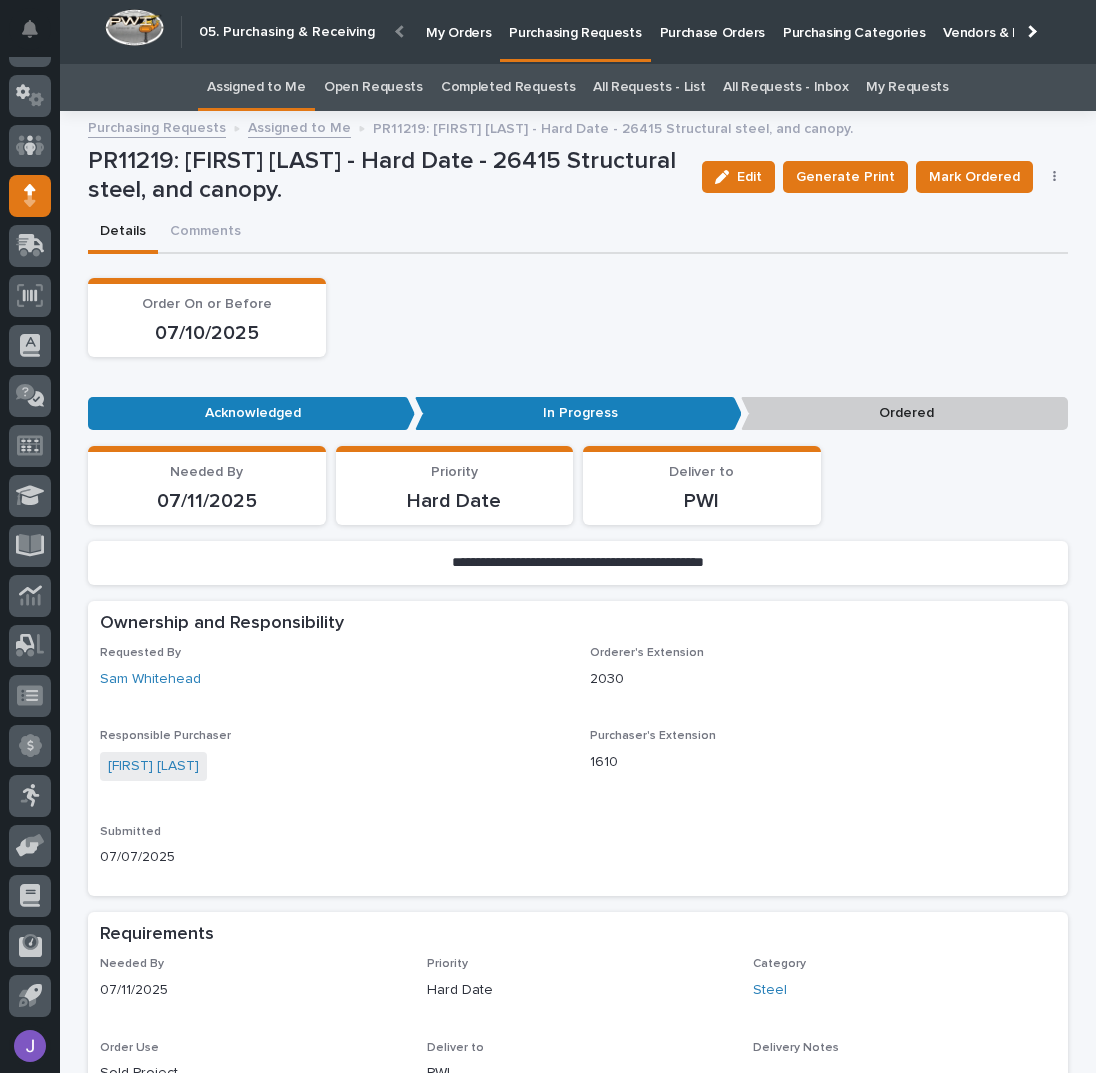 click on "Assigned to Me" at bounding box center (256, 87) 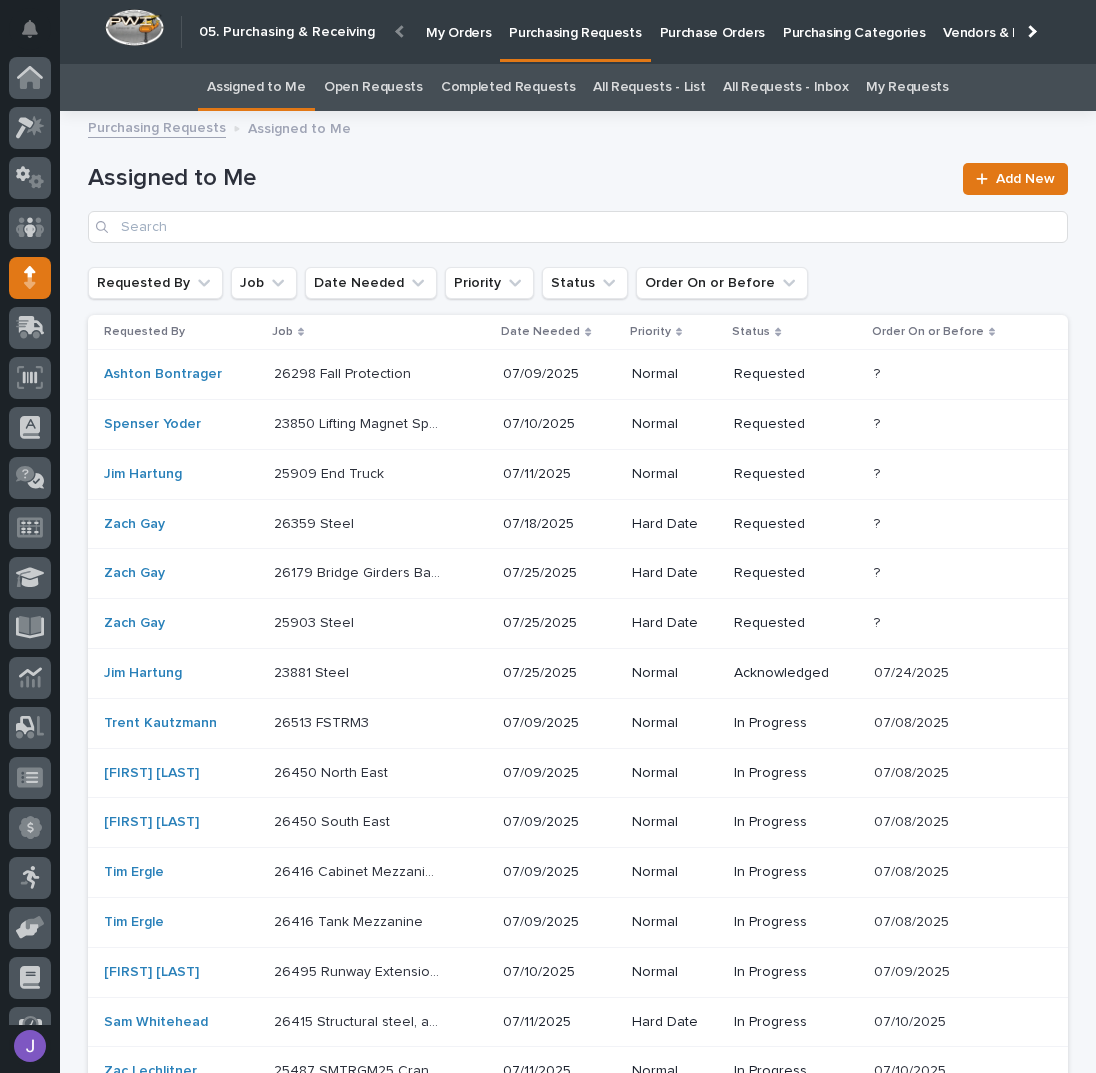 scroll, scrollTop: 82, scrollLeft: 0, axis: vertical 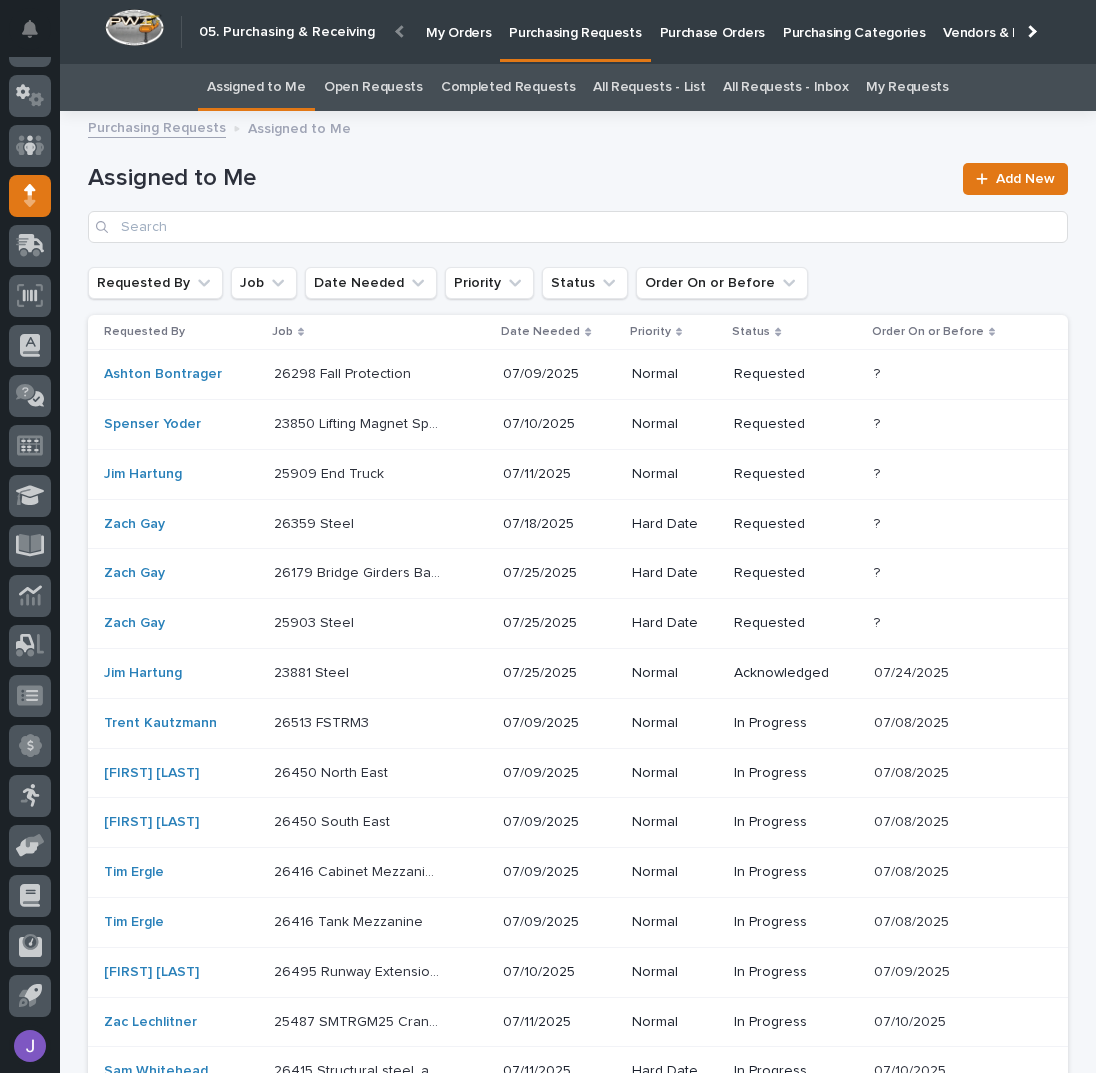 click at bounding box center (357, 374) 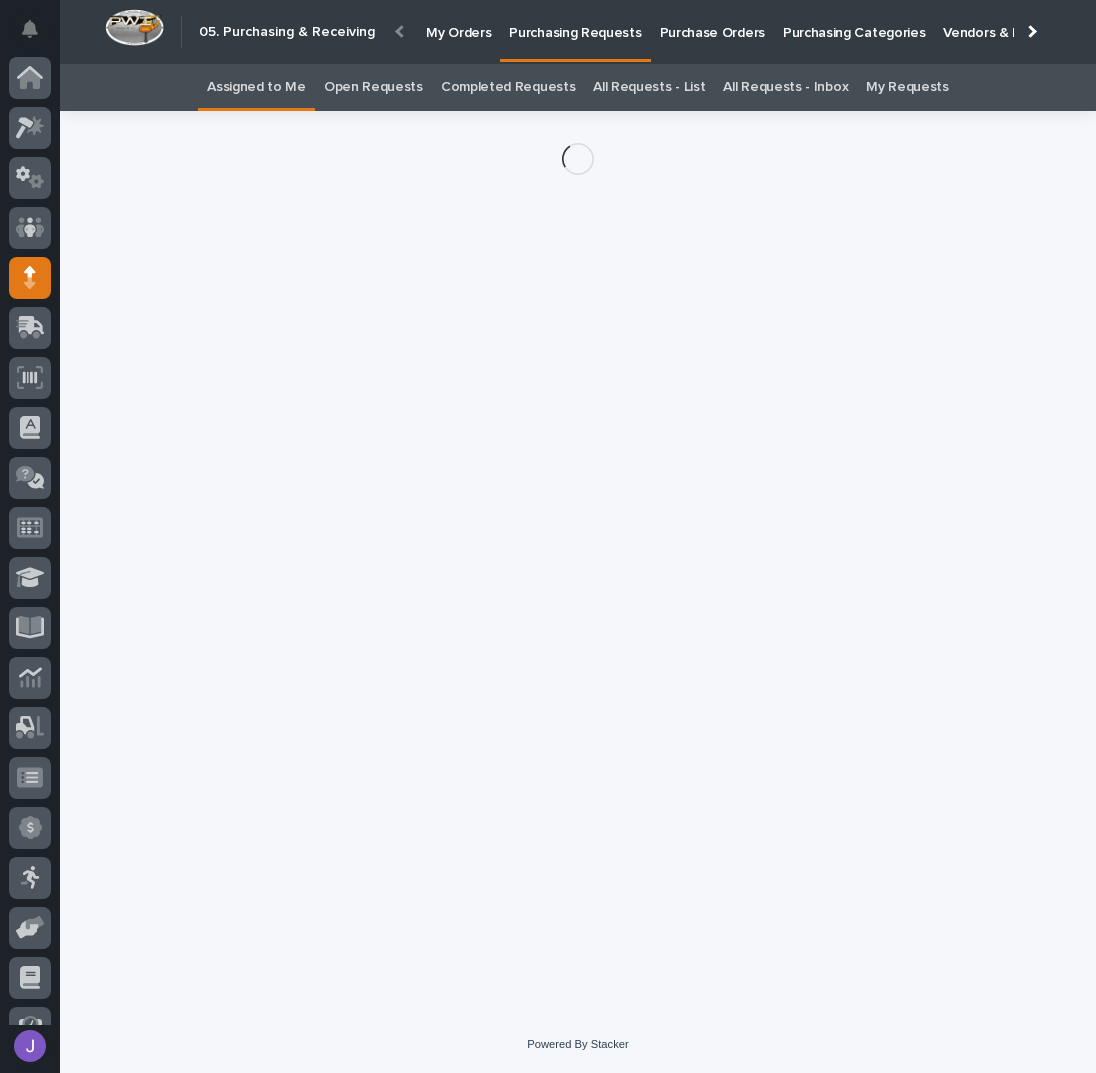 scroll, scrollTop: 82, scrollLeft: 0, axis: vertical 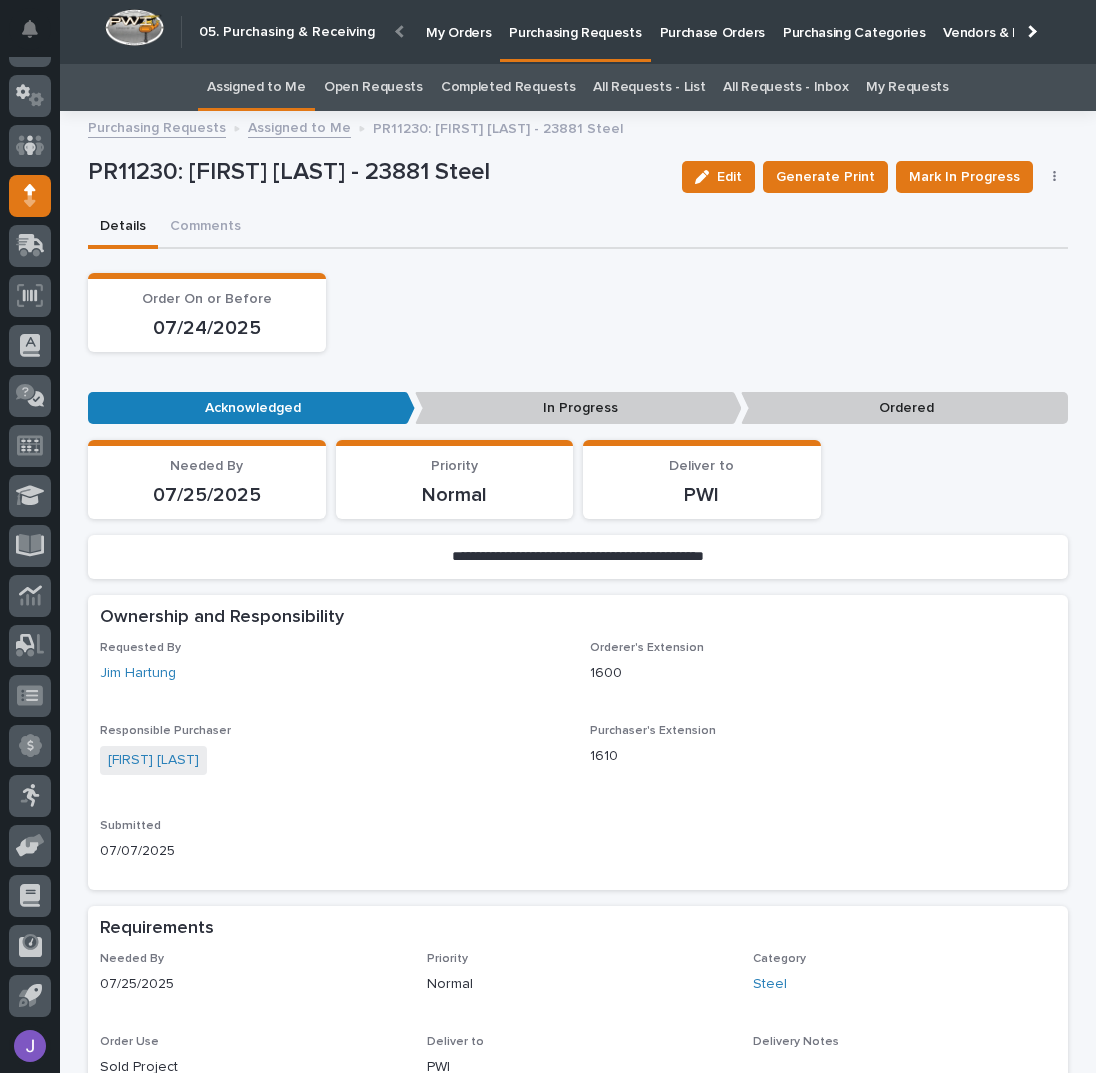 click on "Assigned to Me" at bounding box center (256, 87) 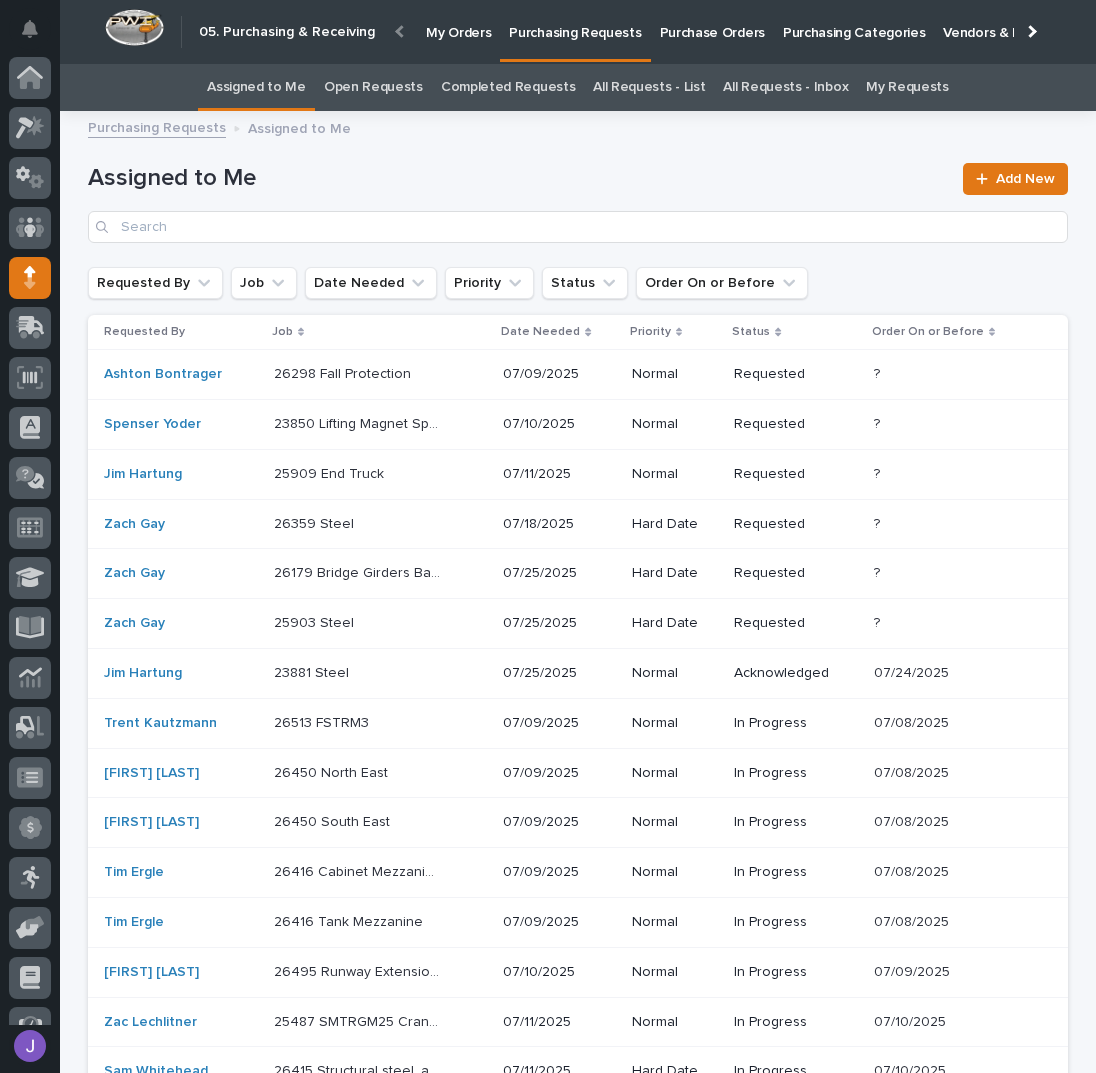 scroll, scrollTop: 82, scrollLeft: 0, axis: vertical 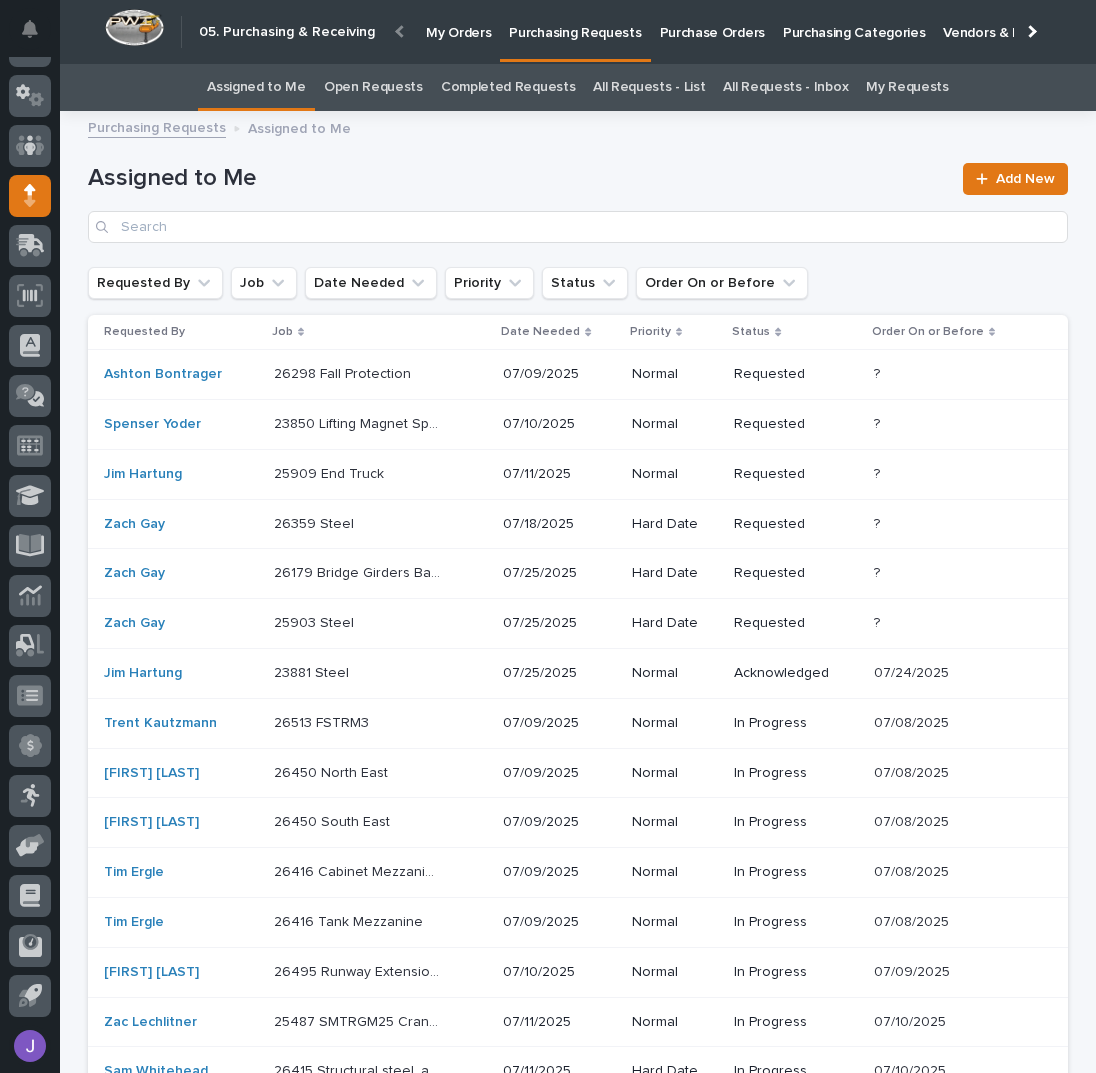 click at bounding box center [357, 374] 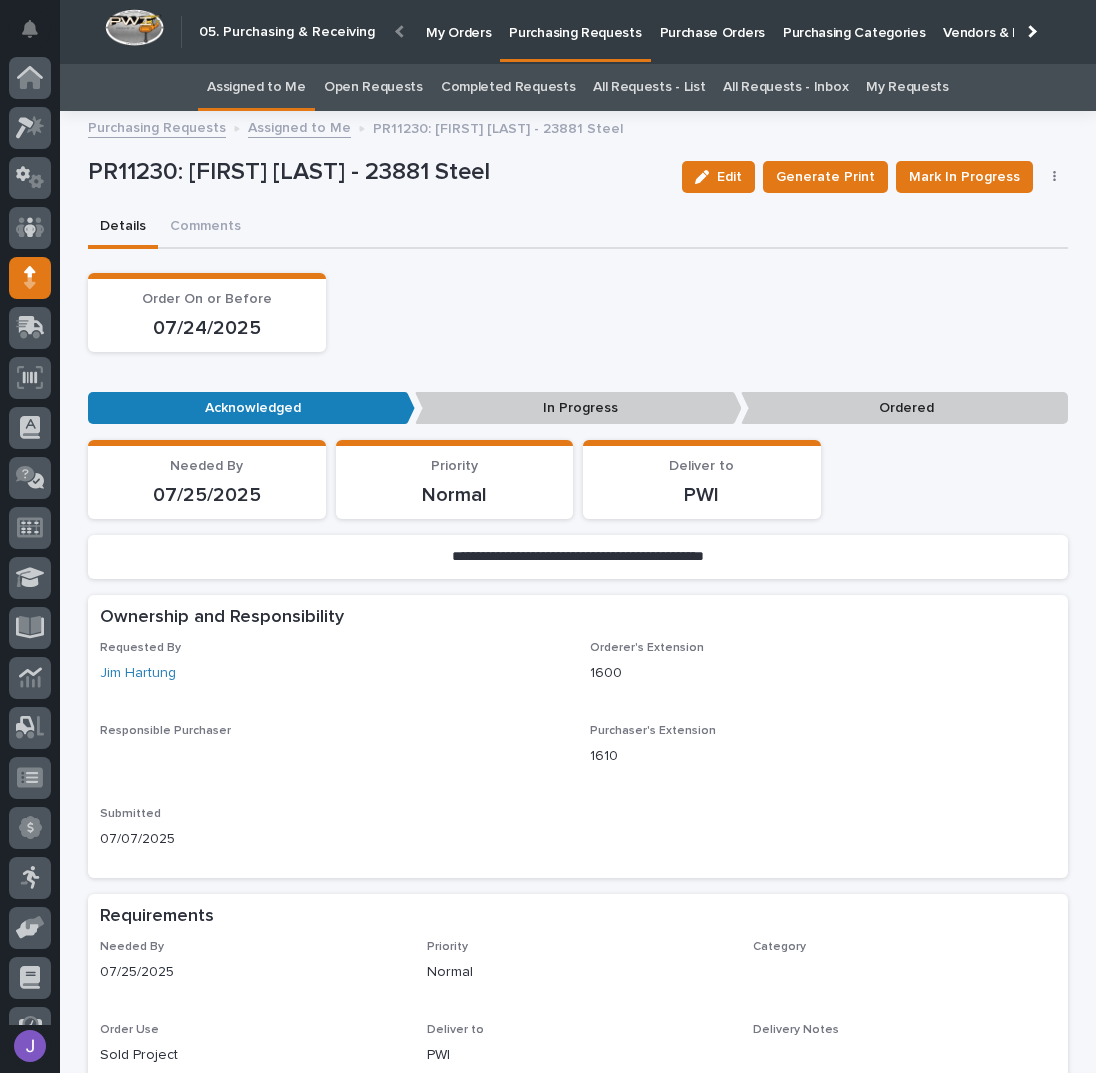 scroll, scrollTop: 62, scrollLeft: 0, axis: vertical 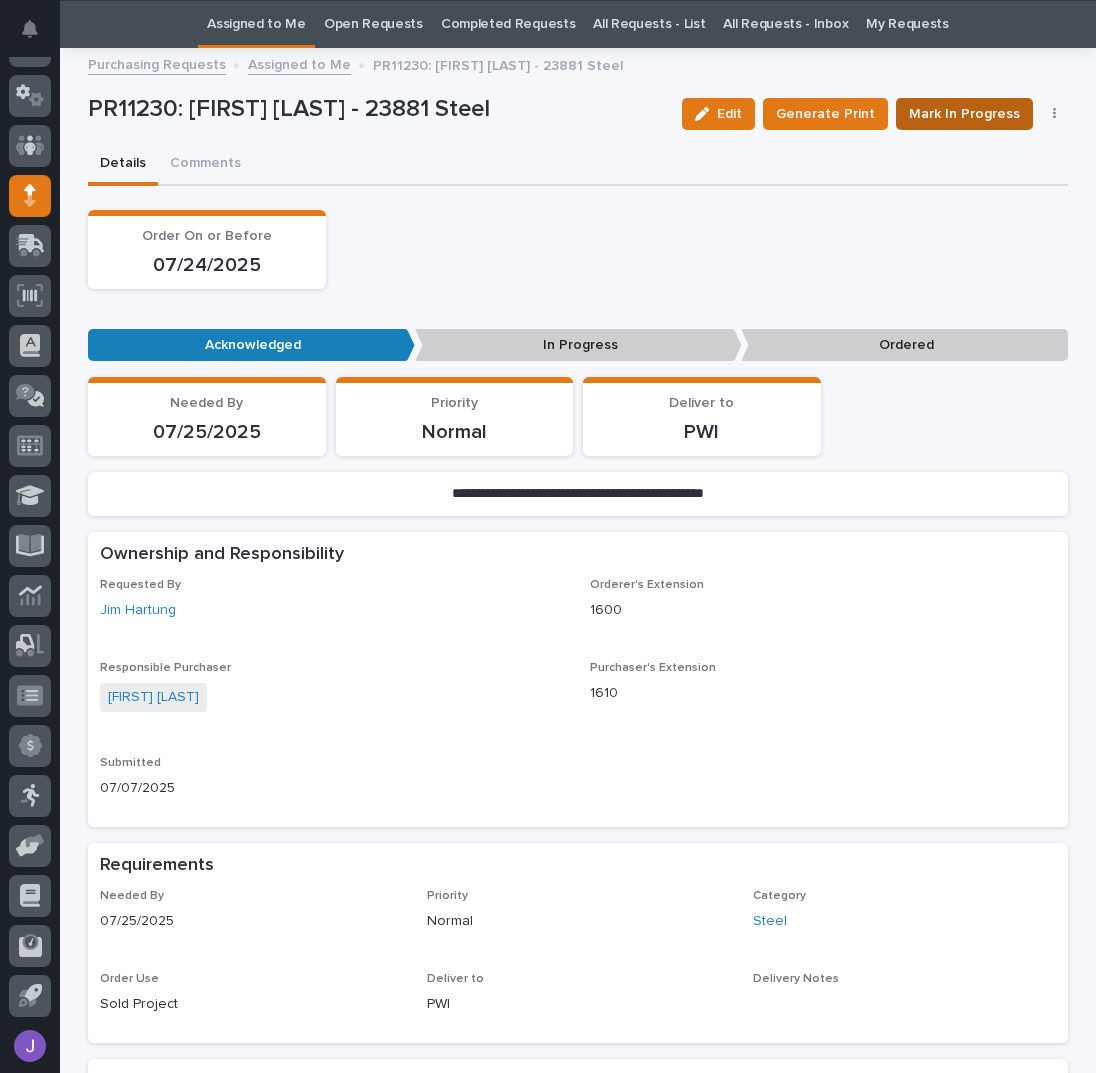 click on "Mark In Progress" at bounding box center (964, 114) 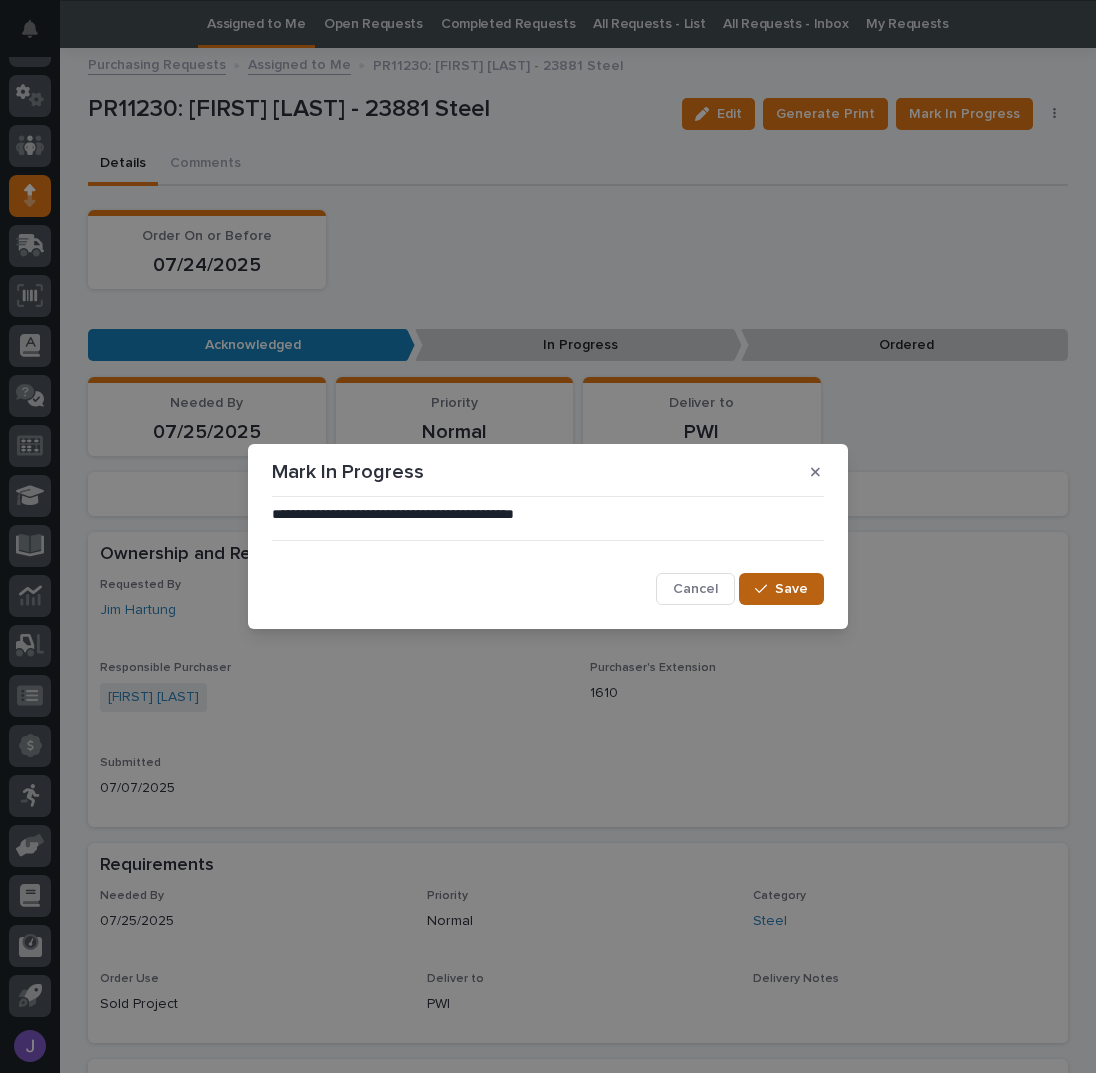 click on "Save" at bounding box center (791, 589) 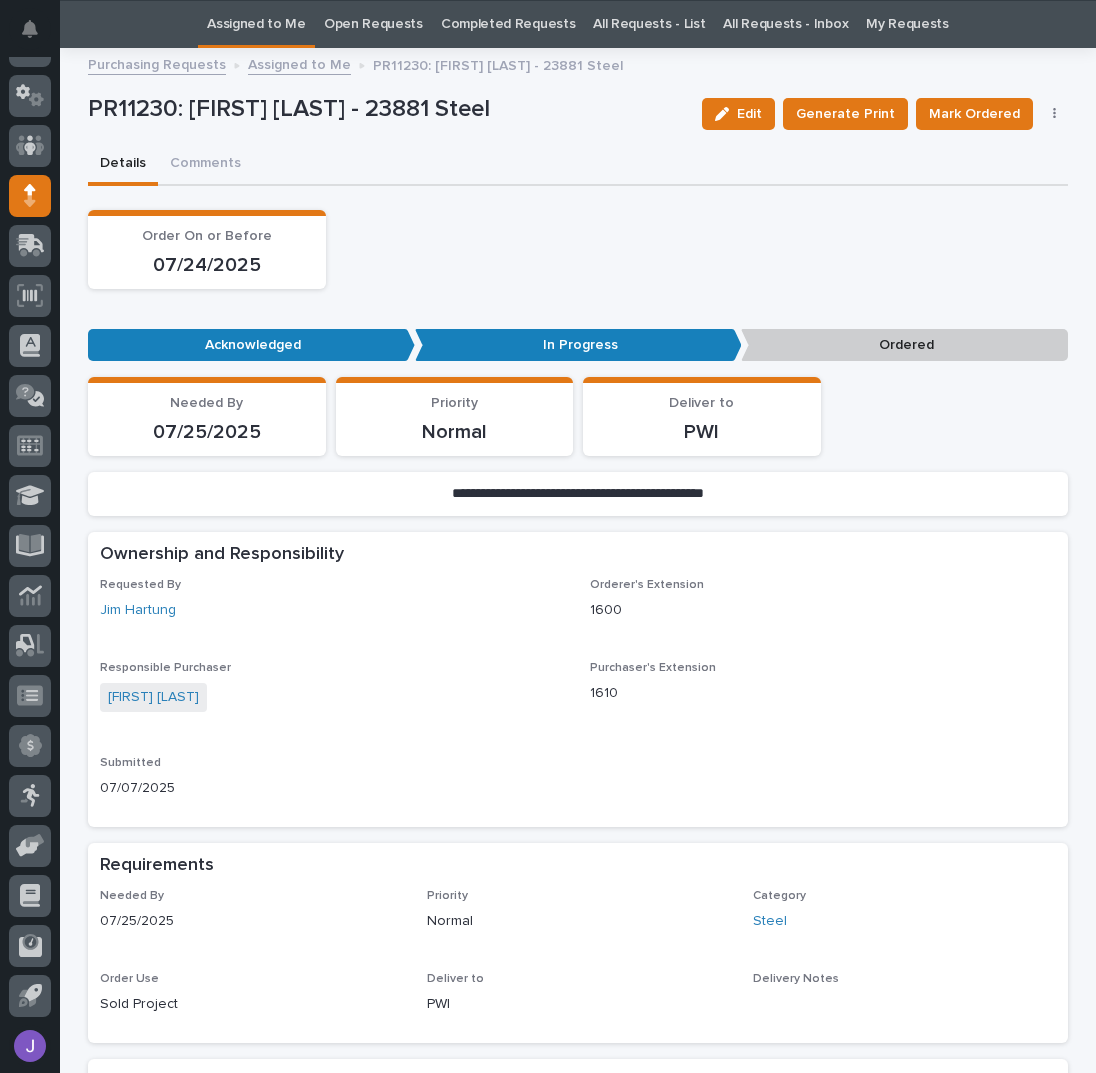 scroll, scrollTop: 0, scrollLeft: 0, axis: both 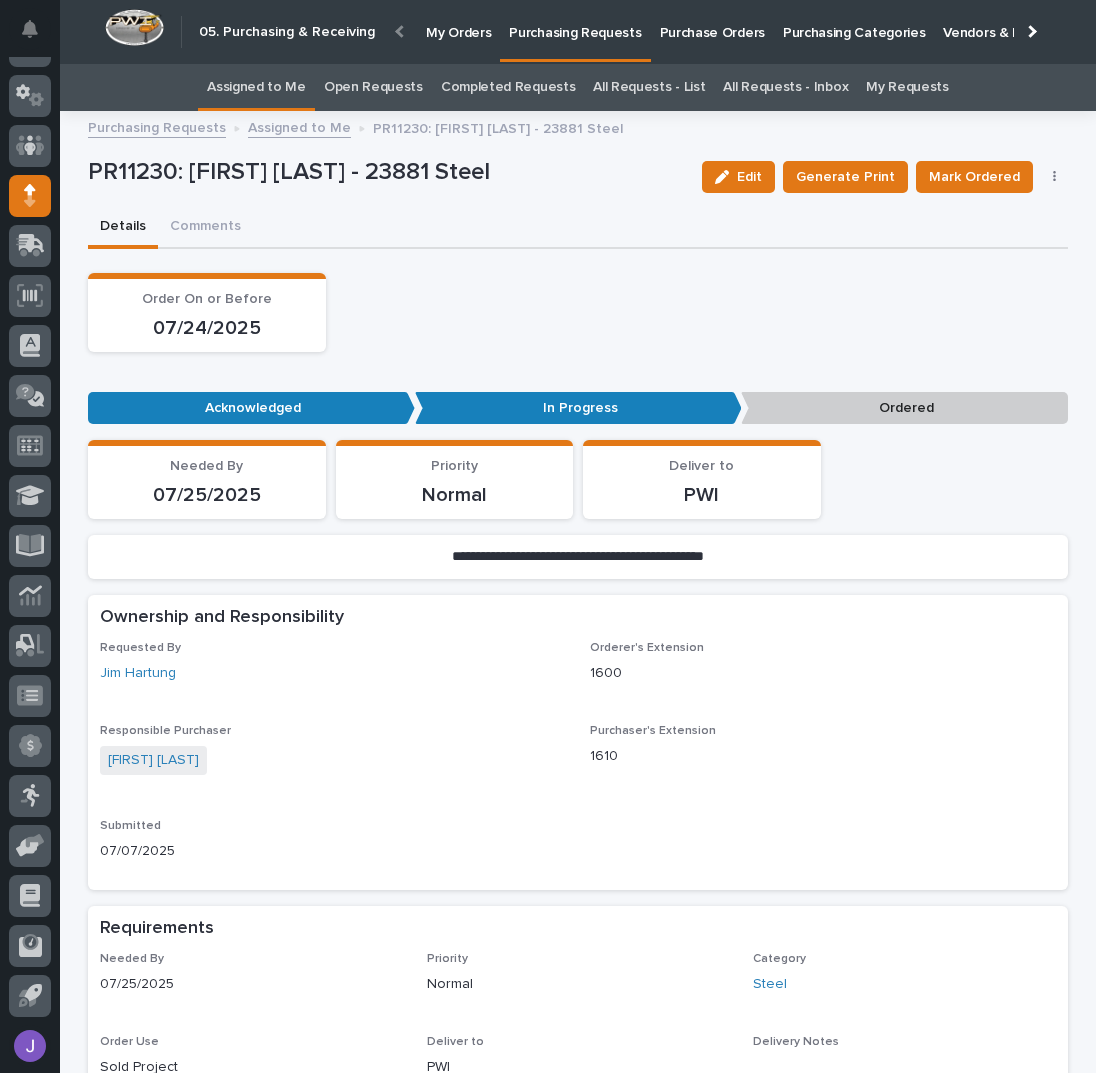 click on "Assigned to Me" at bounding box center [256, 87] 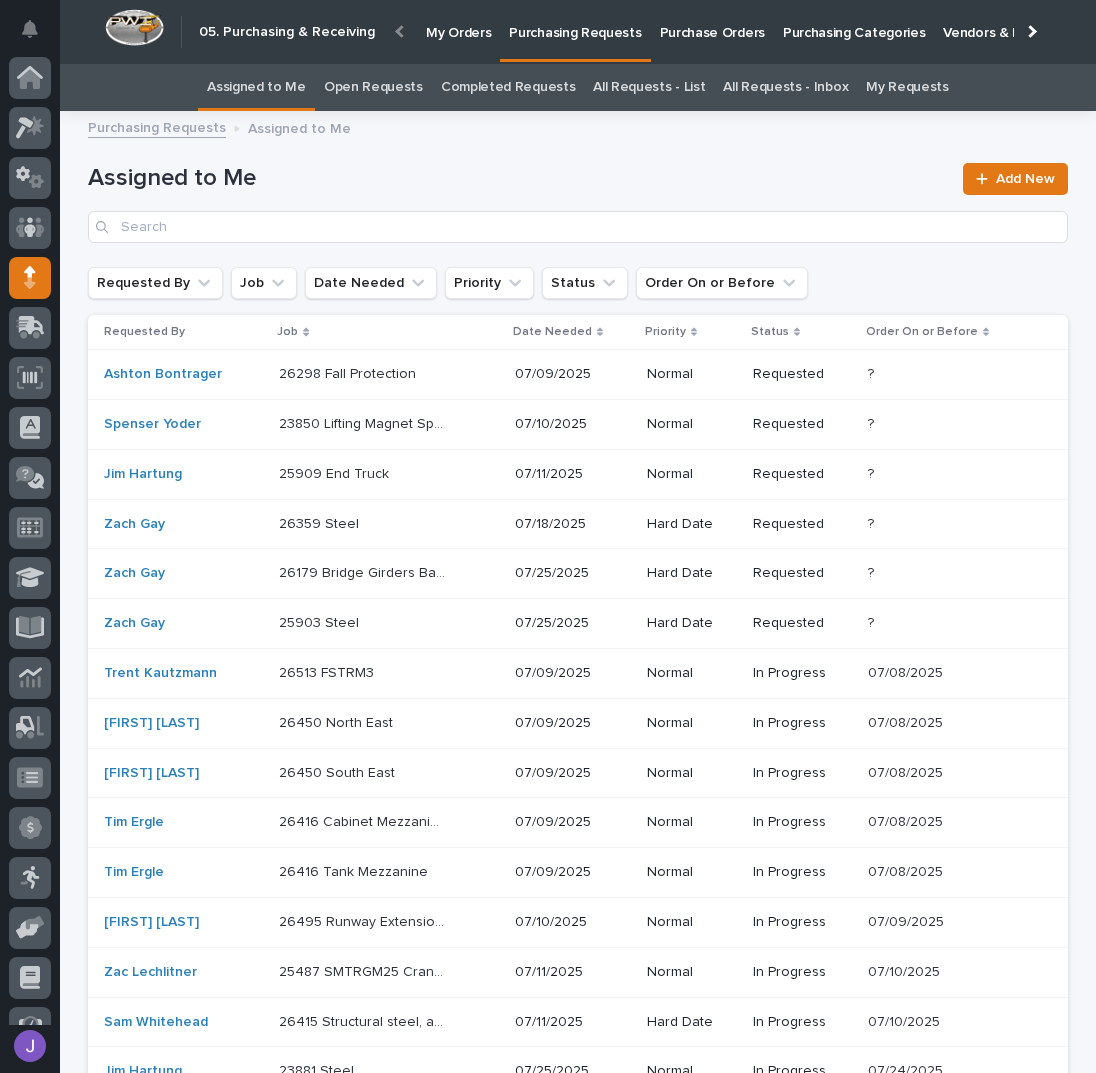 scroll, scrollTop: 82, scrollLeft: 0, axis: vertical 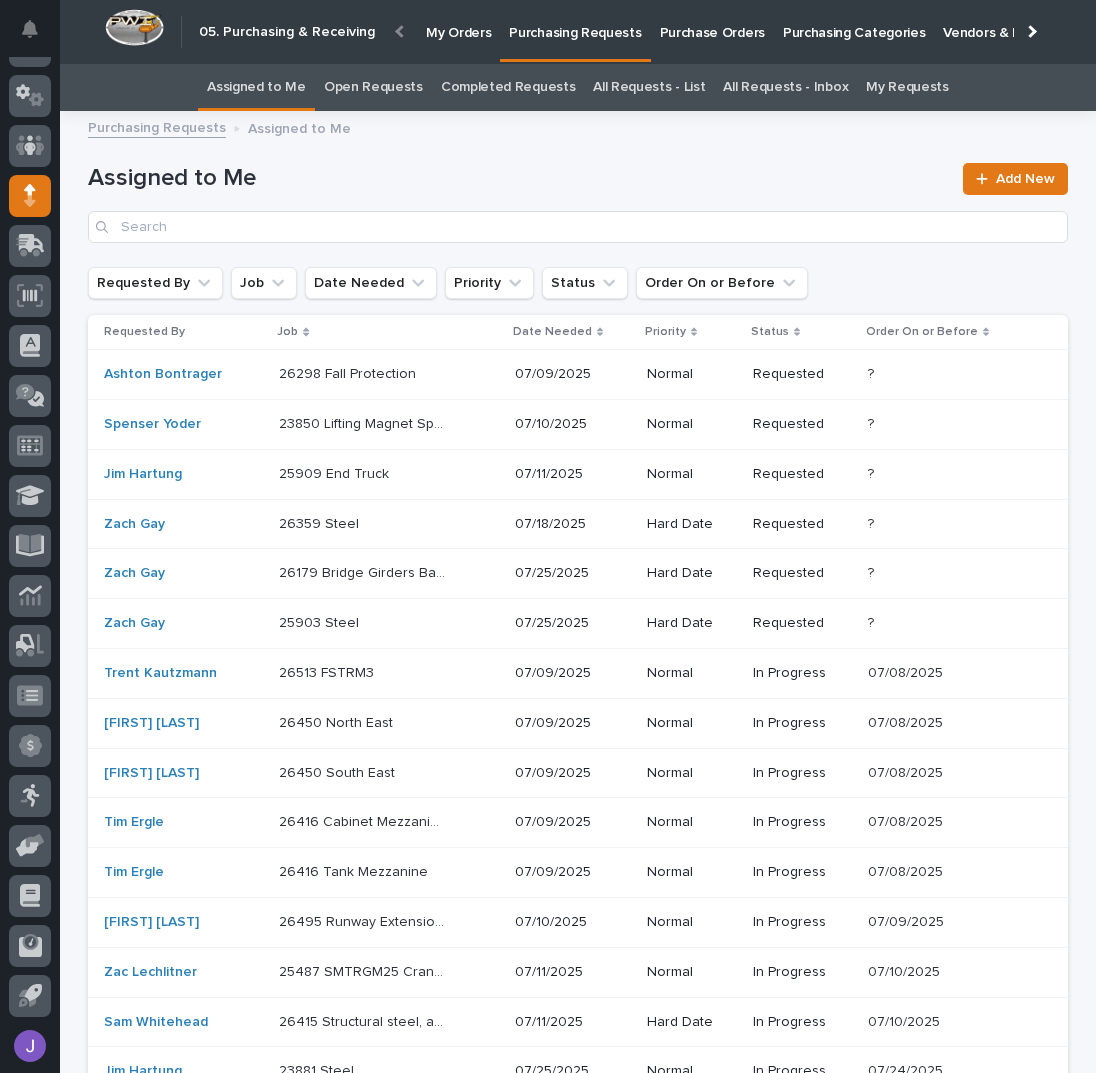 click at bounding box center (362, 374) 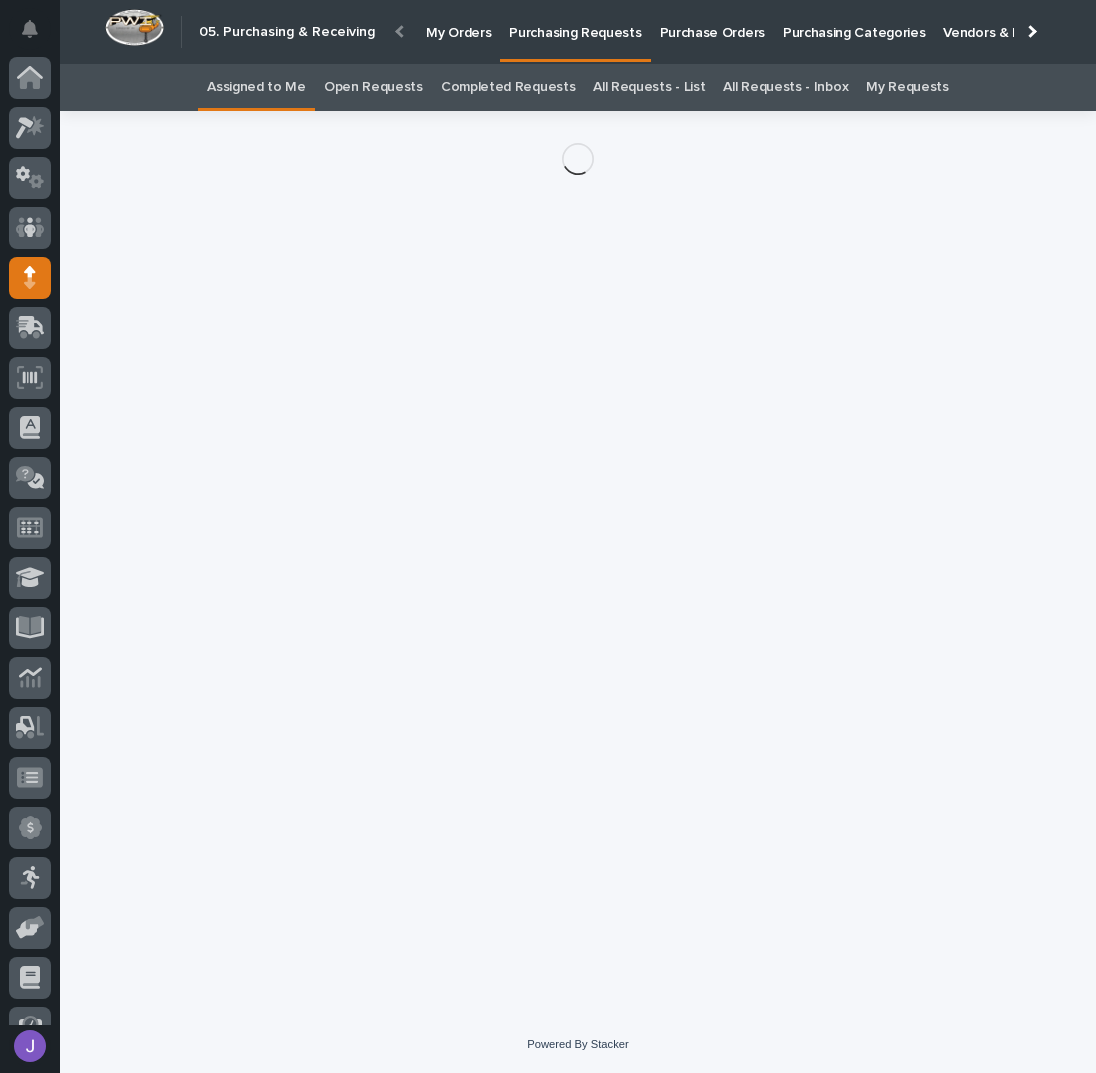 scroll, scrollTop: 82, scrollLeft: 0, axis: vertical 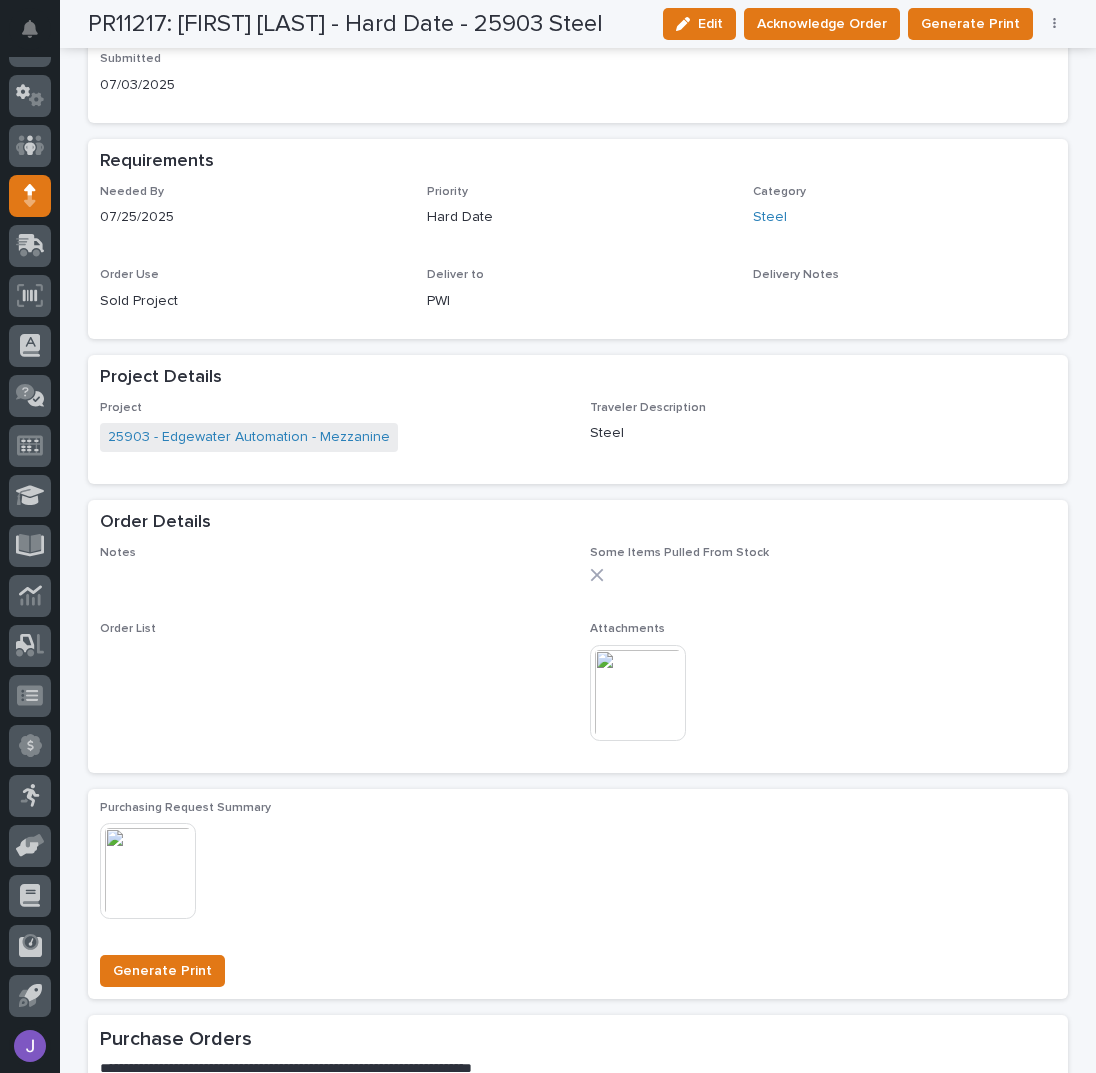 click at bounding box center [638, 693] 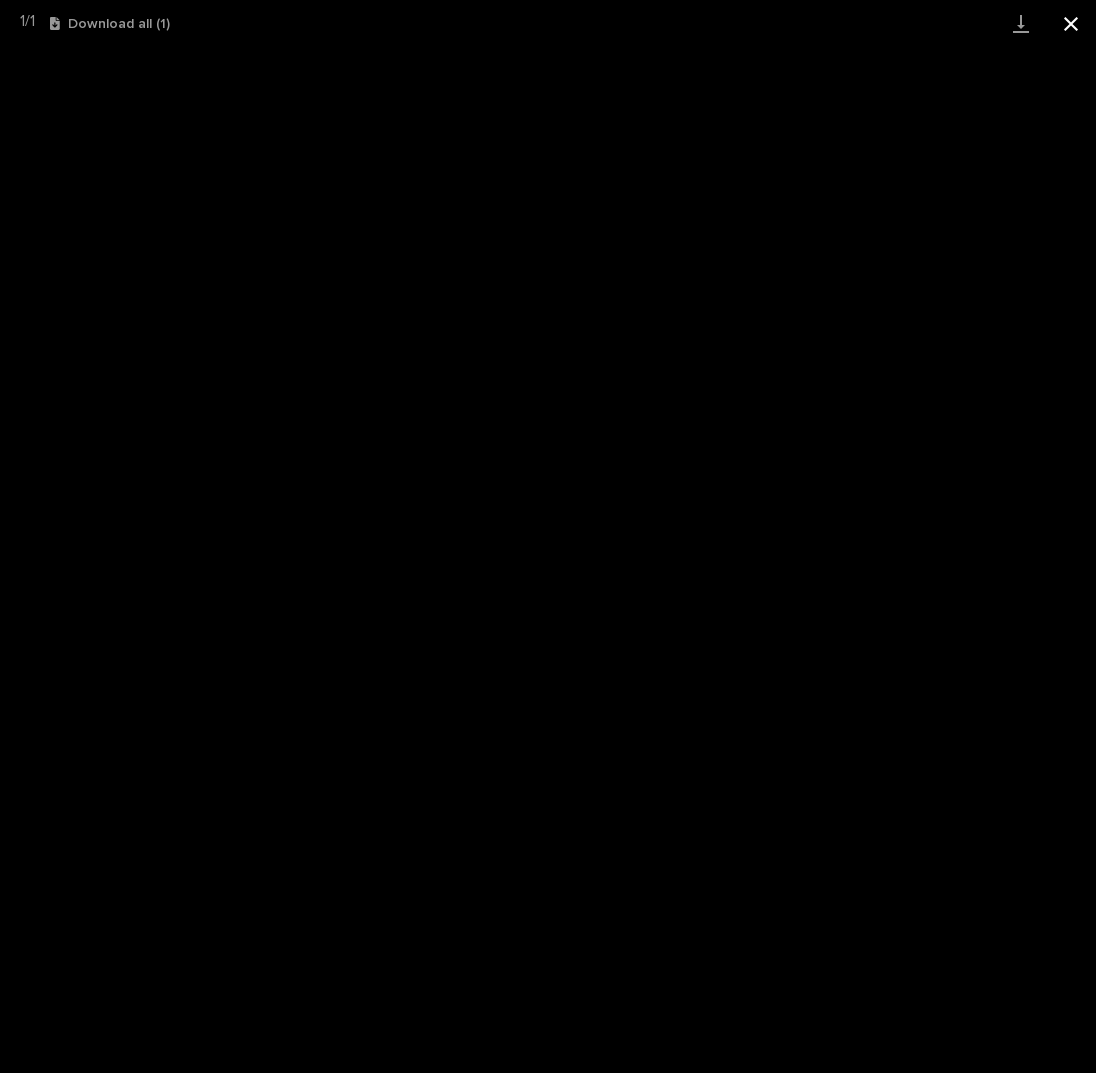 click at bounding box center (1071, 23) 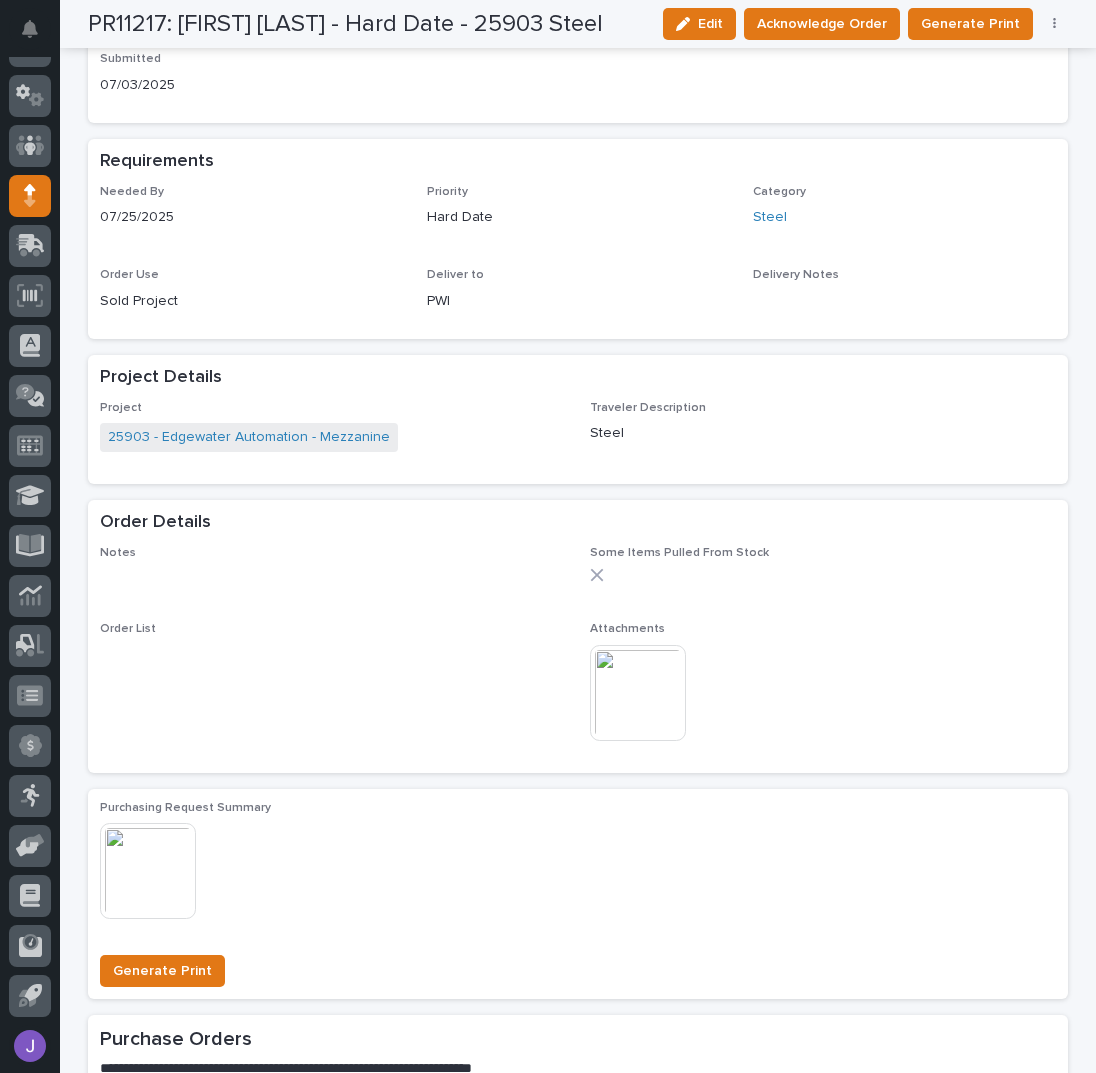 scroll, scrollTop: 0, scrollLeft: 0, axis: both 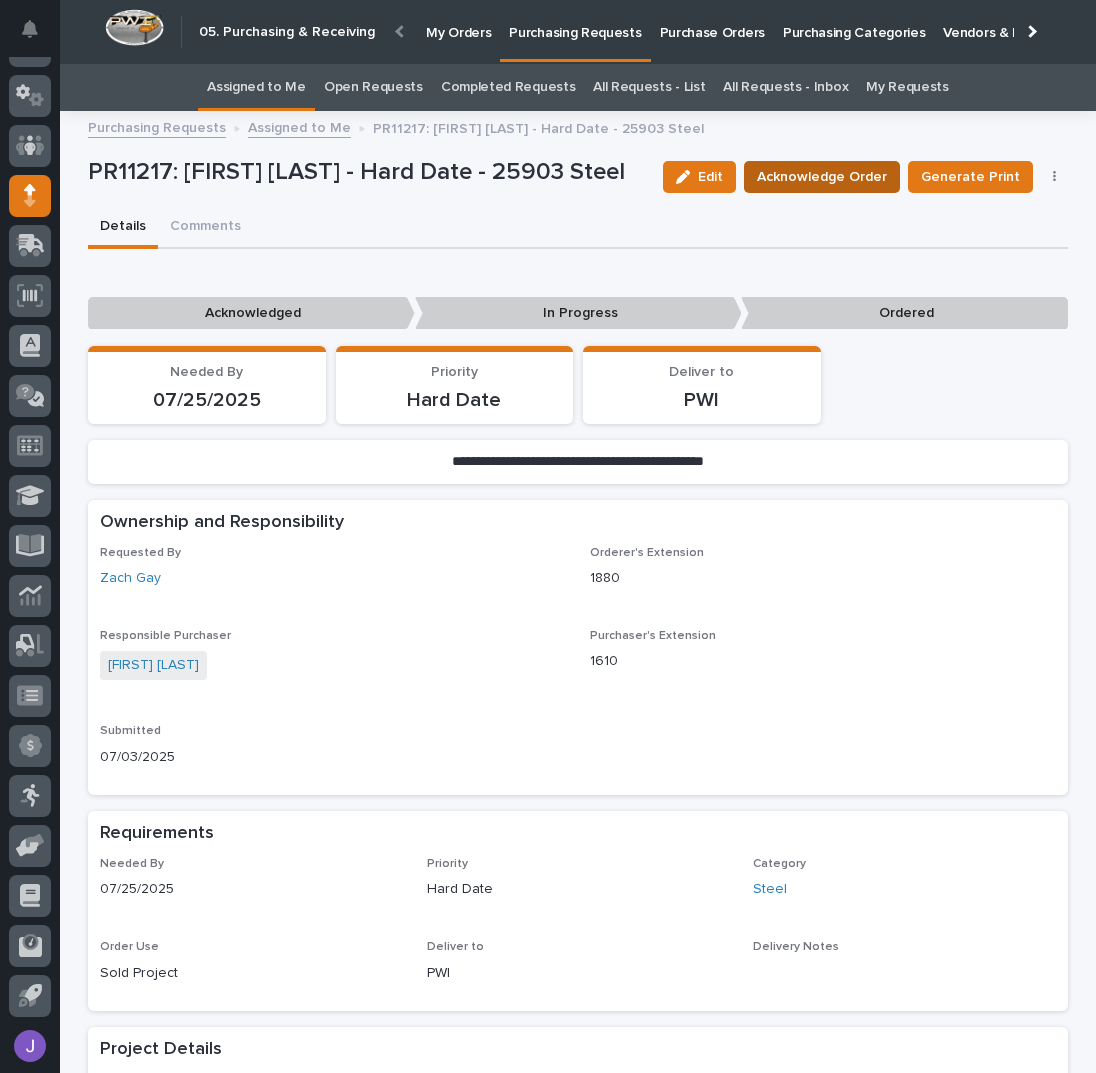 click on "Acknowledge Order" at bounding box center [822, 177] 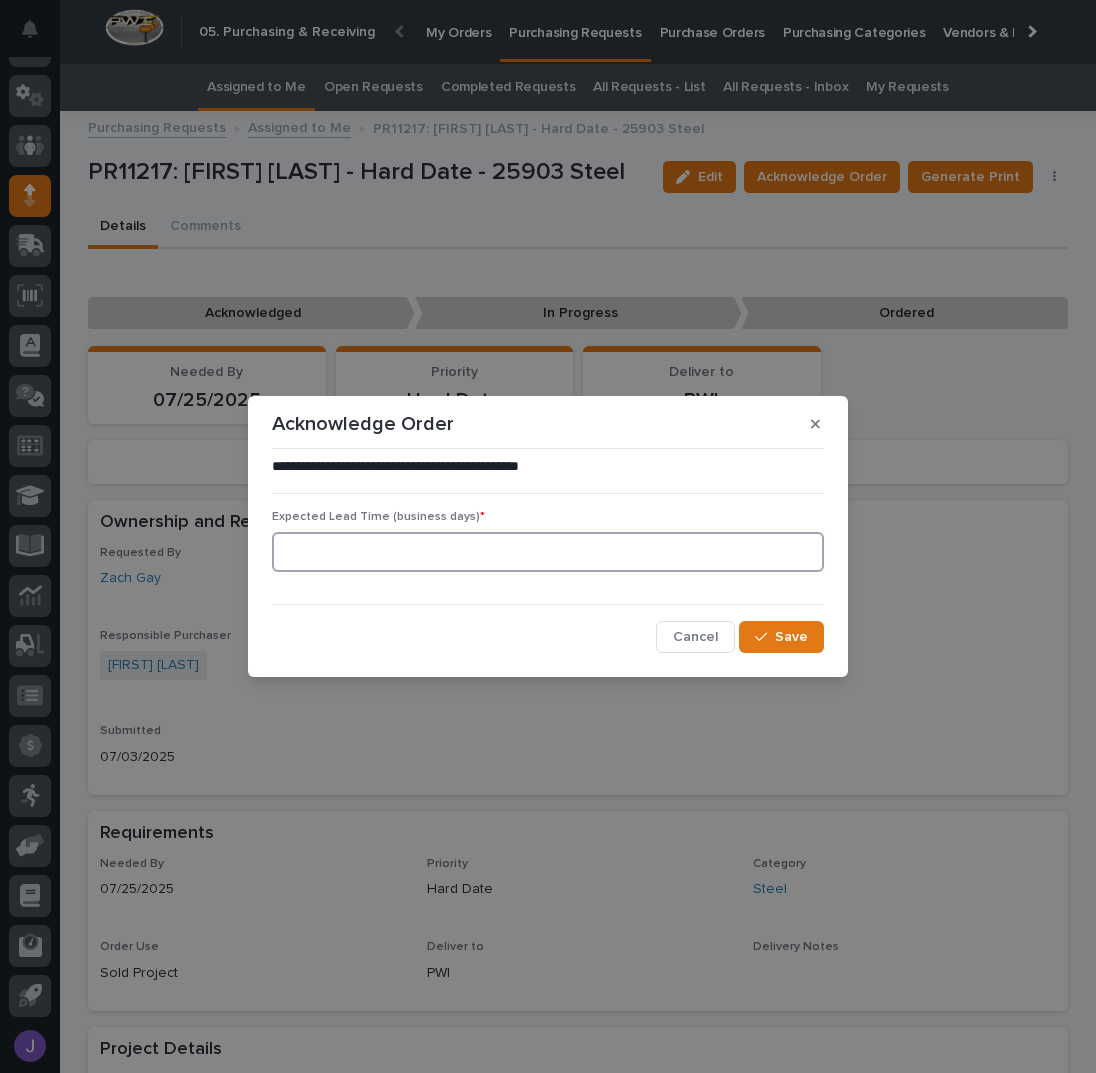 click at bounding box center [548, 552] 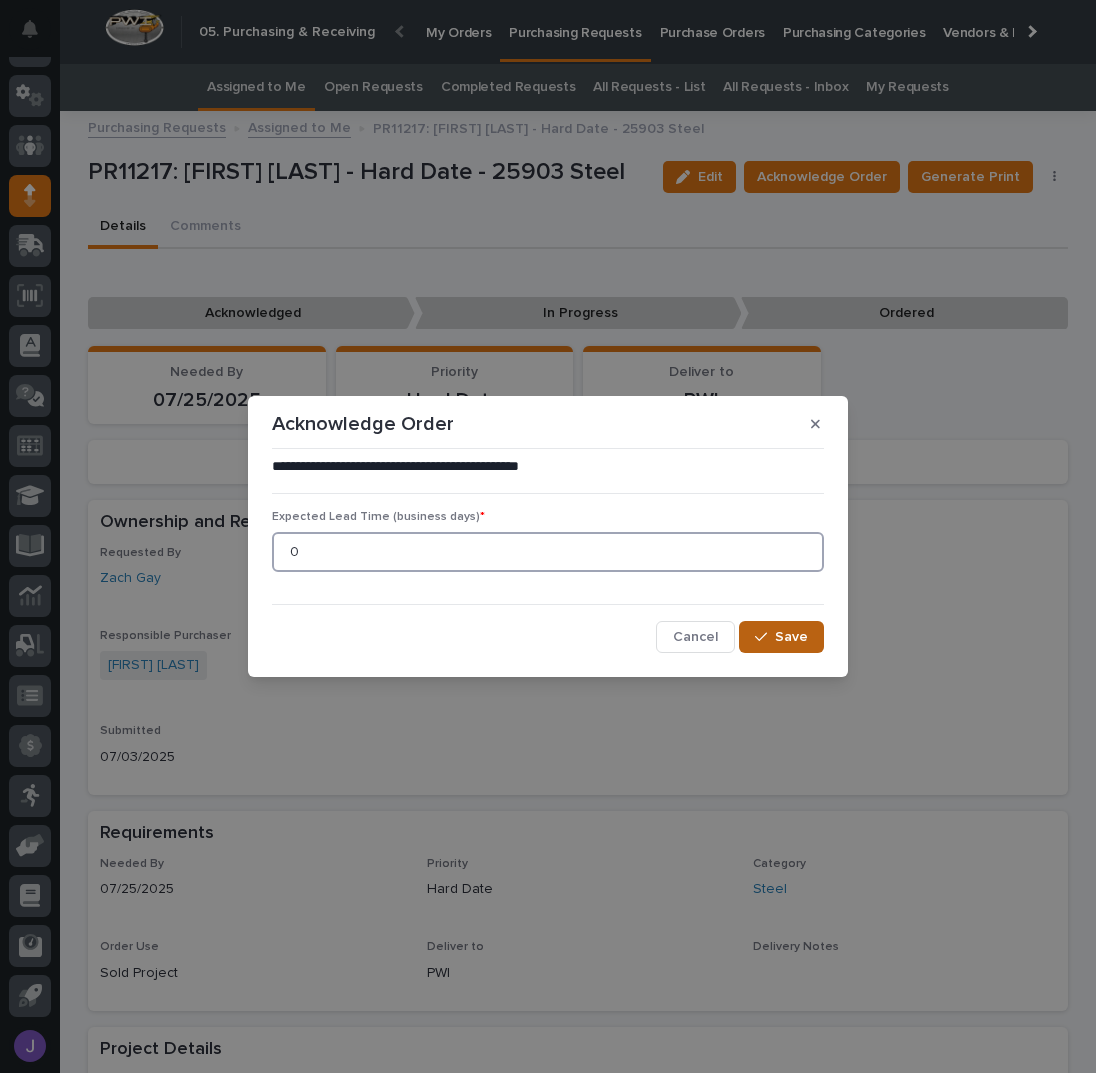 type on "0" 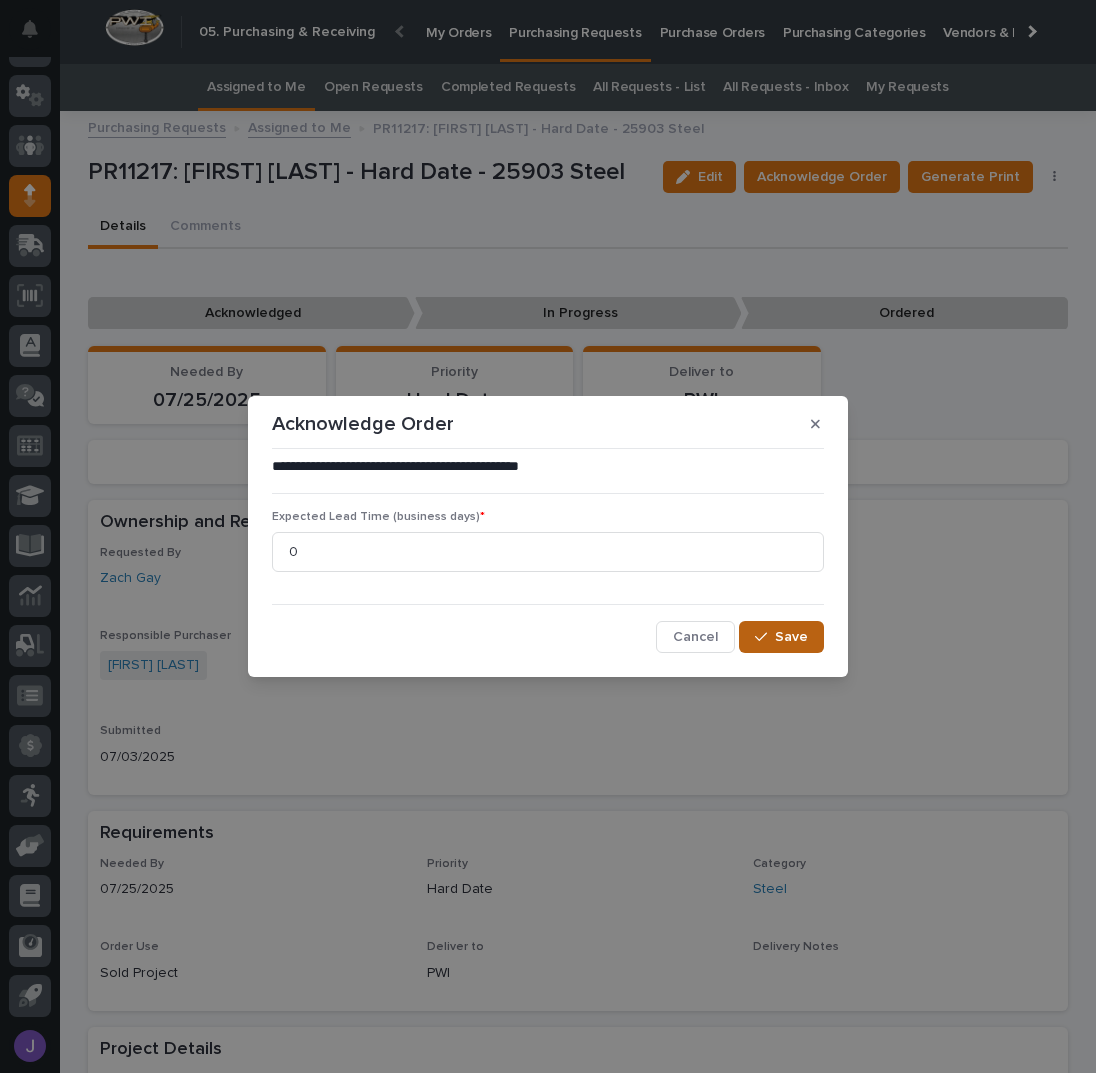 click on "Save" at bounding box center (781, 637) 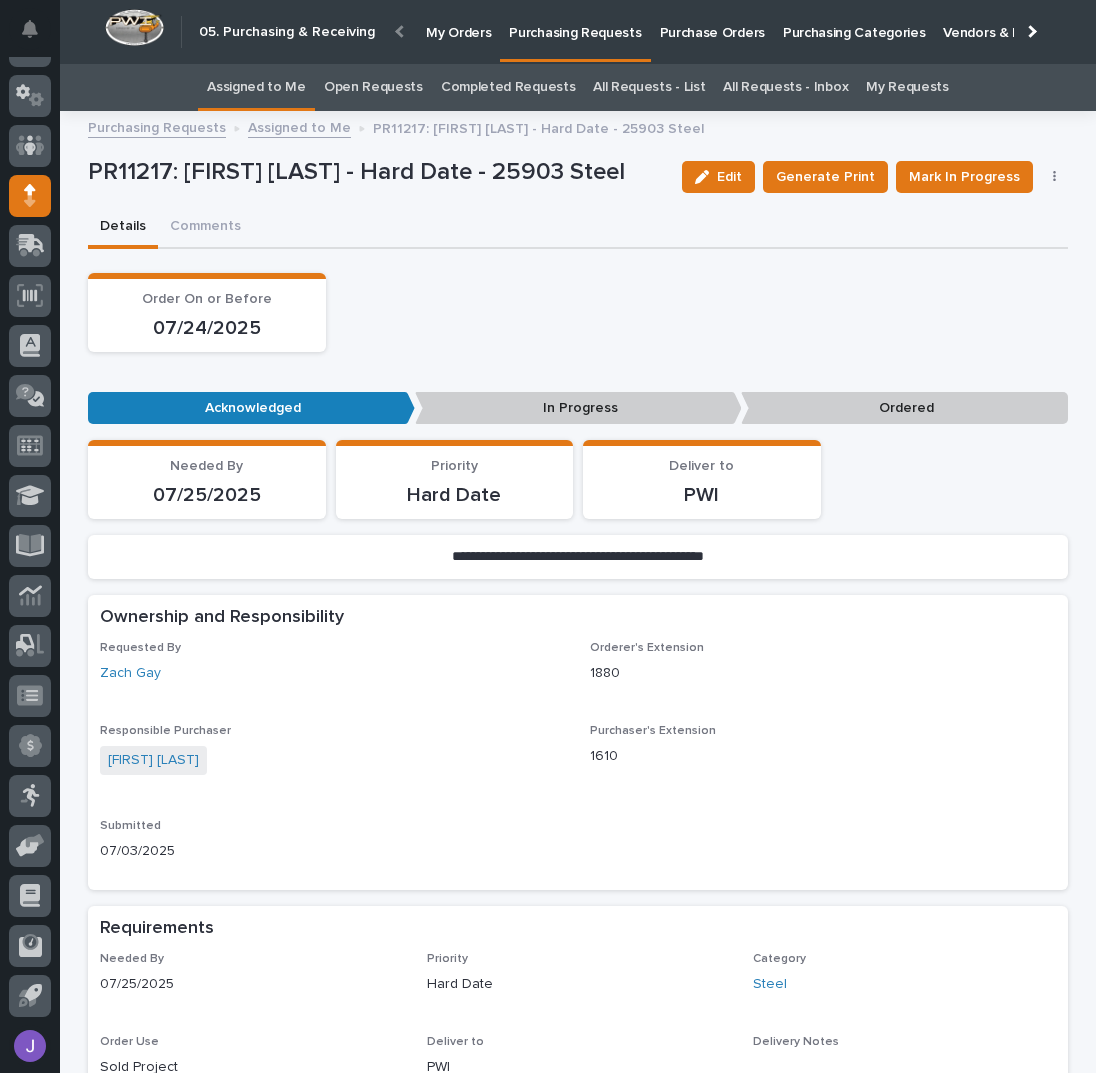 click on "Assigned to Me" at bounding box center [256, 87] 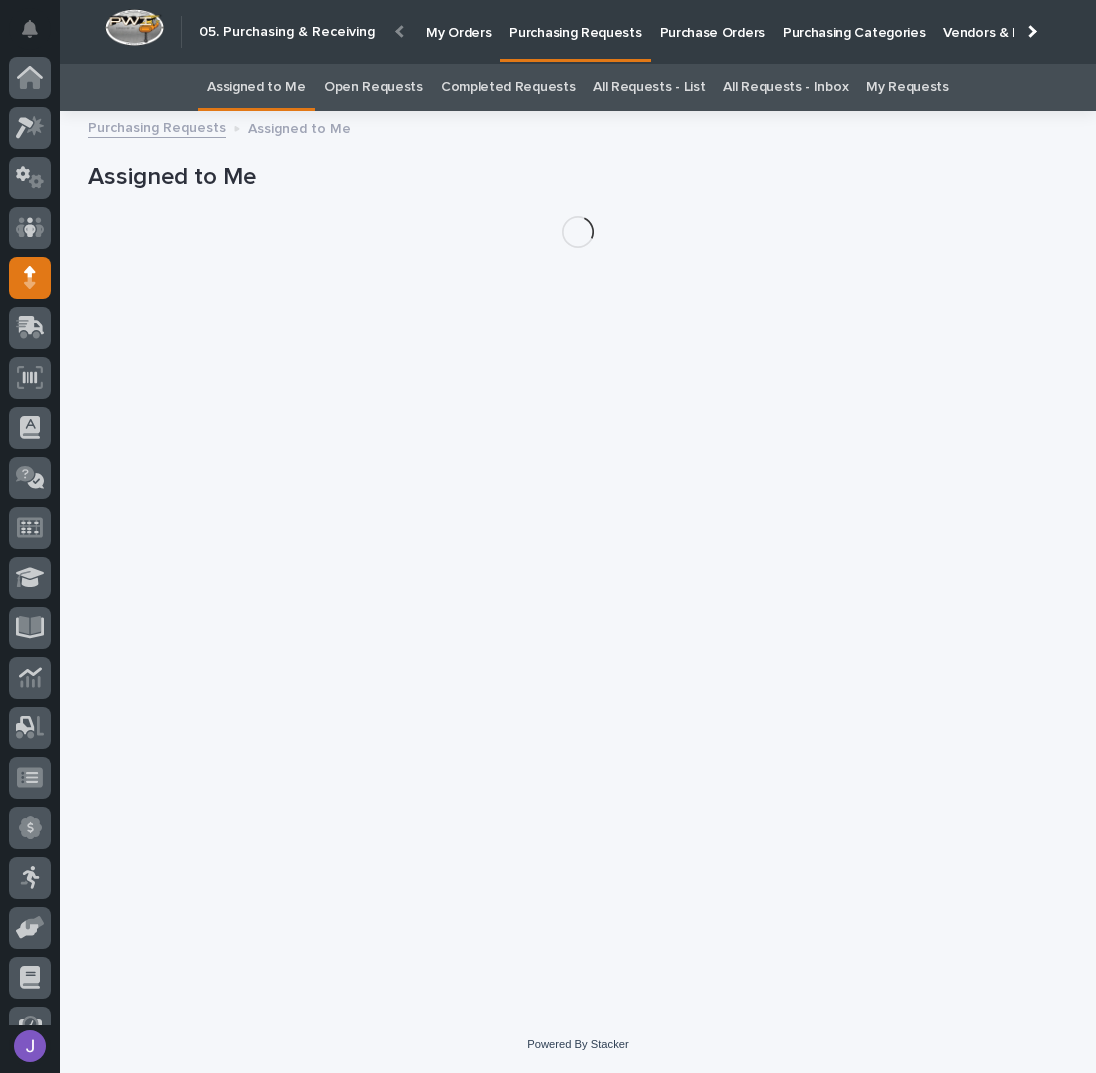 scroll, scrollTop: 82, scrollLeft: 0, axis: vertical 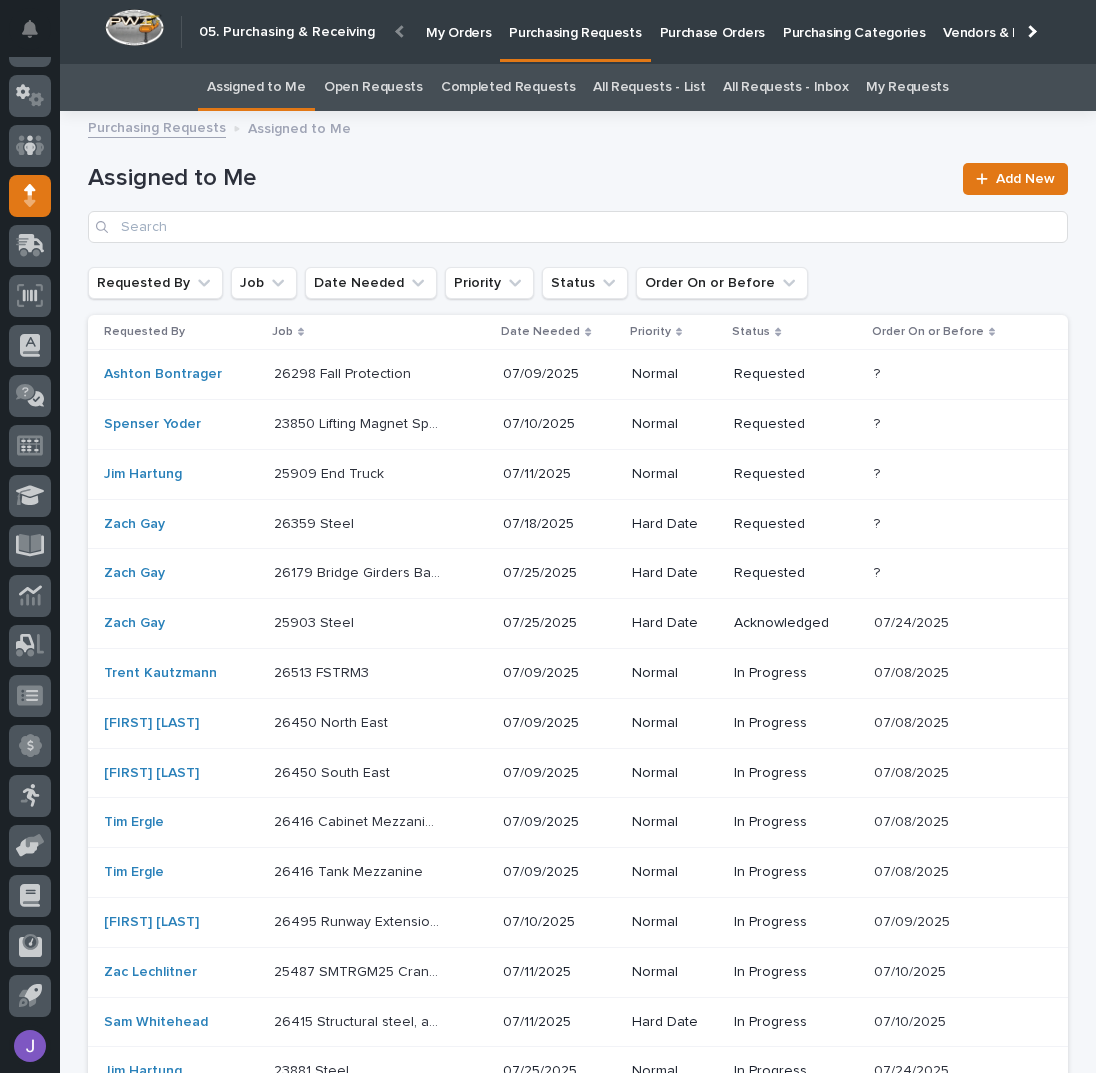 click on "25903 Steel 25903 Steel" at bounding box center [380, 374] 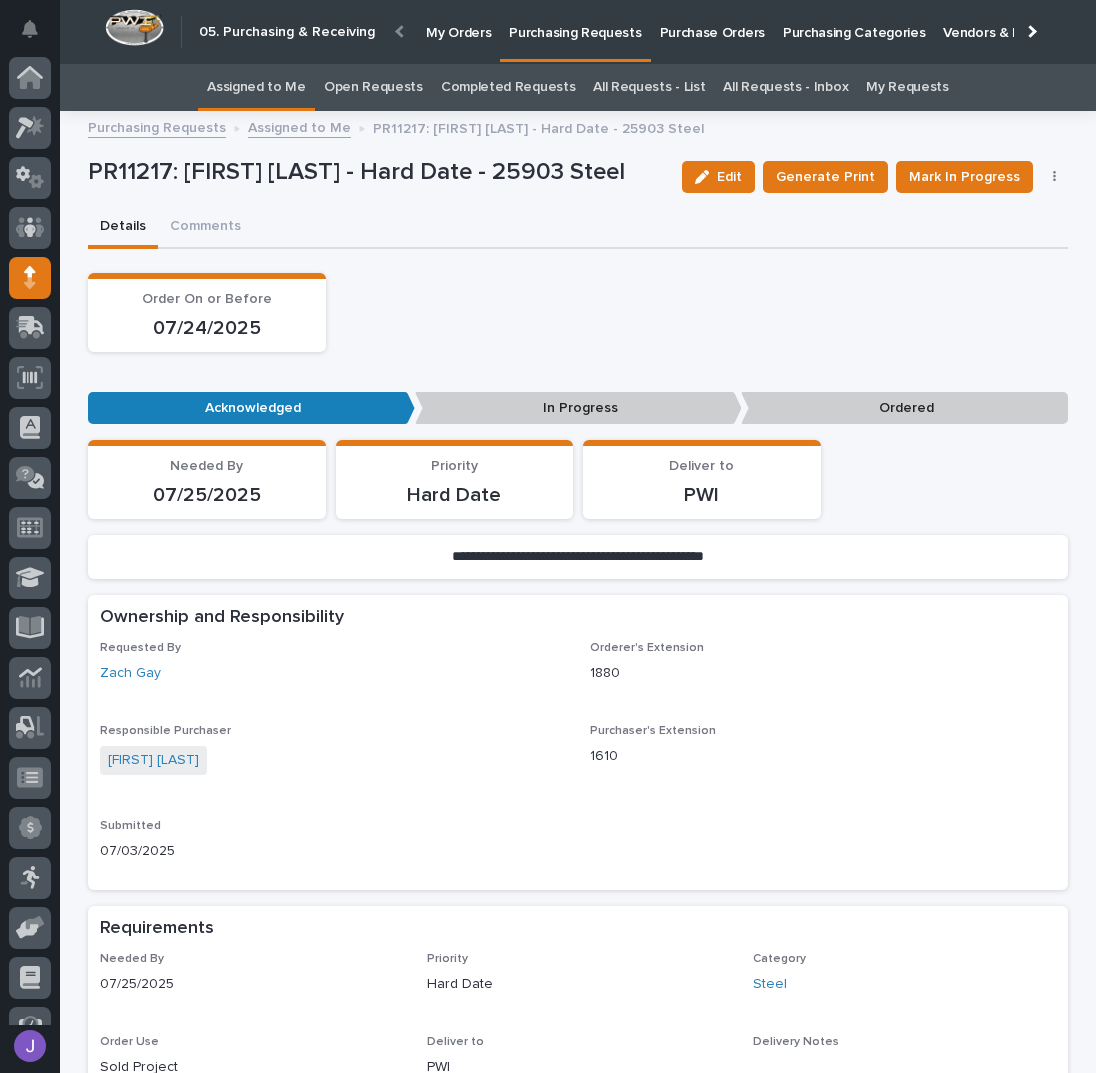 scroll, scrollTop: 62, scrollLeft: 0, axis: vertical 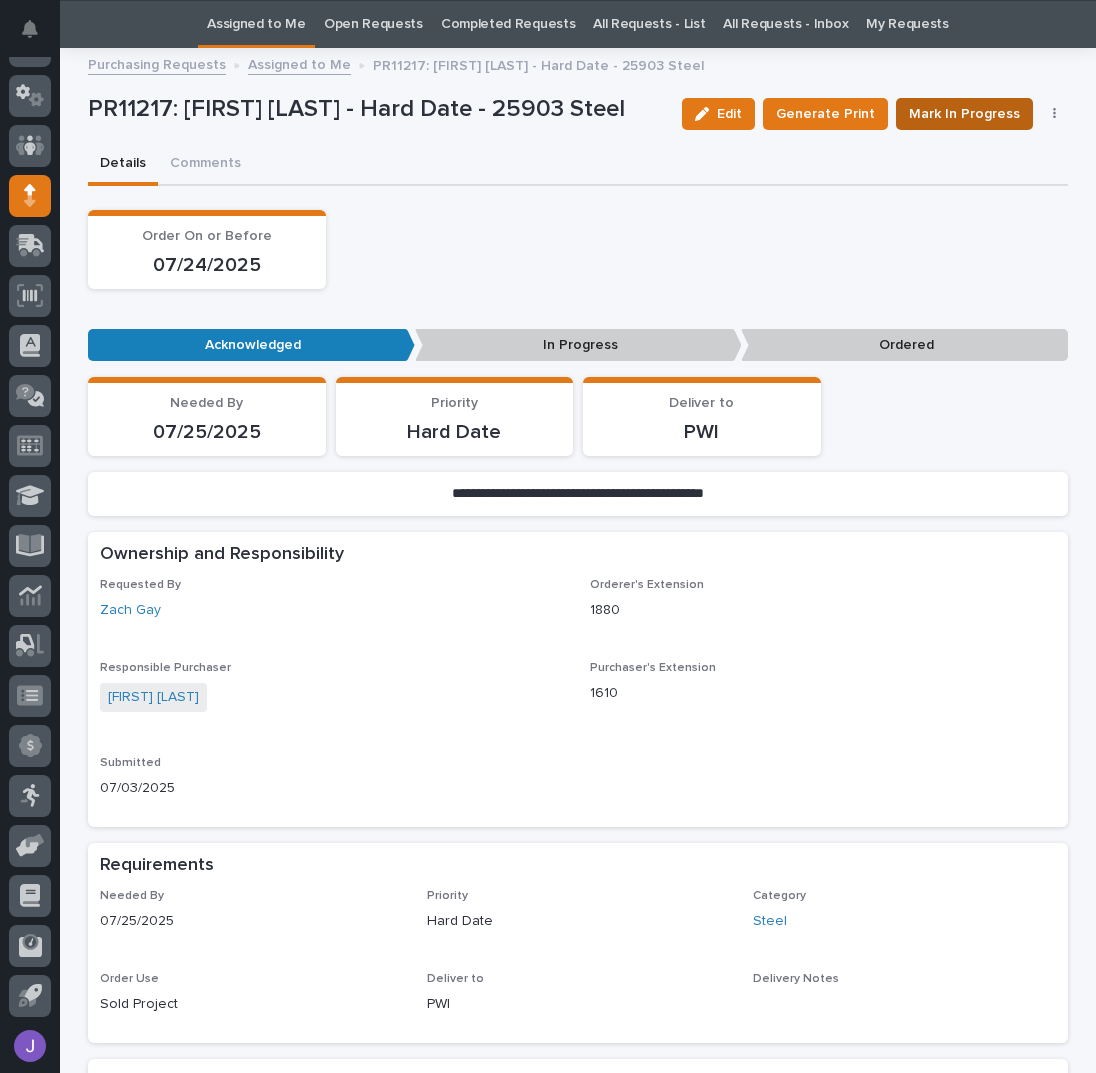 click on "Mark In Progress" at bounding box center [964, 114] 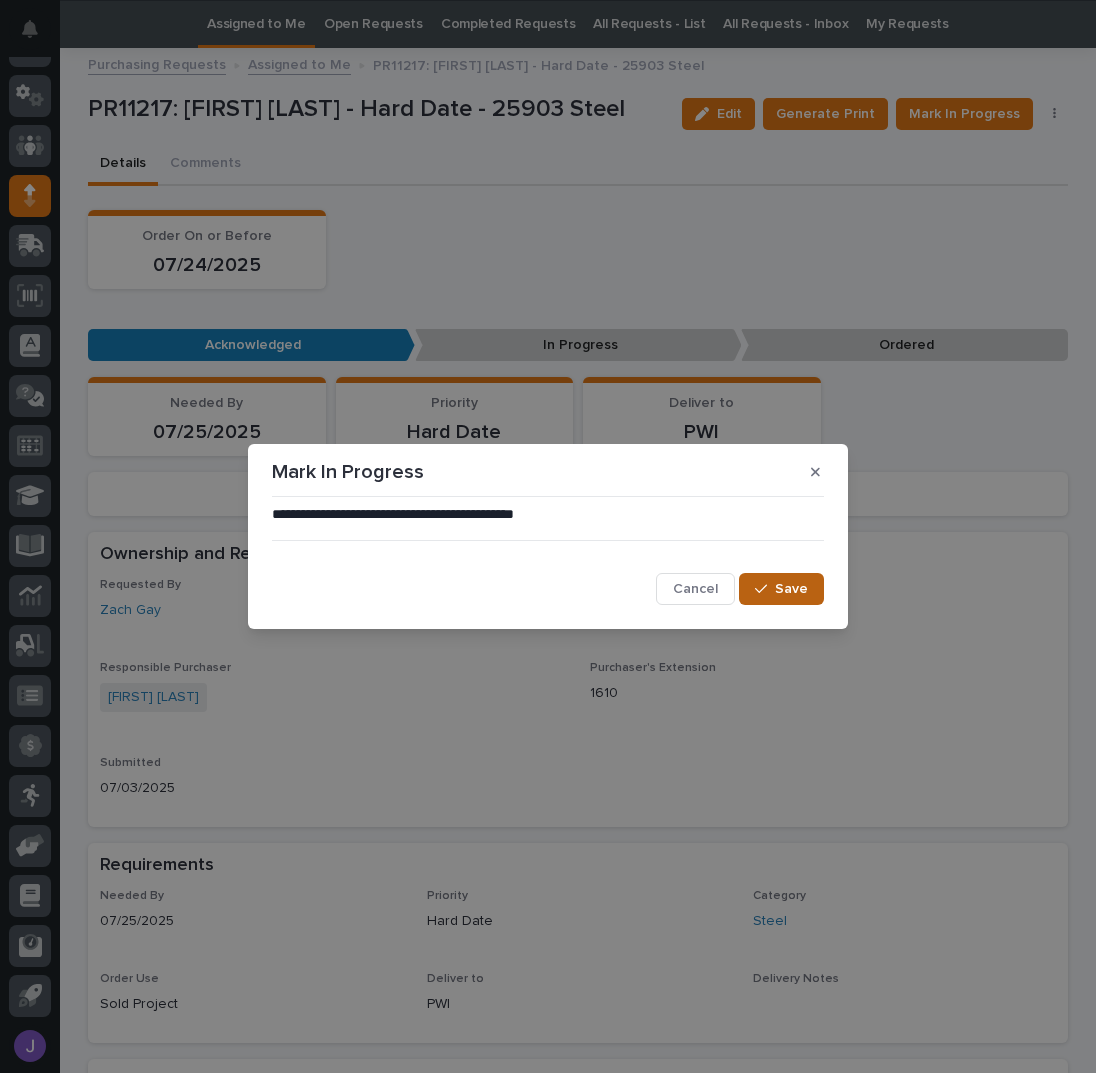 click on "Save" at bounding box center (781, 589) 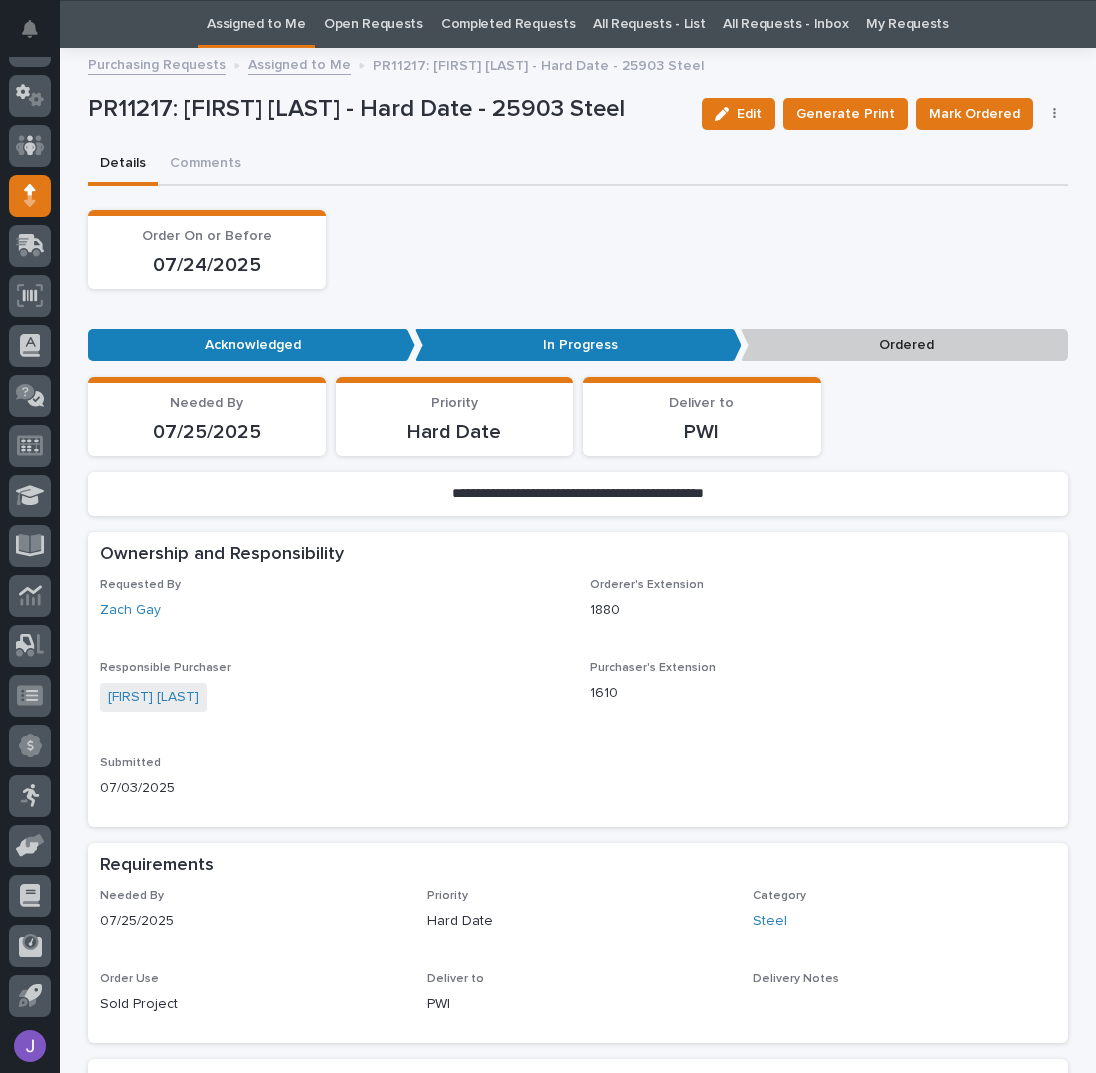 click on "Assigned to Me" at bounding box center (256, 24) 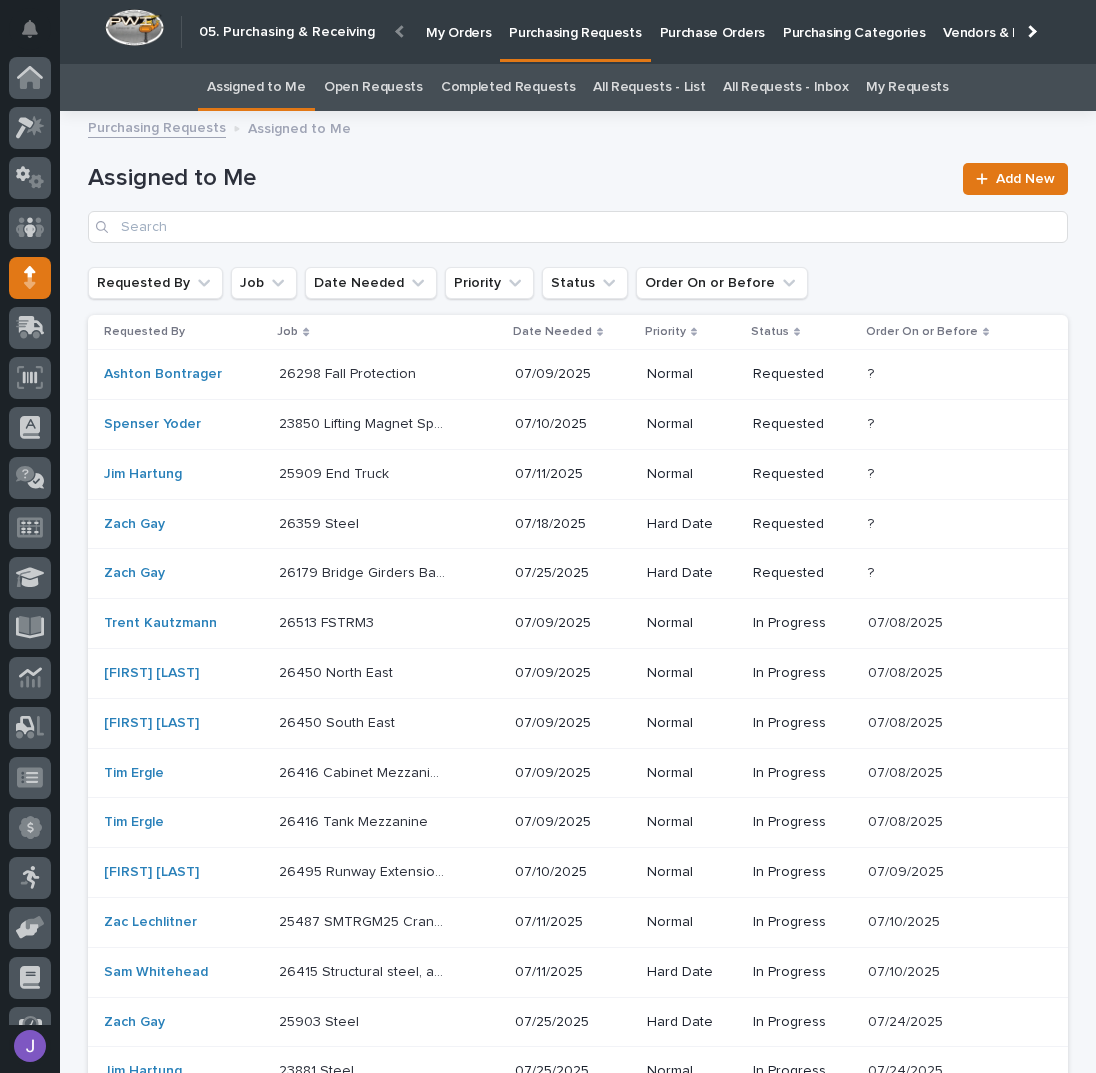 scroll, scrollTop: 82, scrollLeft: 0, axis: vertical 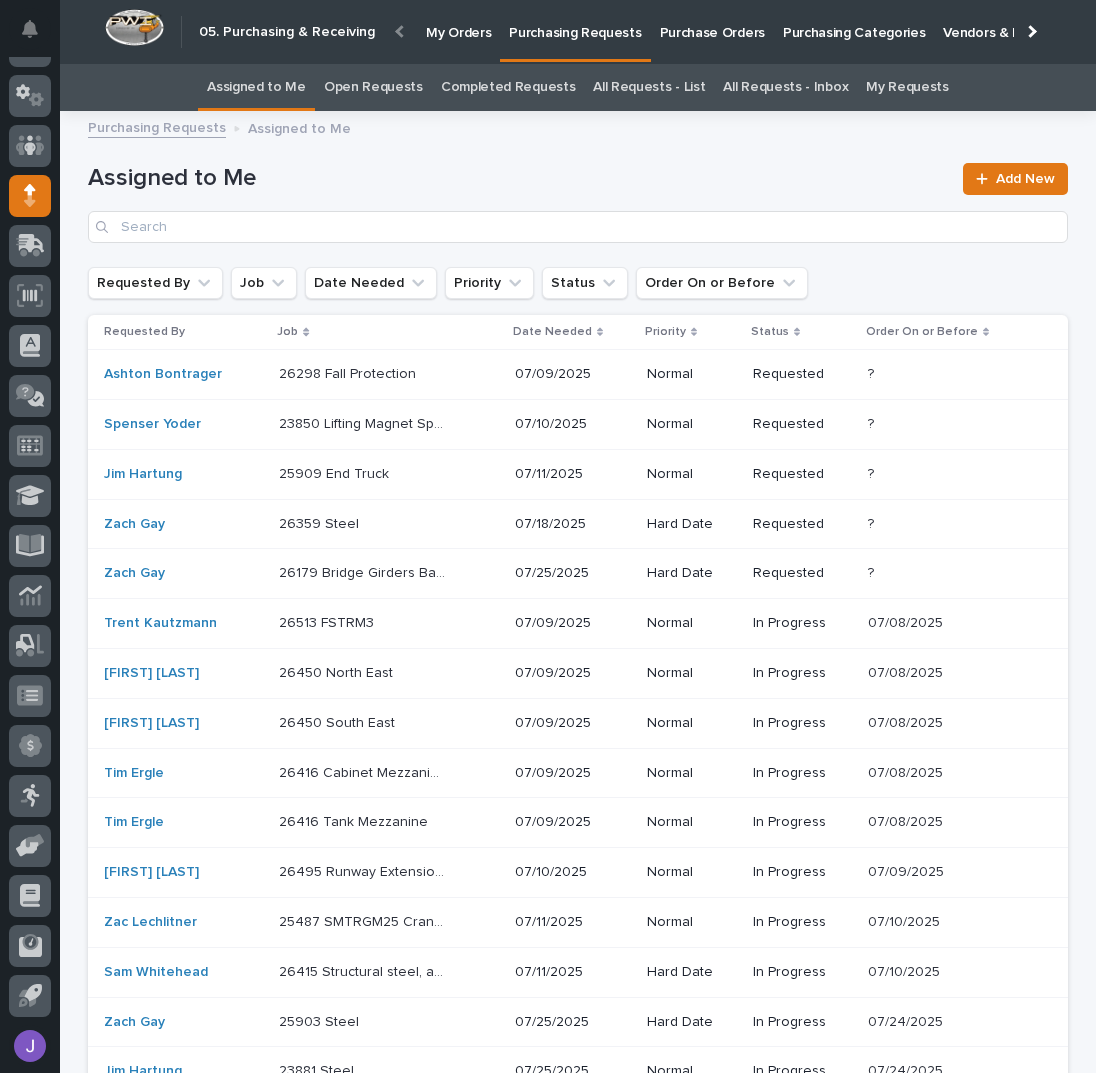 click on "26179 Bridge Girders Bay 1 & 2 26179 Bridge Girders Bay 1 & 2" at bounding box center (389, 374) 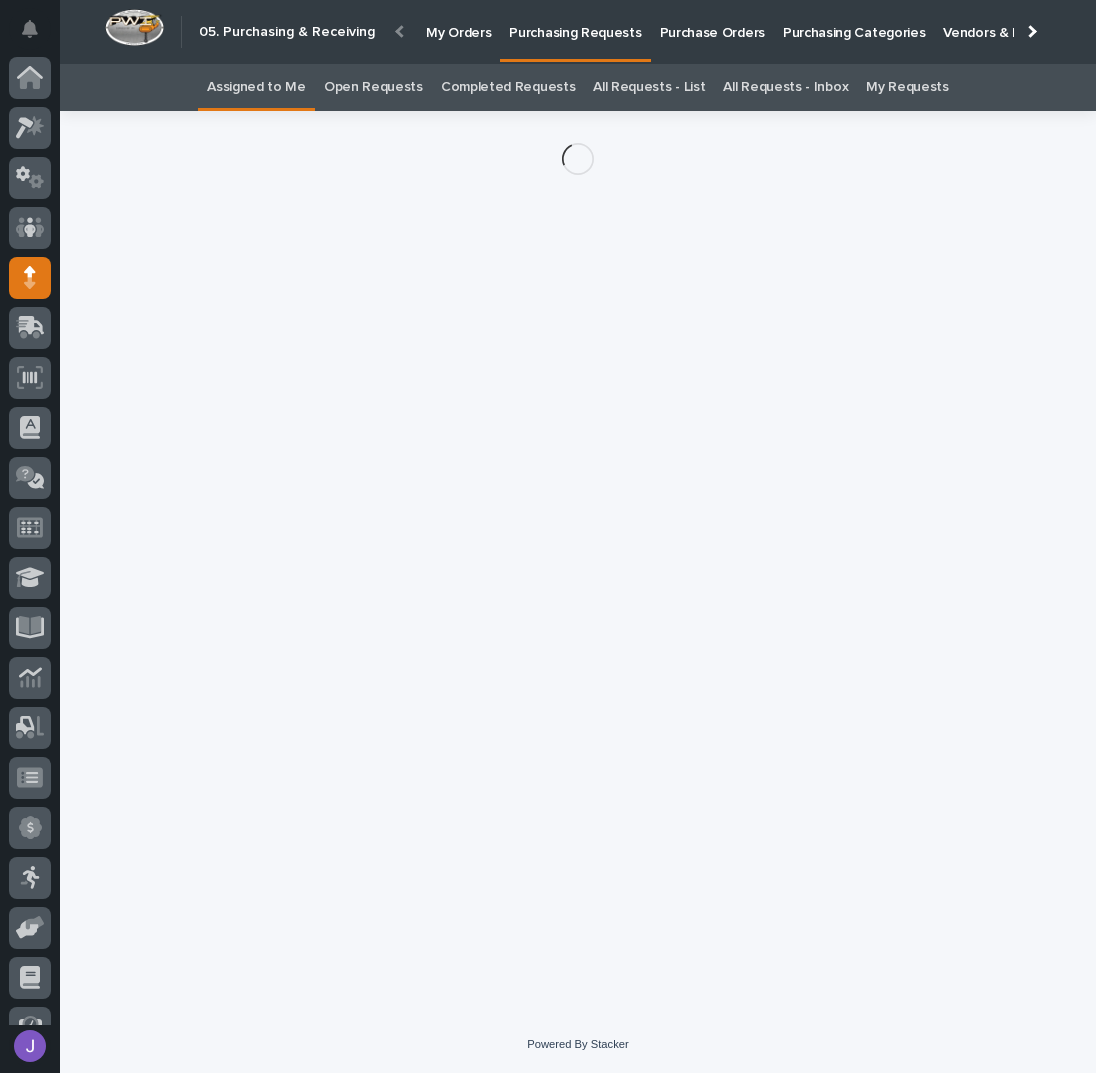 scroll, scrollTop: 82, scrollLeft: 0, axis: vertical 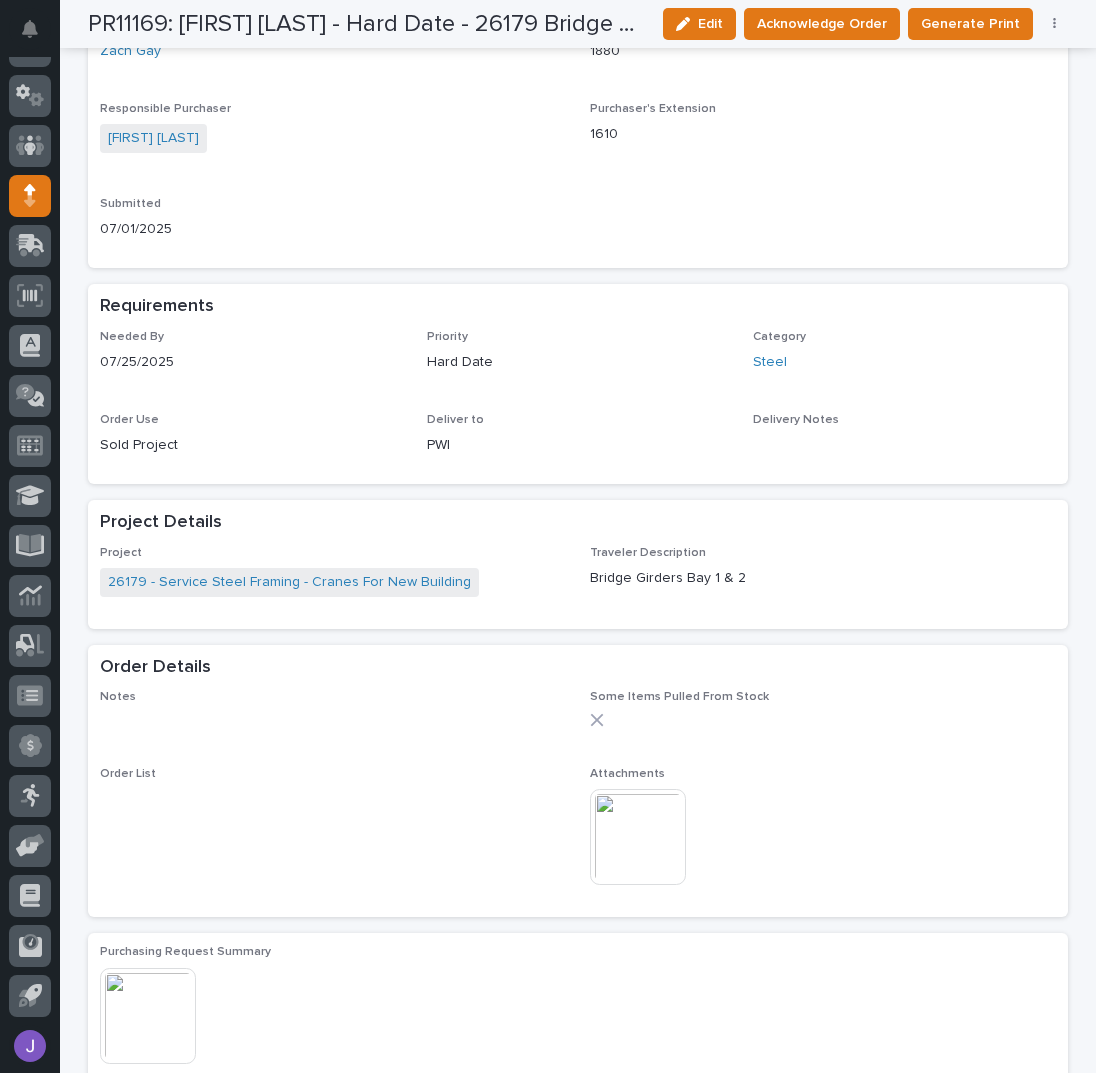click at bounding box center [638, 837] 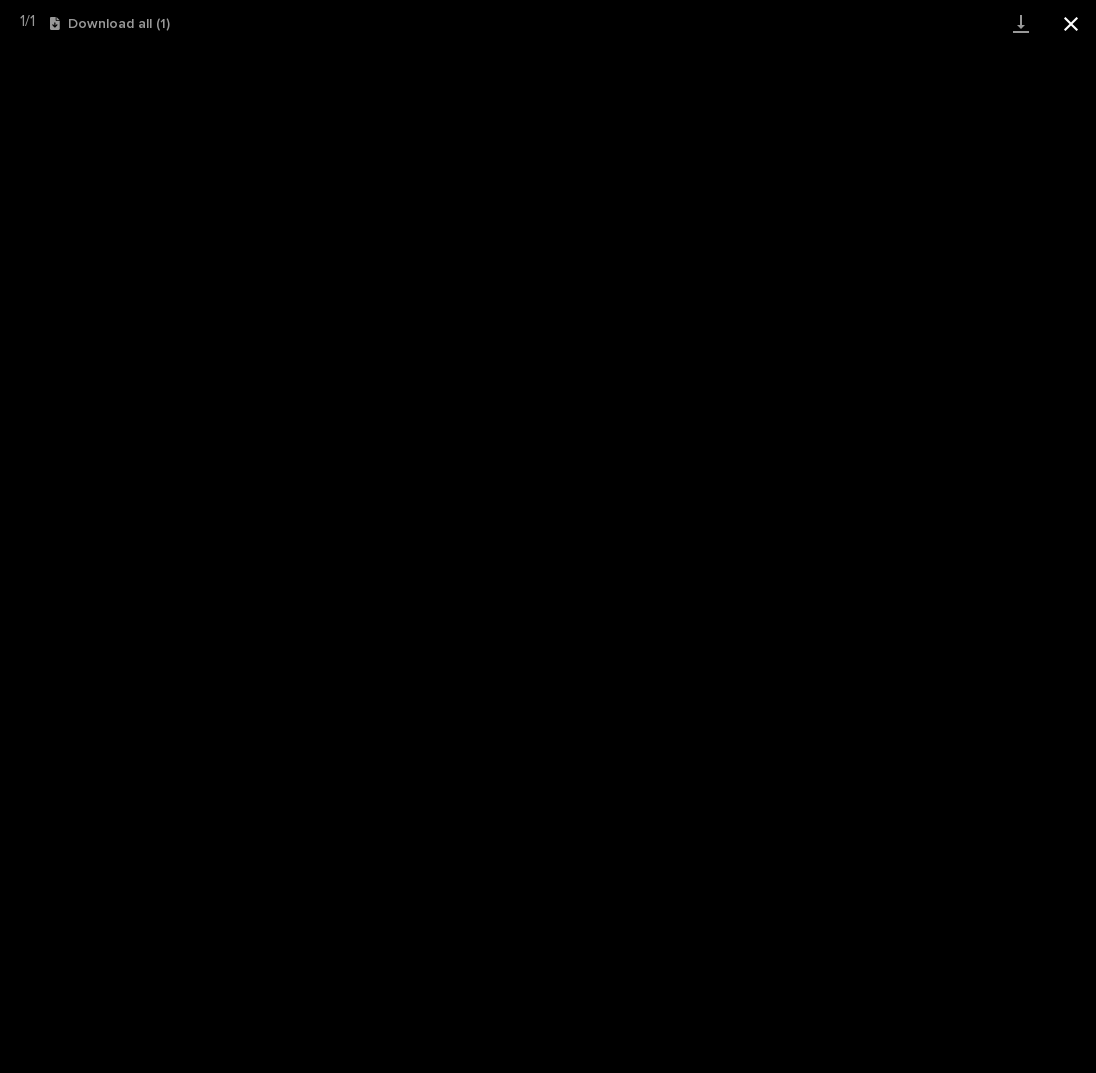 click at bounding box center (1071, 23) 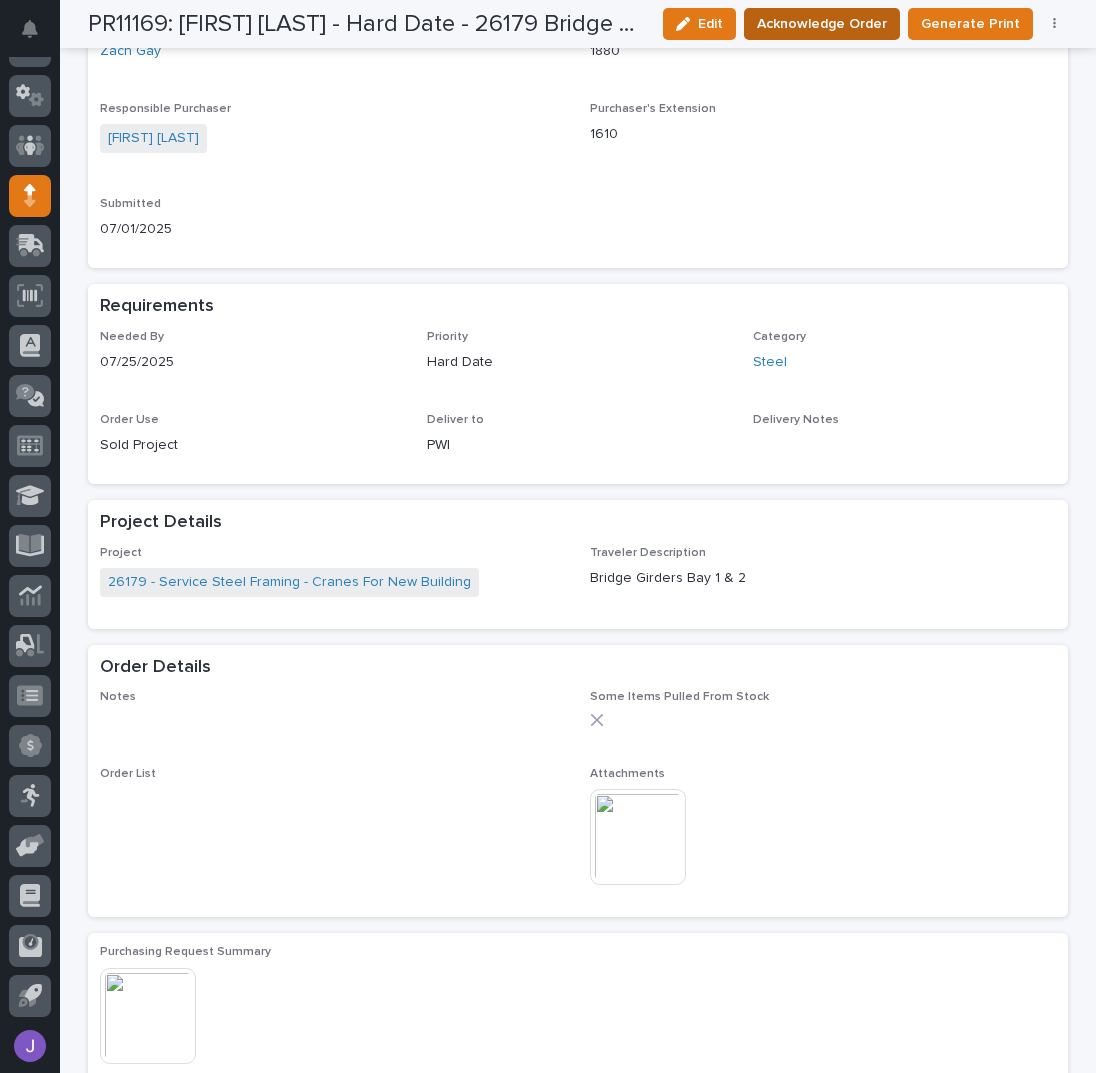 click on "Acknowledge Order" at bounding box center (822, 24) 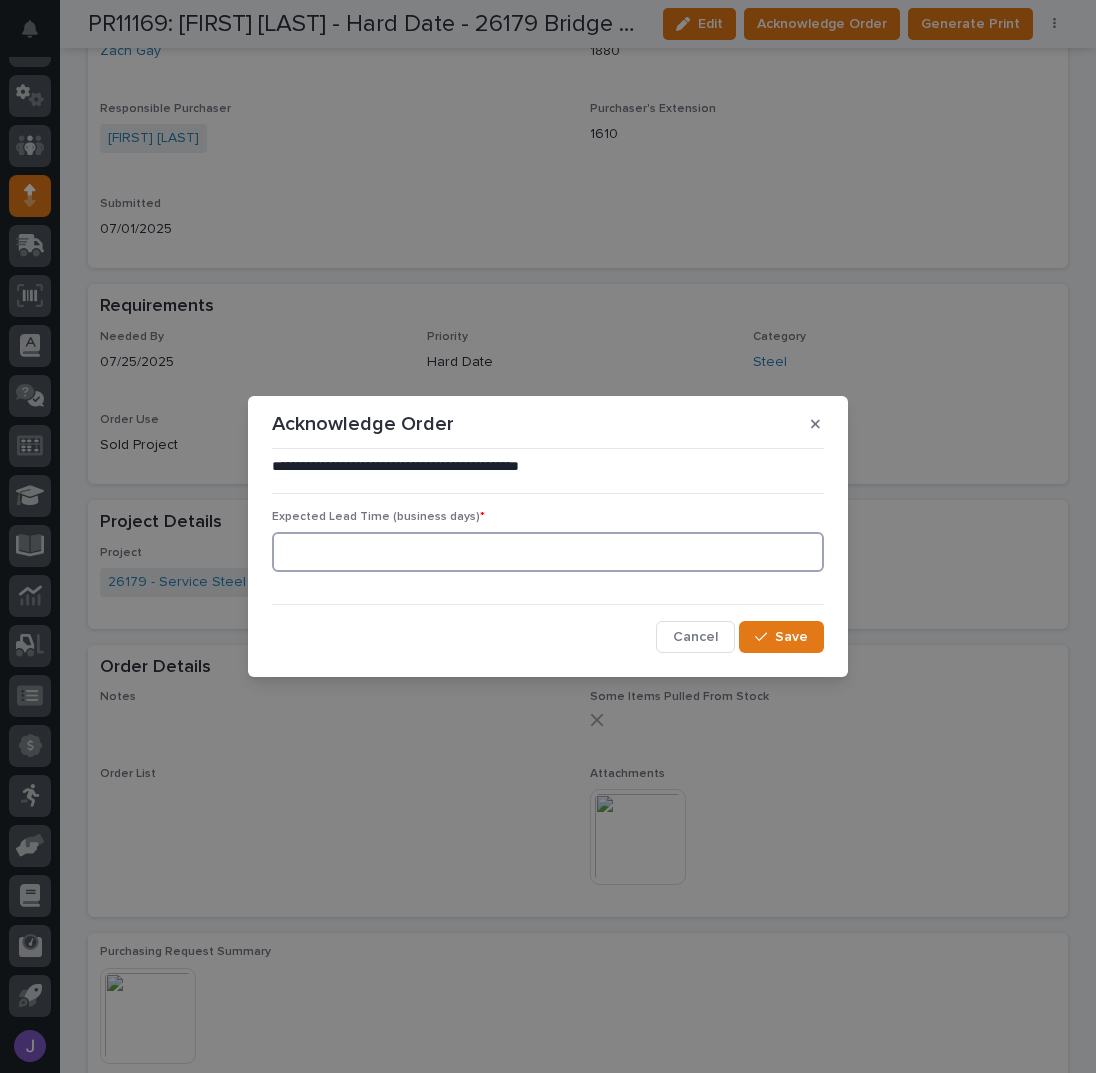 click at bounding box center (548, 552) 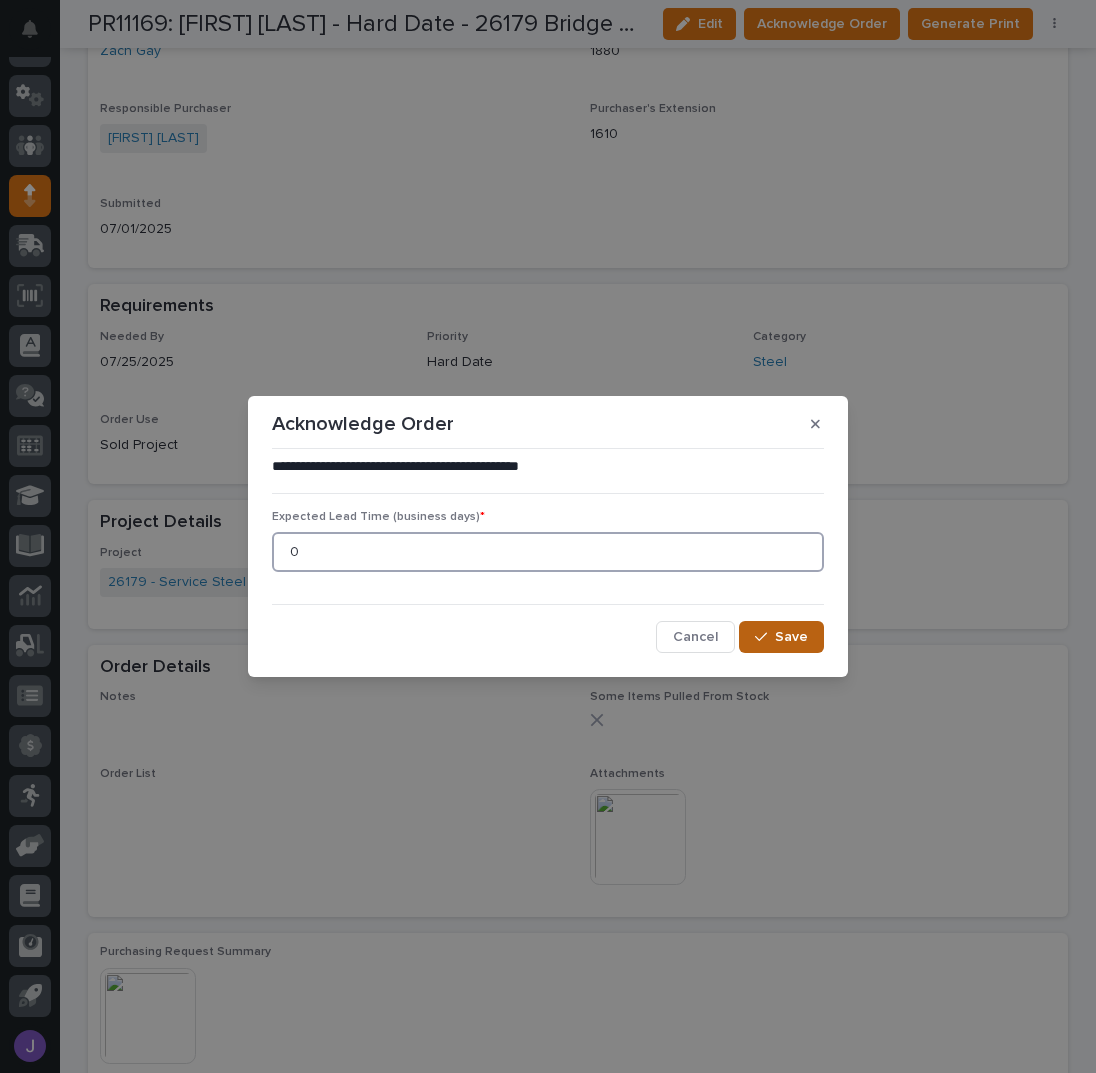 type on "0" 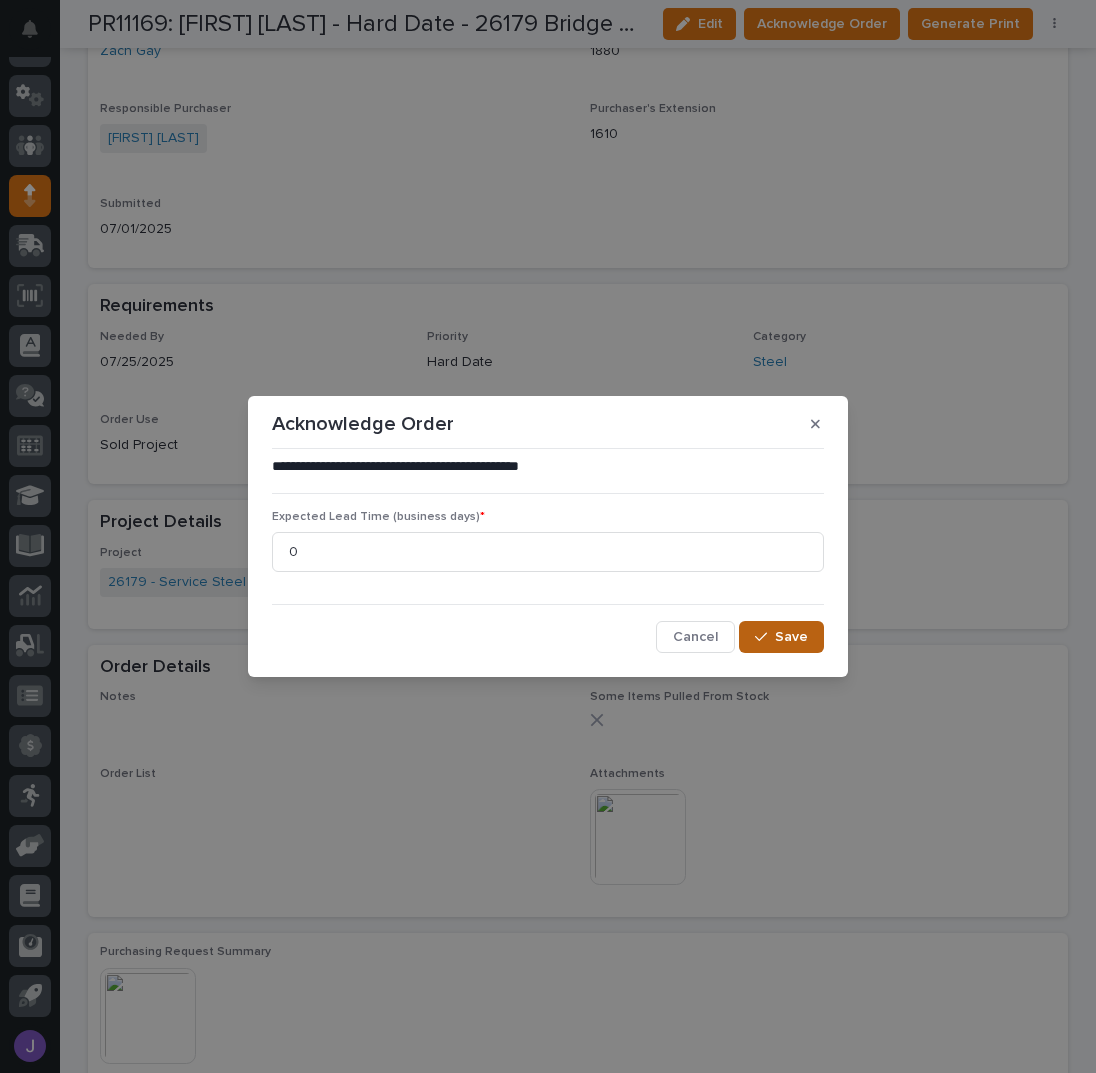 click on "Save" at bounding box center [791, 637] 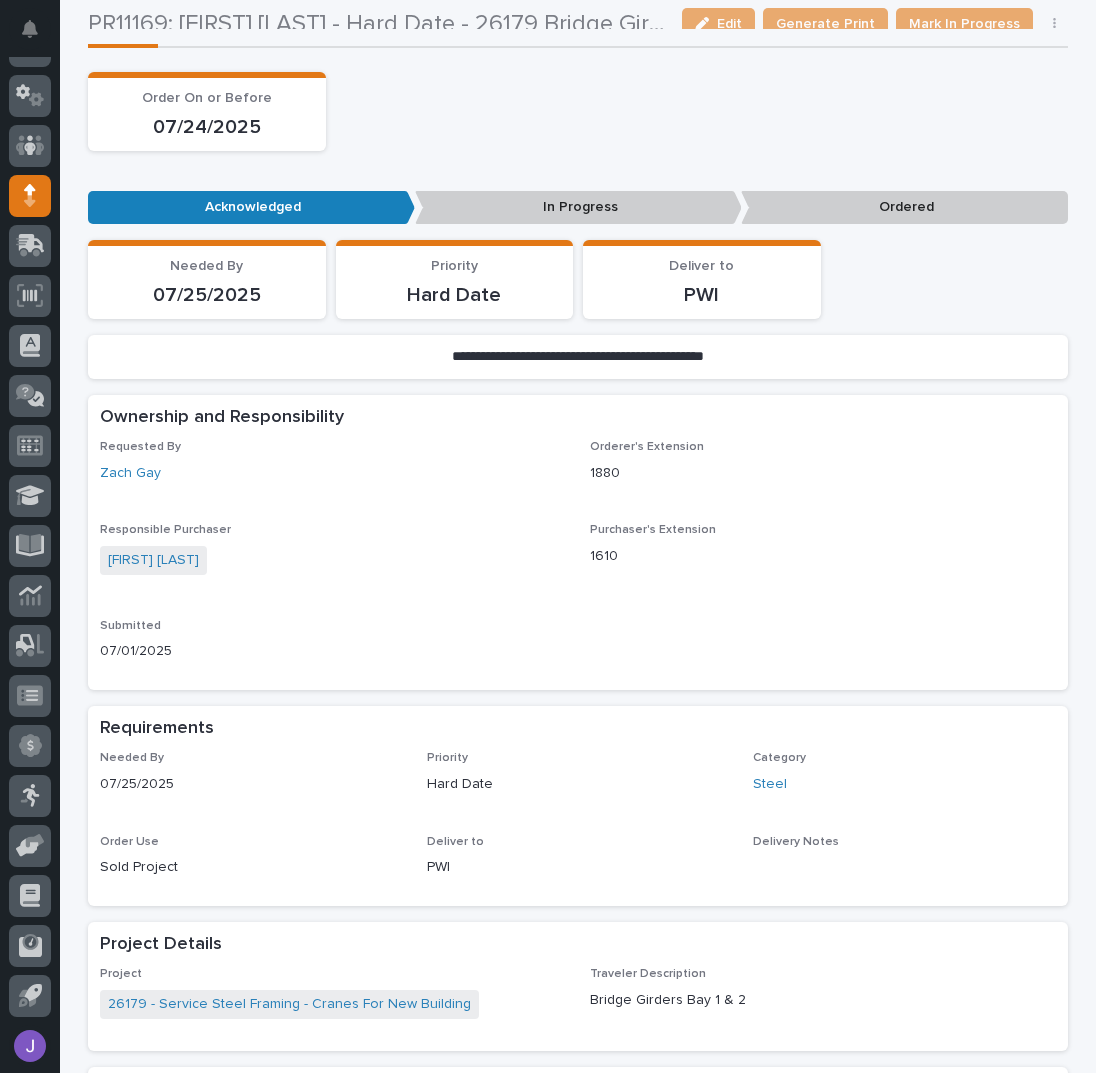 scroll, scrollTop: 0, scrollLeft: 0, axis: both 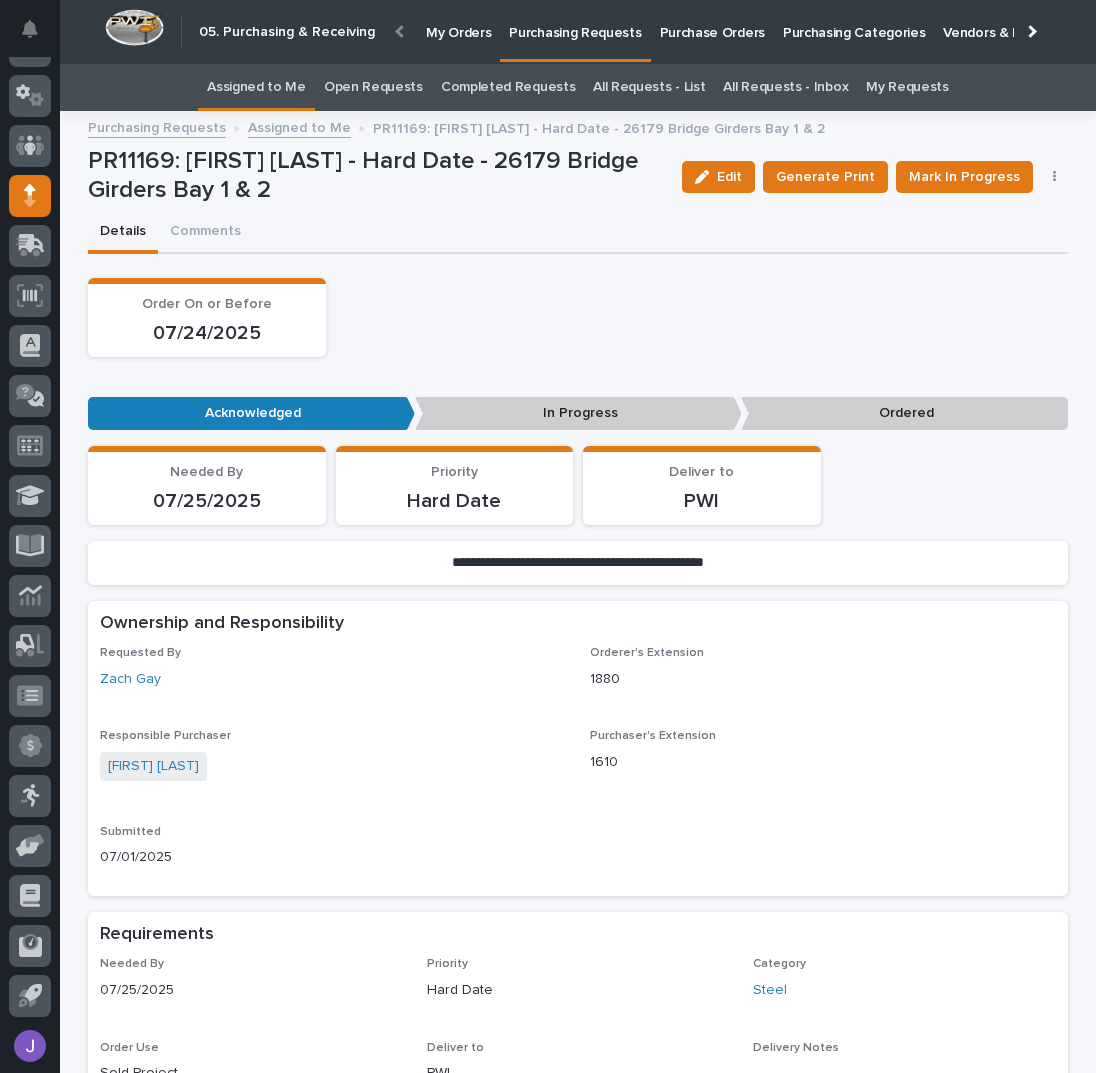 click on "Assigned to Me" at bounding box center (256, 87) 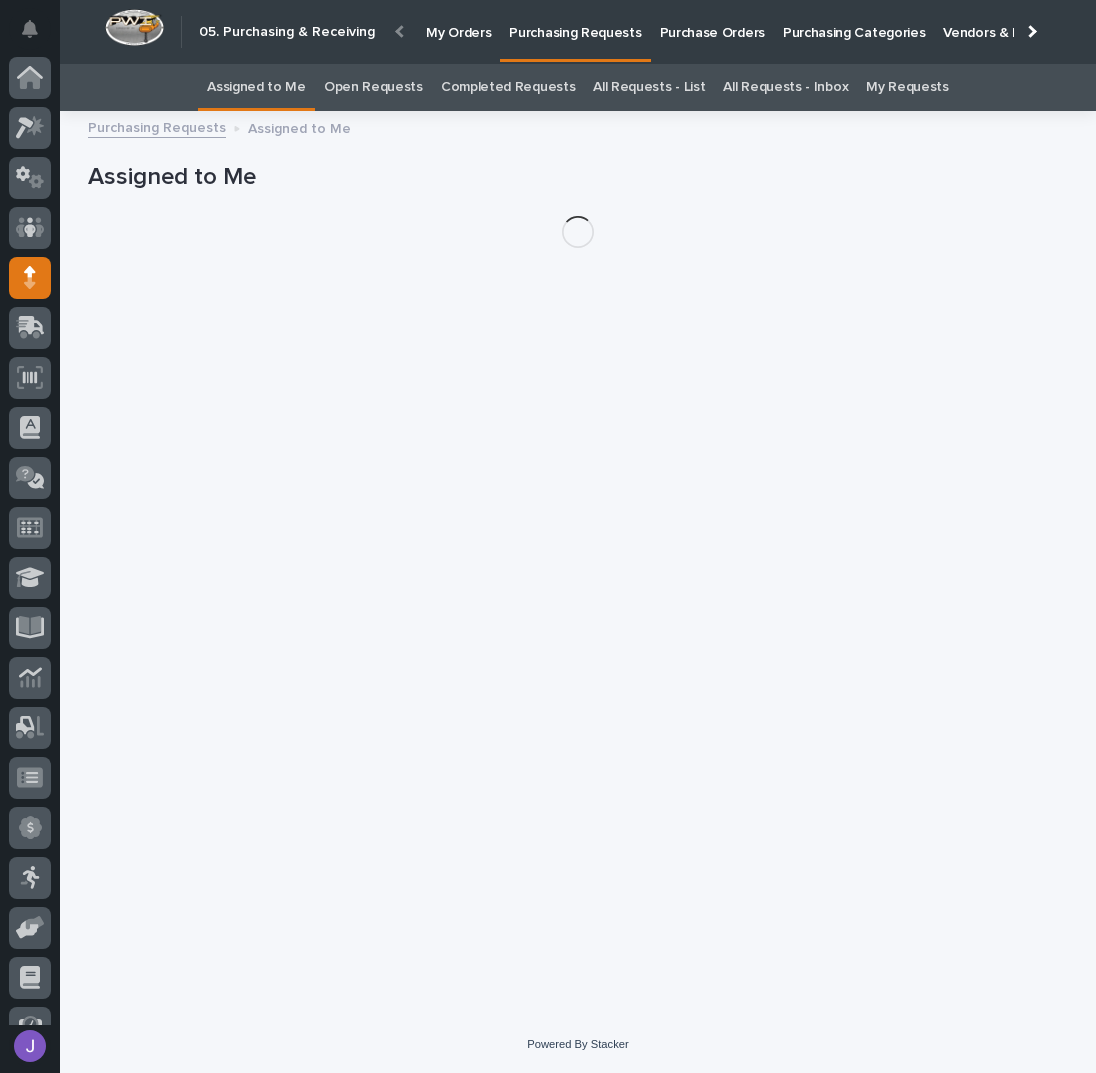 scroll, scrollTop: 82, scrollLeft: 0, axis: vertical 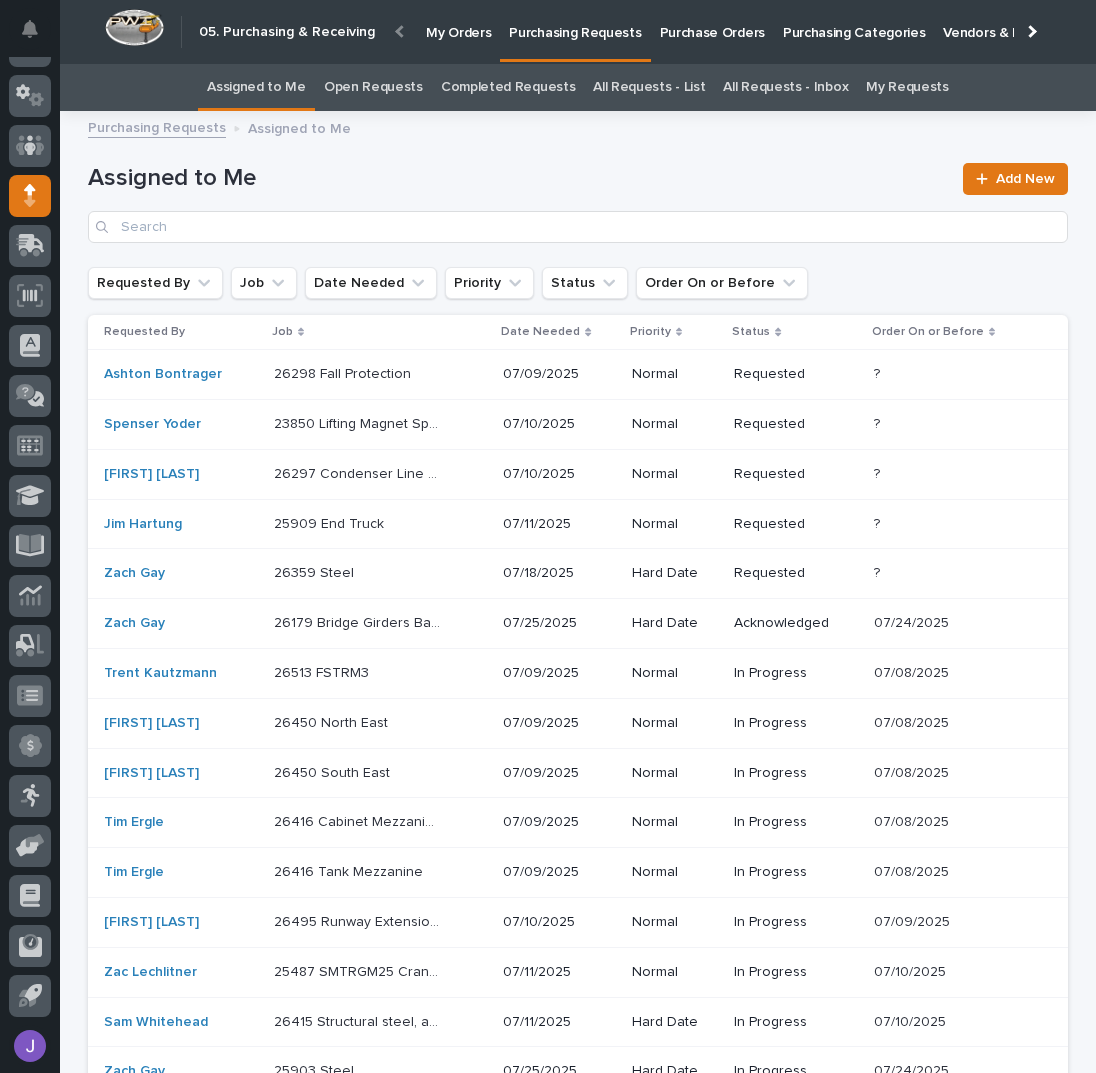 click at bounding box center (357, 374) 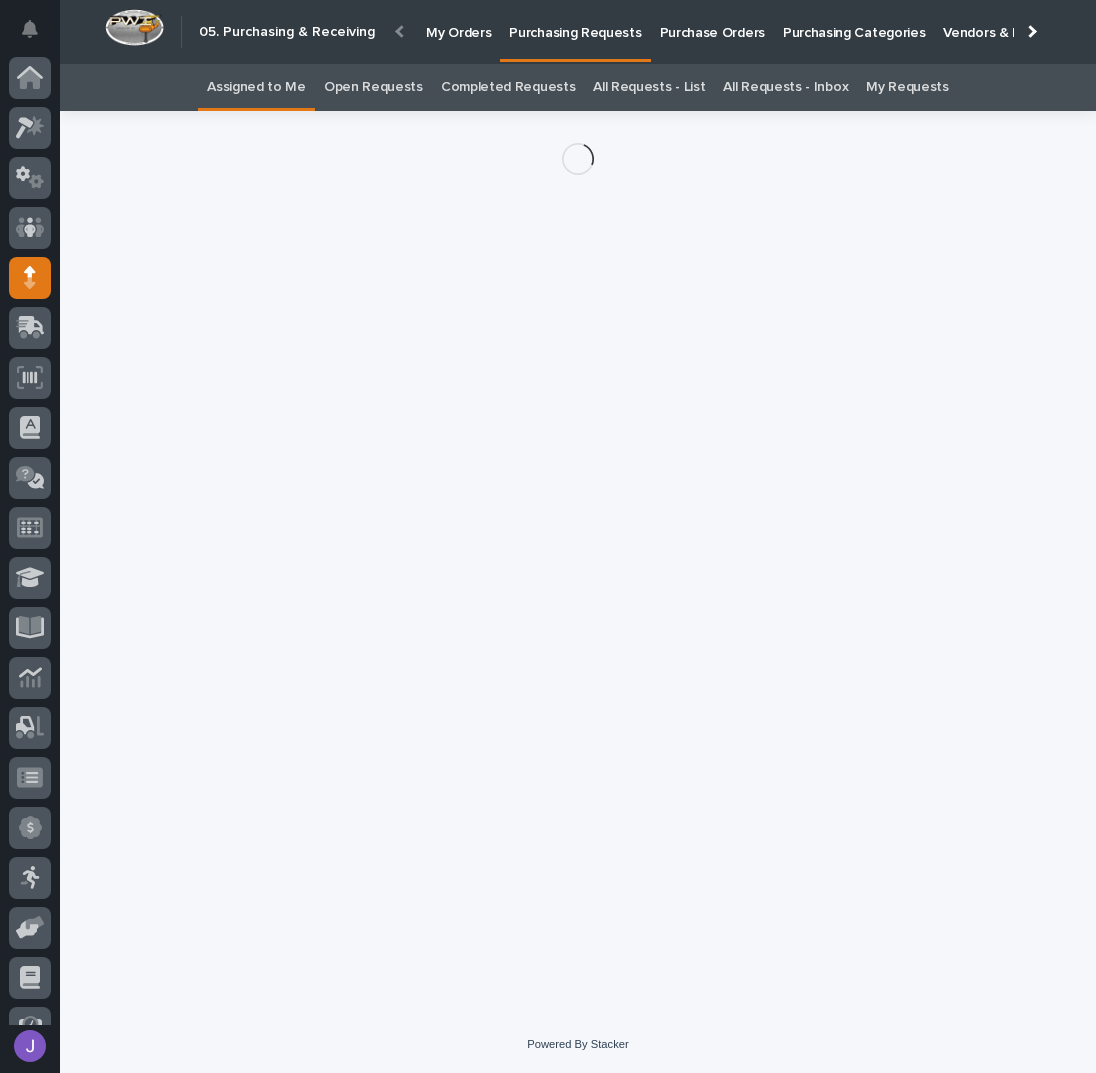 scroll, scrollTop: 82, scrollLeft: 0, axis: vertical 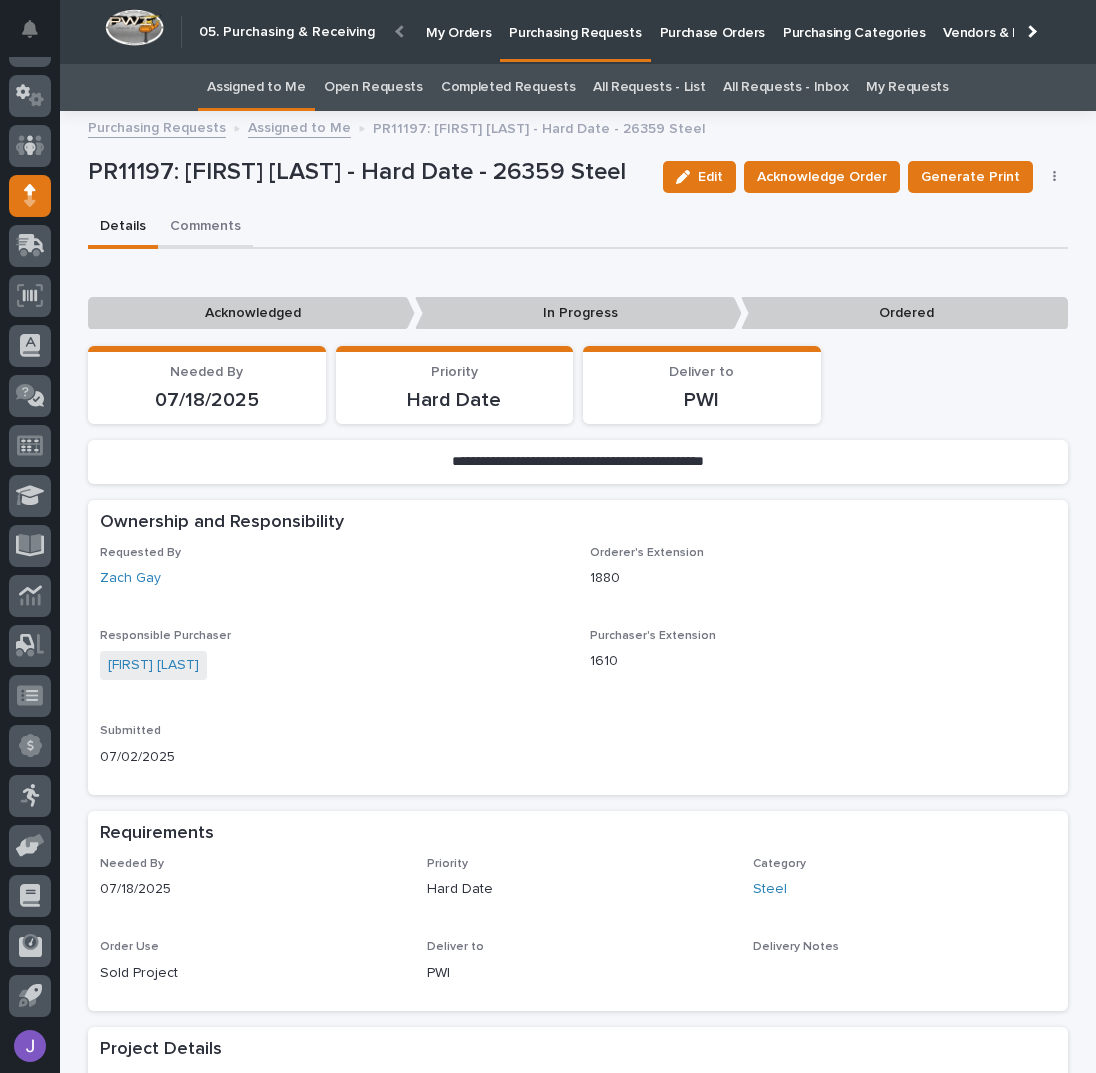 click on "Comments" at bounding box center (205, 228) 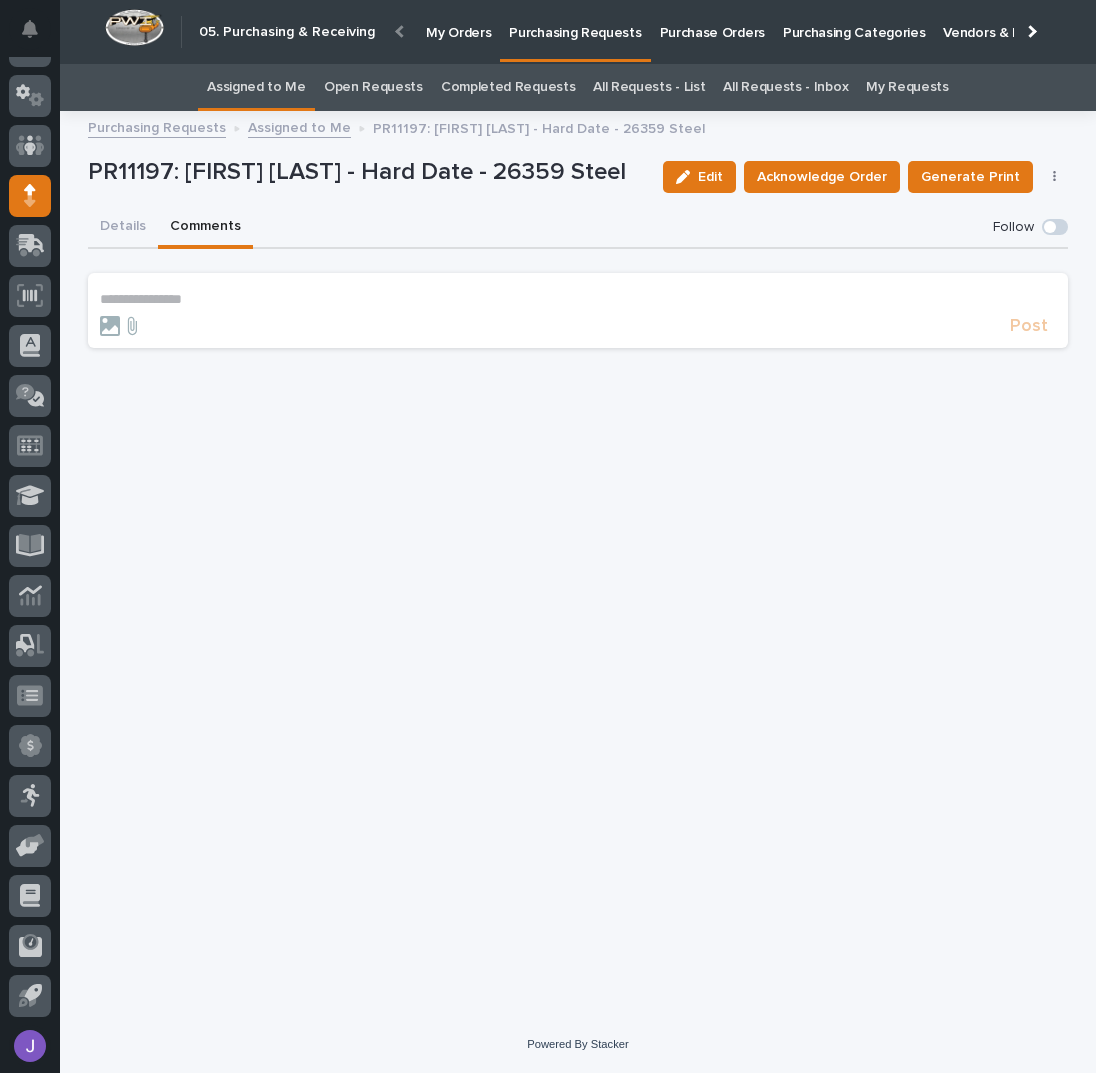 click on "**********" at bounding box center (578, 299) 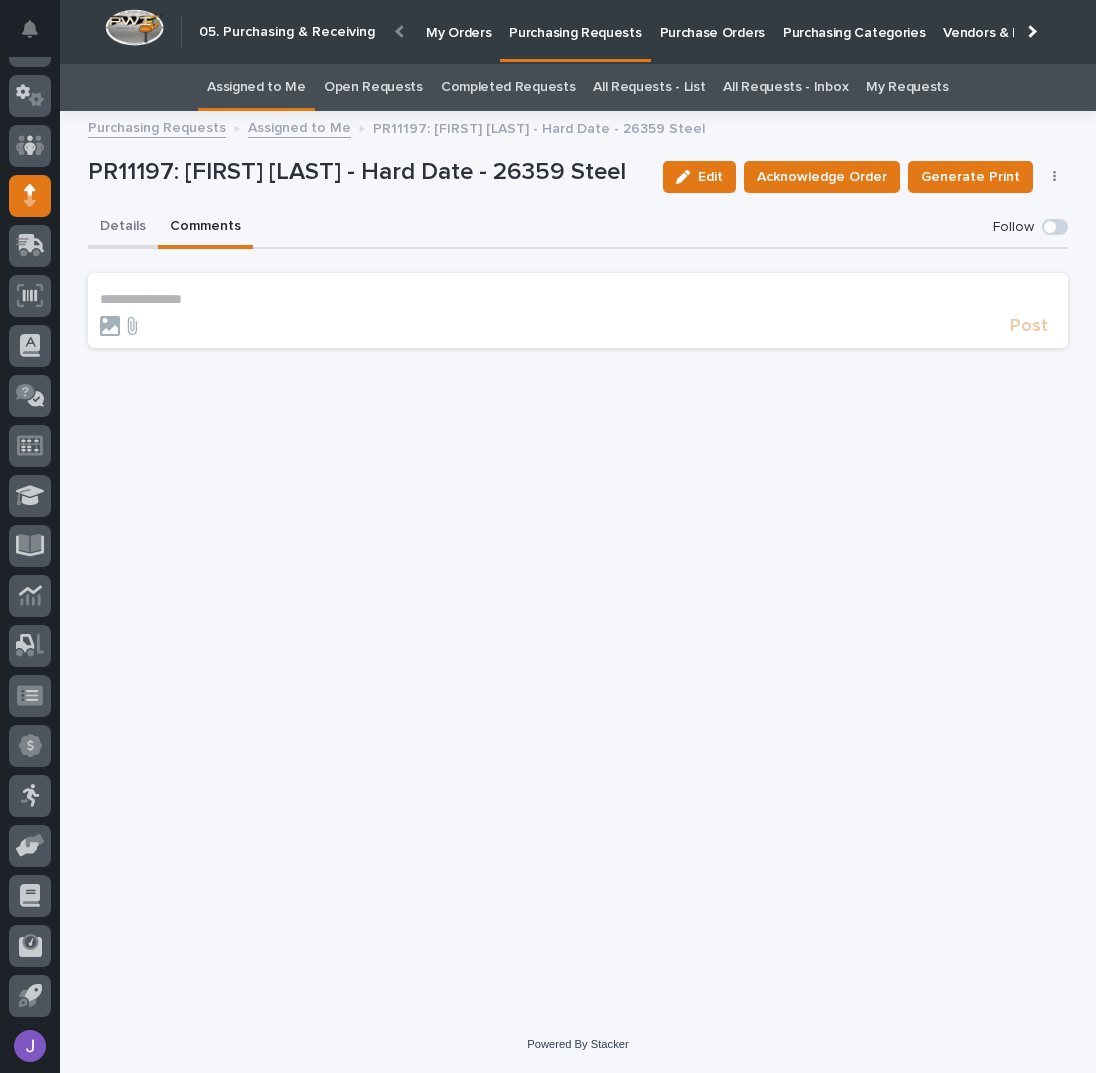 click on "Details" at bounding box center [123, 228] 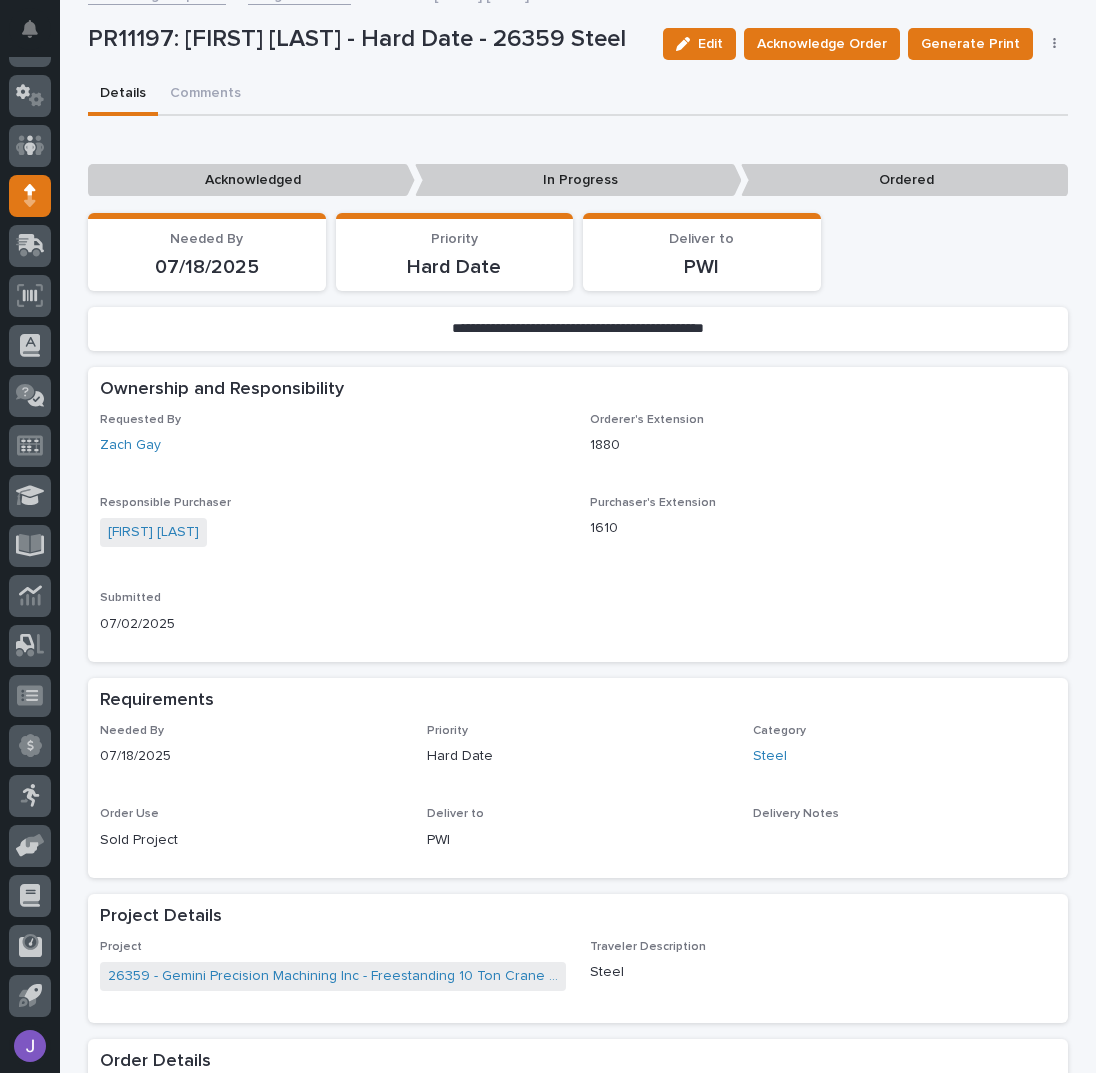scroll, scrollTop: 0, scrollLeft: 0, axis: both 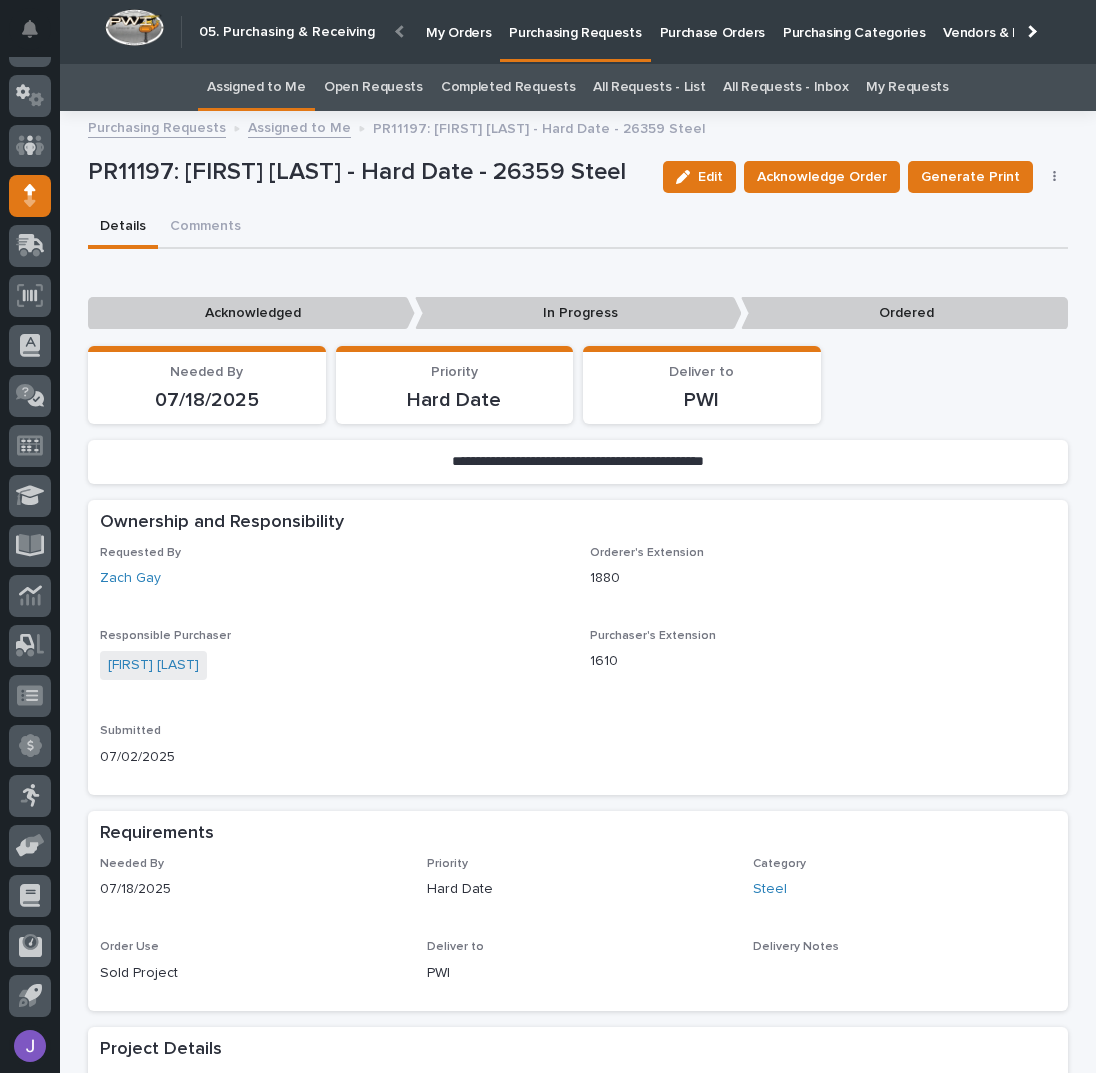 click on "Details Comments" at bounding box center [578, 228] 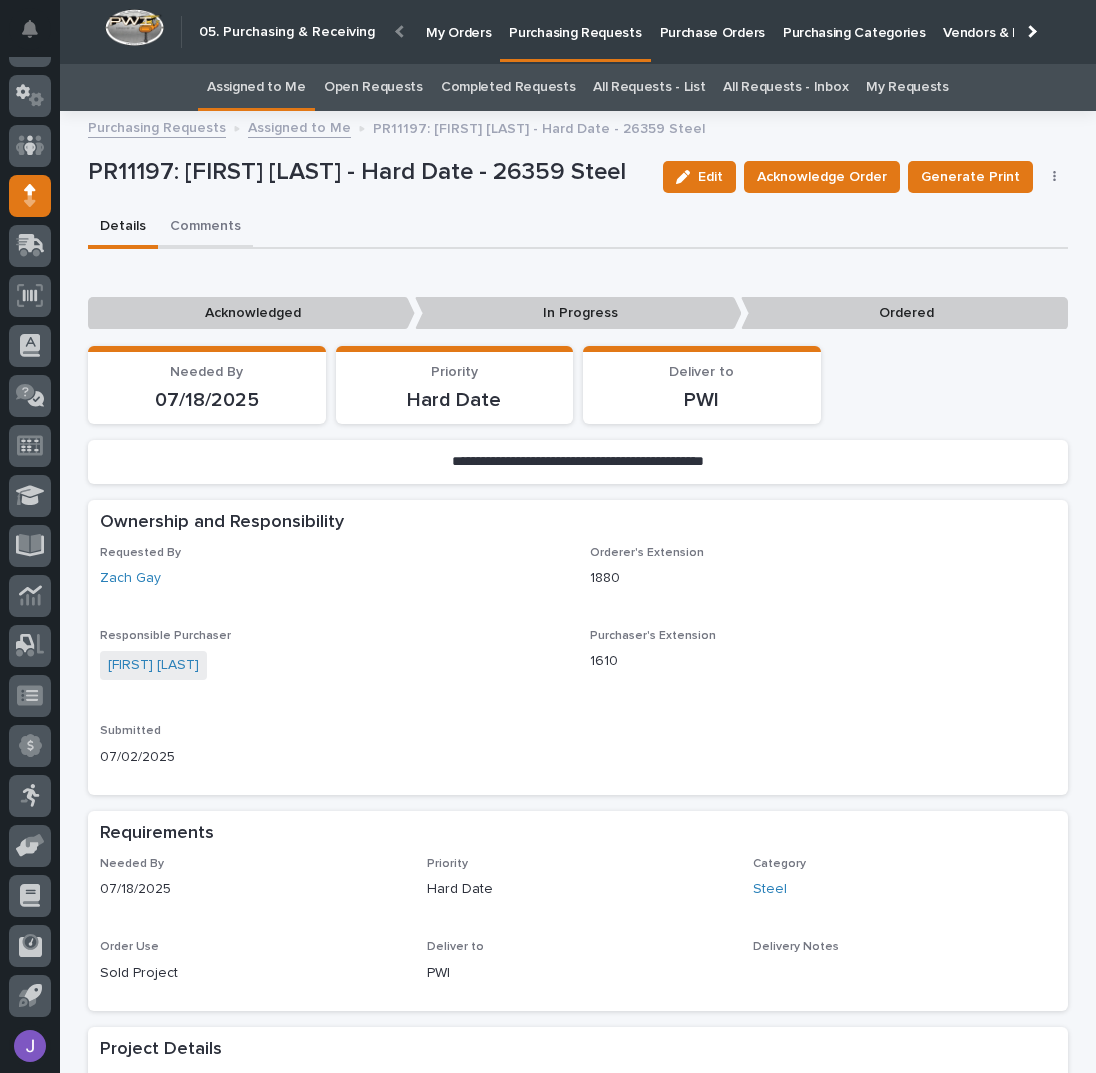 click on "Comments" at bounding box center (205, 228) 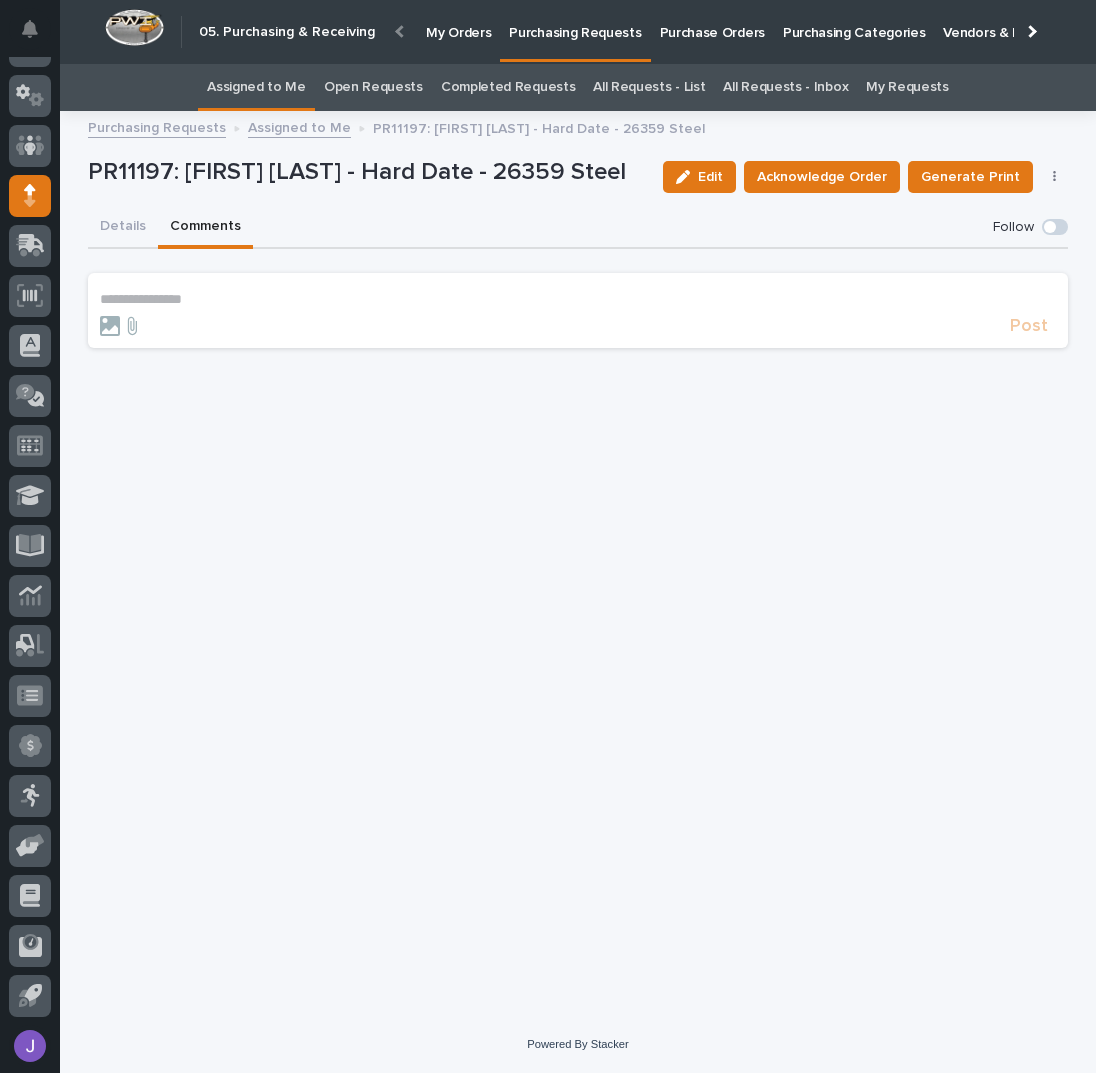 click on "**********" at bounding box center (578, 310) 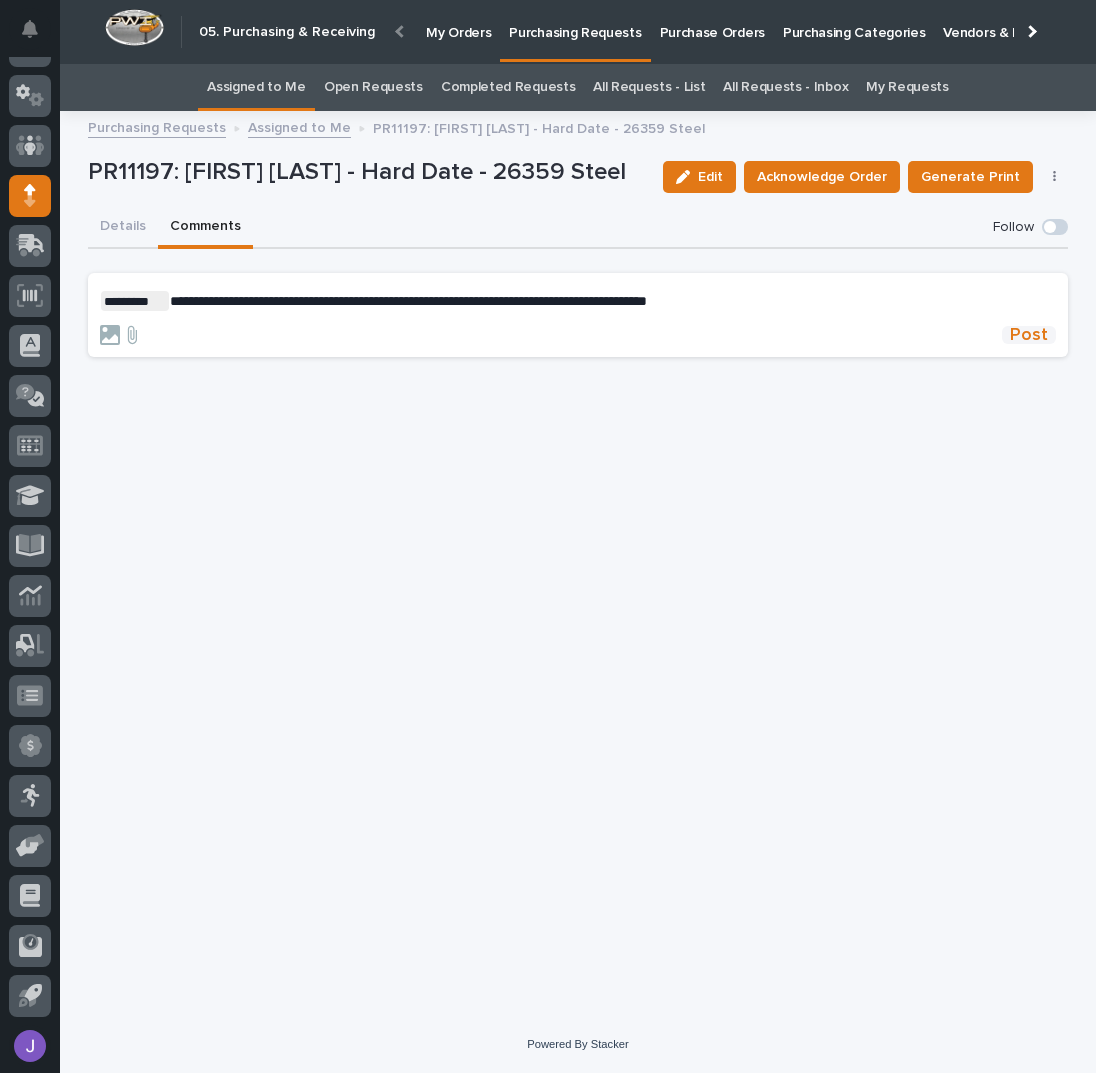 click on "Post" at bounding box center (1029, 335) 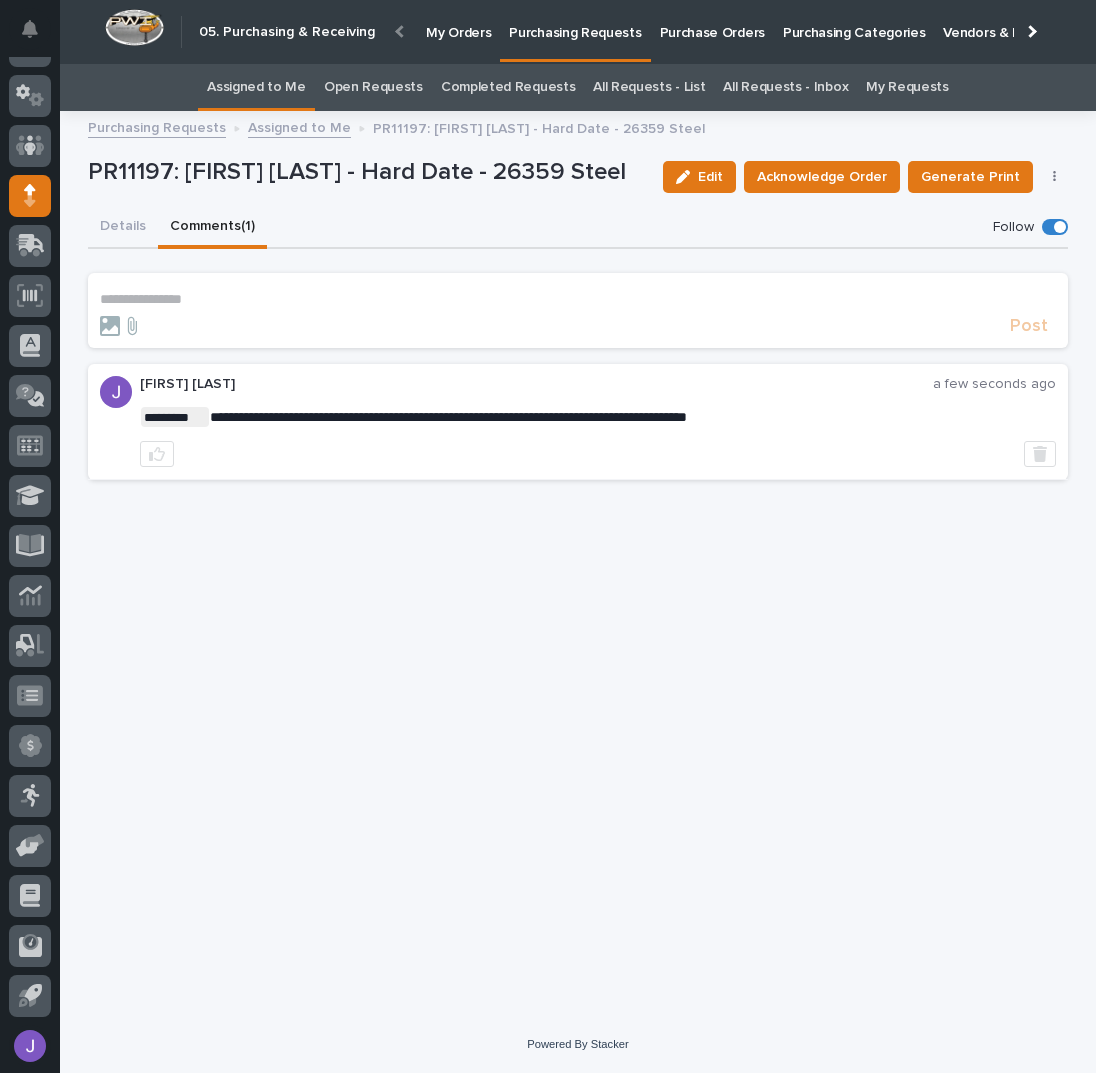 click on "Assigned to Me" at bounding box center (256, 87) 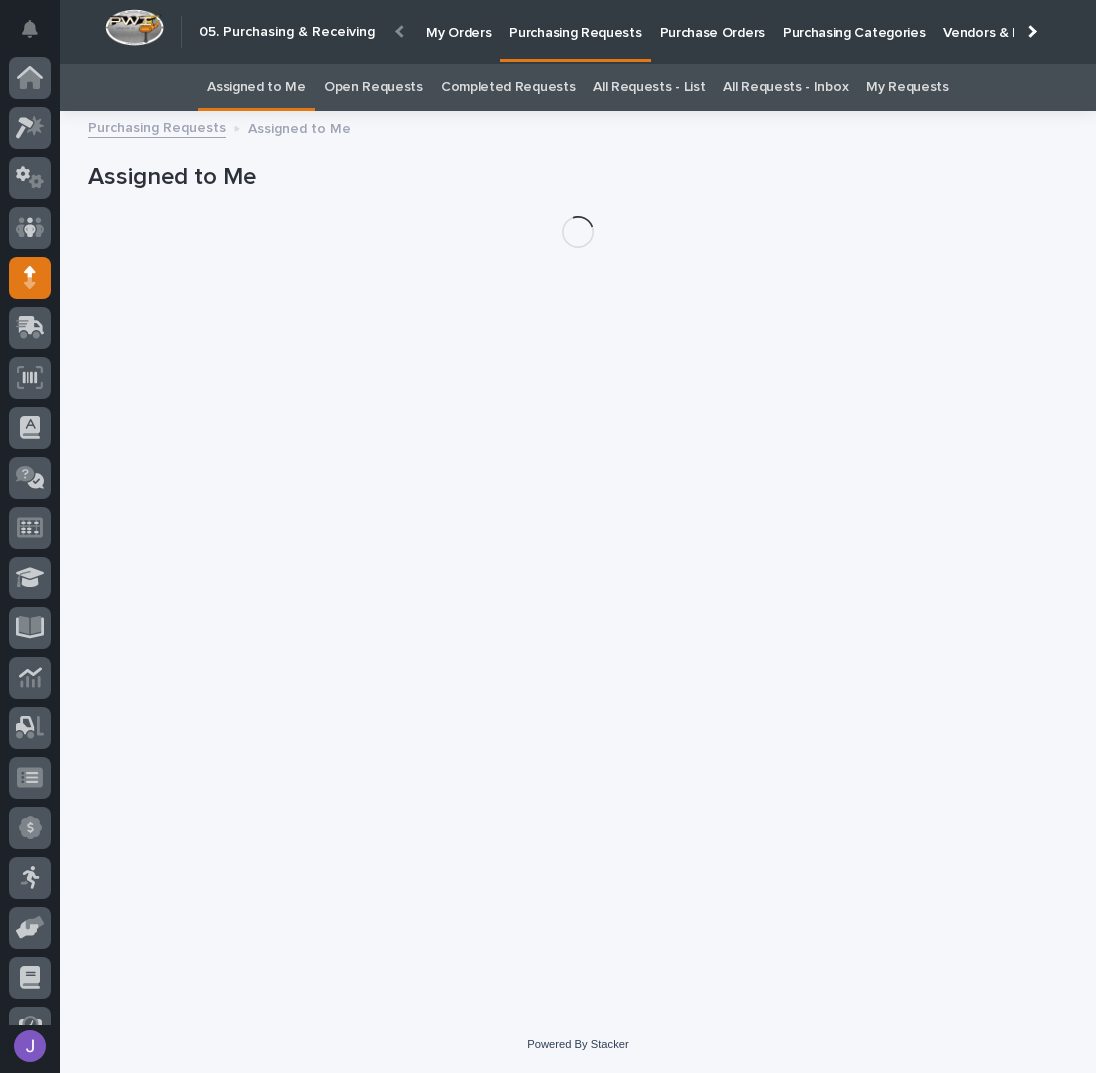 scroll, scrollTop: 82, scrollLeft: 0, axis: vertical 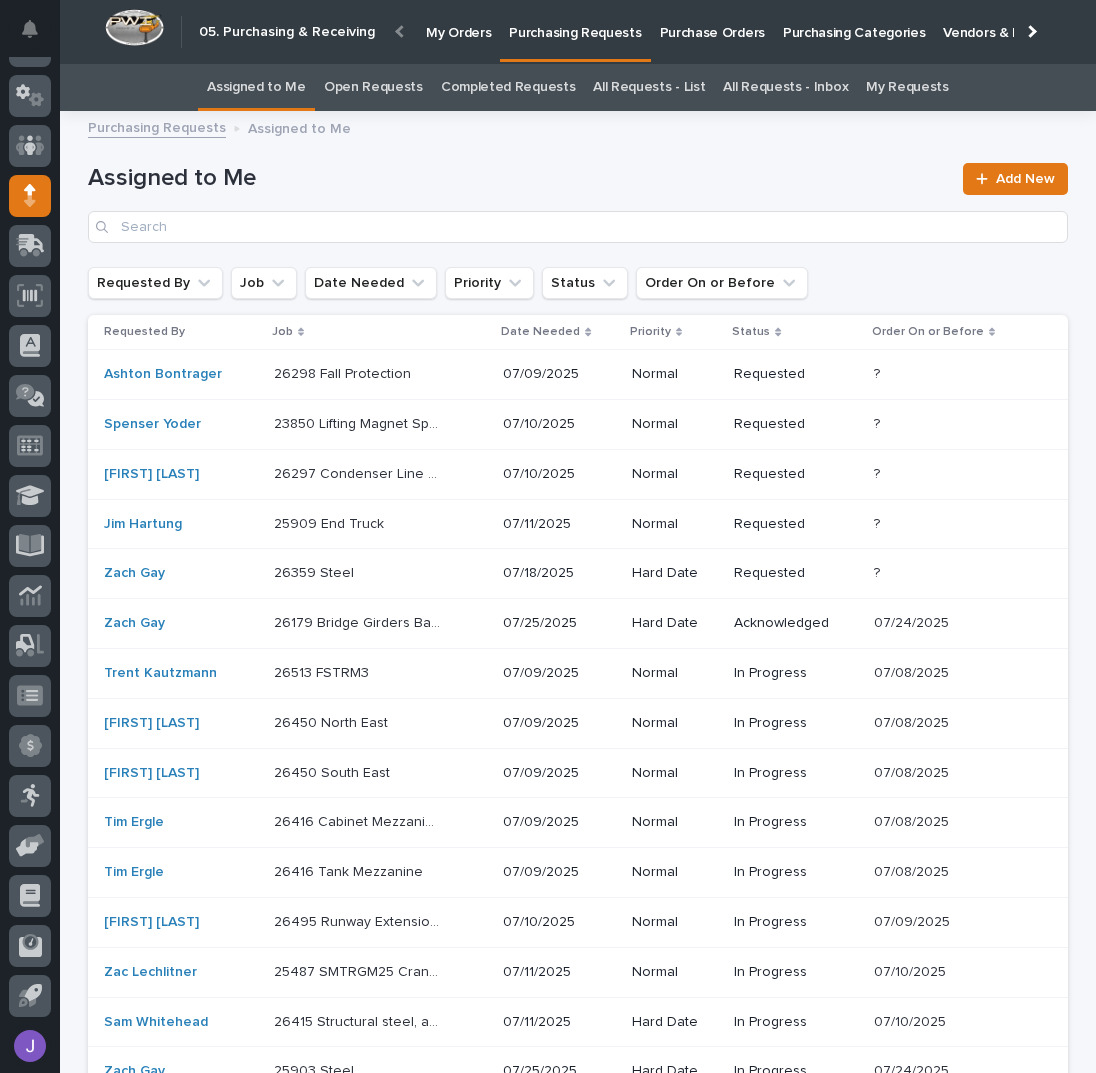 click on "26359 Steel 26359 Steel" at bounding box center [380, 374] 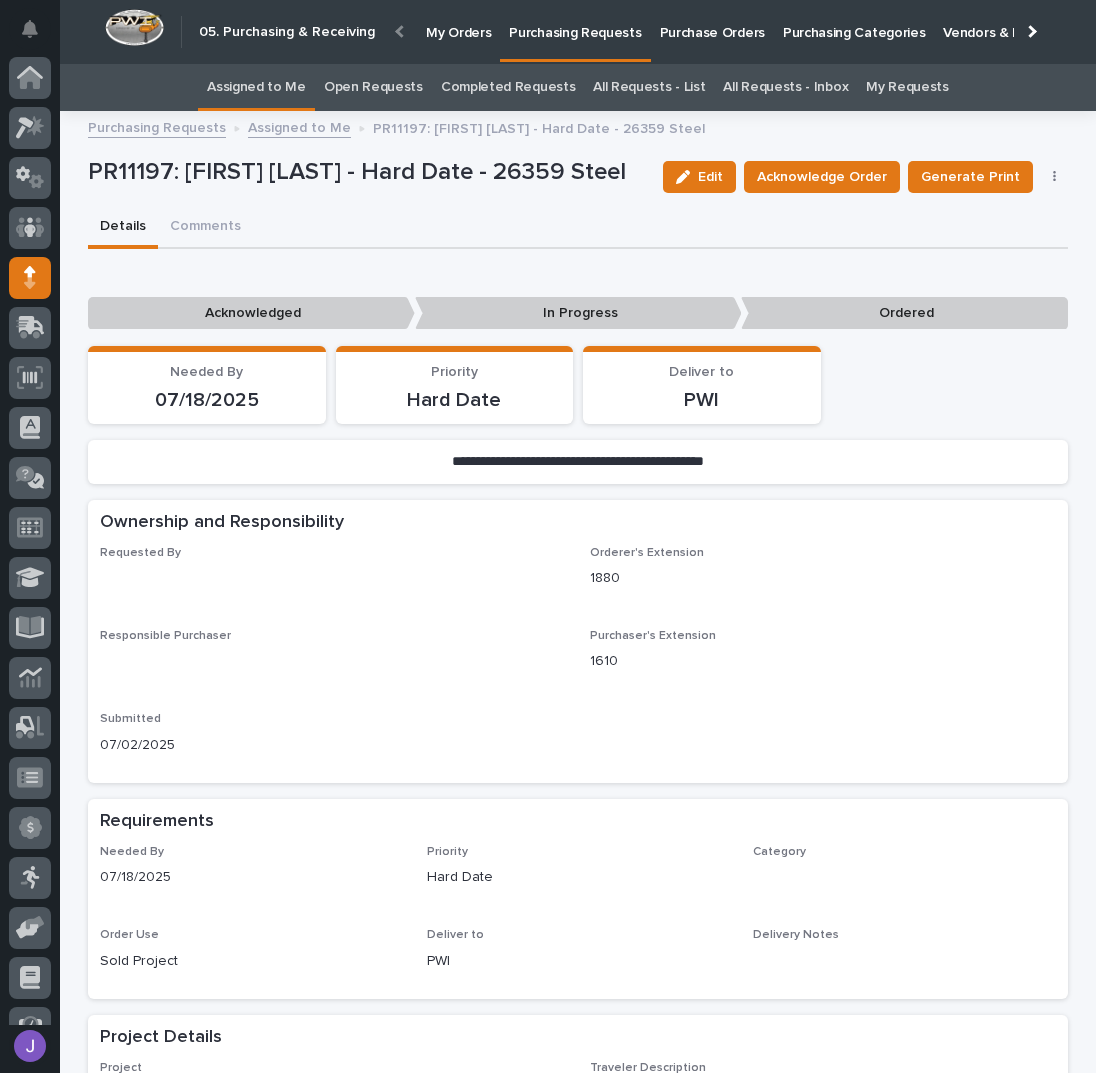 scroll, scrollTop: 60, scrollLeft: 0, axis: vertical 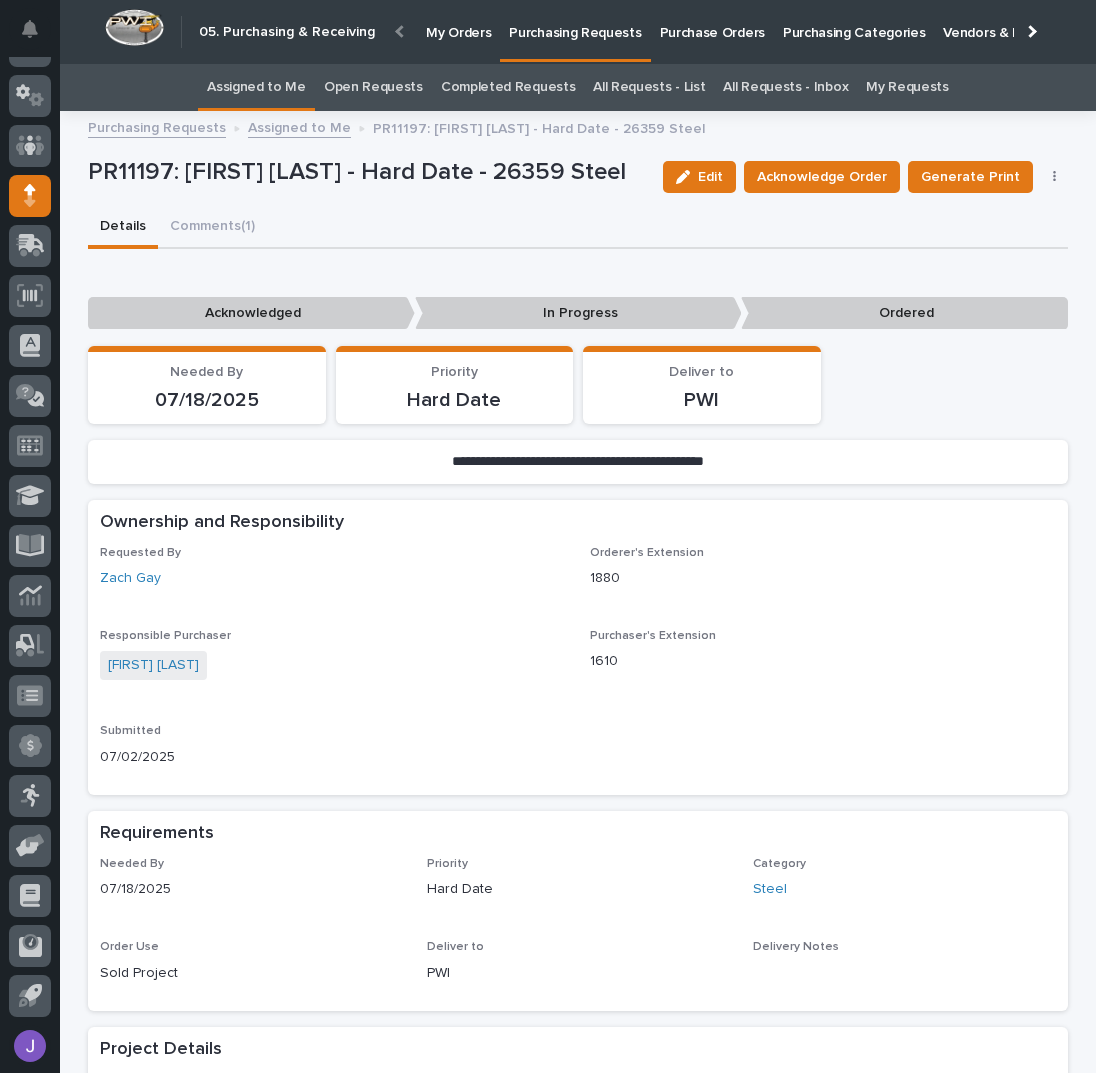 click on "Assigned to Me" at bounding box center (256, 87) 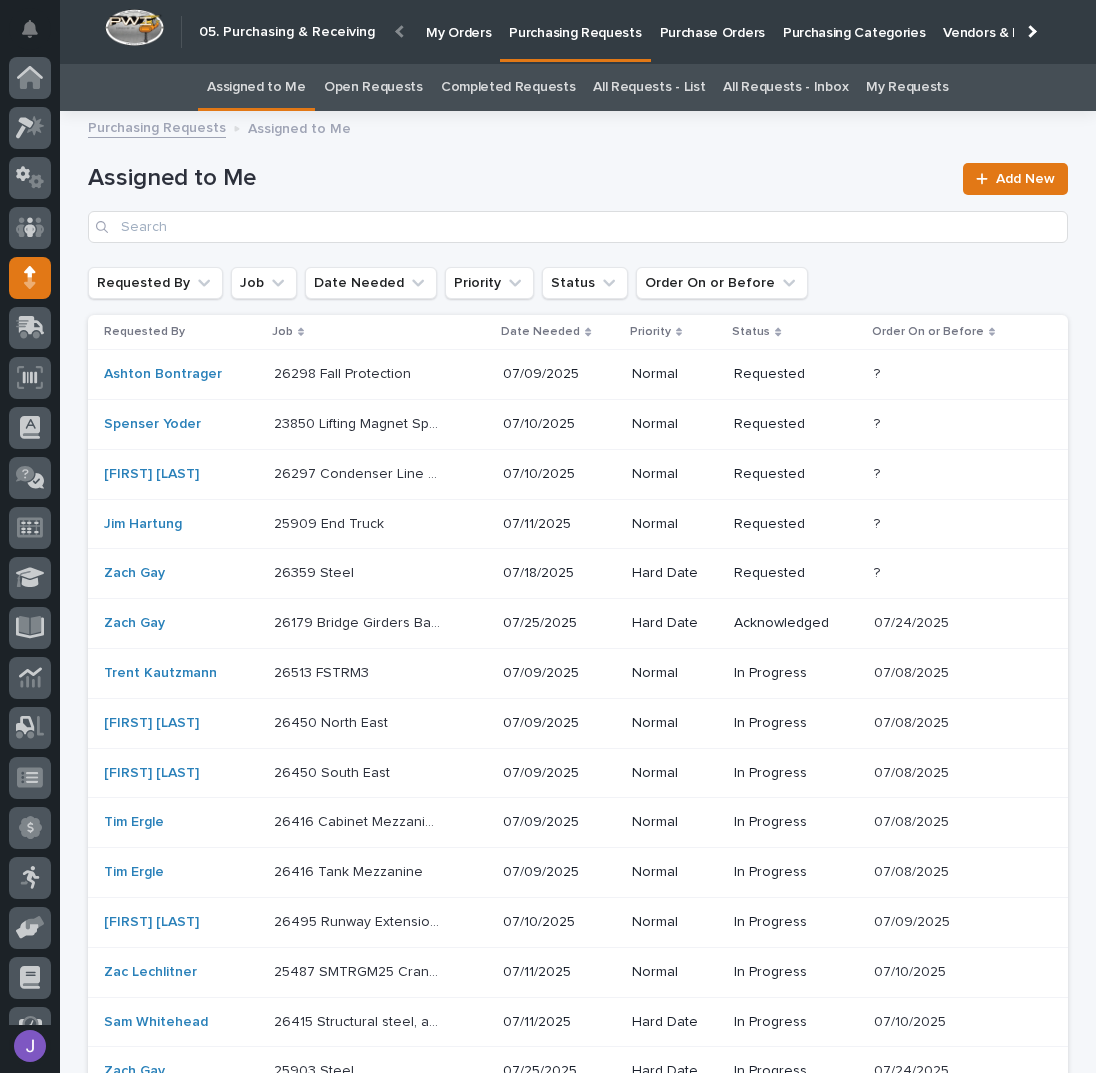 scroll, scrollTop: 82, scrollLeft: 0, axis: vertical 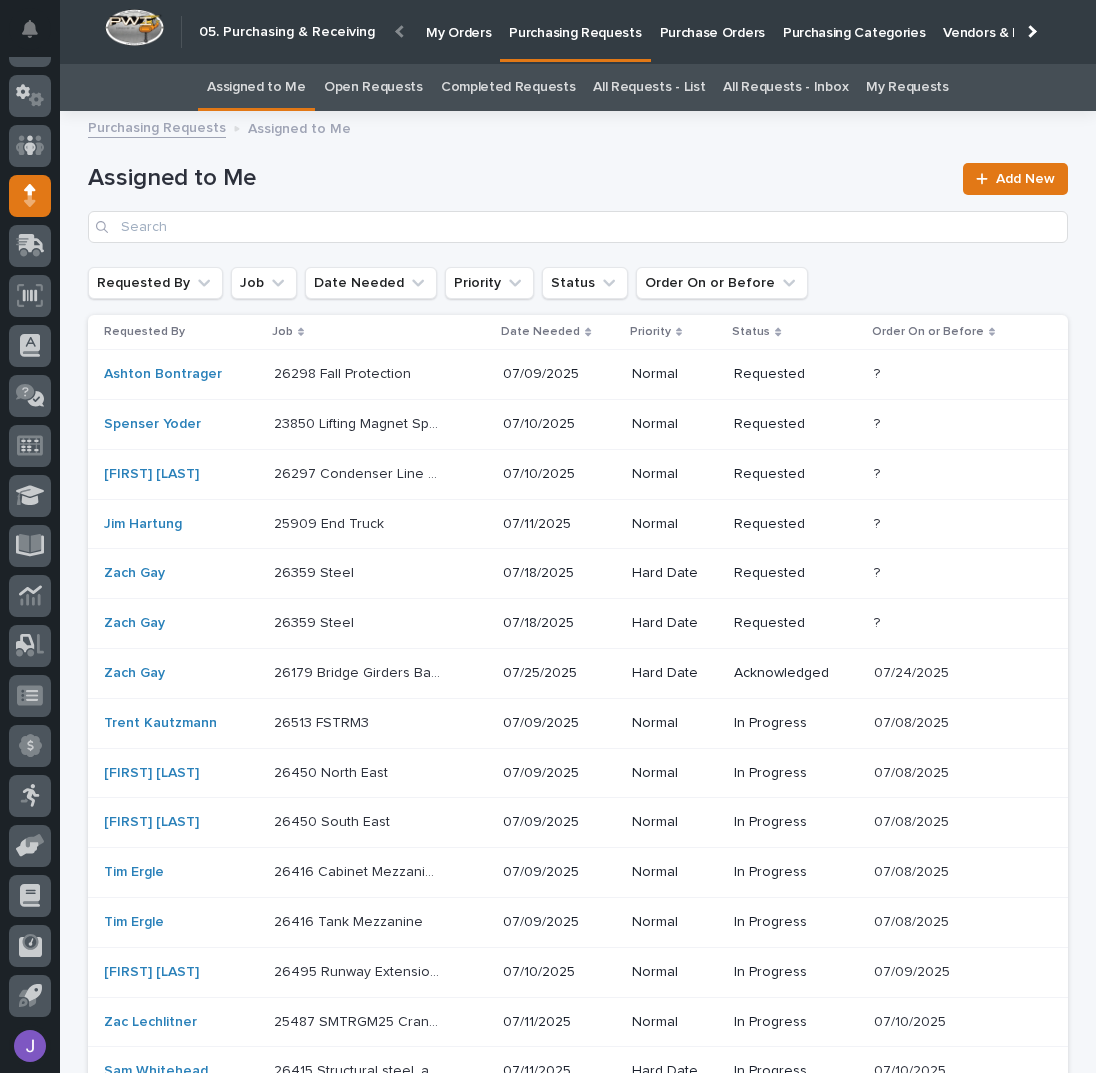 click on "Assigned to Me" at bounding box center (256, 87) 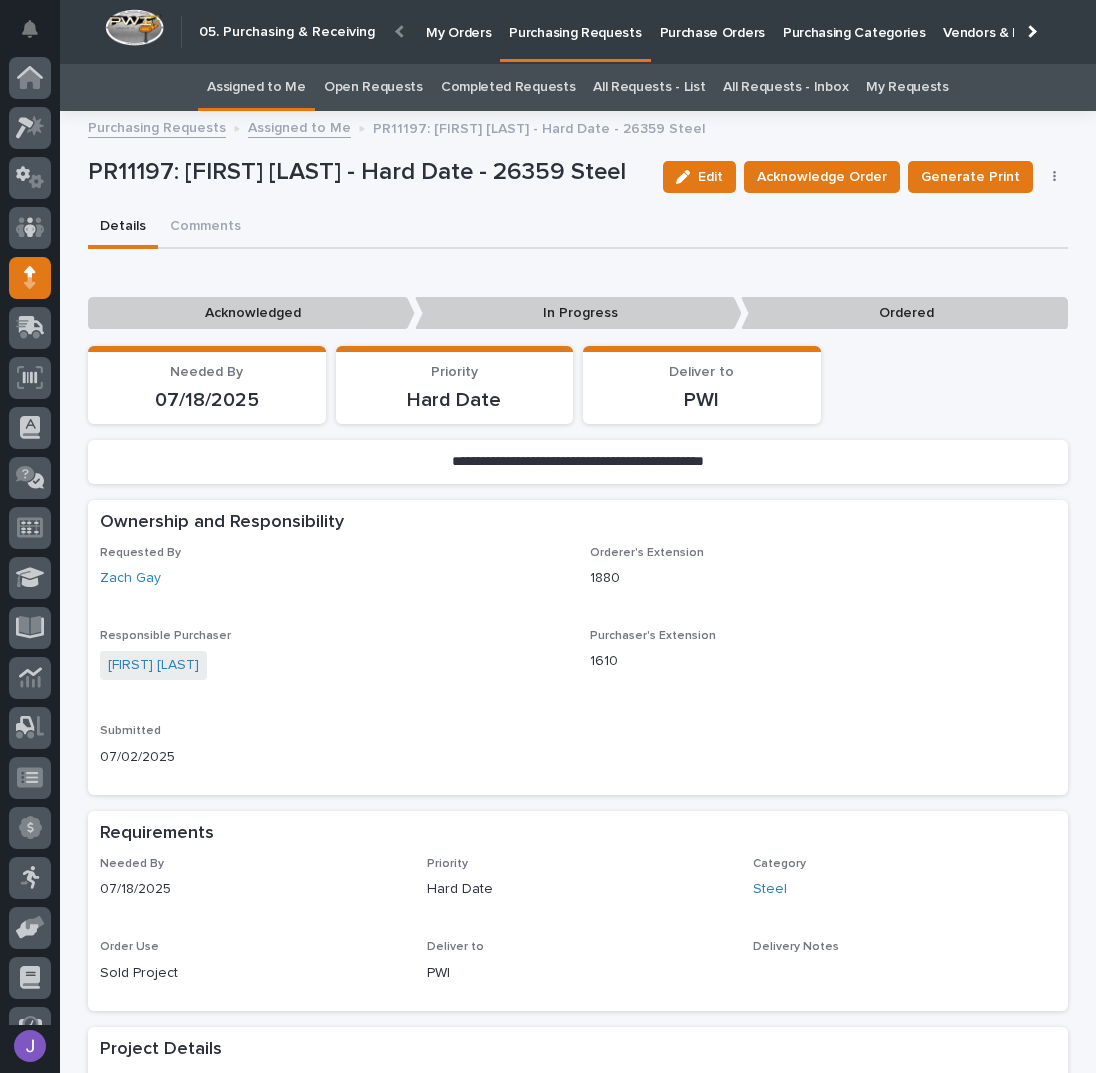 scroll, scrollTop: 56, scrollLeft: 0, axis: vertical 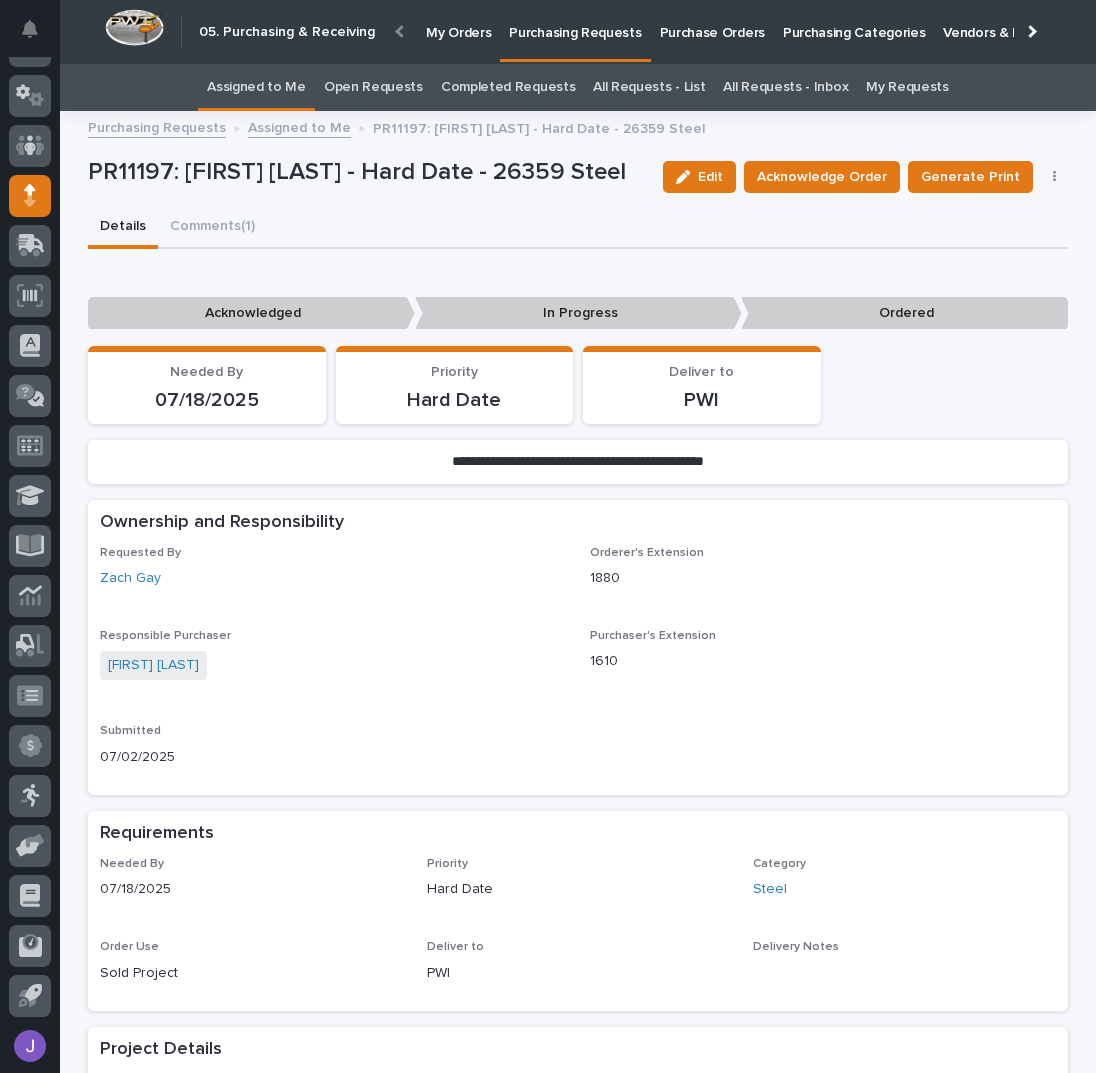 click on "Assigned to Me" at bounding box center (256, 87) 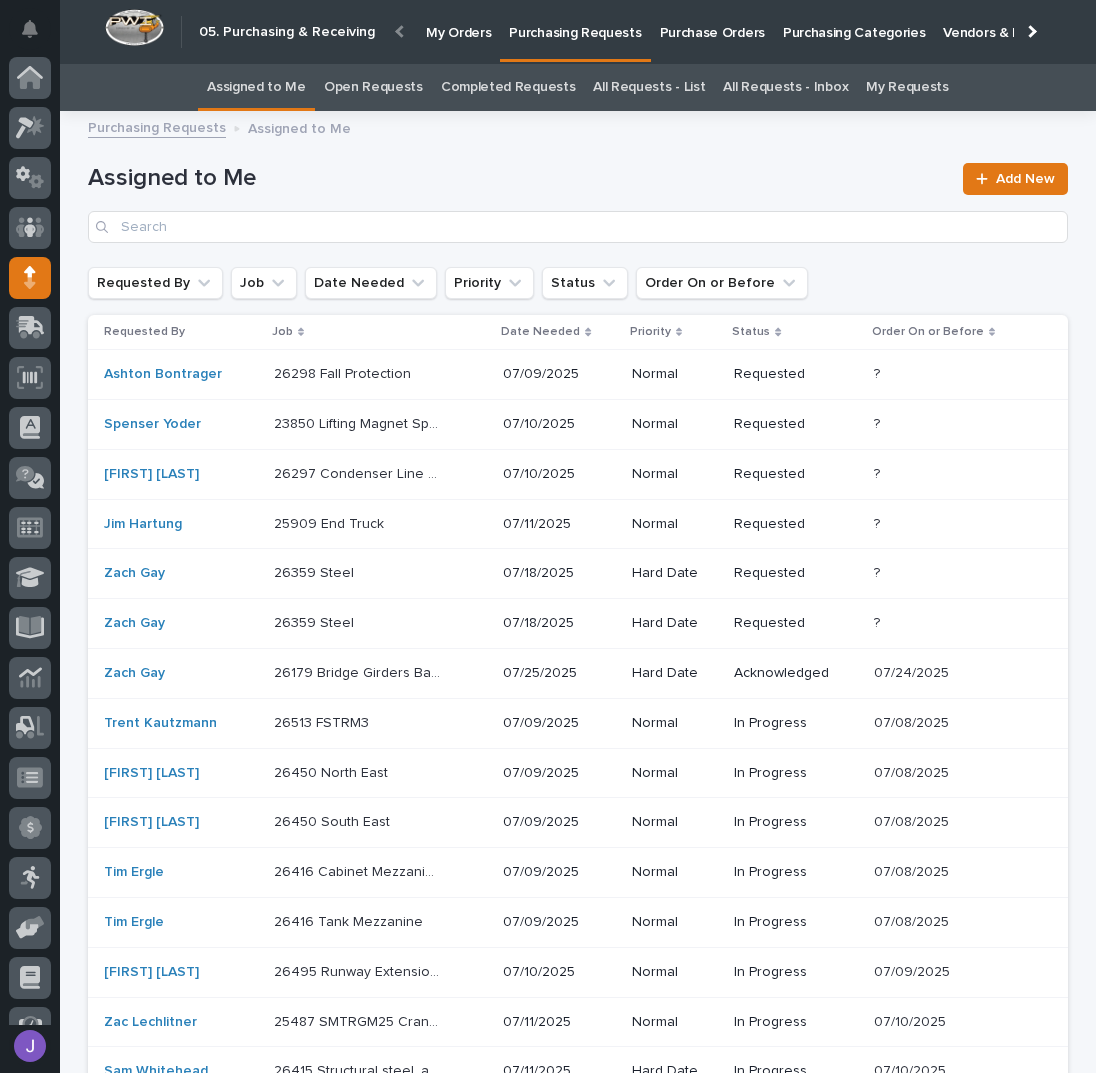 scroll, scrollTop: 82, scrollLeft: 0, axis: vertical 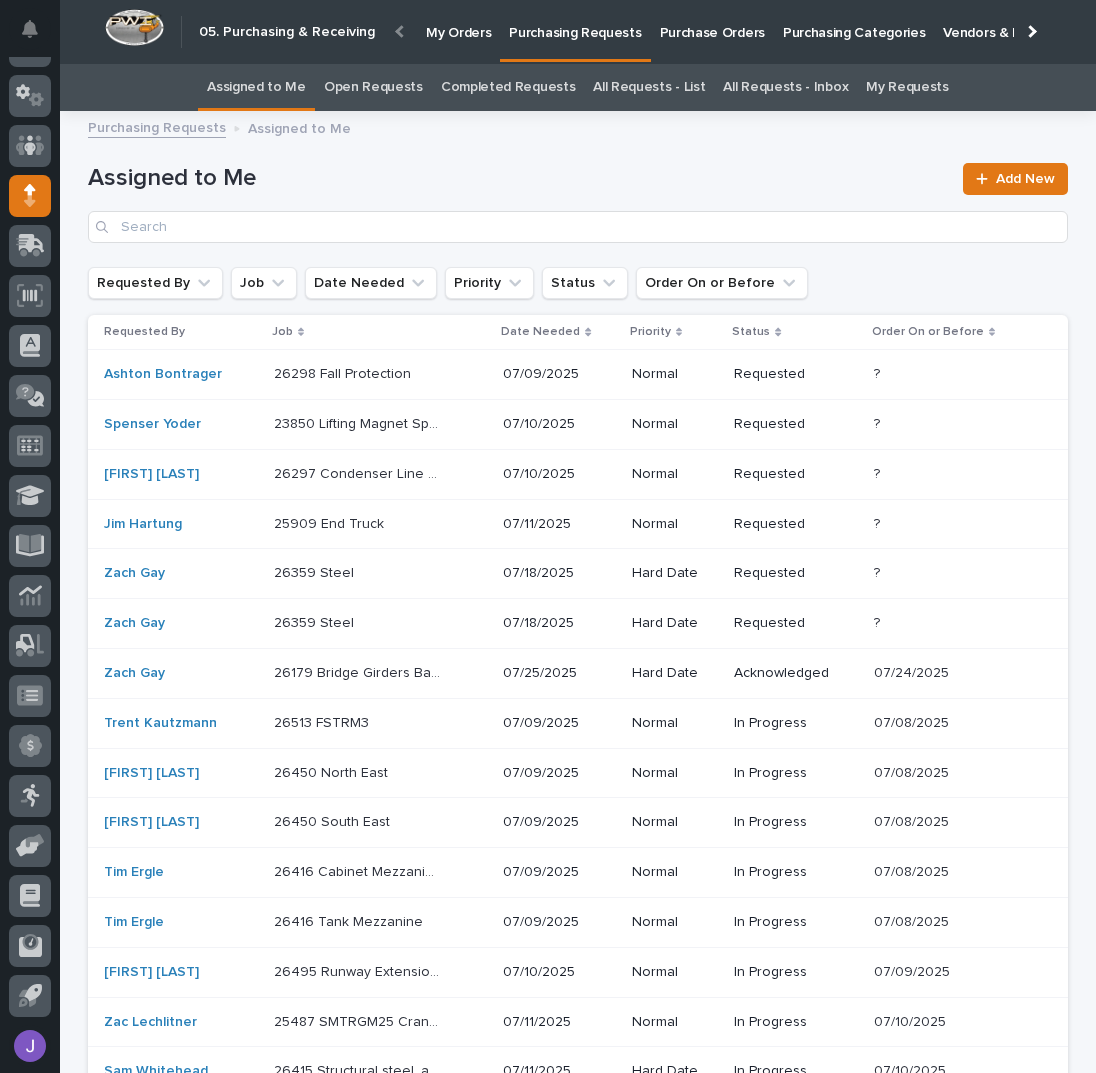 click on "26359 Steel 26359 Steel" at bounding box center (380, 374) 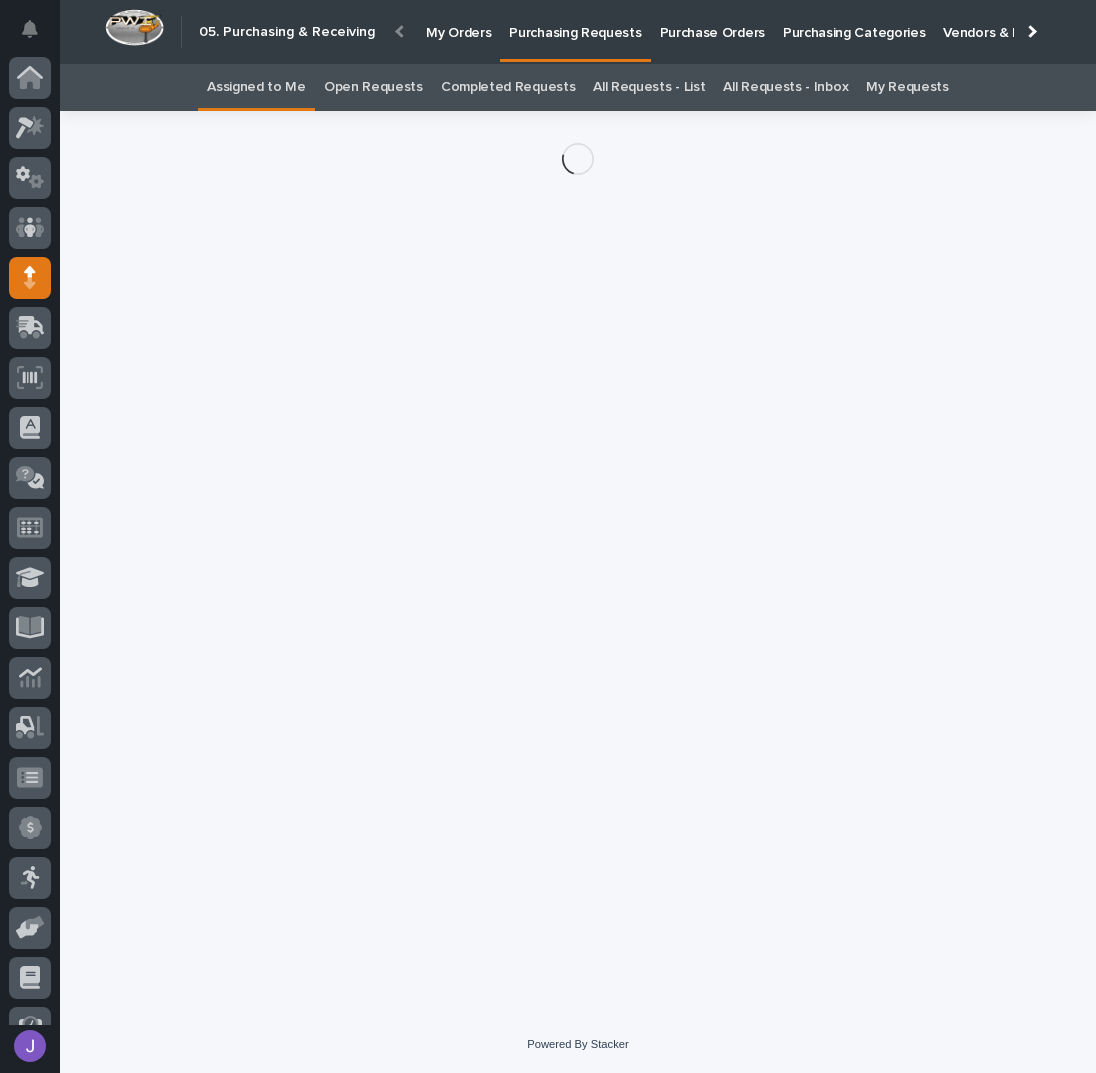 scroll, scrollTop: 82, scrollLeft: 0, axis: vertical 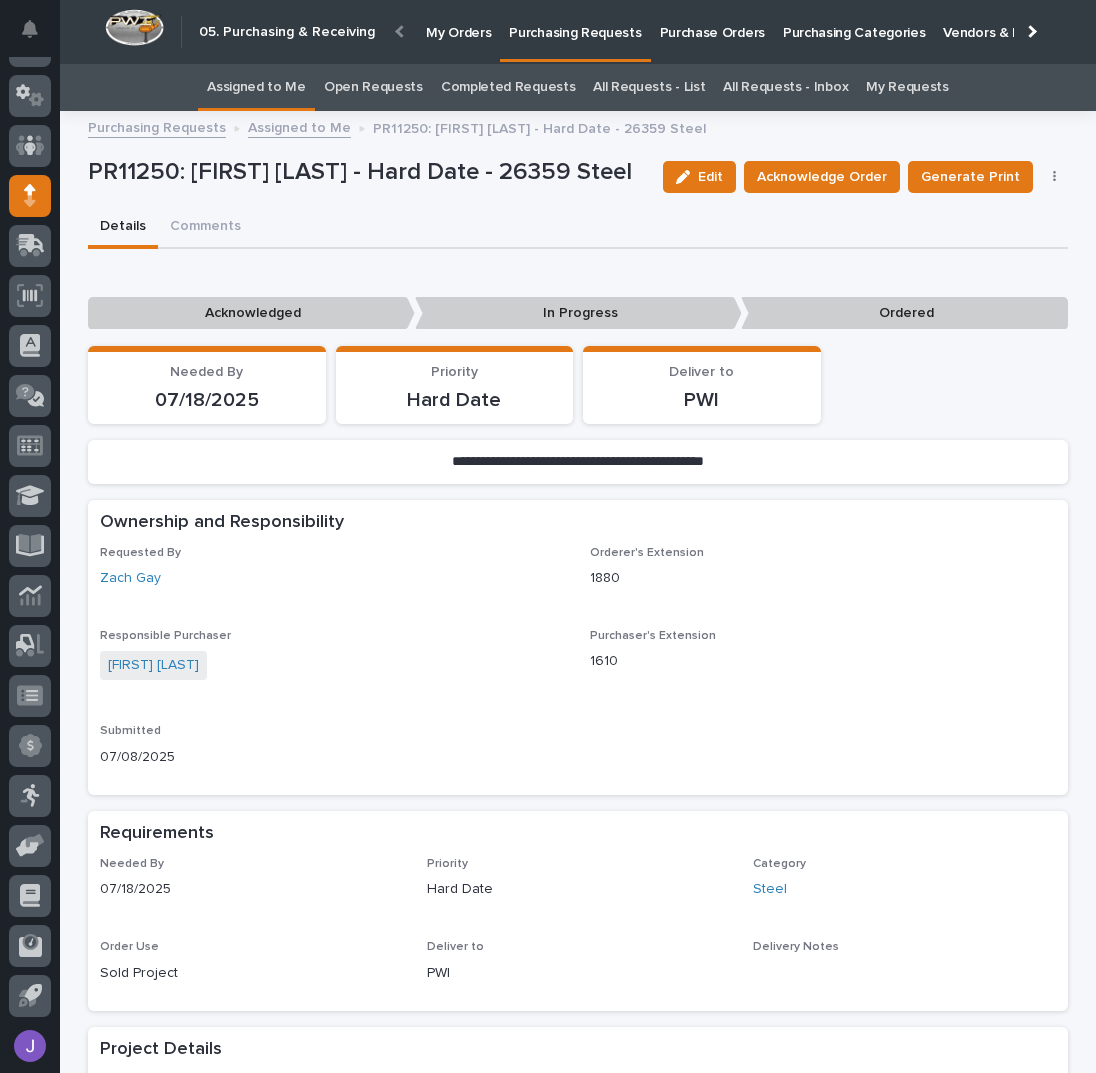 click on "Assigned to Me" at bounding box center (256, 87) 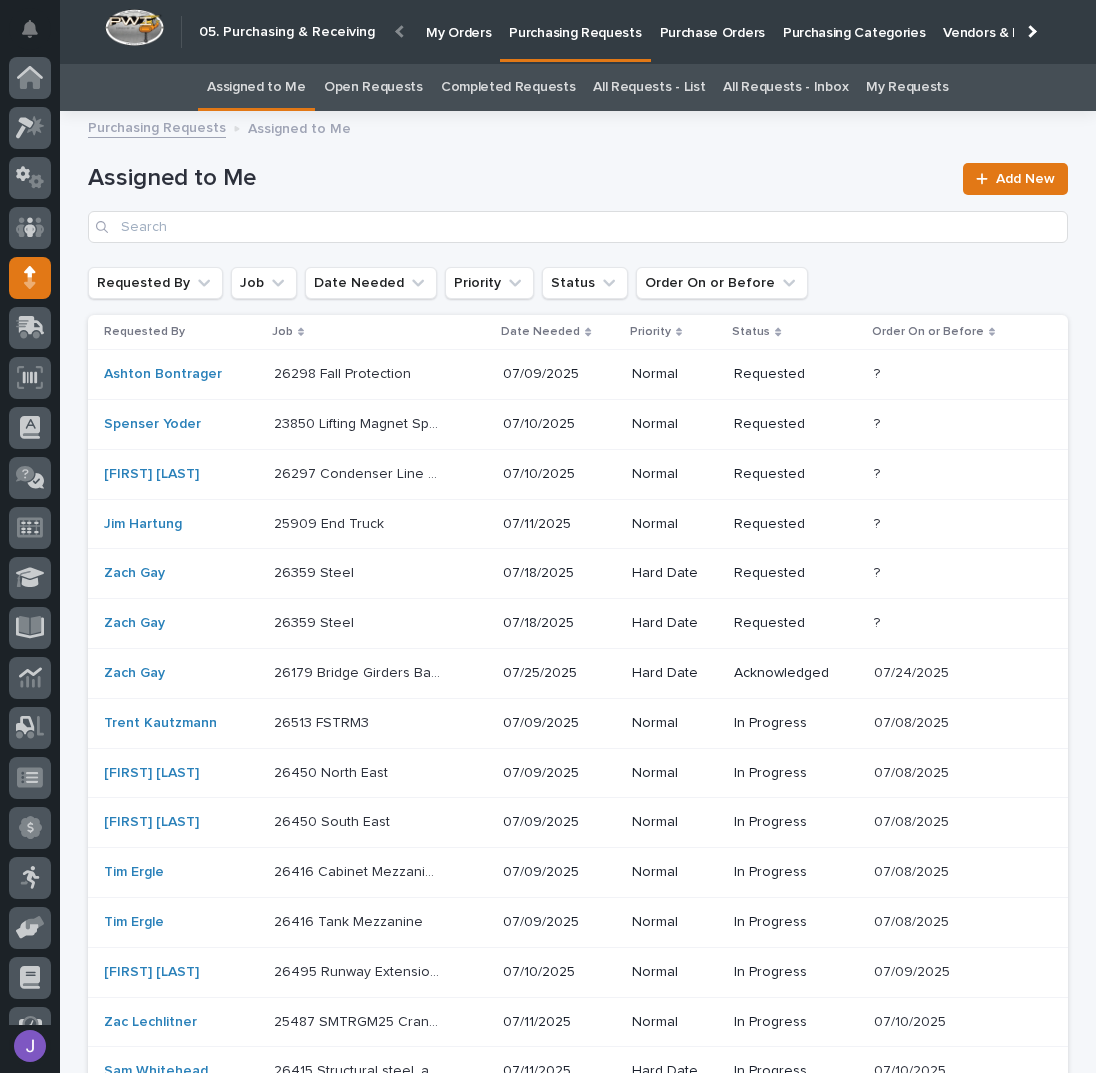 scroll, scrollTop: 82, scrollLeft: 0, axis: vertical 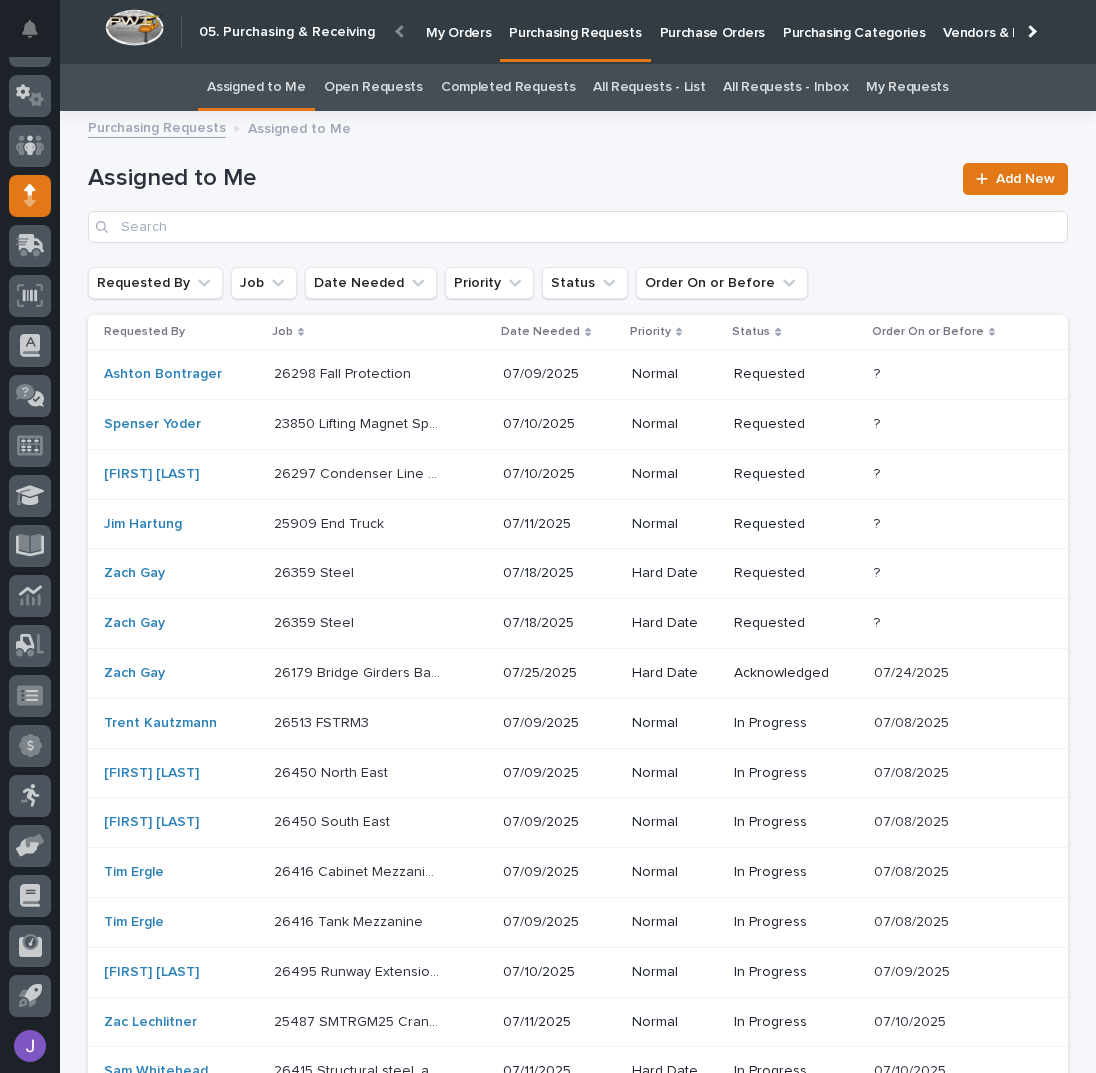 click on "26298 Fall Protection 26298 Fall Protection" at bounding box center (380, 374) 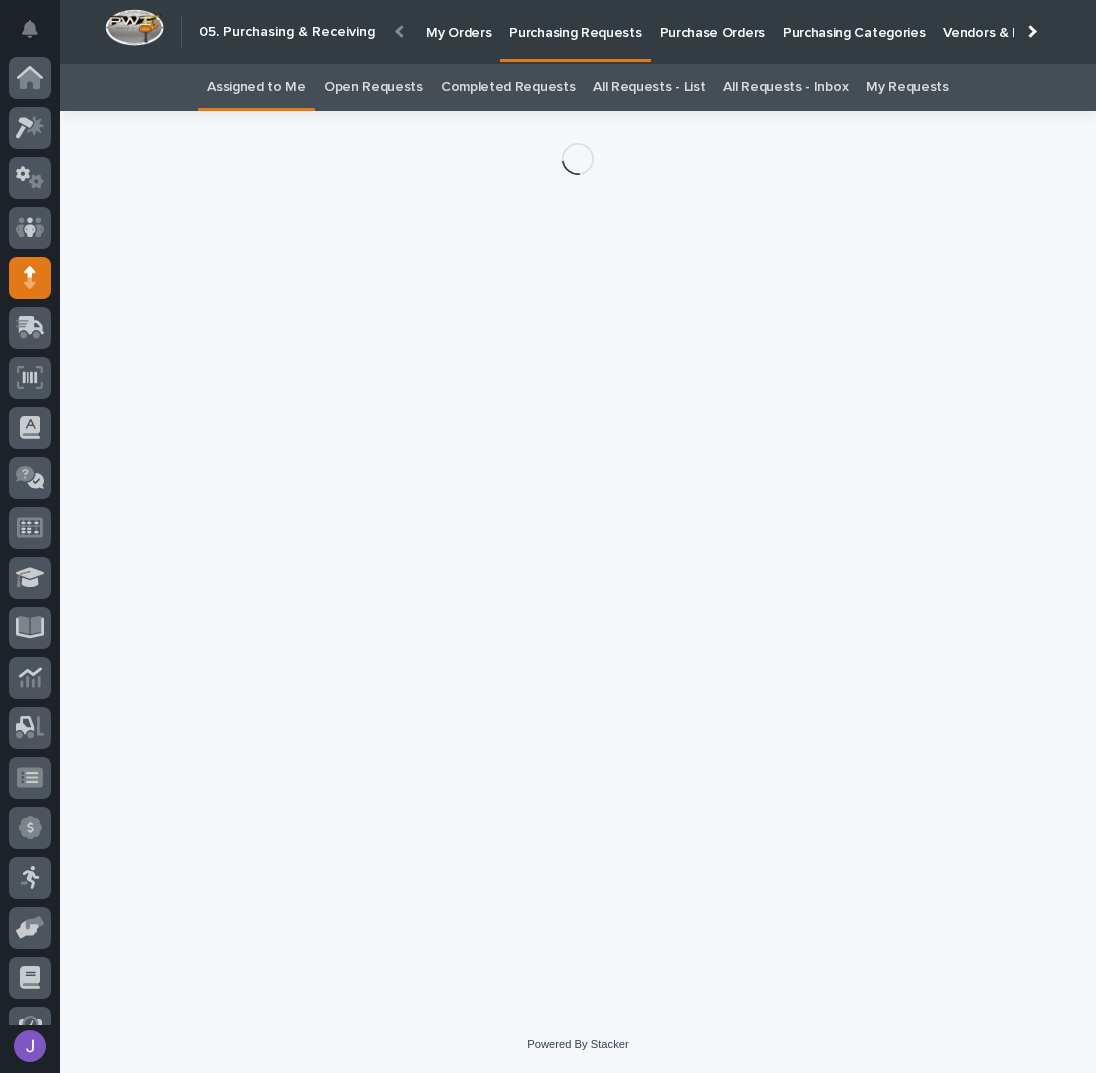 scroll, scrollTop: 82, scrollLeft: 0, axis: vertical 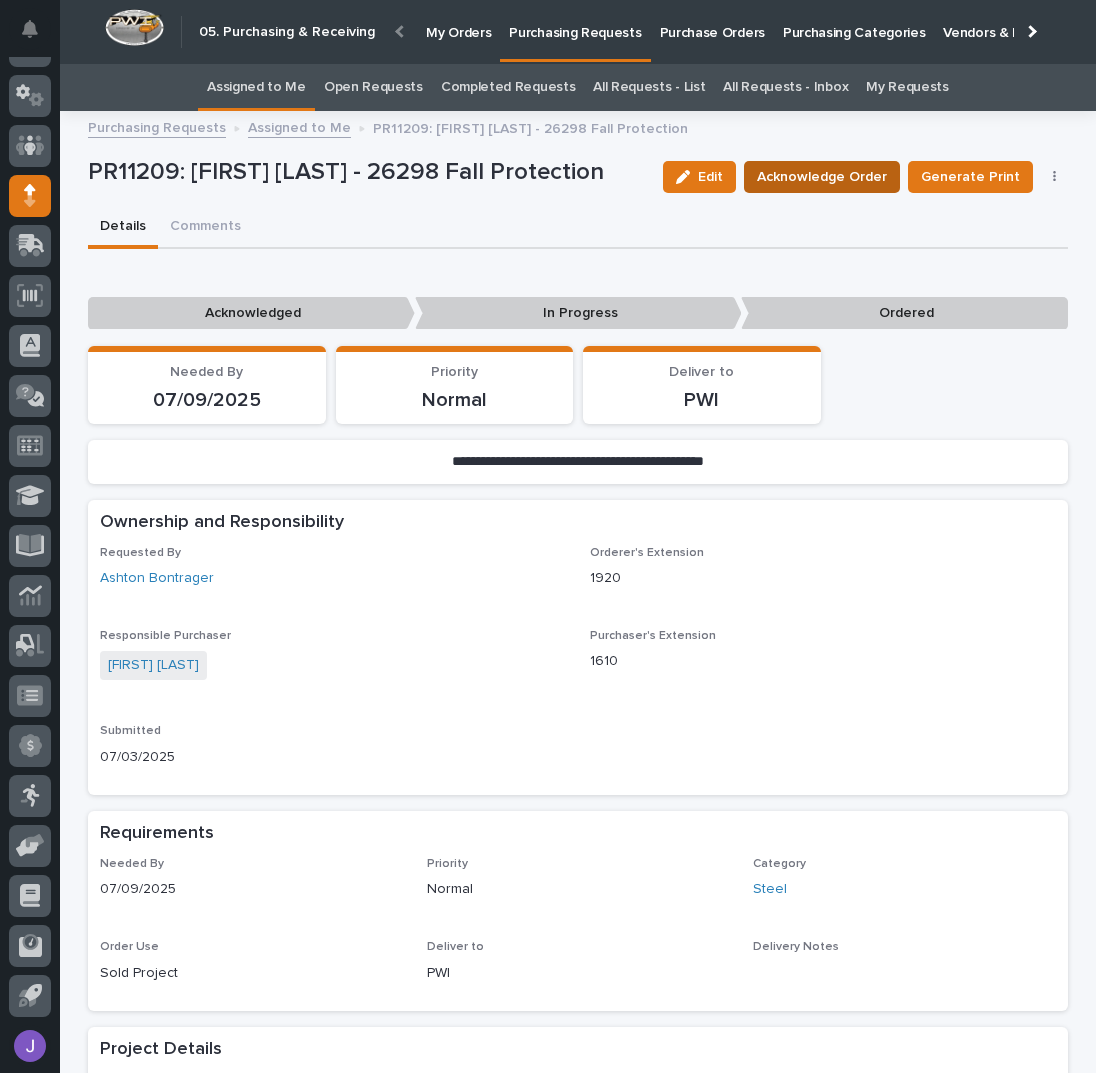click on "Acknowledge Order" at bounding box center [822, 177] 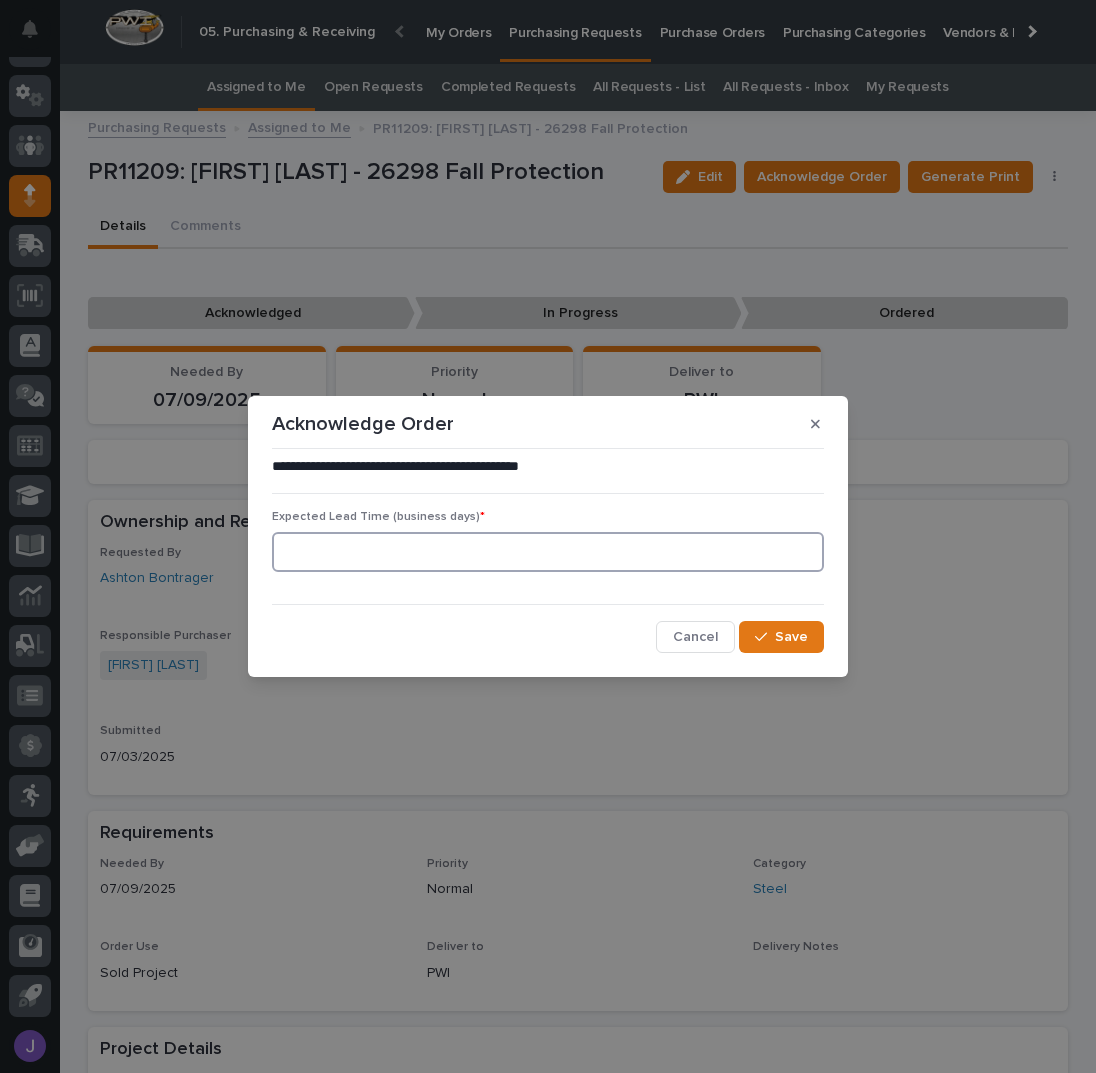 click at bounding box center (548, 552) 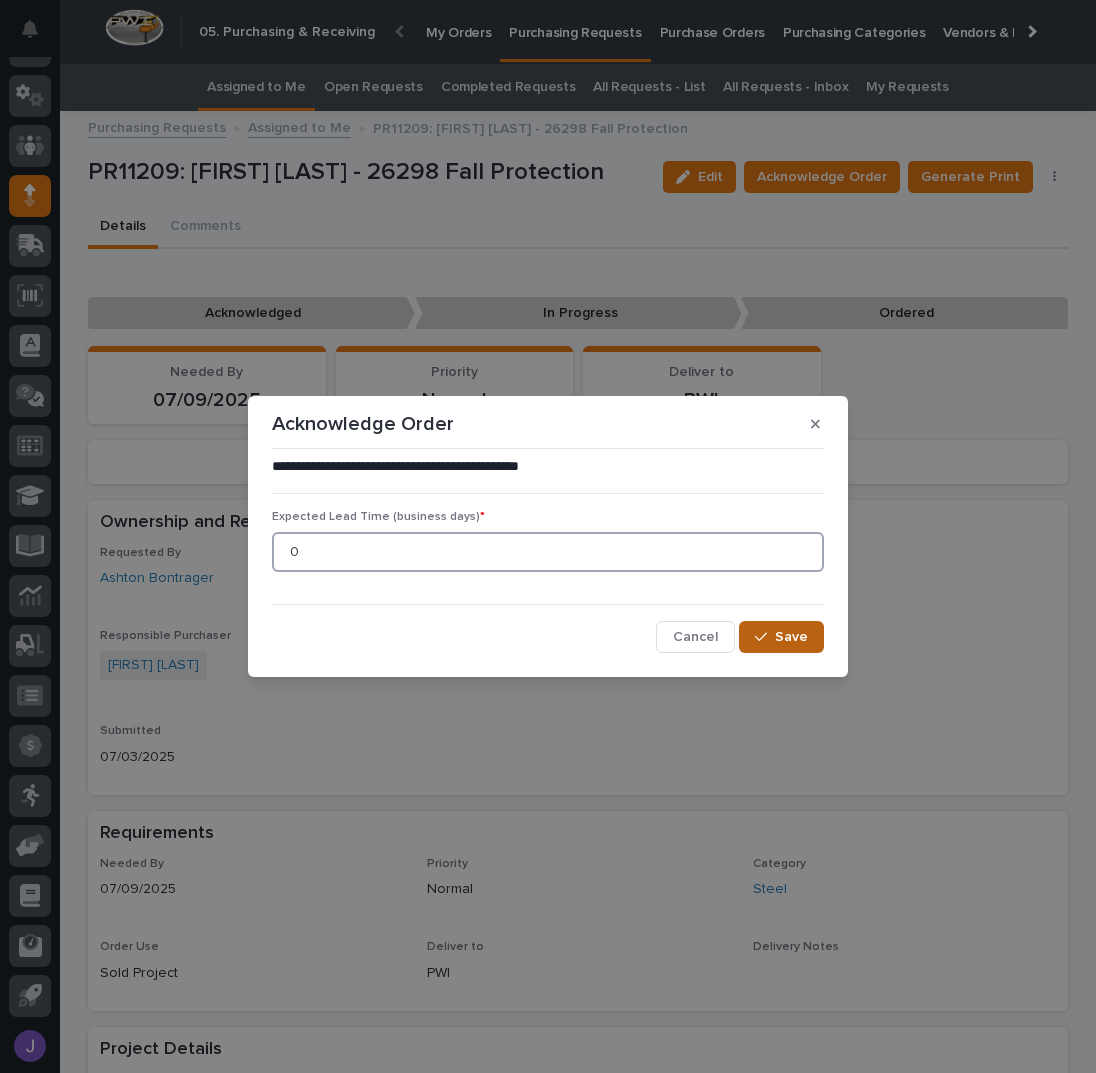 type on "0" 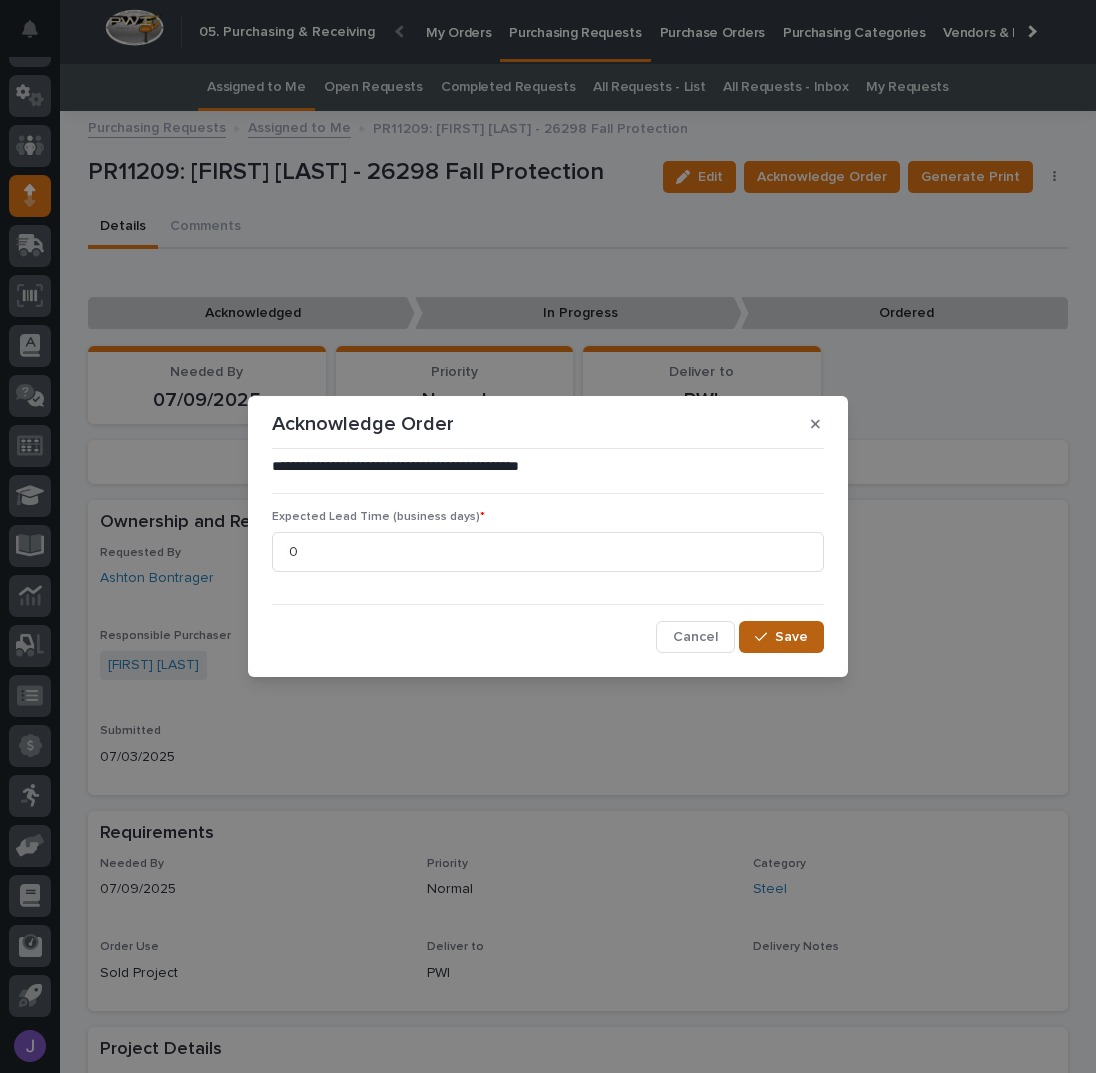 click on "Save" at bounding box center [791, 637] 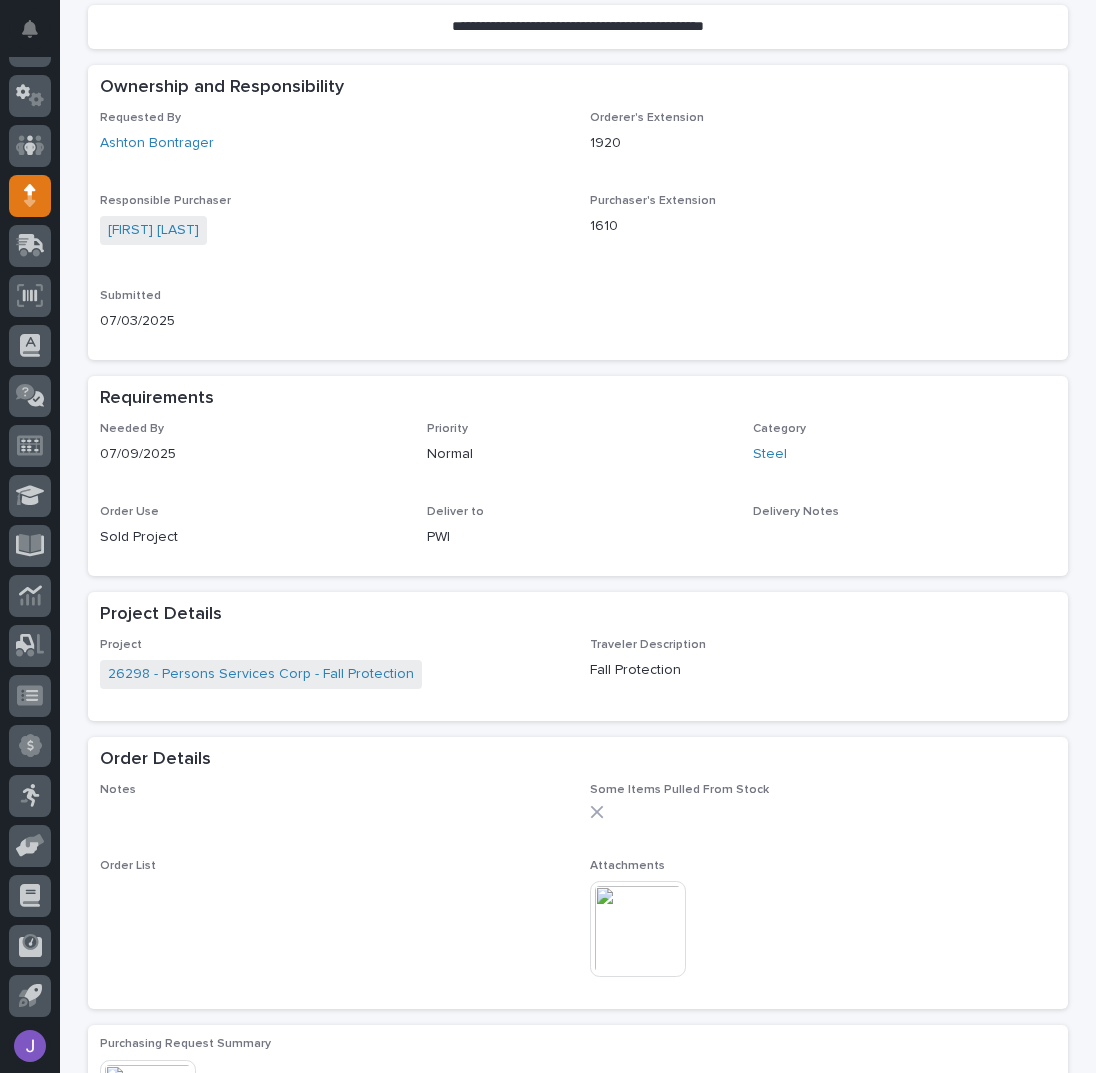 scroll, scrollTop: 533, scrollLeft: 0, axis: vertical 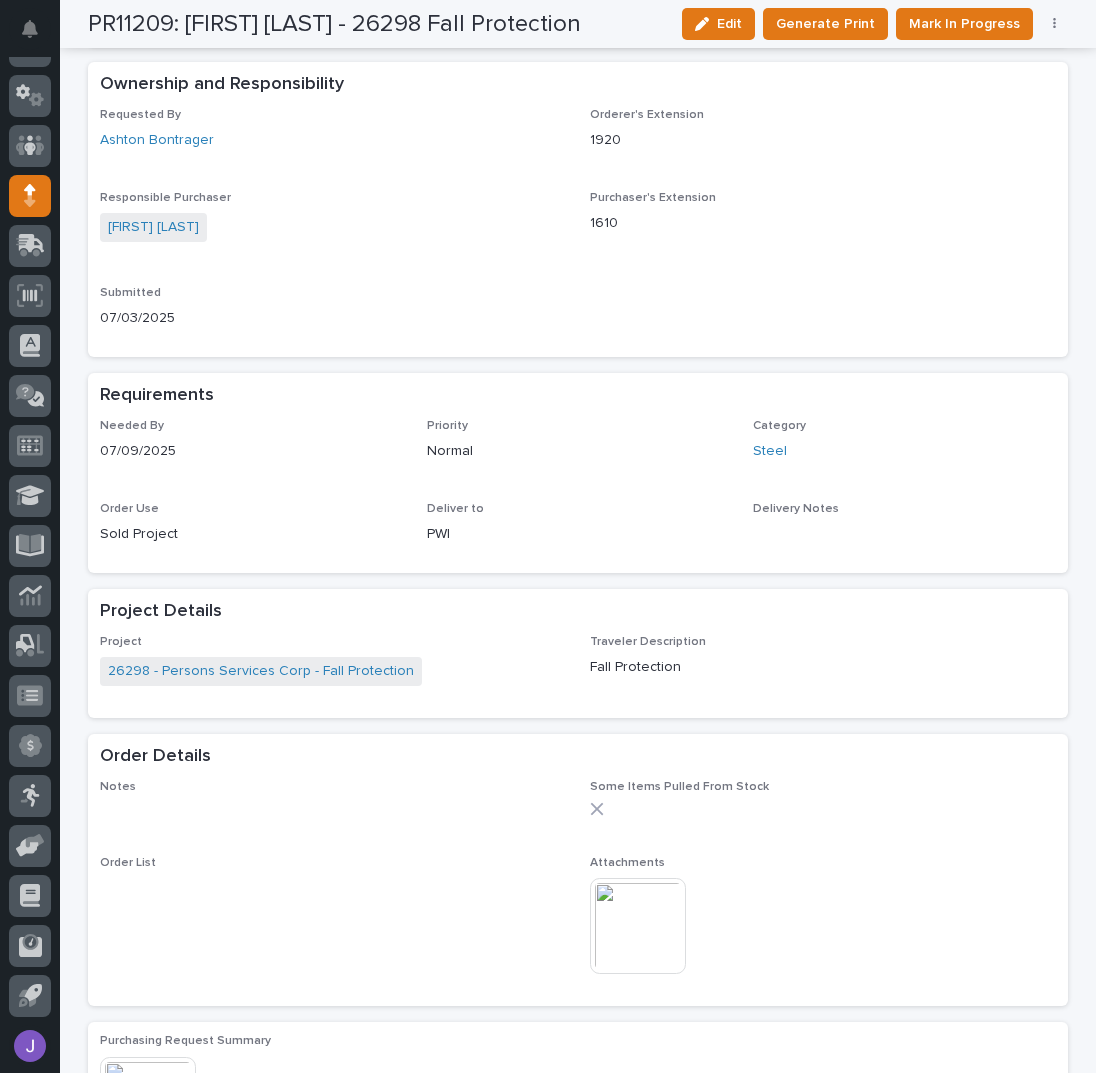 click at bounding box center (638, 926) 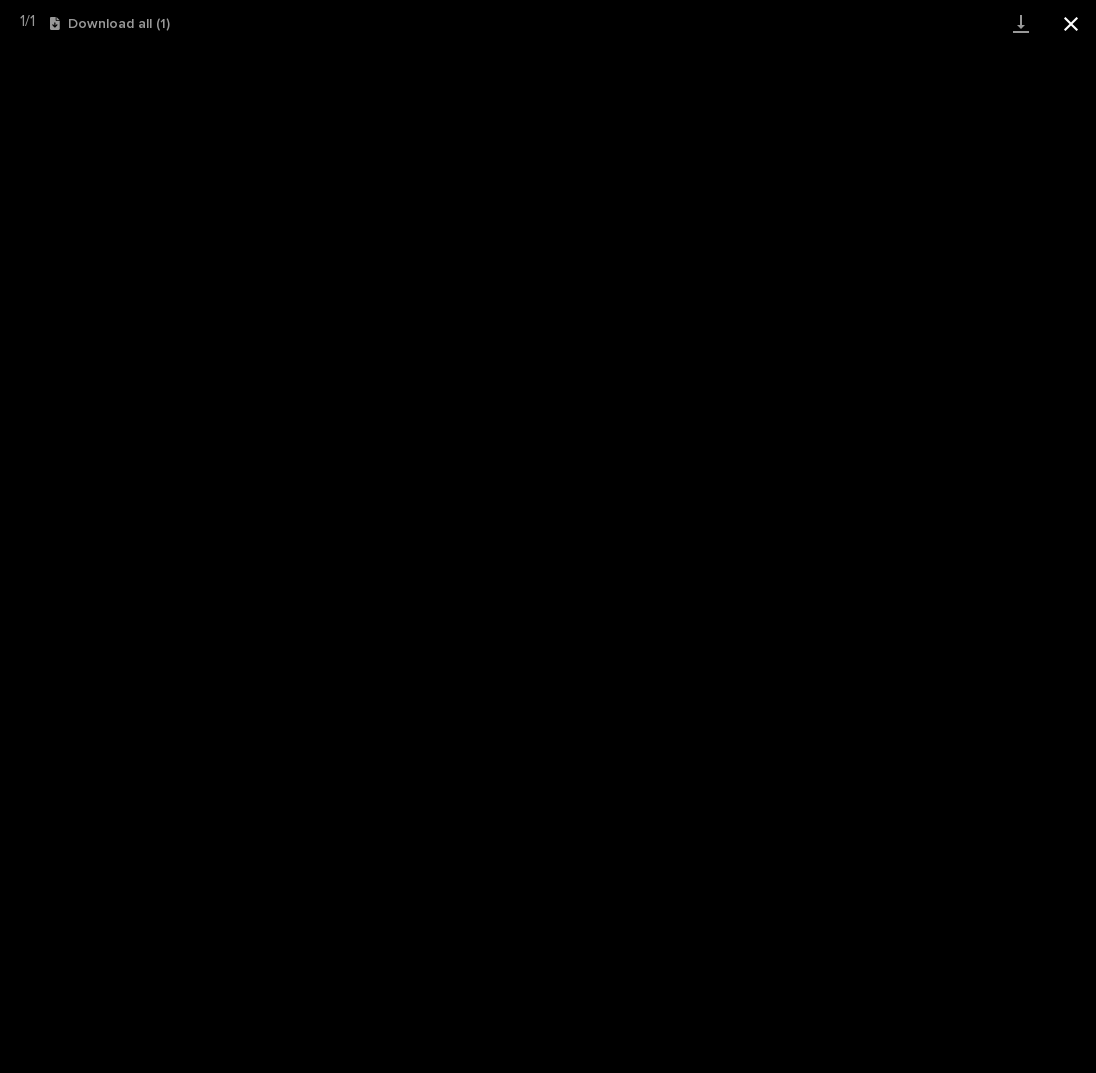 click at bounding box center (1071, 23) 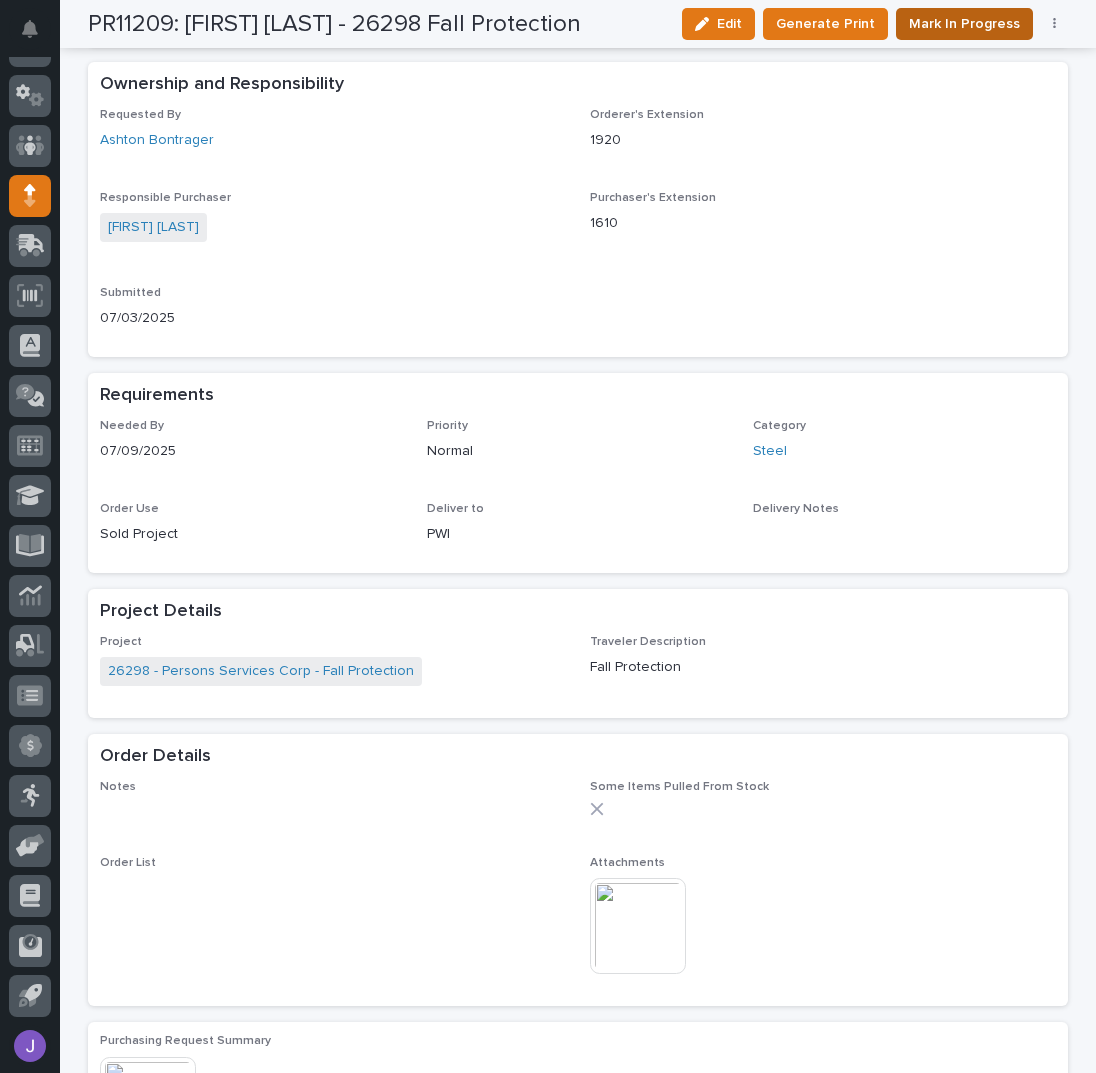 click on "Mark In Progress" at bounding box center [964, 24] 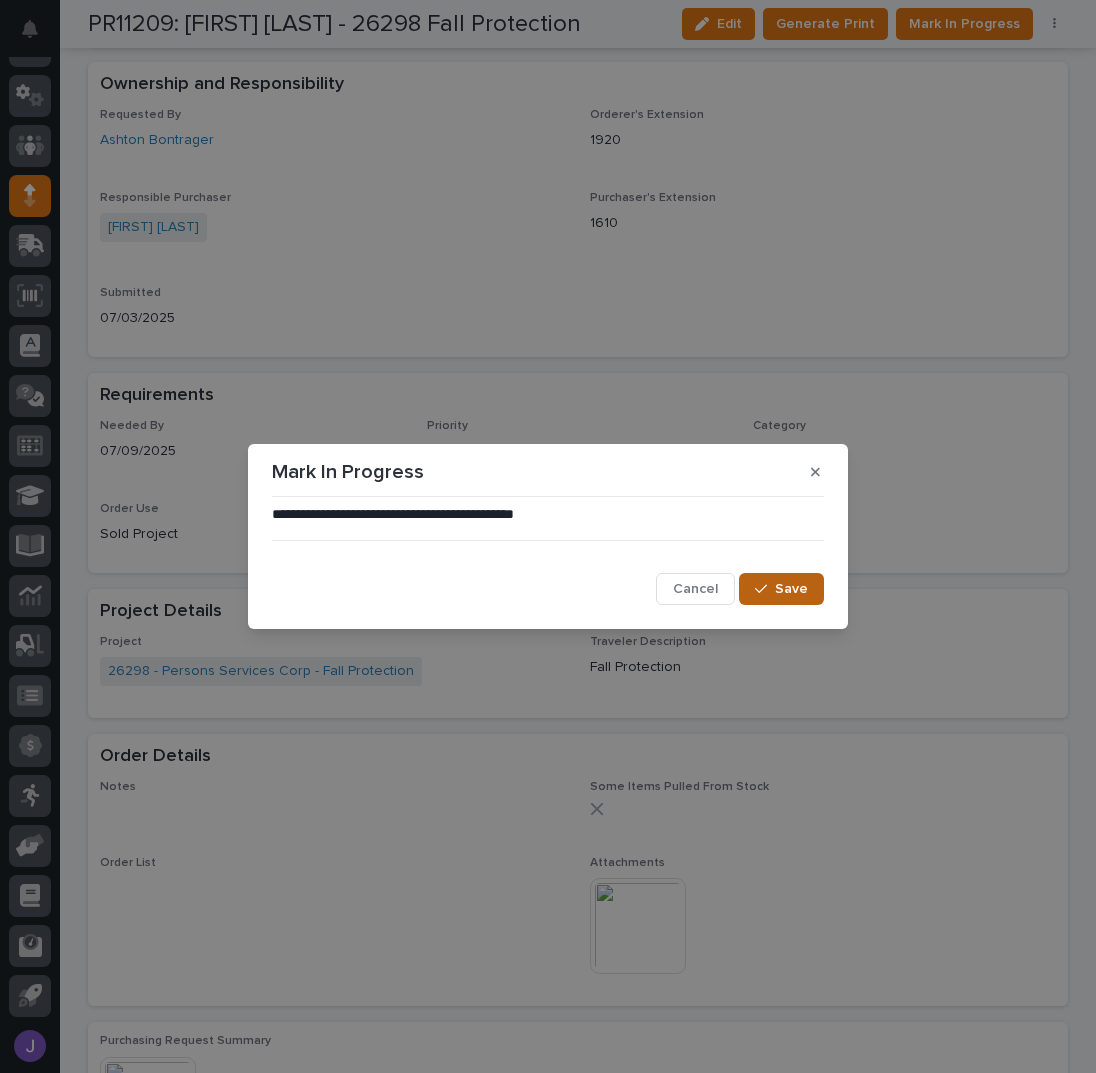 click on "Save" at bounding box center [791, 589] 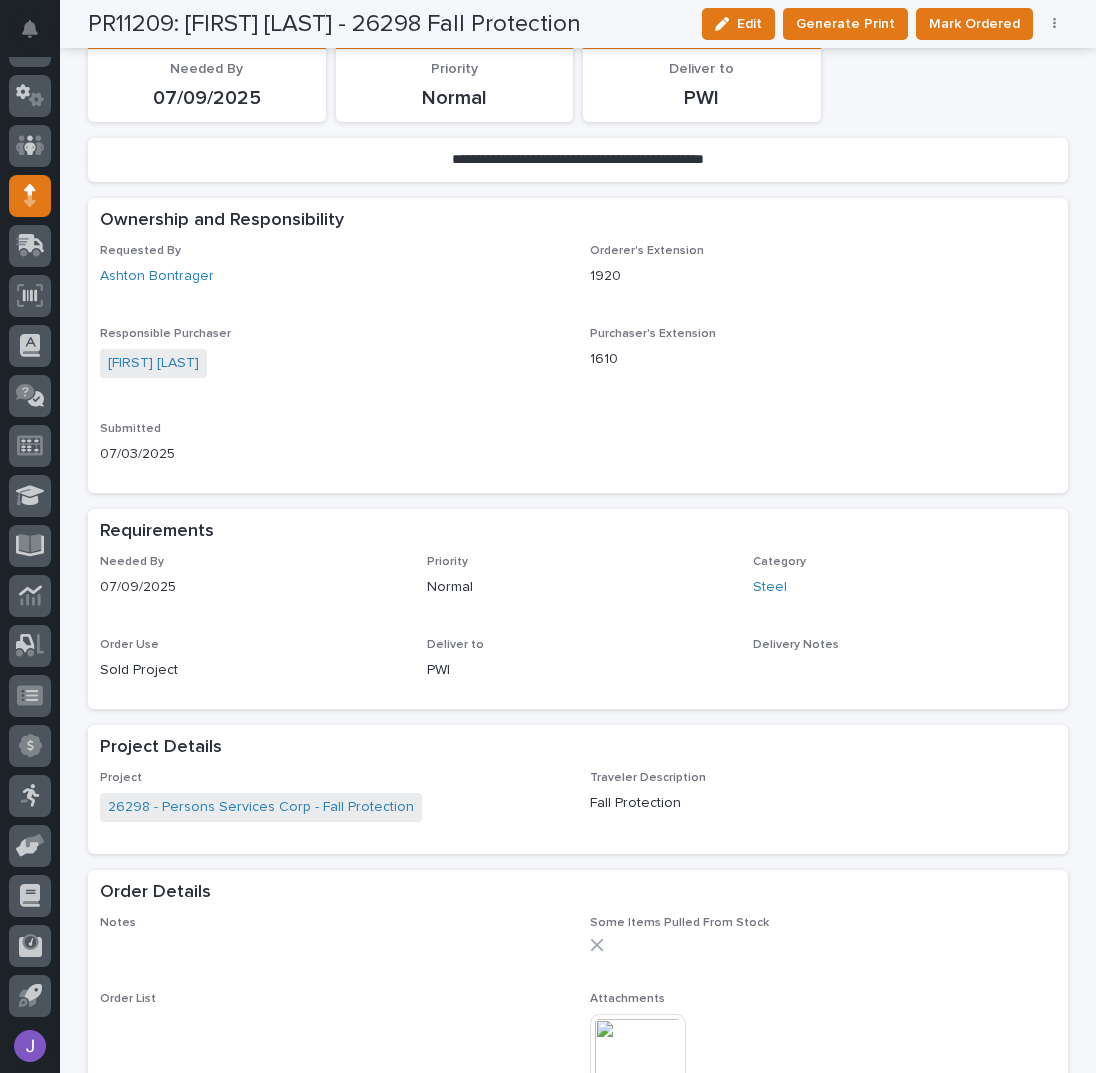 scroll, scrollTop: 0, scrollLeft: 0, axis: both 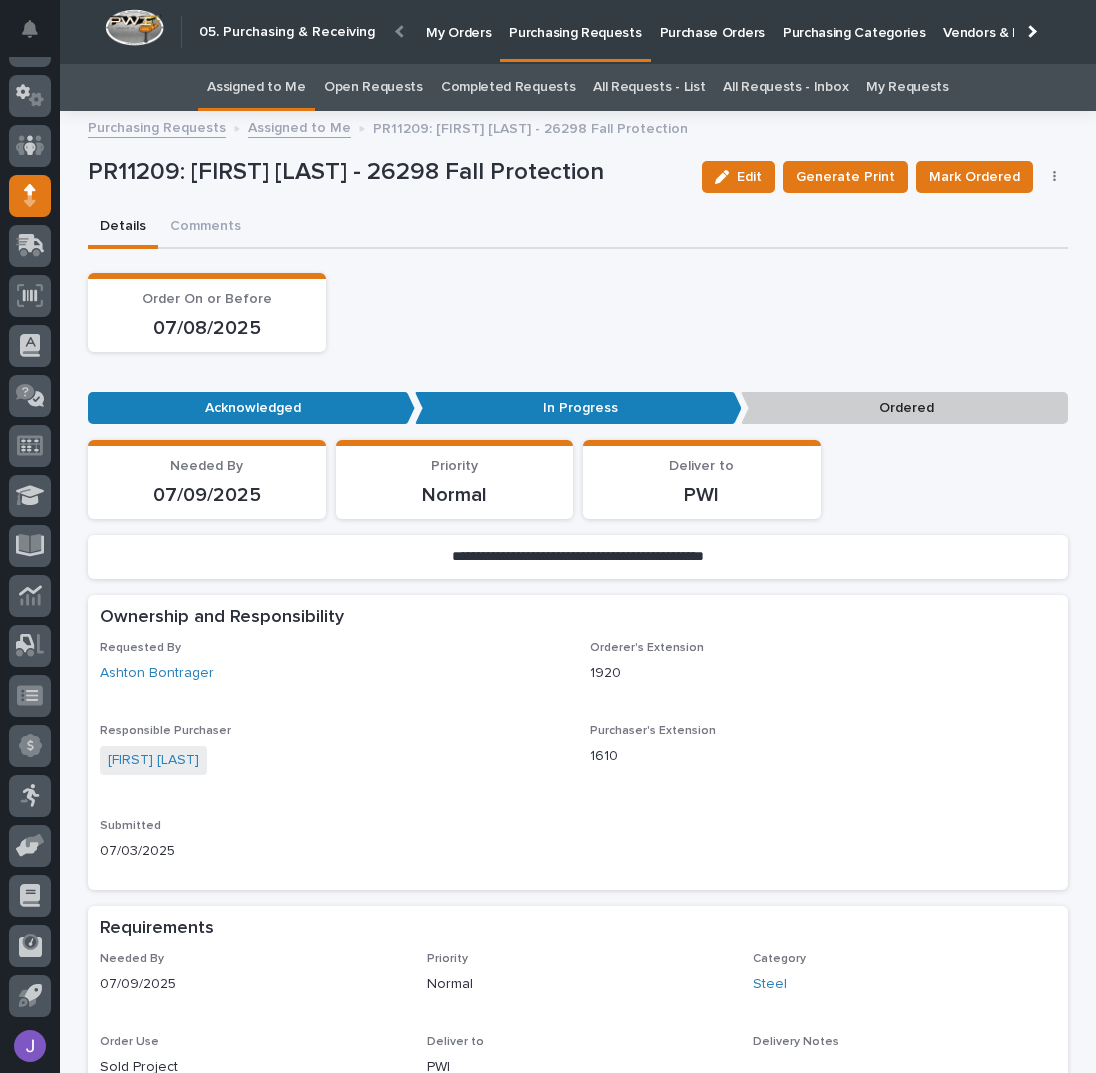 click on "Assigned to Me" at bounding box center [256, 87] 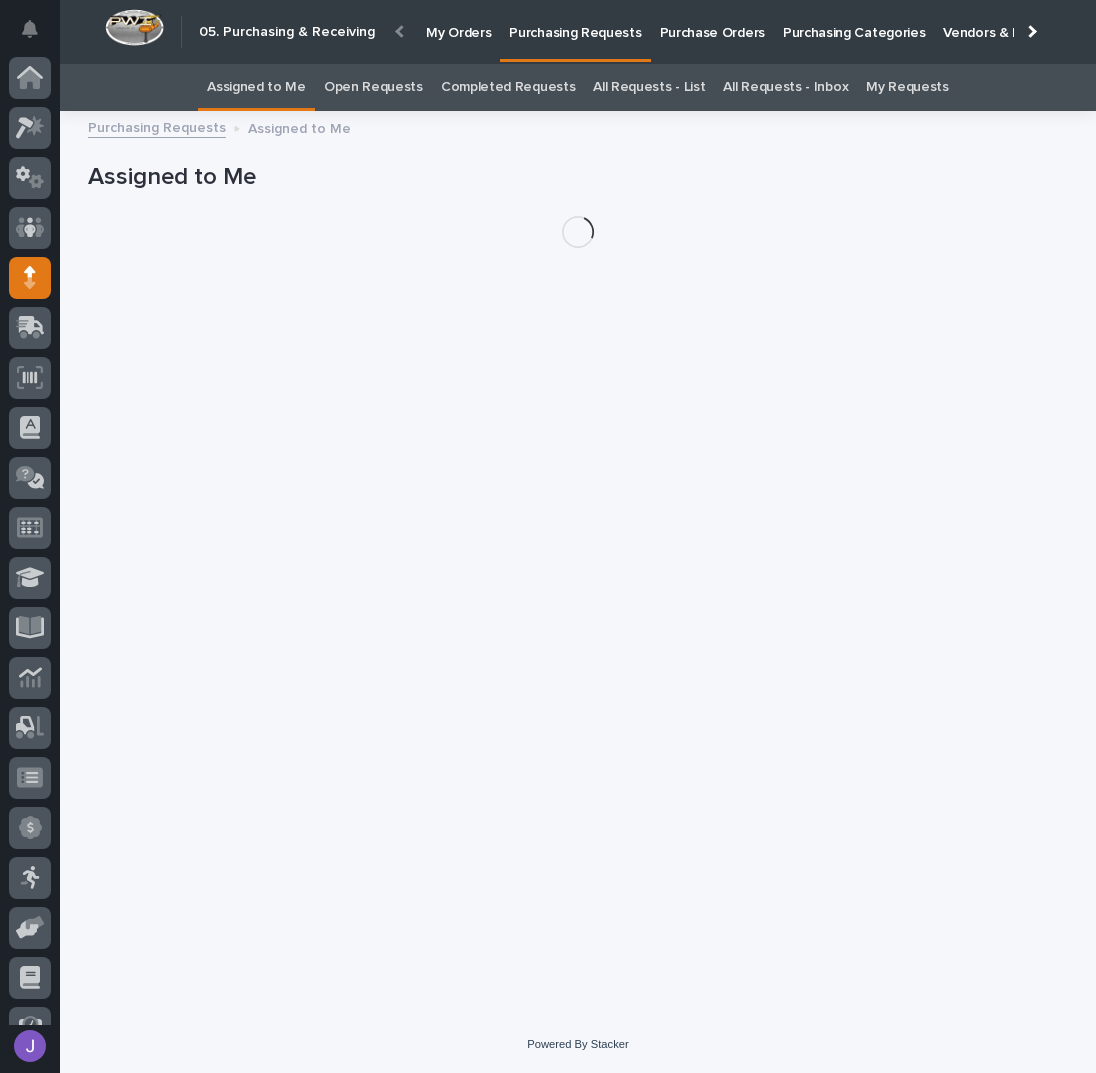 scroll, scrollTop: 82, scrollLeft: 0, axis: vertical 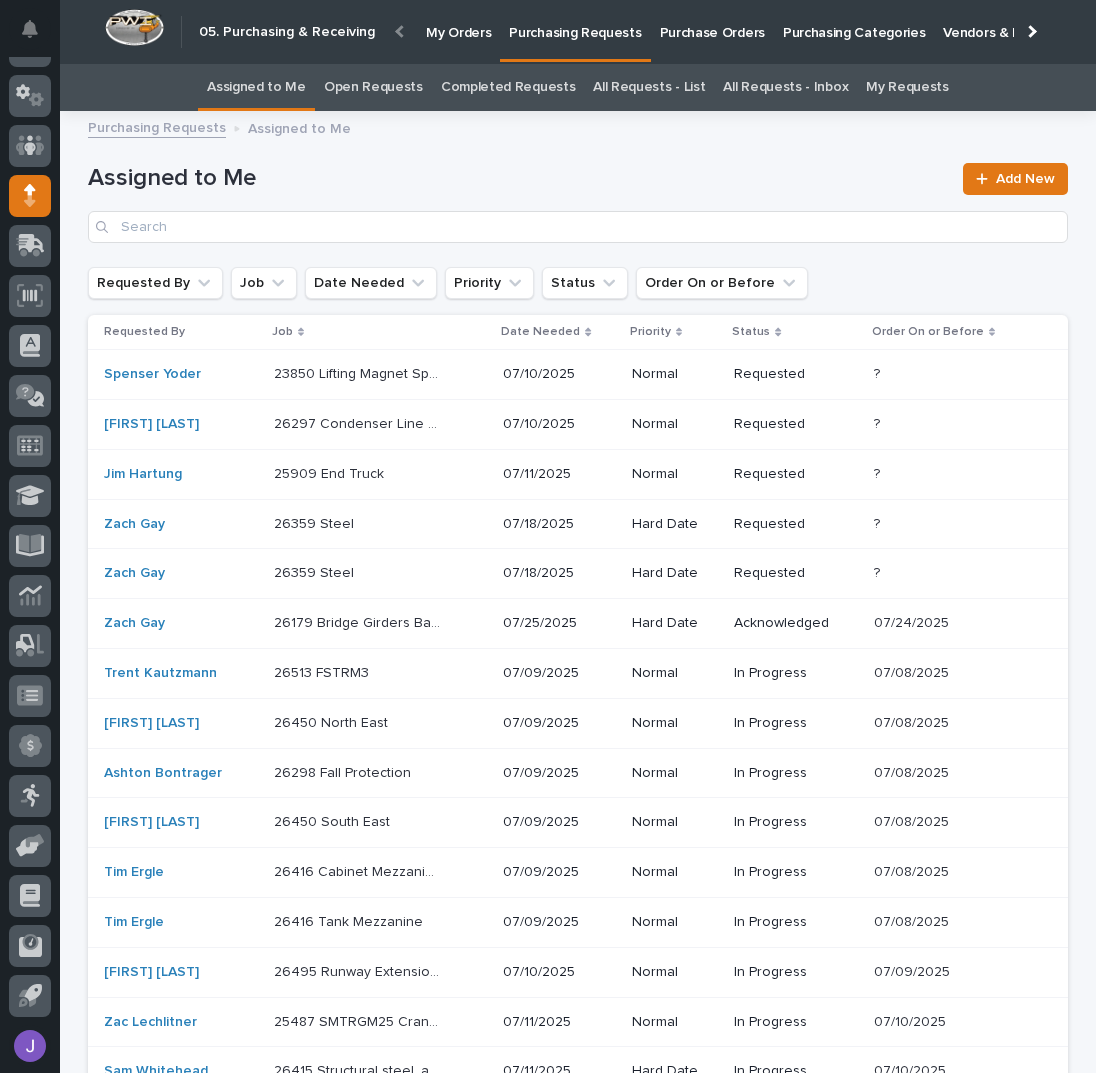 click on "Purchase Orders" at bounding box center (712, 21) 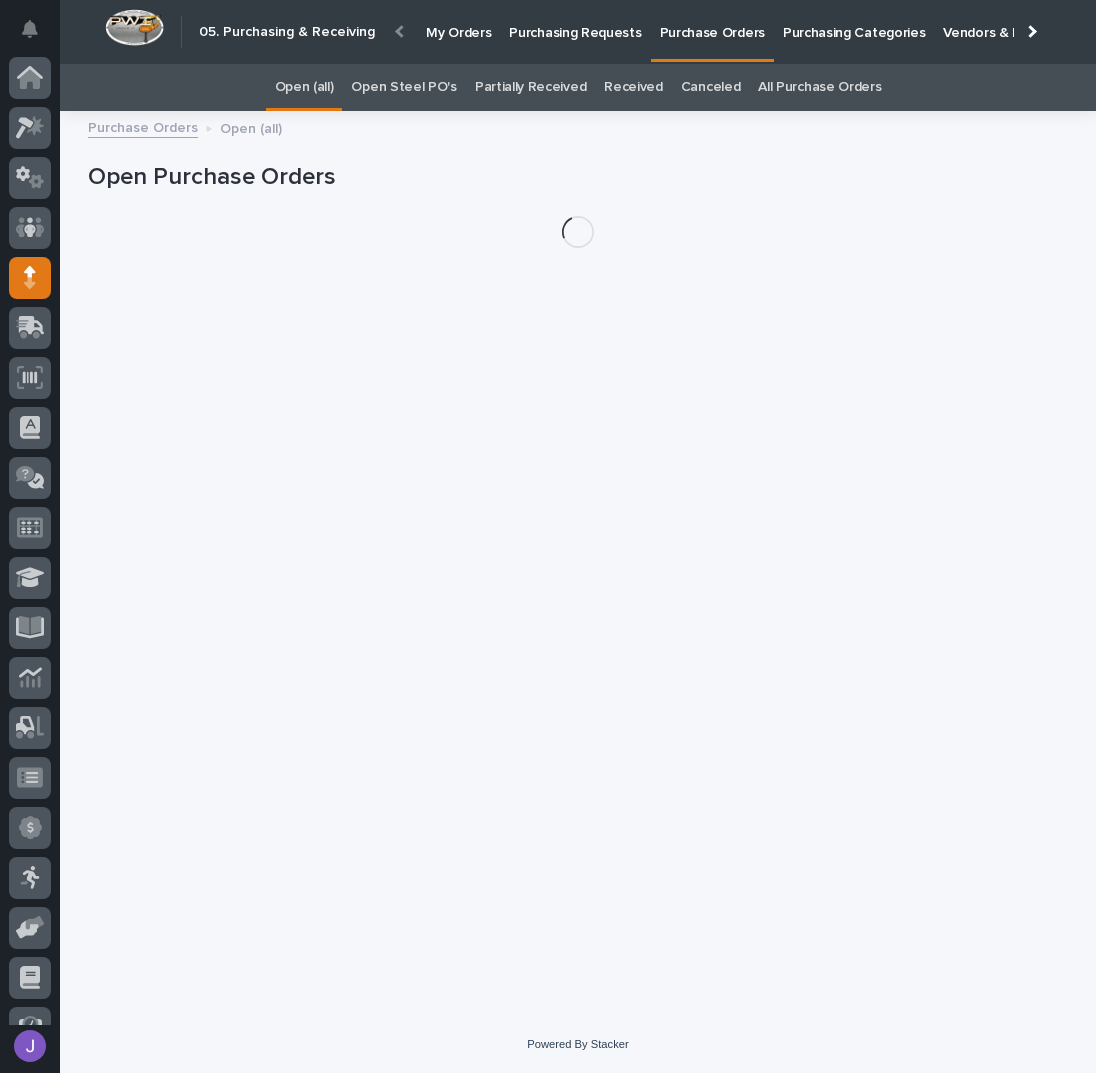 scroll, scrollTop: 82, scrollLeft: 0, axis: vertical 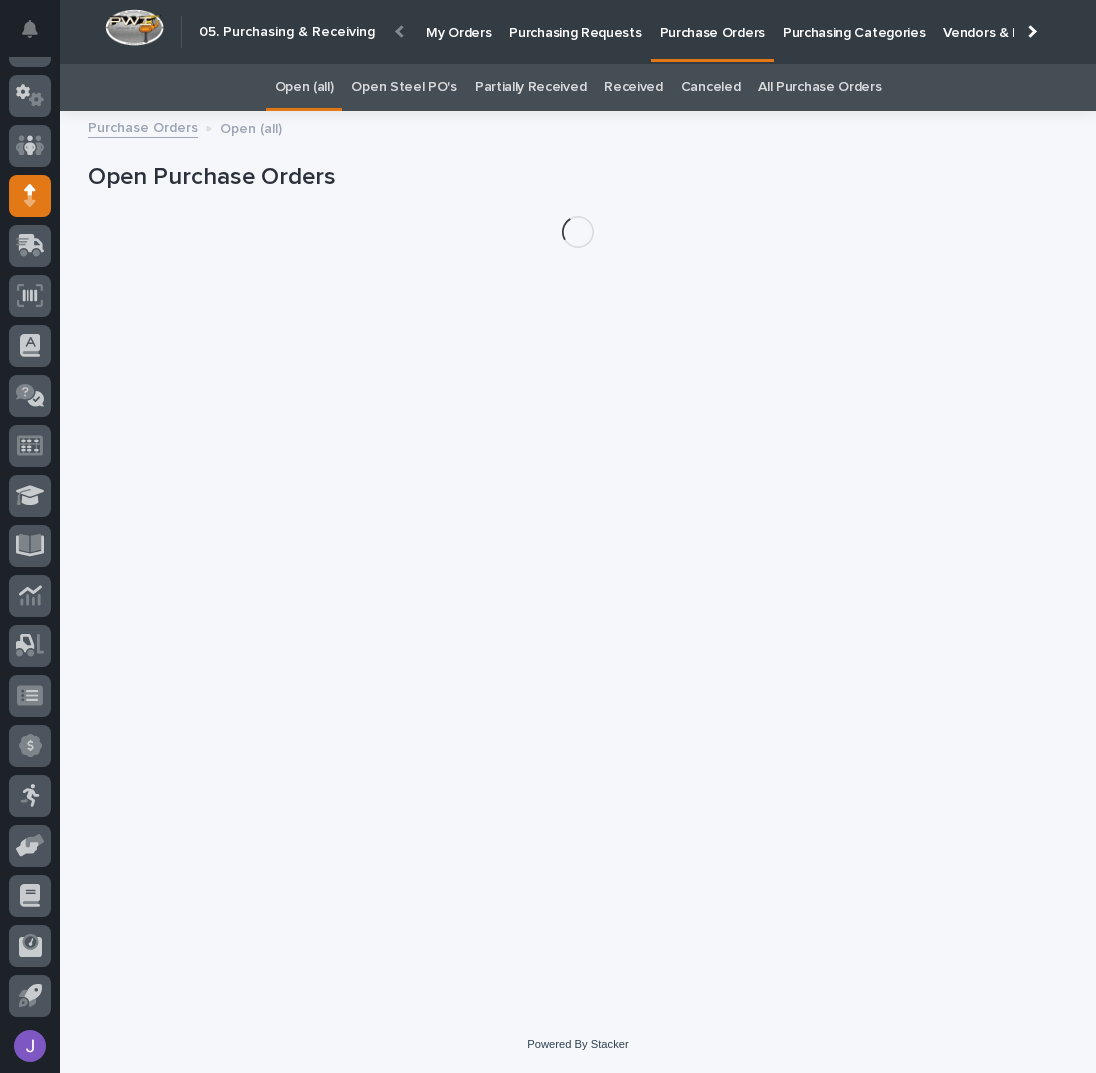 click on "Open Steel PO's" at bounding box center (403, 87) 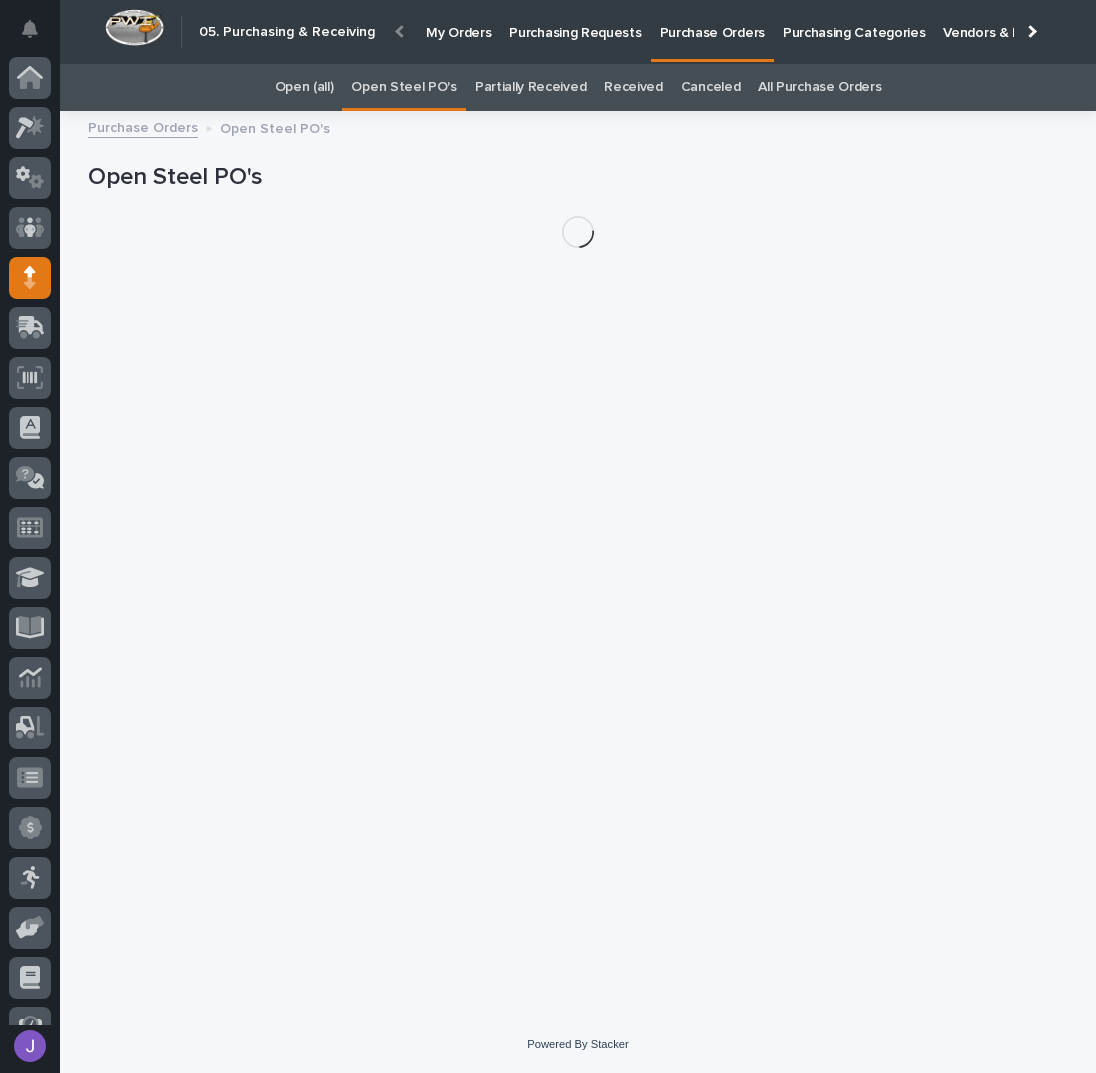 scroll, scrollTop: 82, scrollLeft: 0, axis: vertical 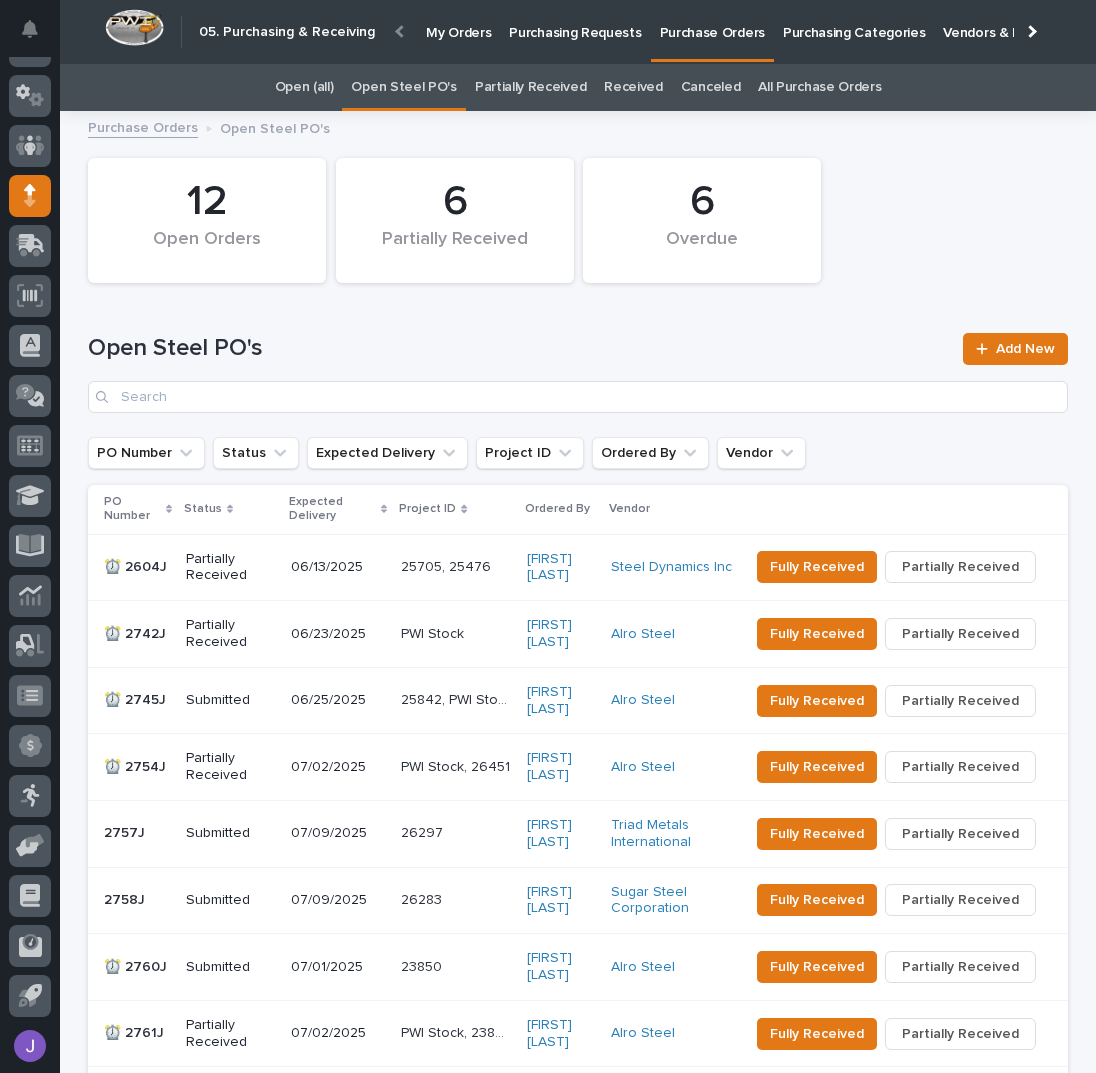 click on "All Purchase Orders" at bounding box center (819, 87) 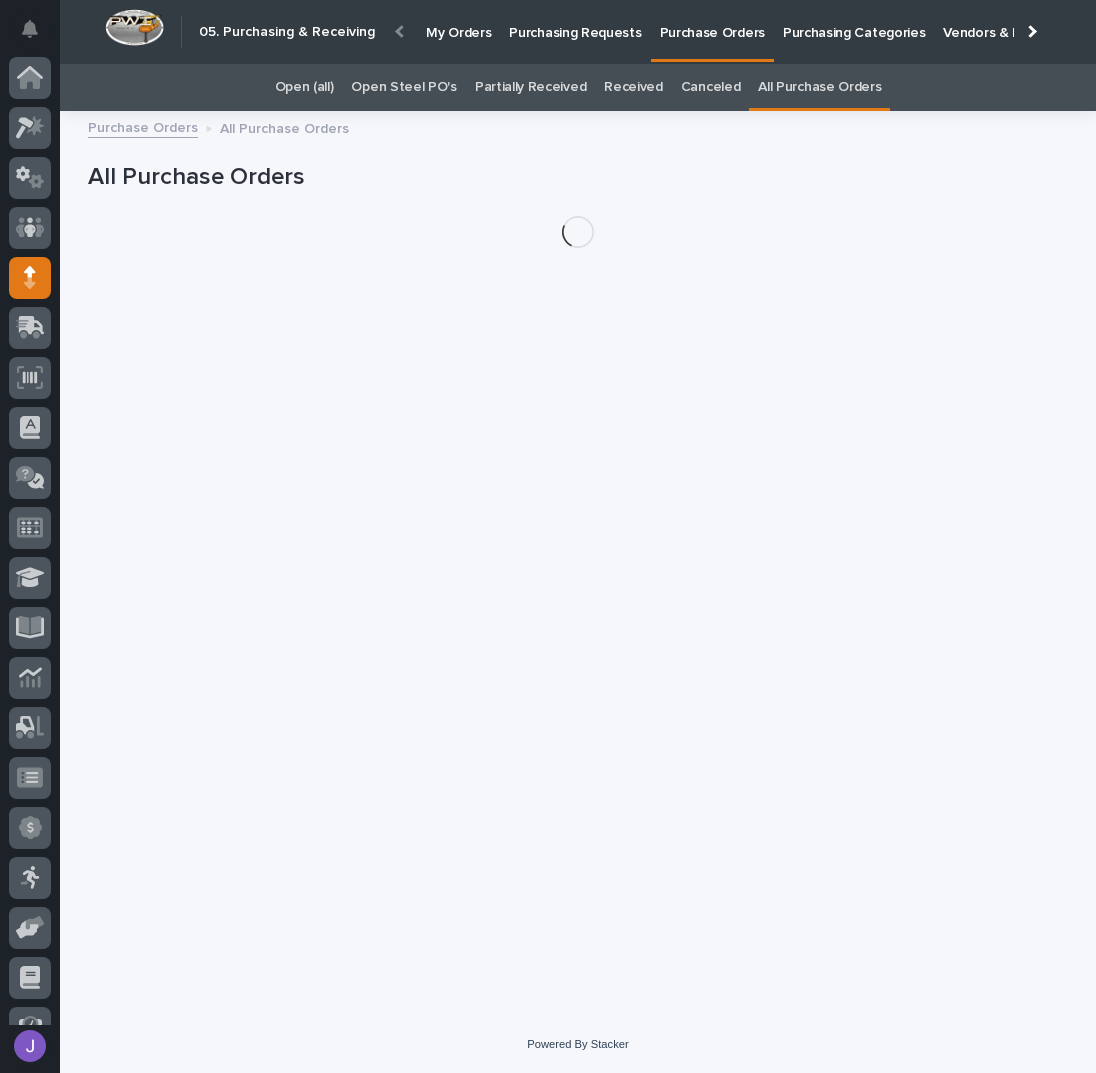 scroll, scrollTop: 82, scrollLeft: 0, axis: vertical 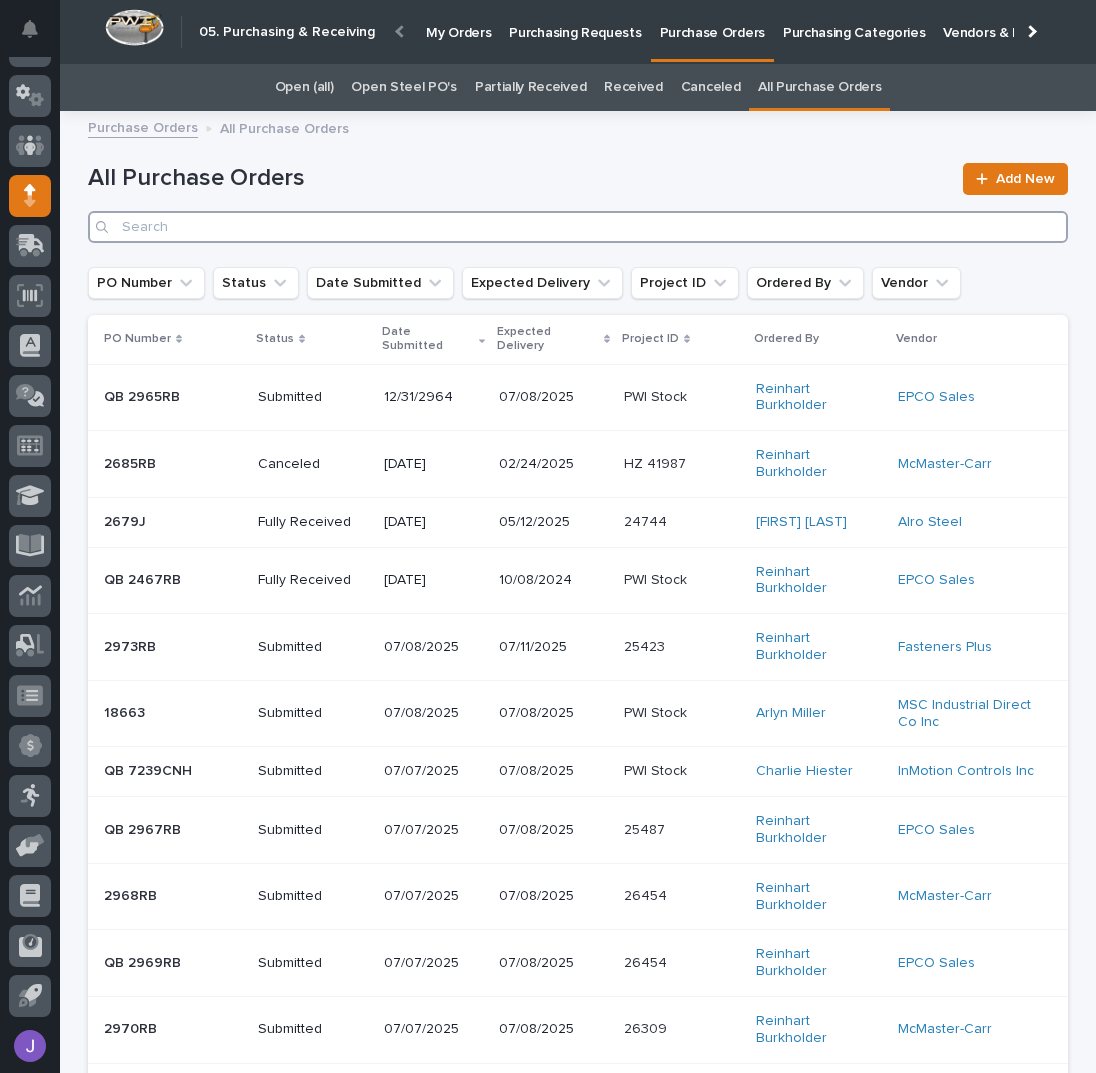 click at bounding box center (578, 227) 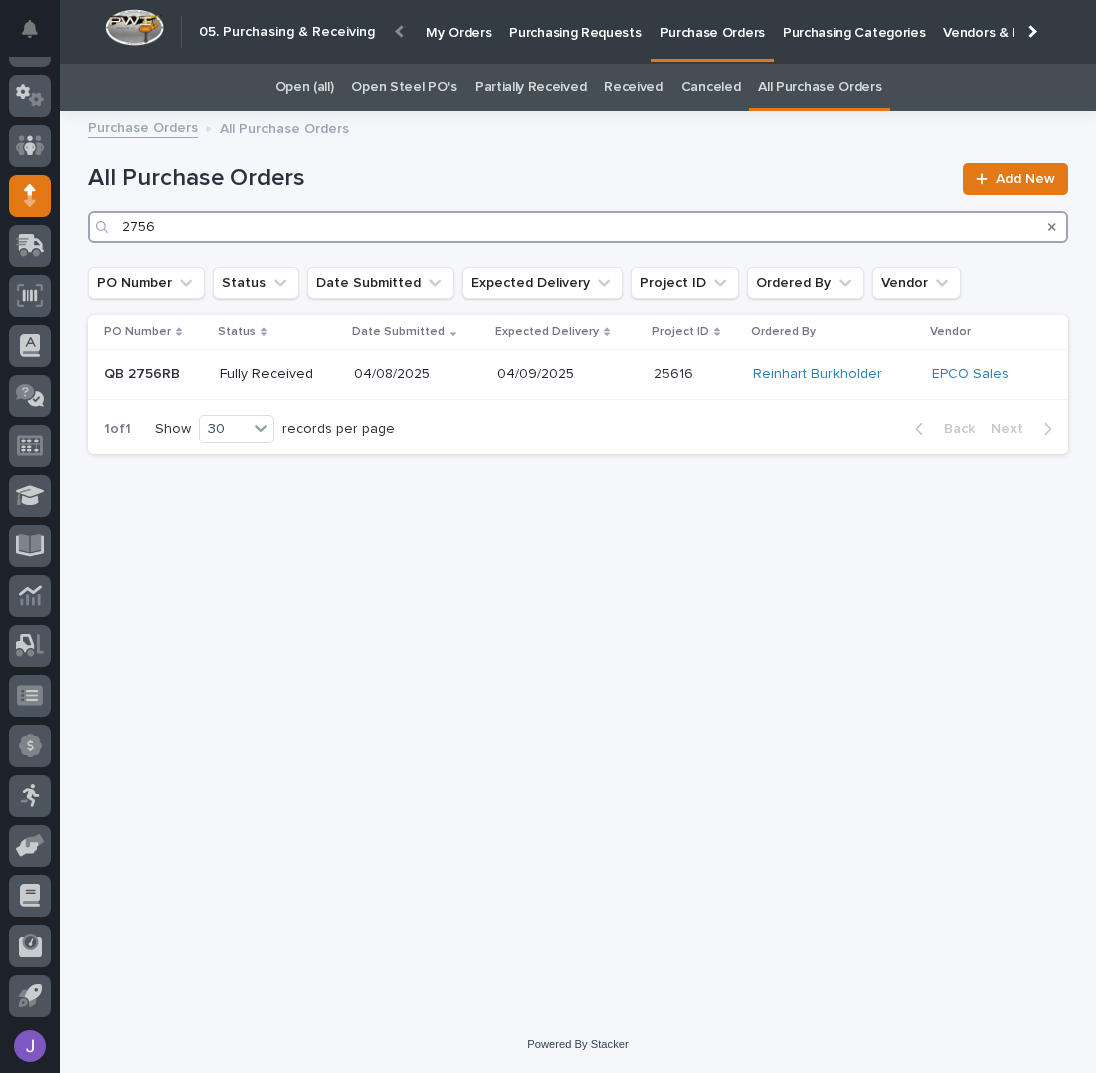 type on "2756" 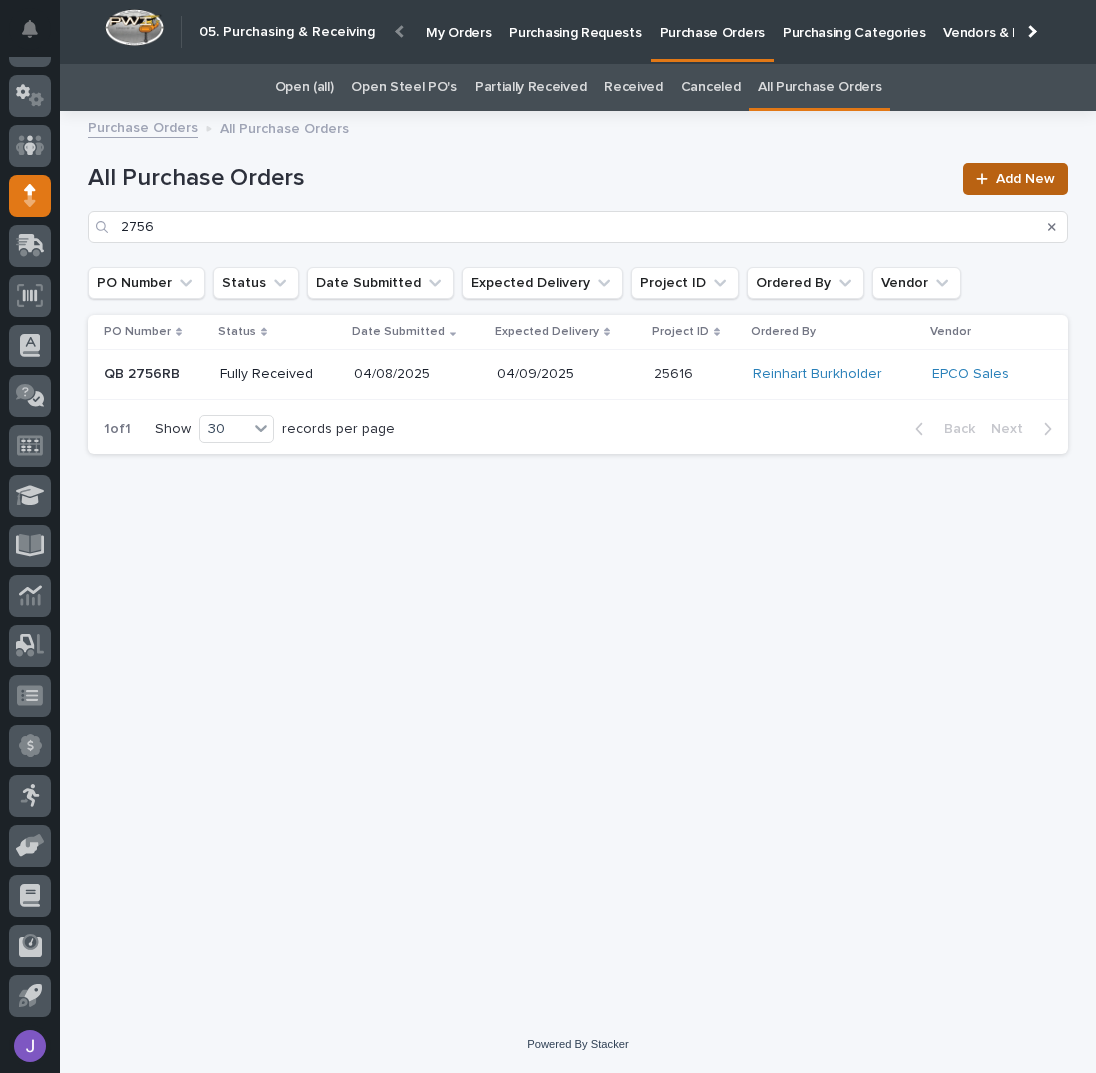 click at bounding box center (982, 179) 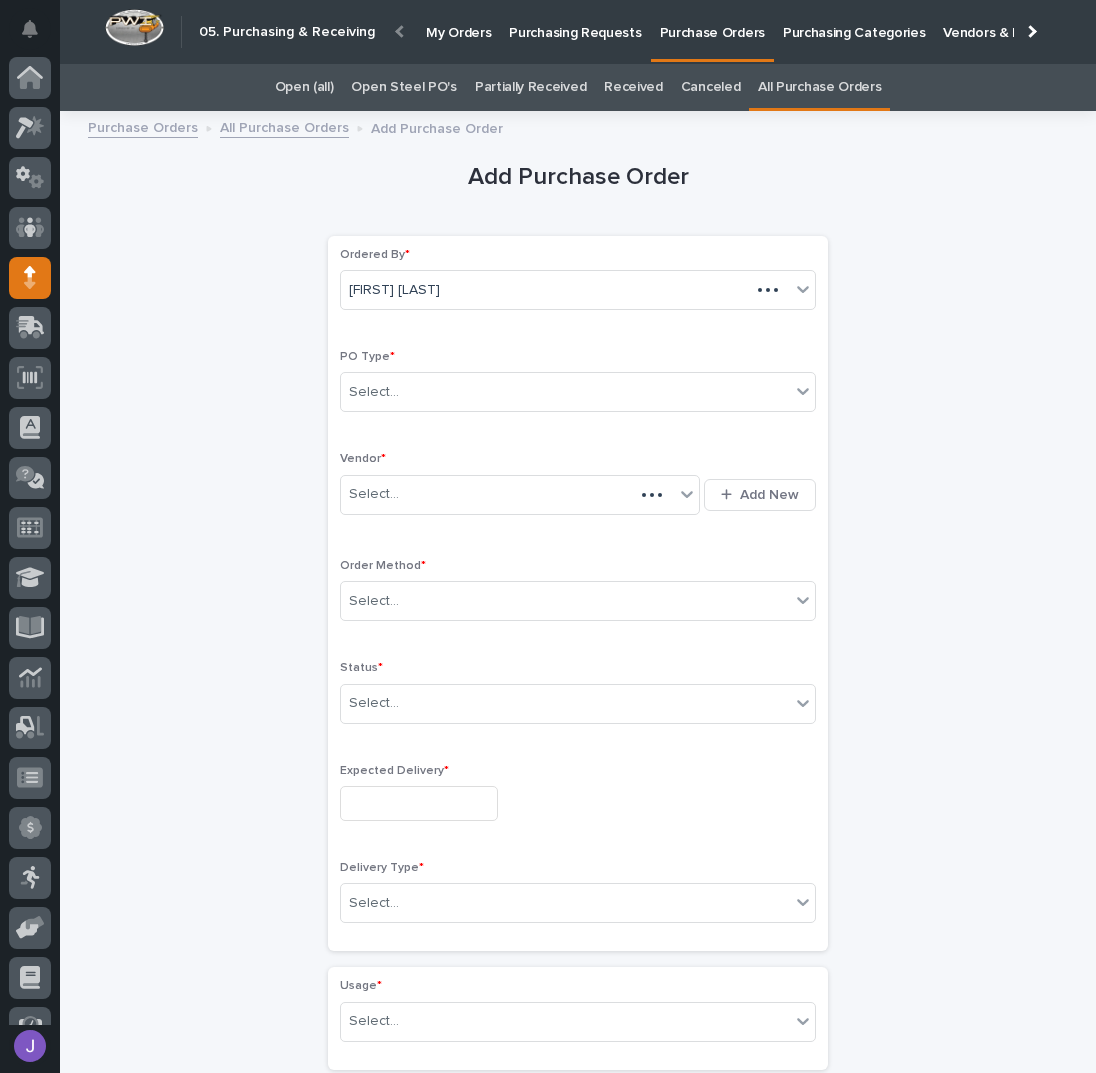 scroll, scrollTop: 63, scrollLeft: 0, axis: vertical 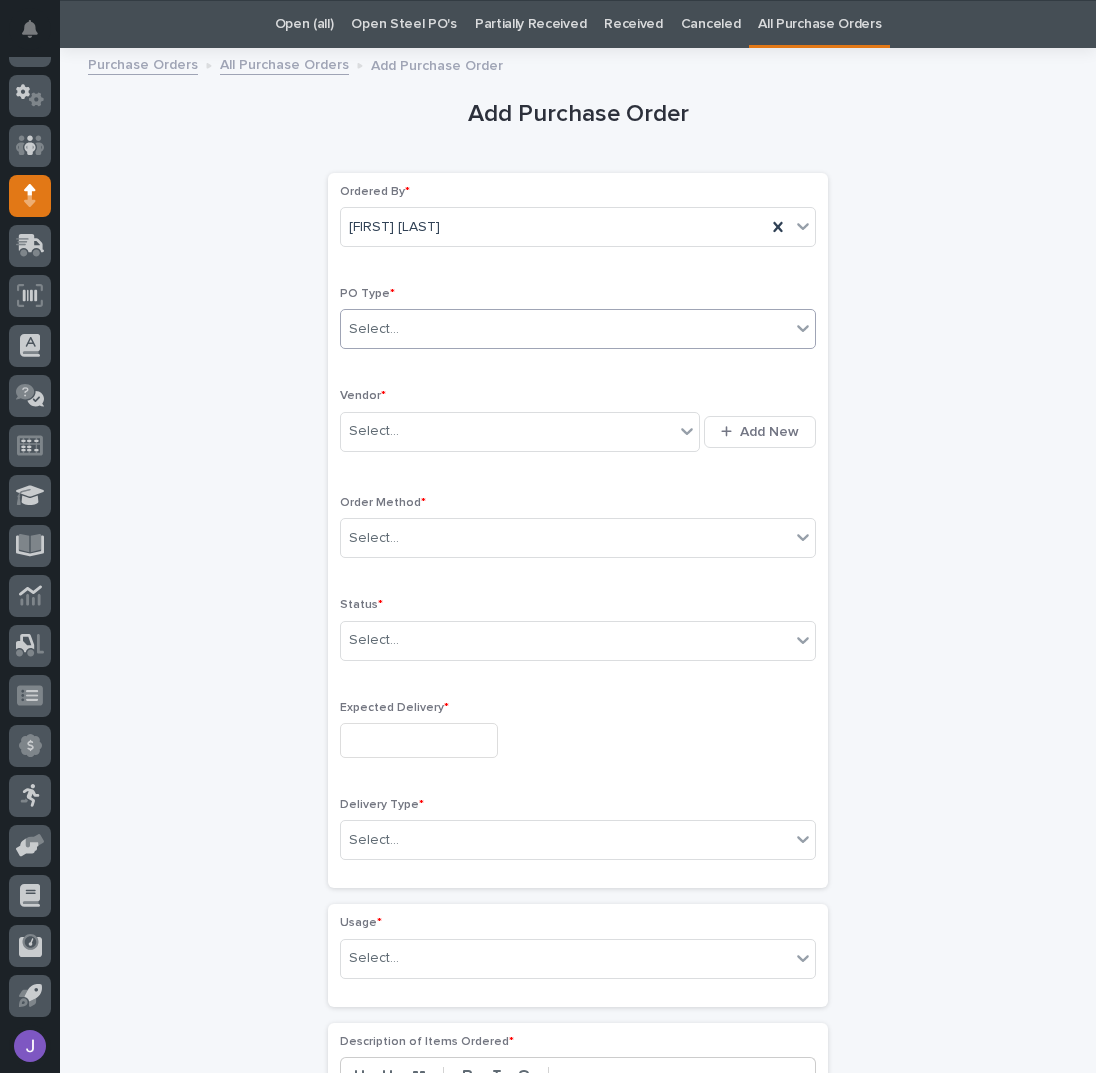 click on "Select..." at bounding box center [565, 329] 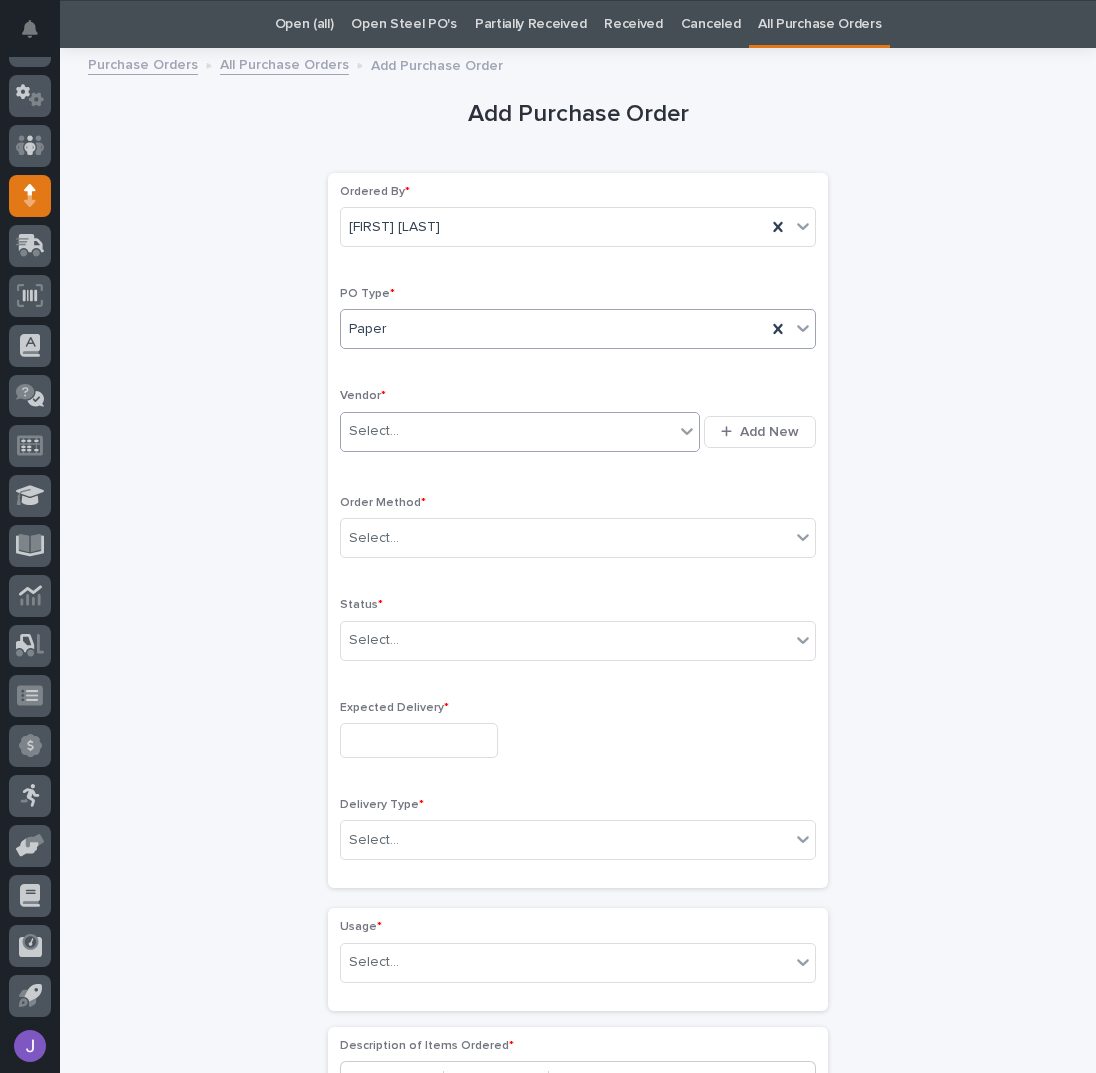 click on "Select..." at bounding box center (374, 431) 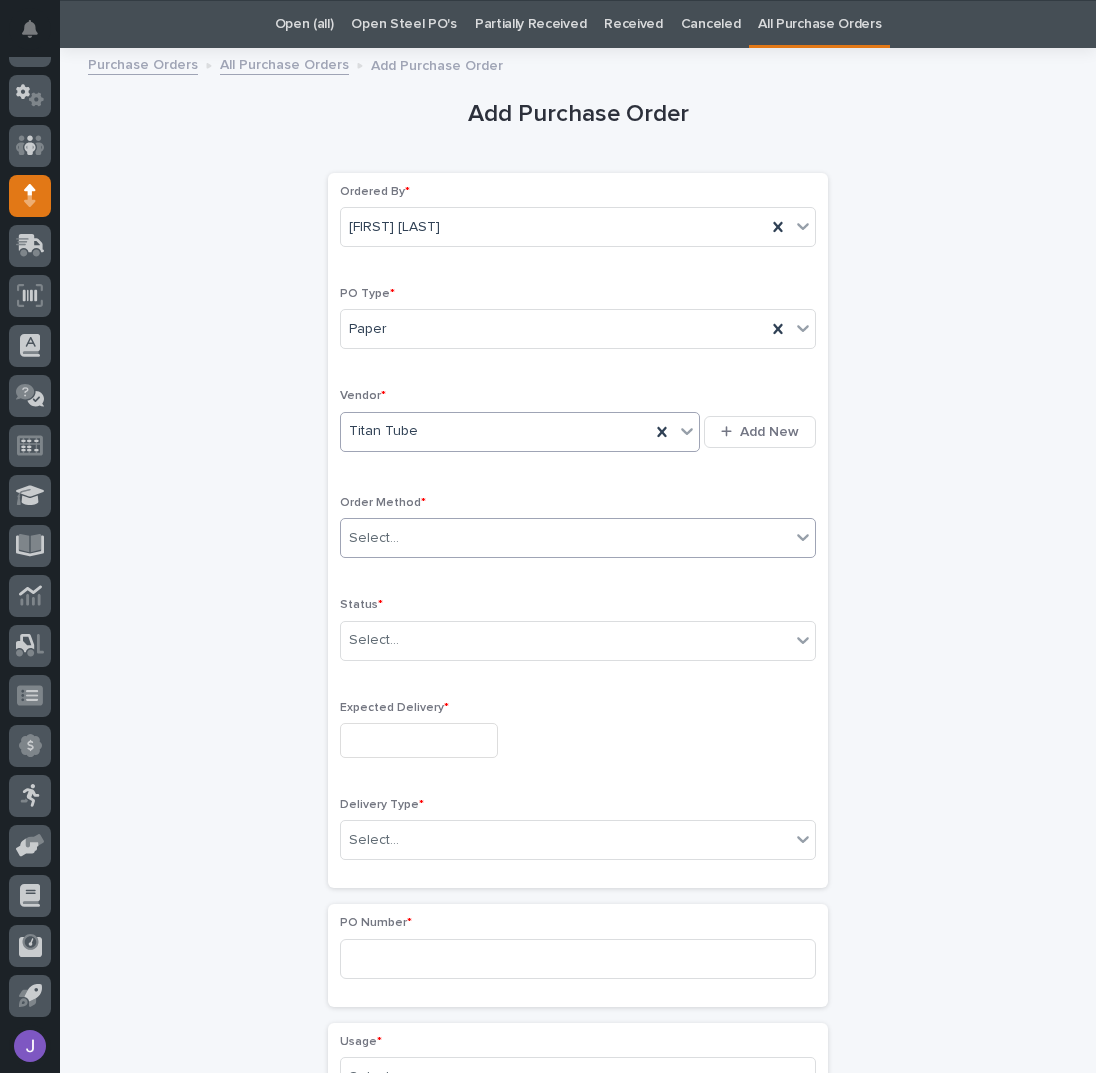 click on "Select..." at bounding box center [565, 538] 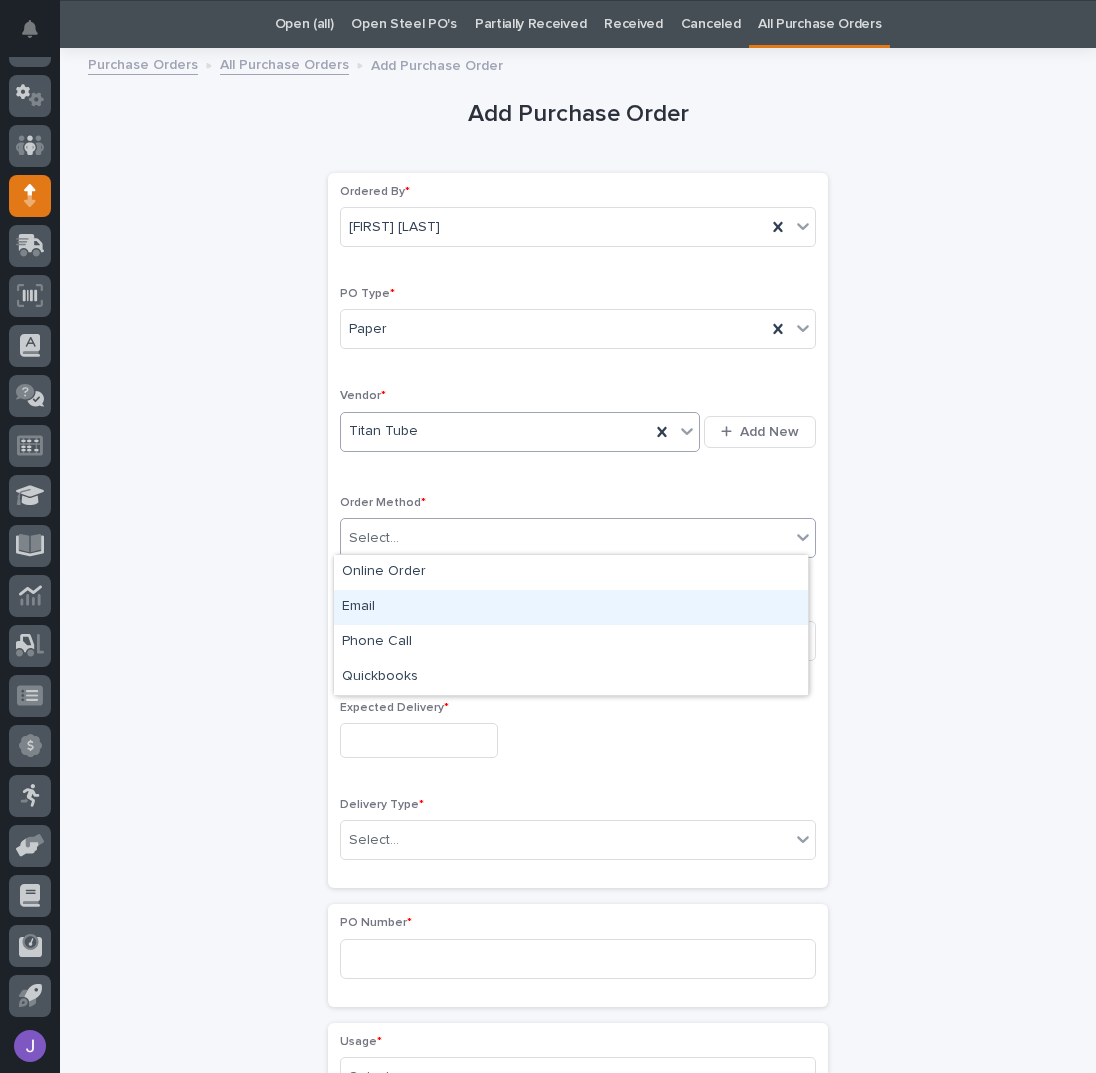 click on "Email" at bounding box center [571, 607] 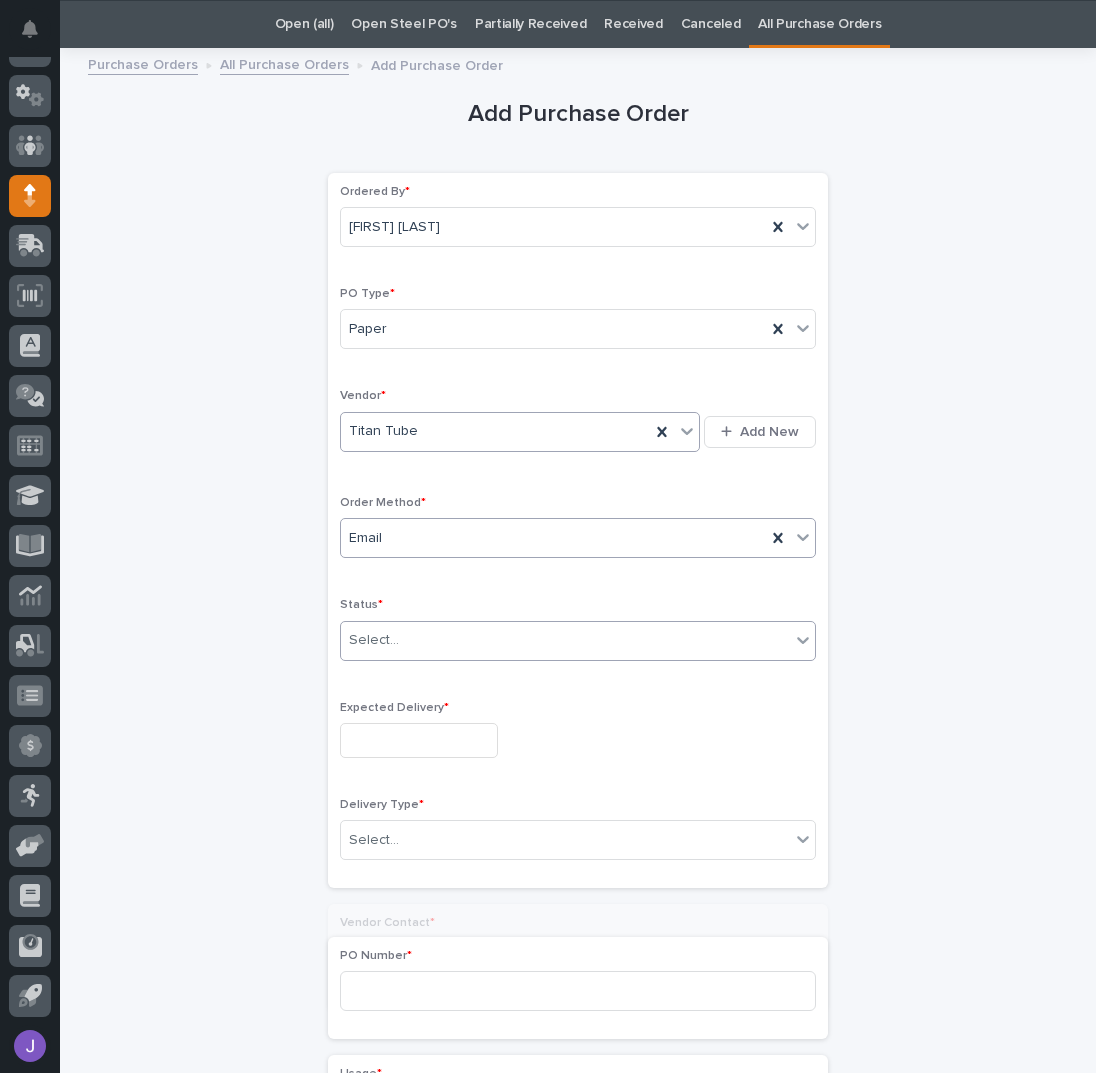 click on "Select..." at bounding box center (374, 640) 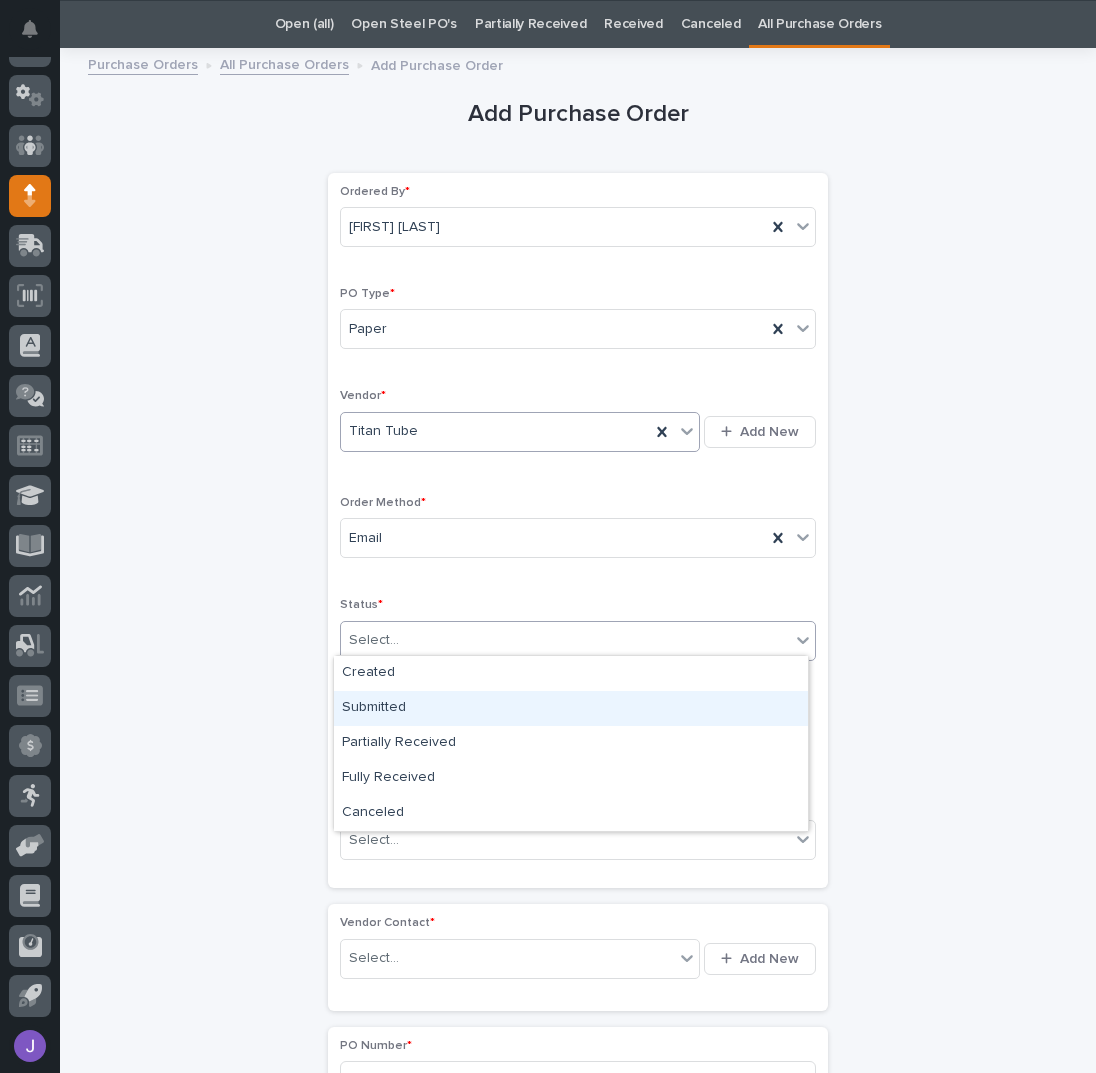 drag, startPoint x: 397, startPoint y: 689, endPoint x: 396, endPoint y: 702, distance: 13.038404 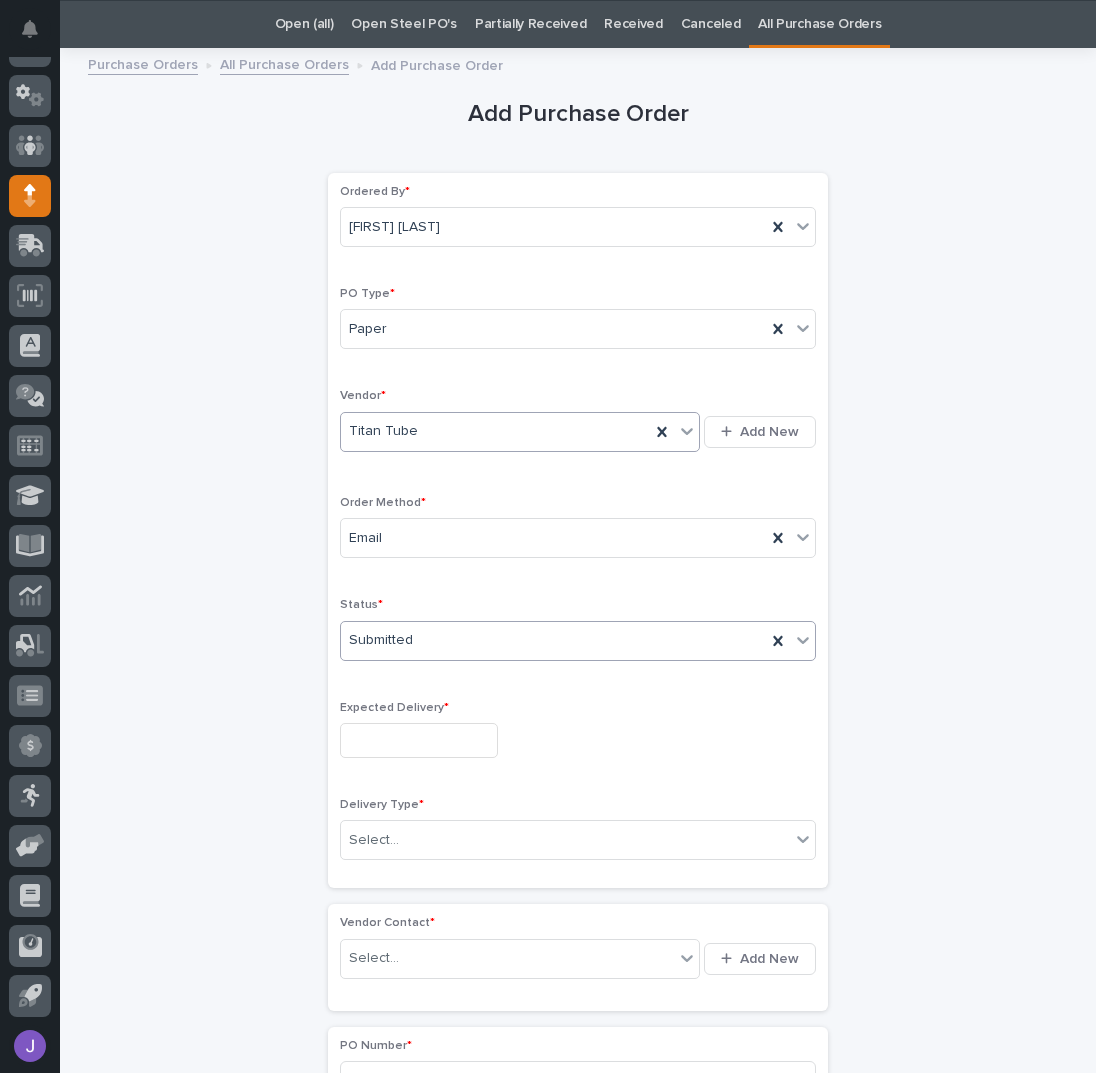 click at bounding box center (419, 740) 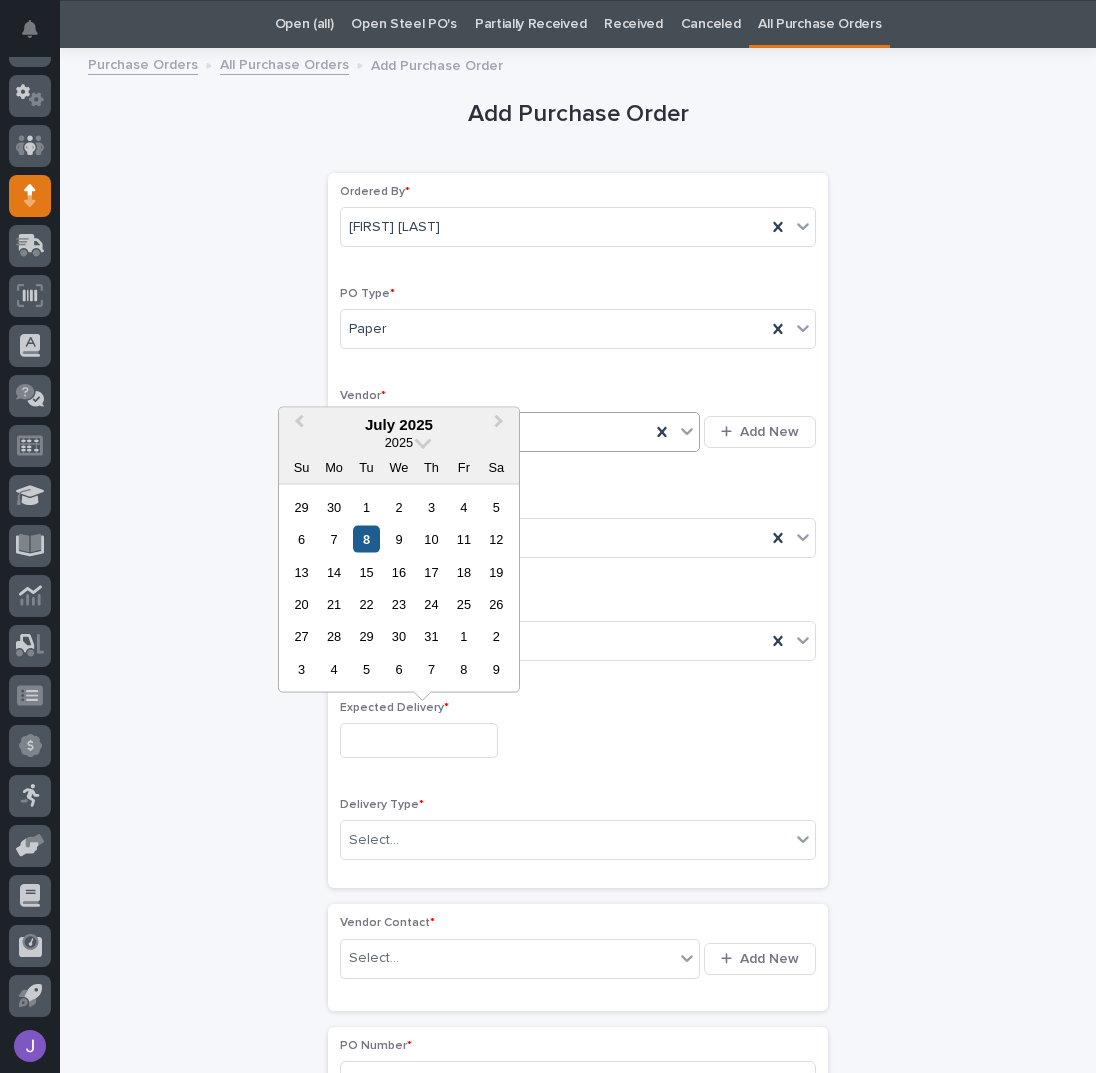 click on "8" at bounding box center (366, 539) 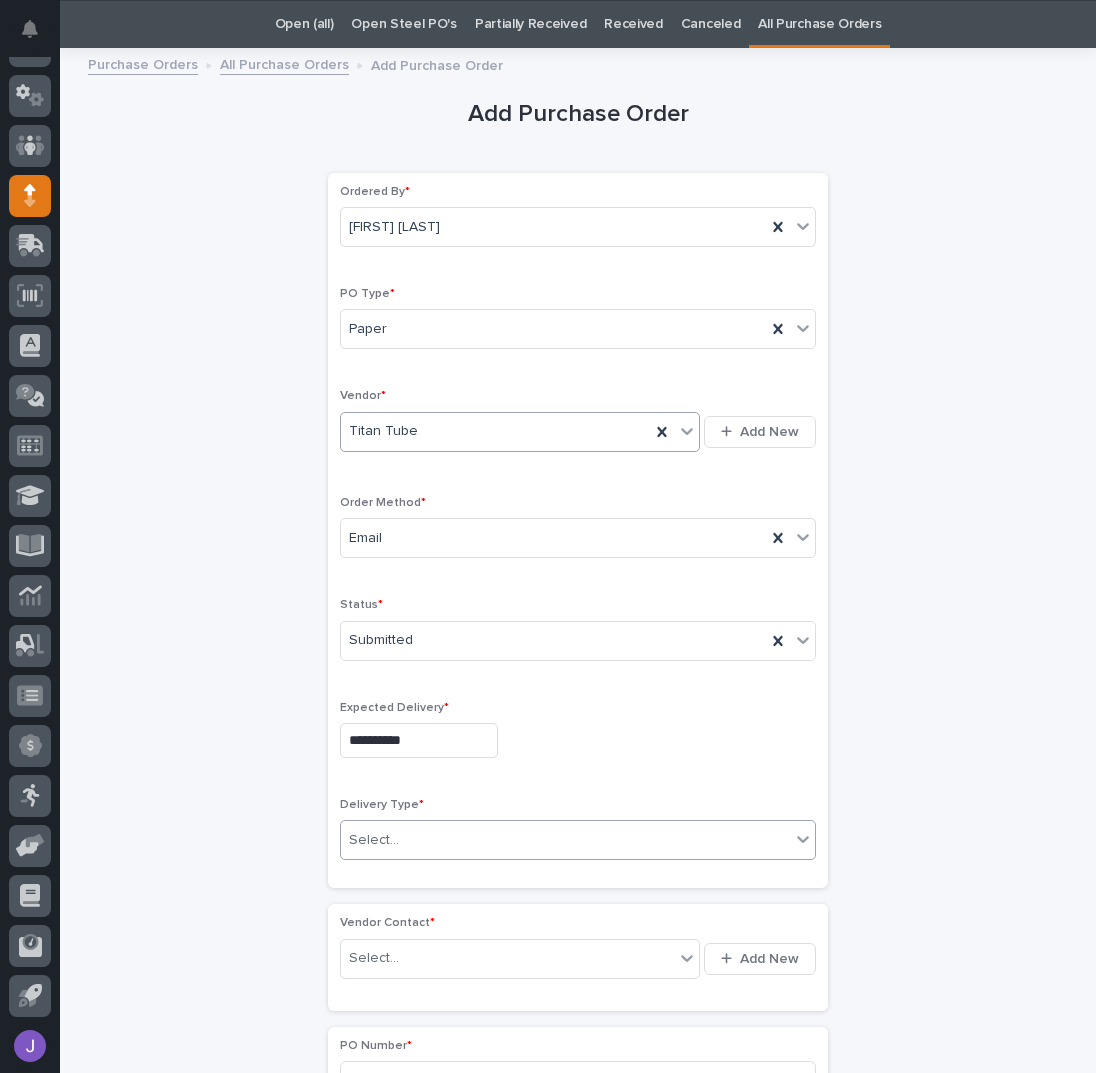 click on "Select..." at bounding box center (374, 840) 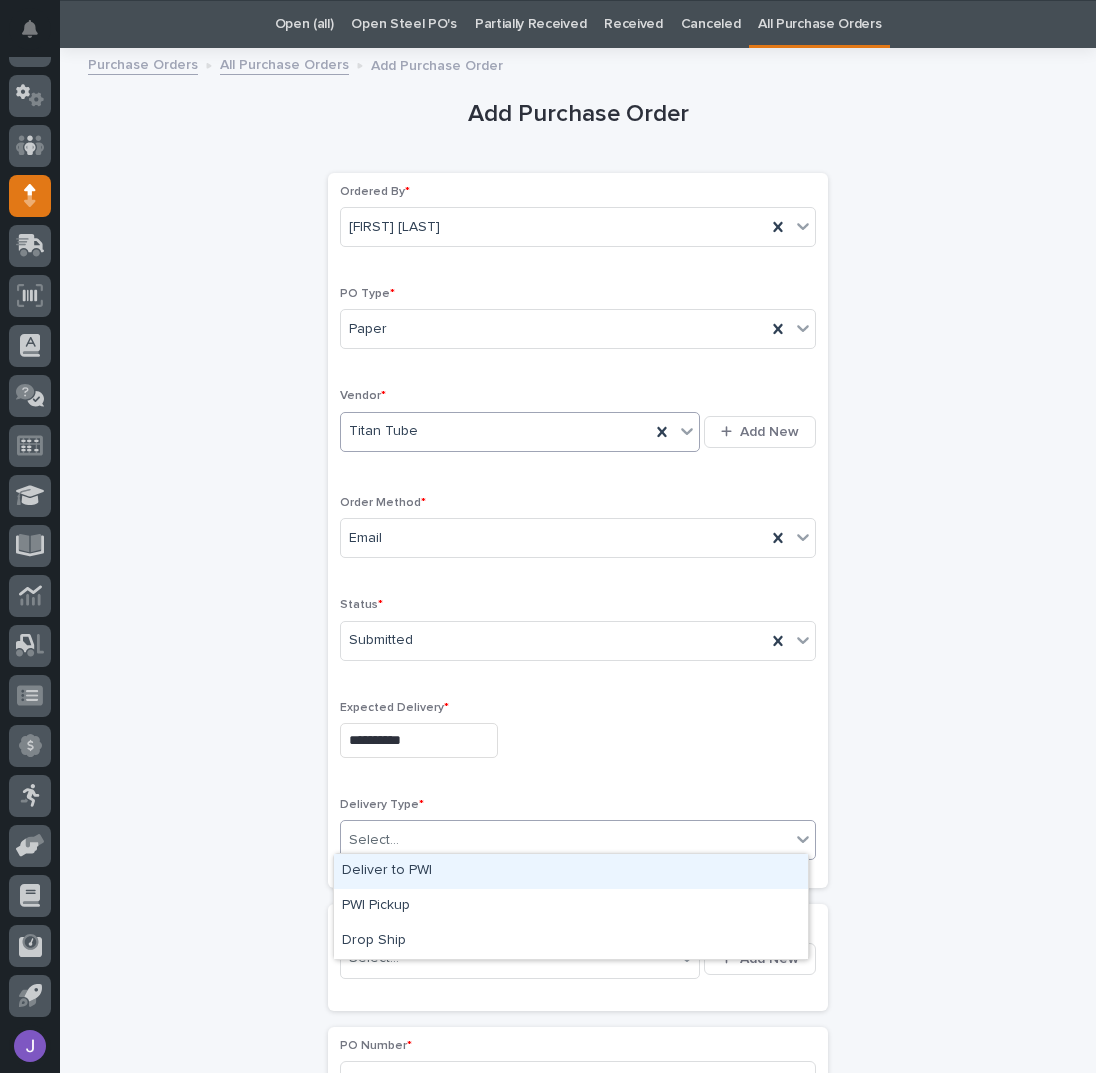 click on "Deliver to PWI" at bounding box center (571, 871) 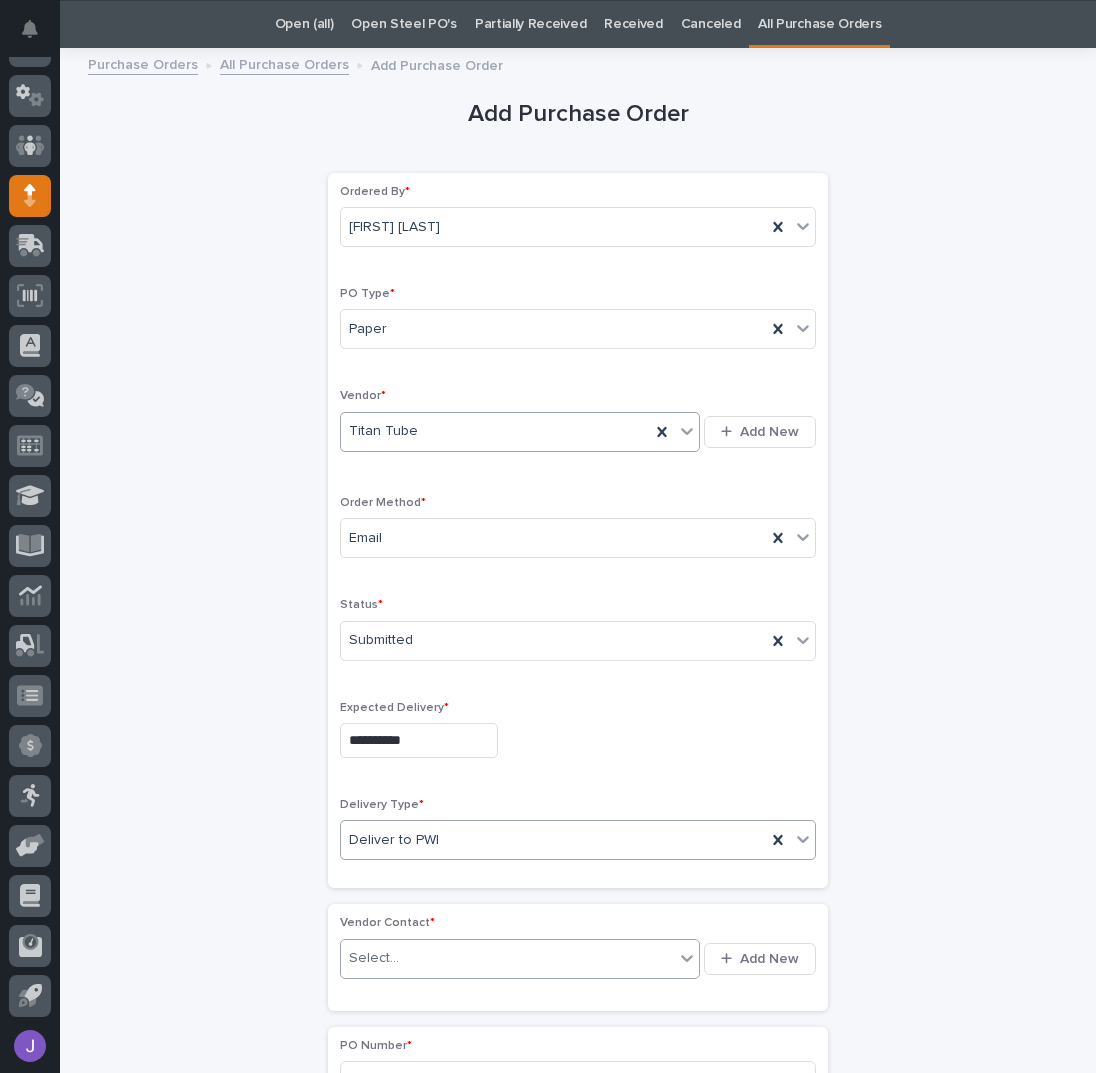 click on "Select..." at bounding box center [374, 958] 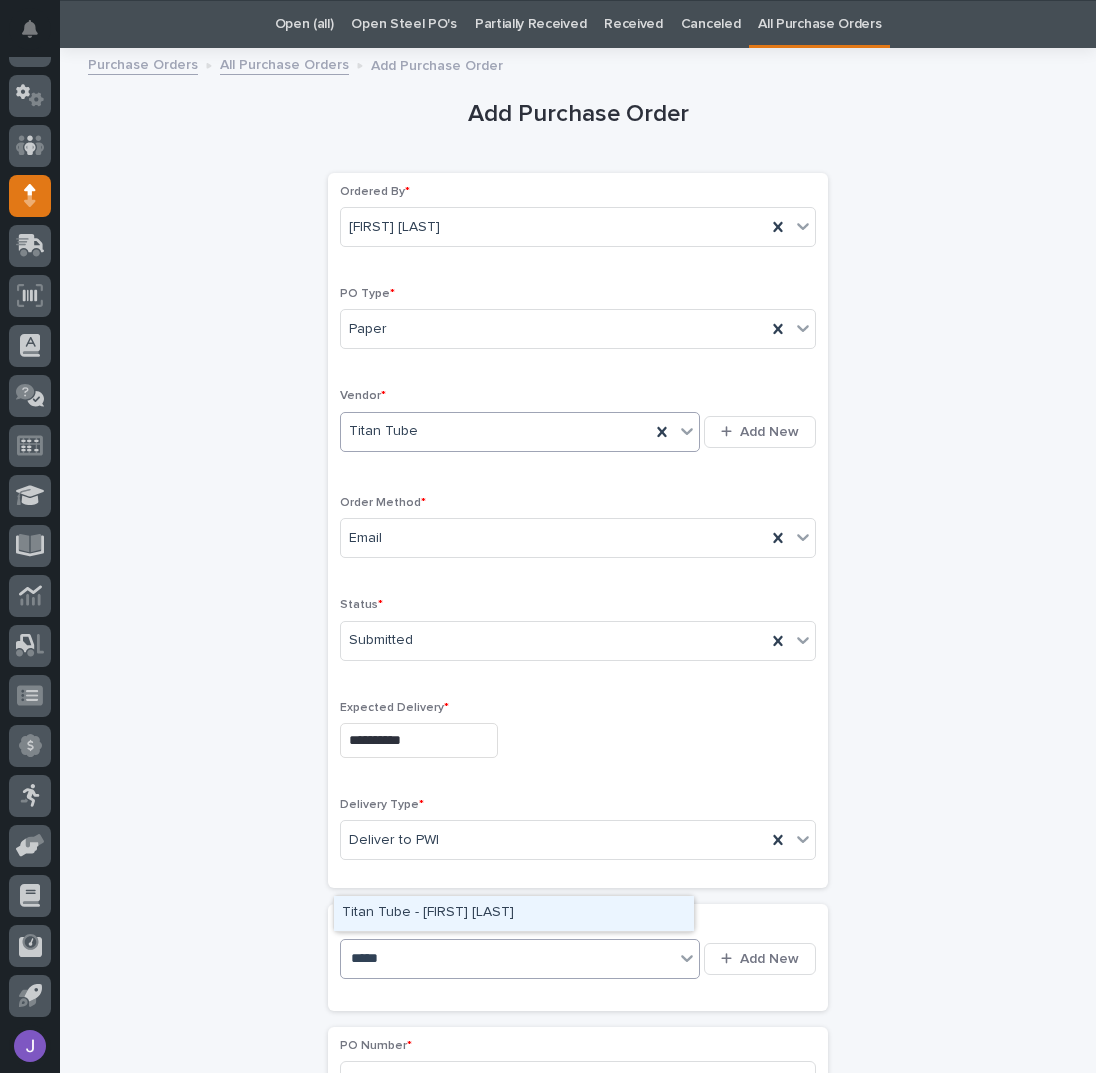 click on "Titan Tube - [FIRST] [LAST]" at bounding box center [514, 913] 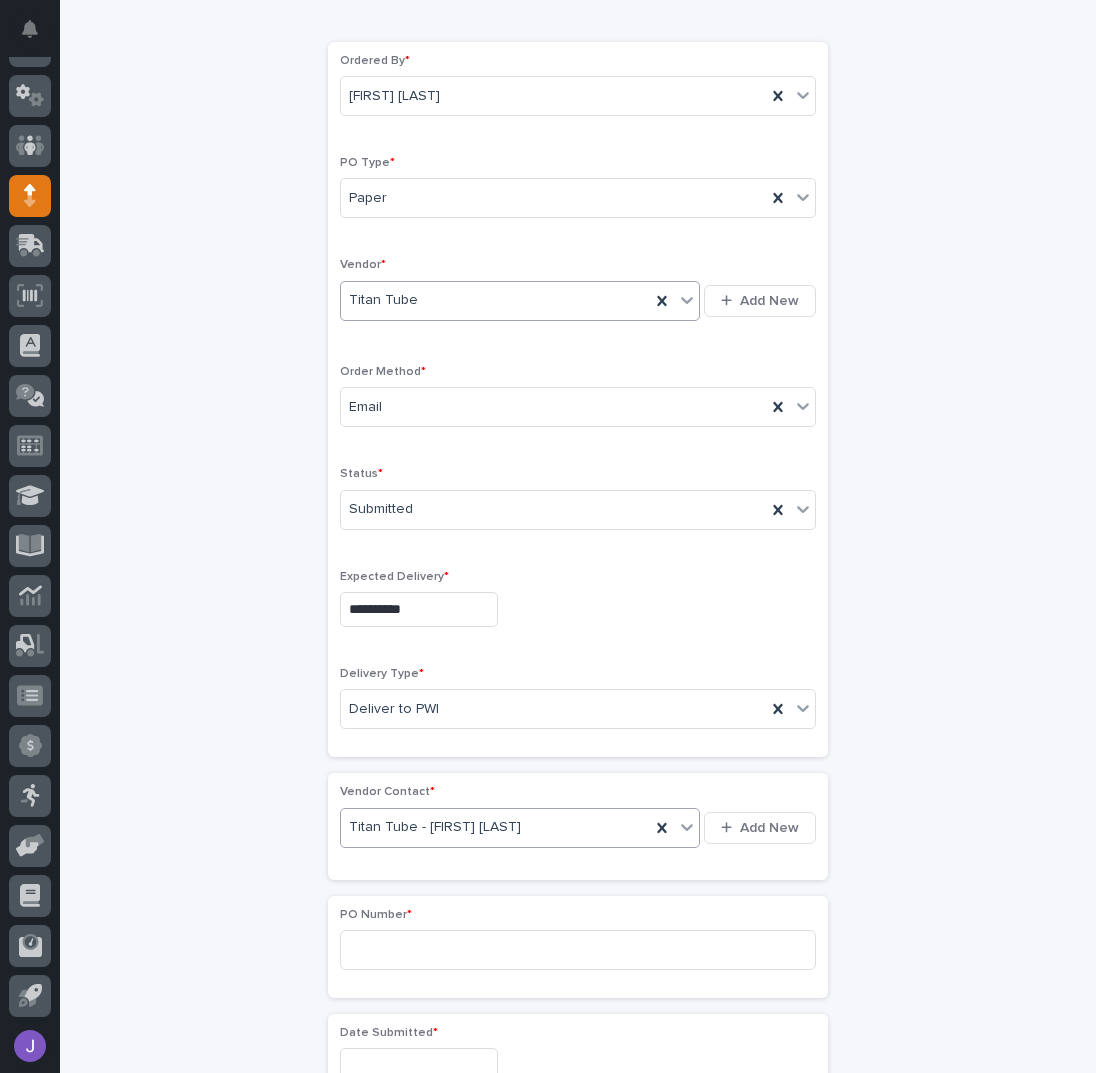 scroll, scrollTop: 330, scrollLeft: 0, axis: vertical 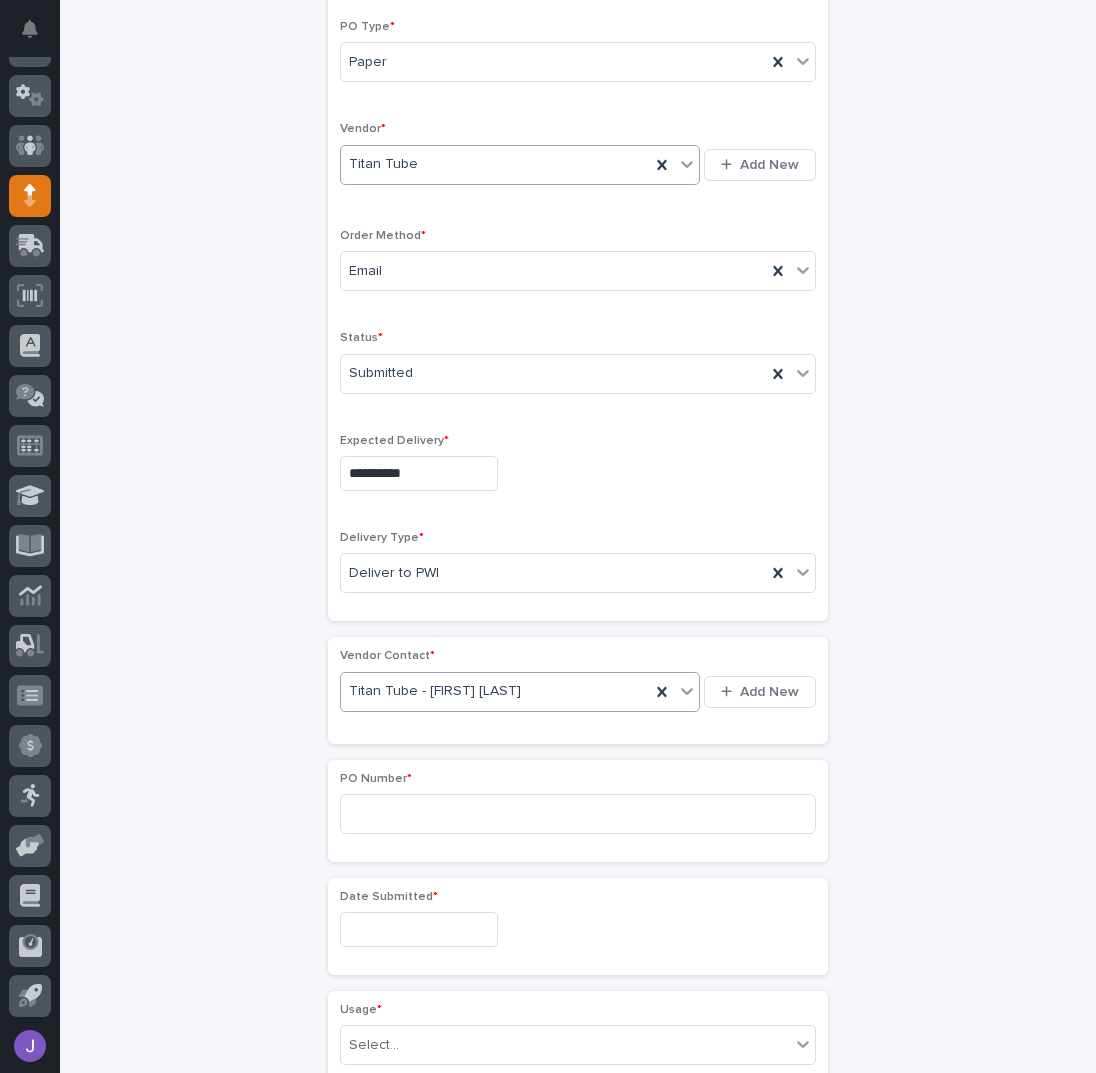 click on "**********" at bounding box center [578, 848] 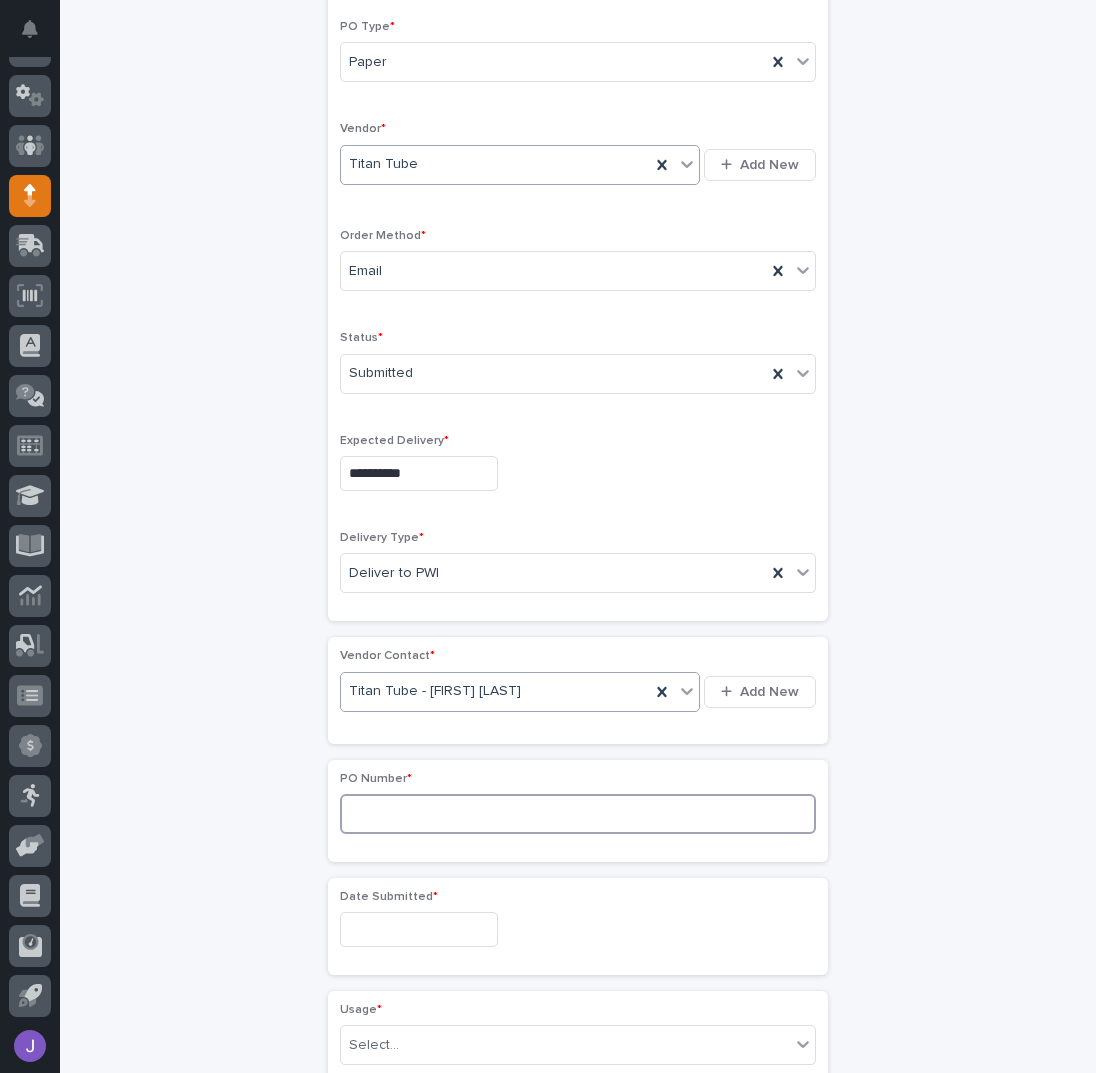 click at bounding box center (578, 814) 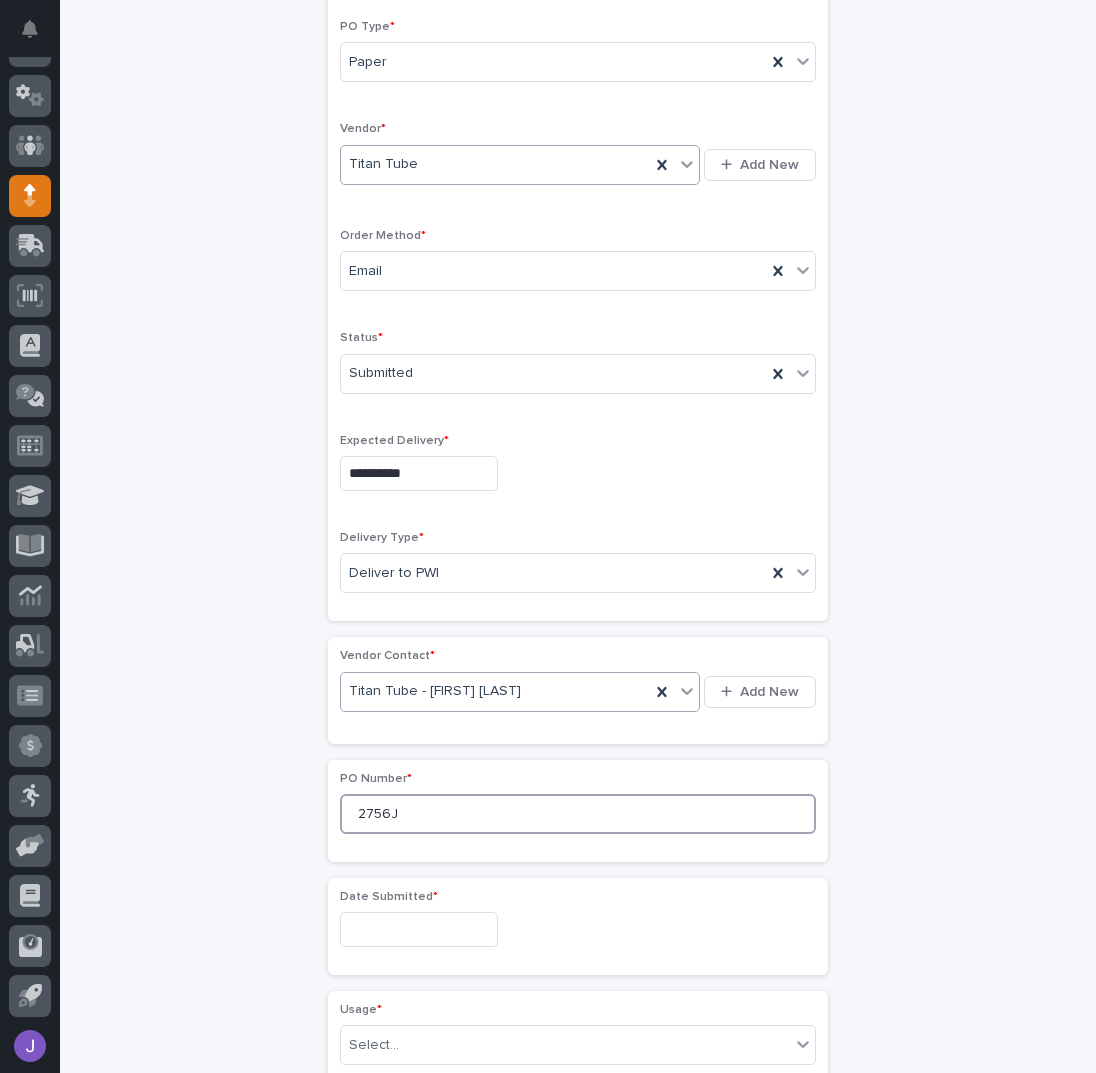 type on "2756J" 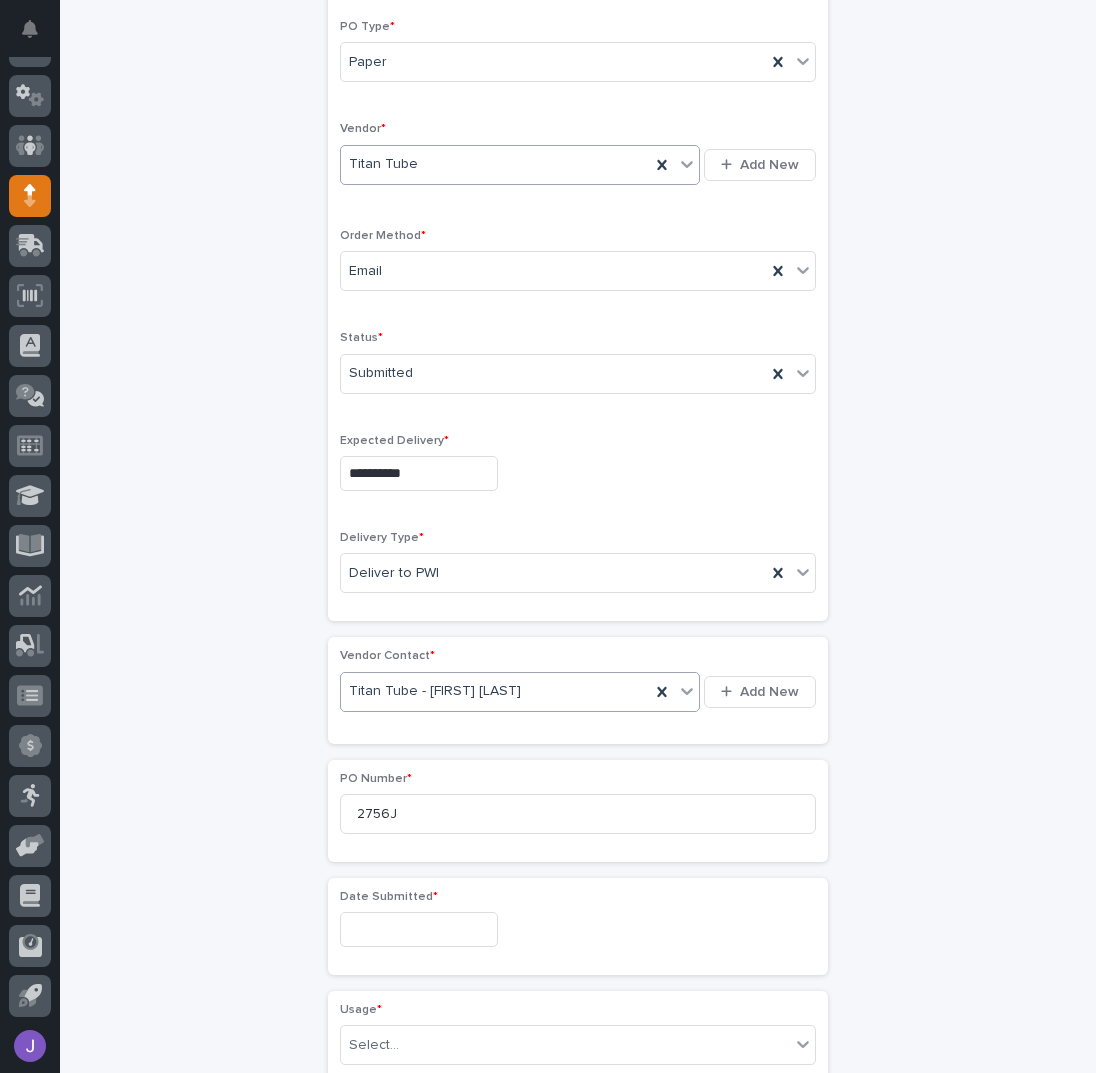 click at bounding box center [419, 929] 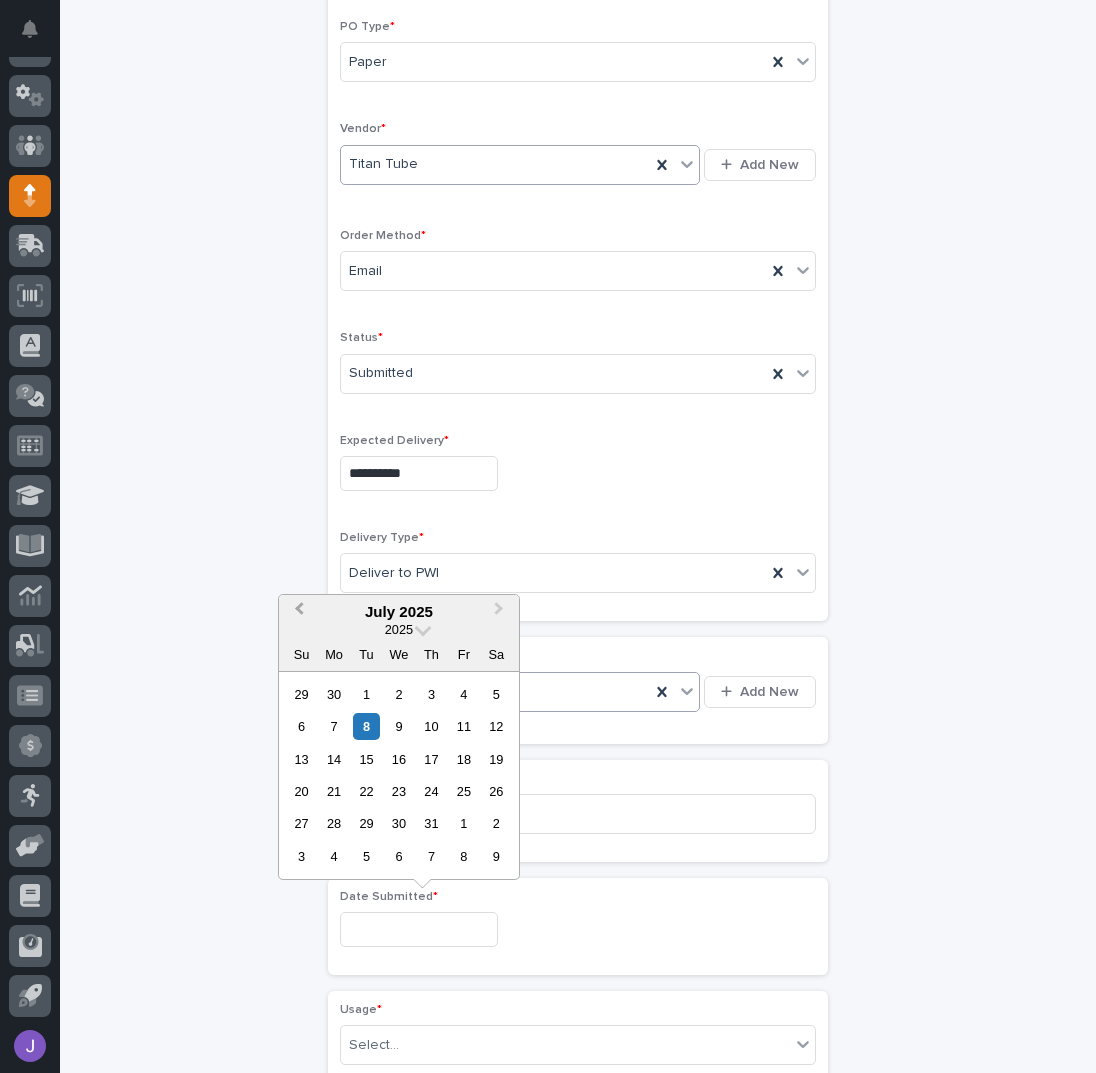 click on "Previous Month" at bounding box center (299, 611) 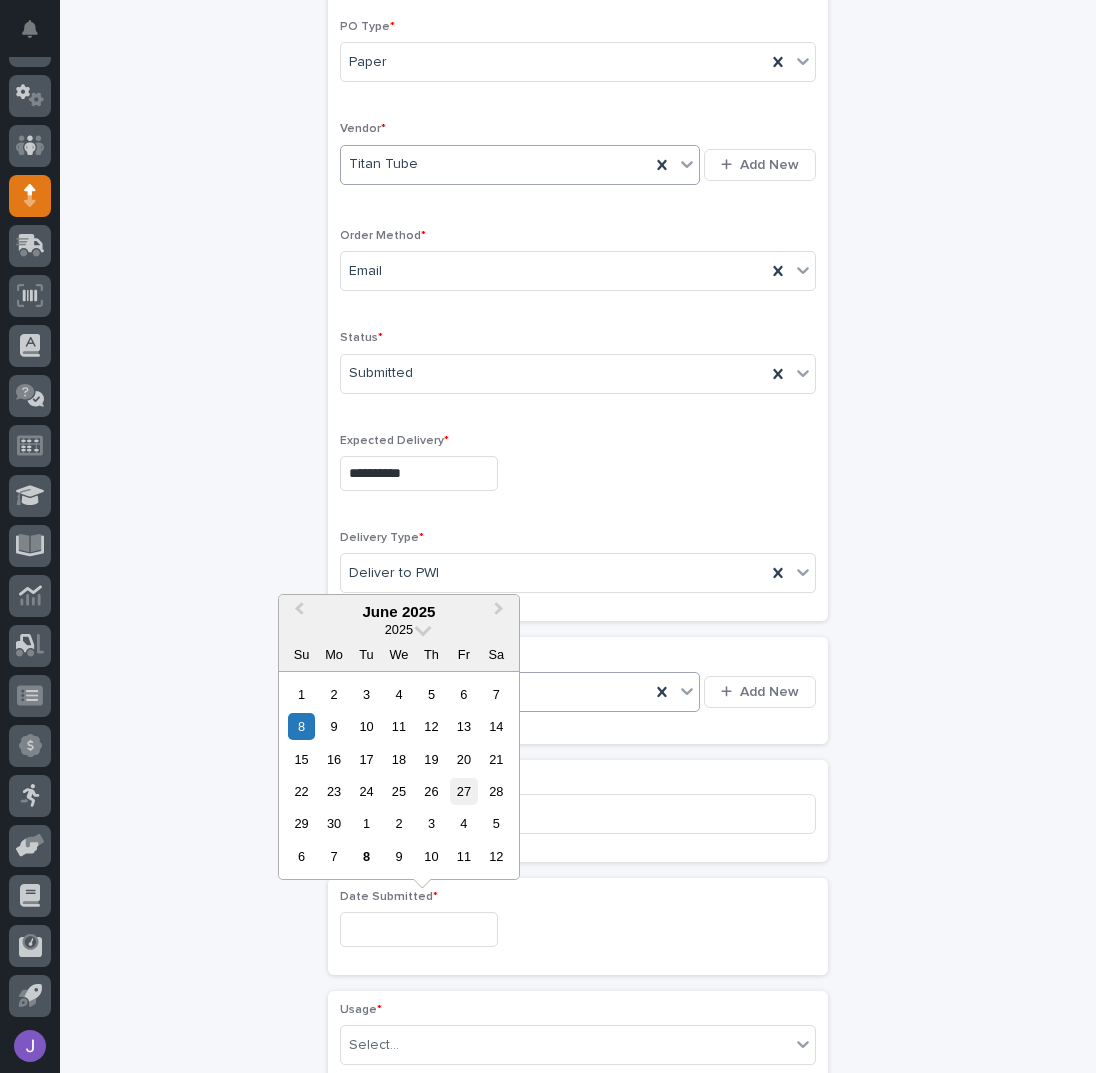 click on "27" at bounding box center (463, 791) 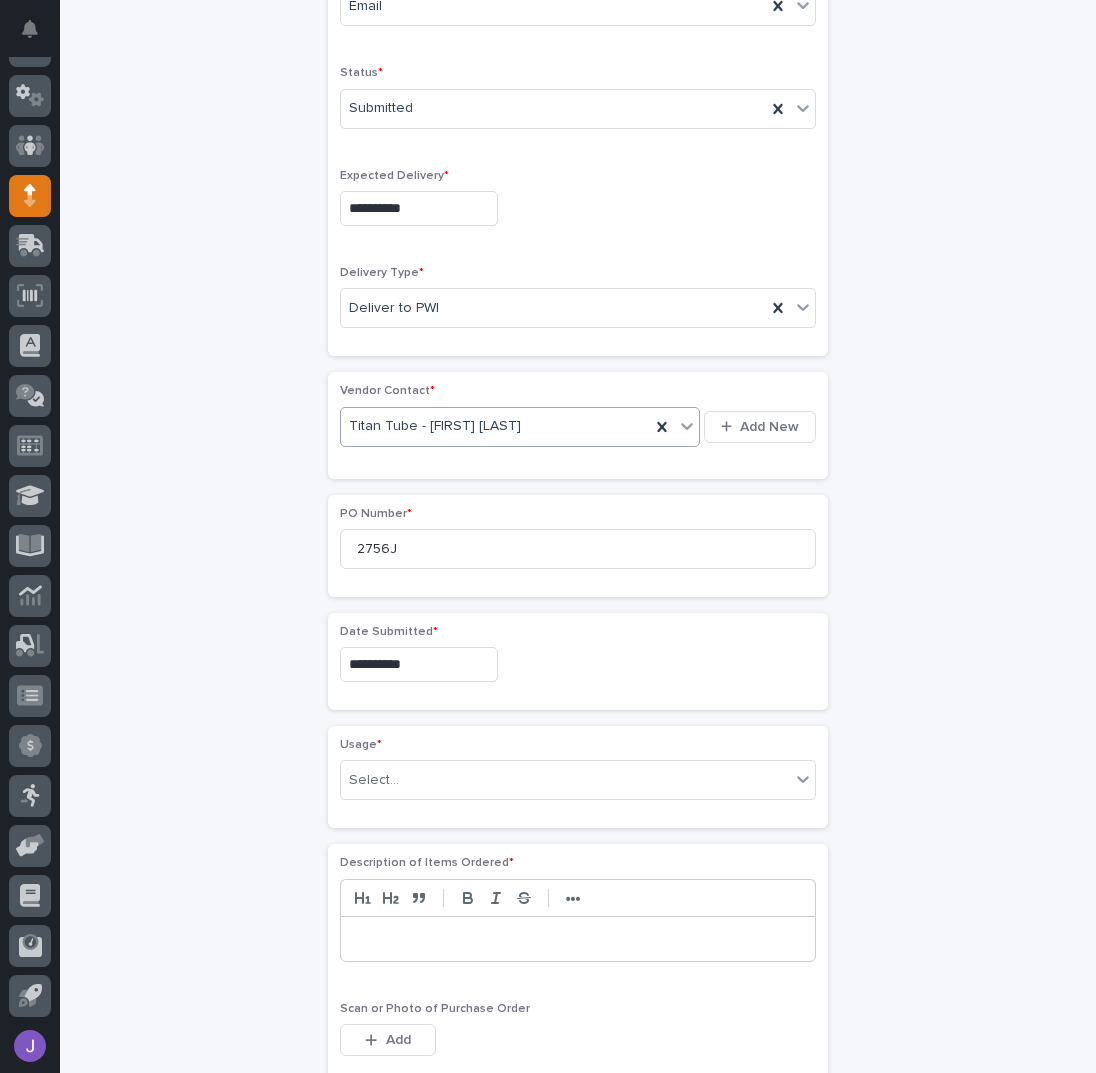 scroll, scrollTop: 596, scrollLeft: 0, axis: vertical 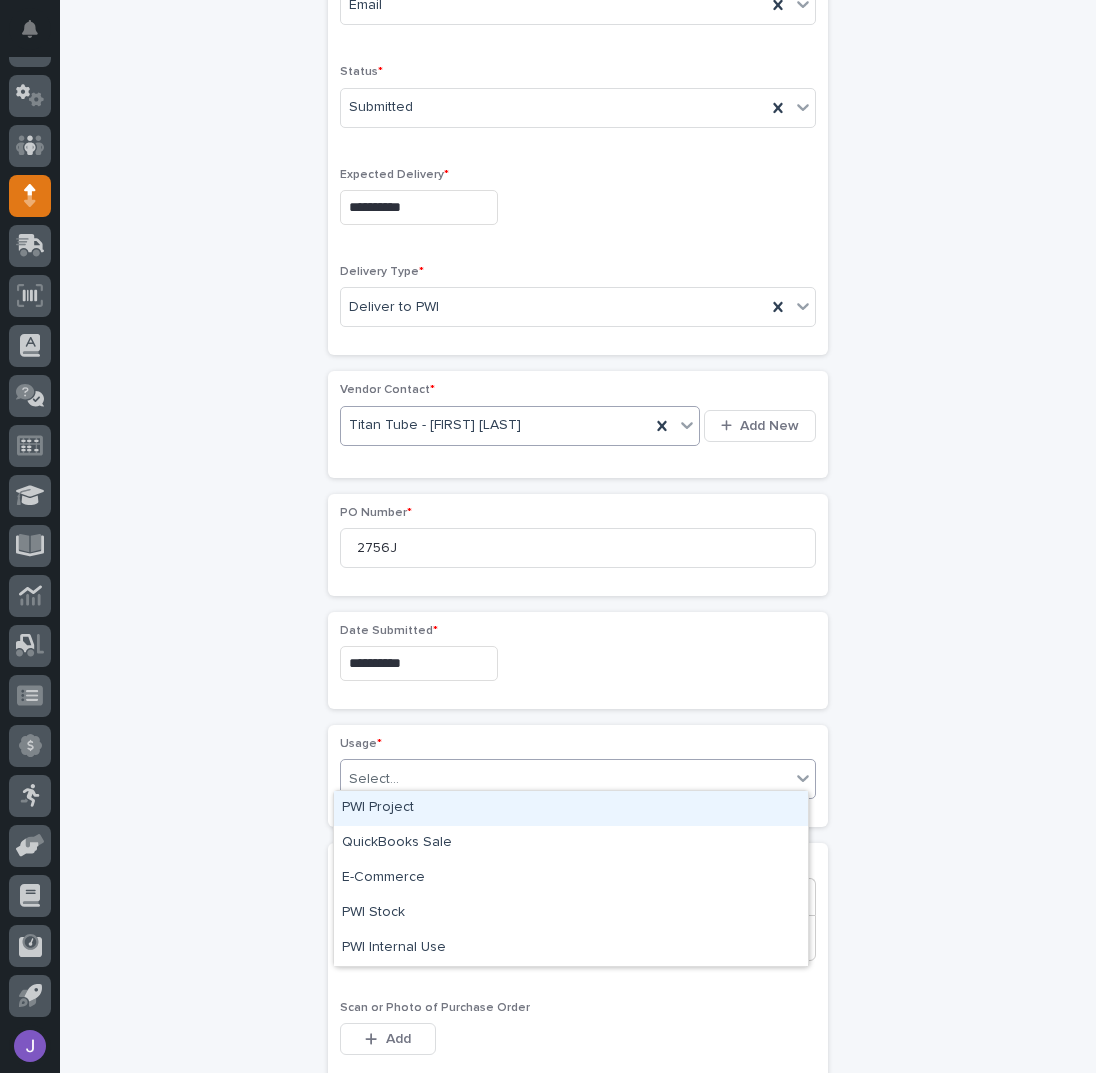 click on "Select..." at bounding box center (565, 779) 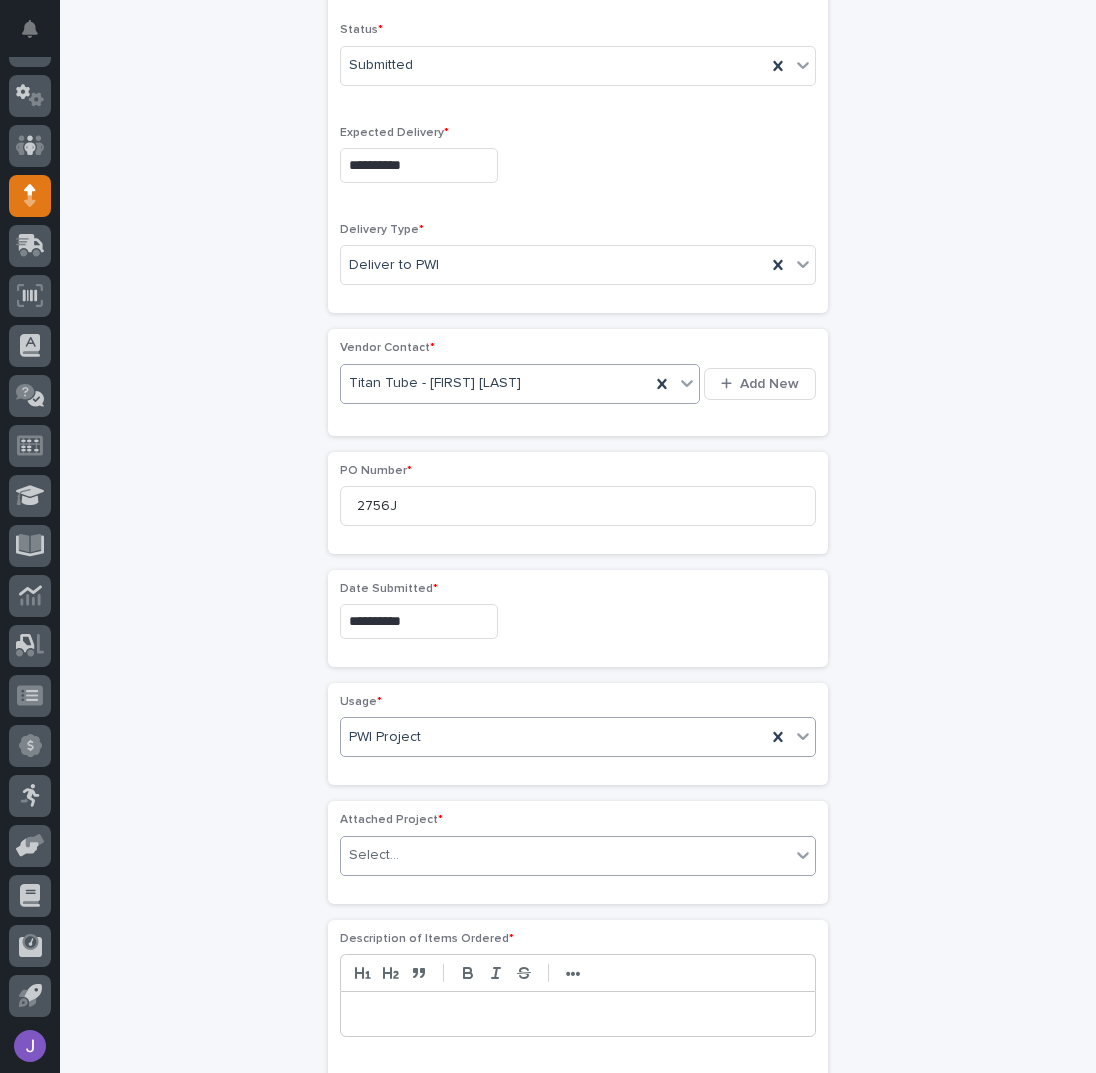 scroll, scrollTop: 655, scrollLeft: 0, axis: vertical 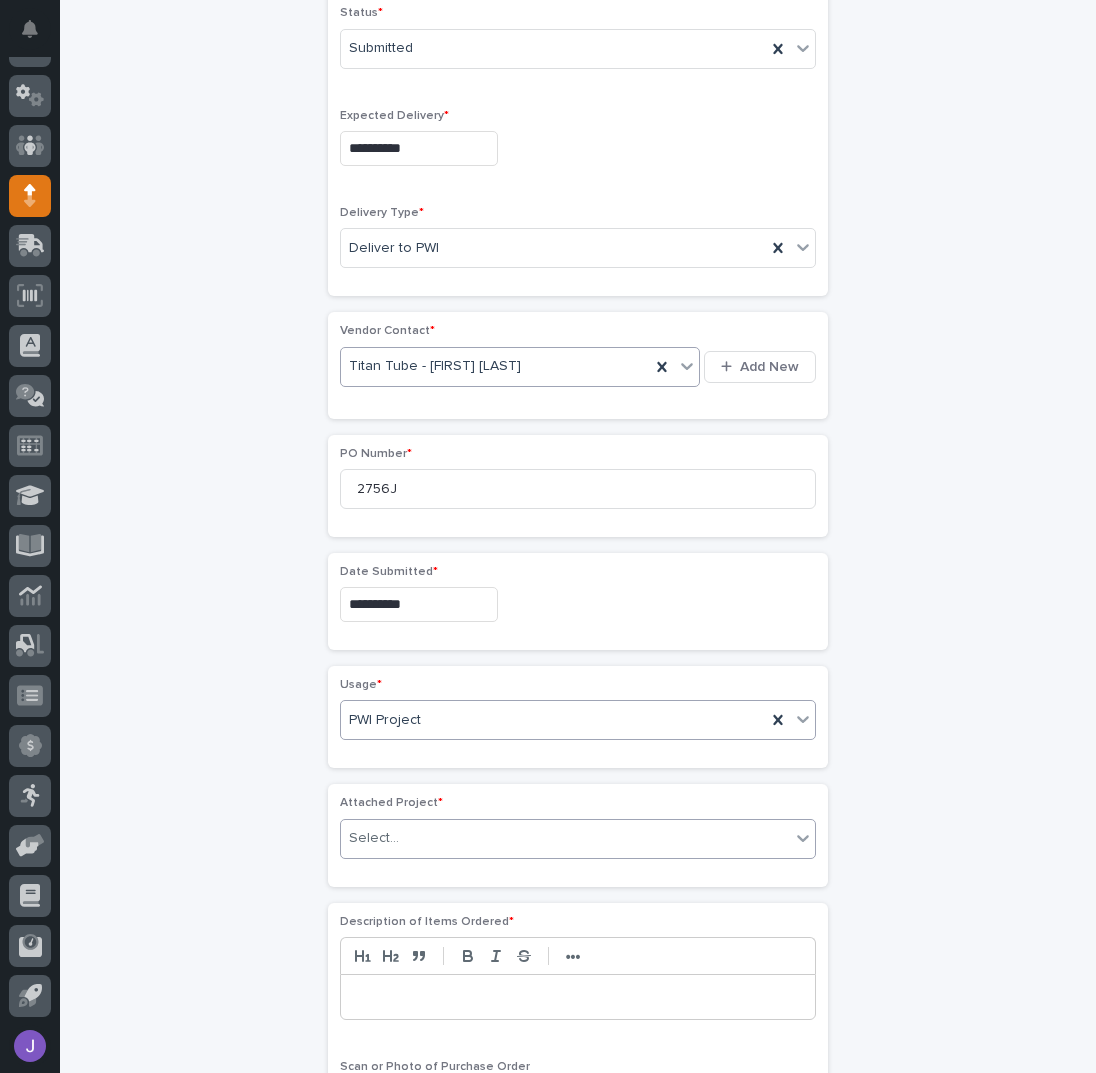 click on "Select..." at bounding box center (565, 838) 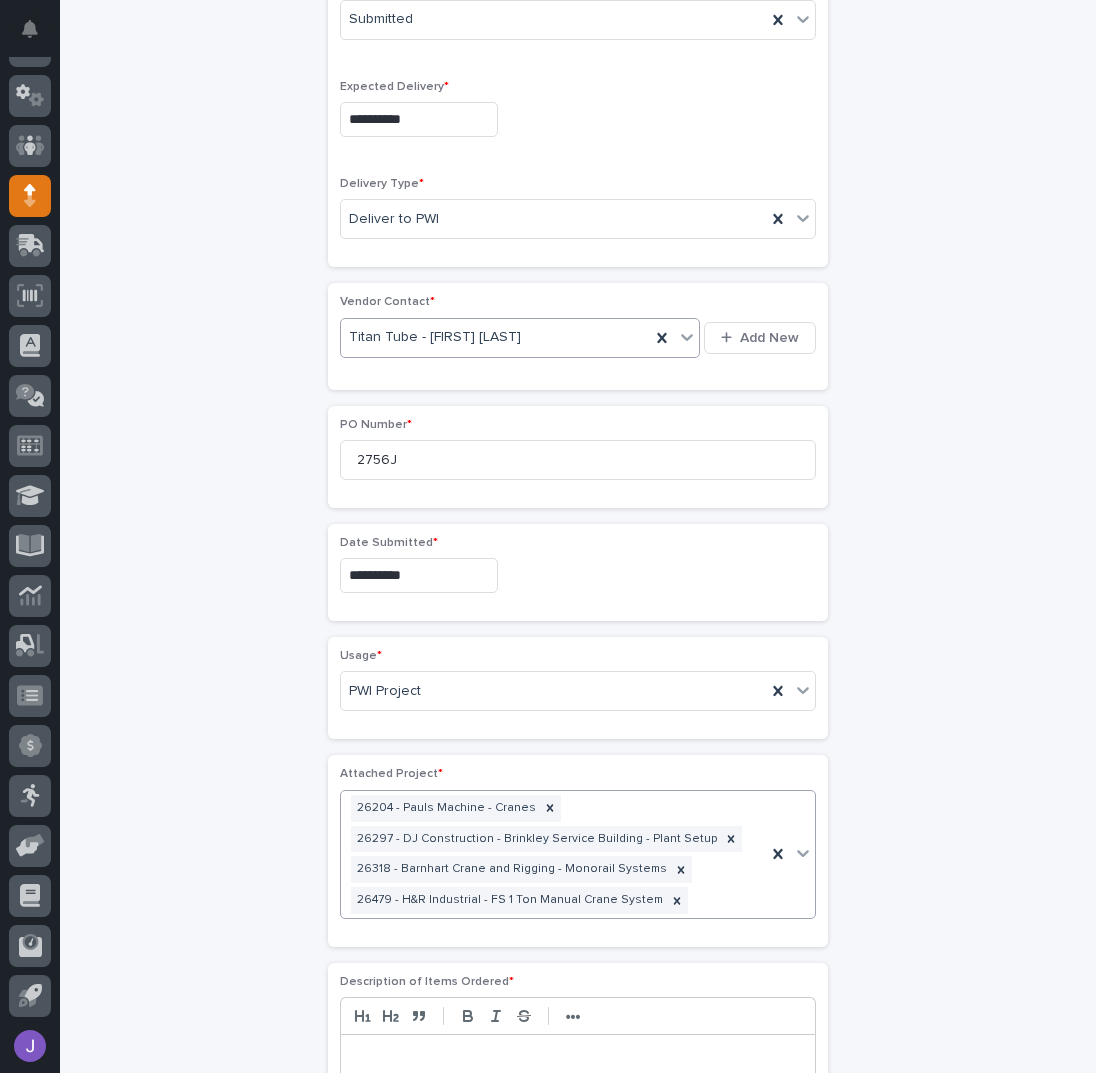 scroll, scrollTop: 700, scrollLeft: 0, axis: vertical 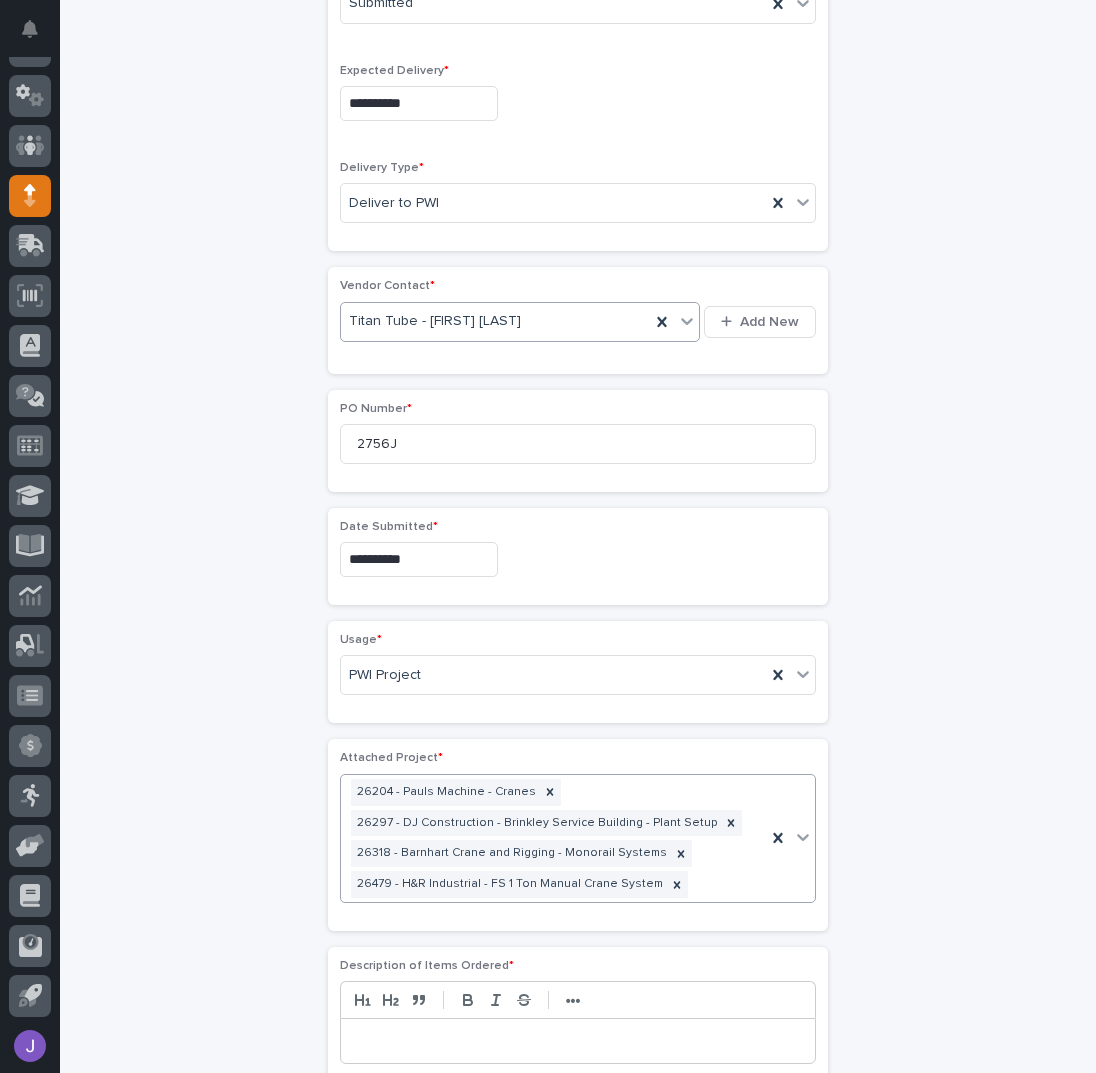click on "**********" at bounding box center (578, 581) 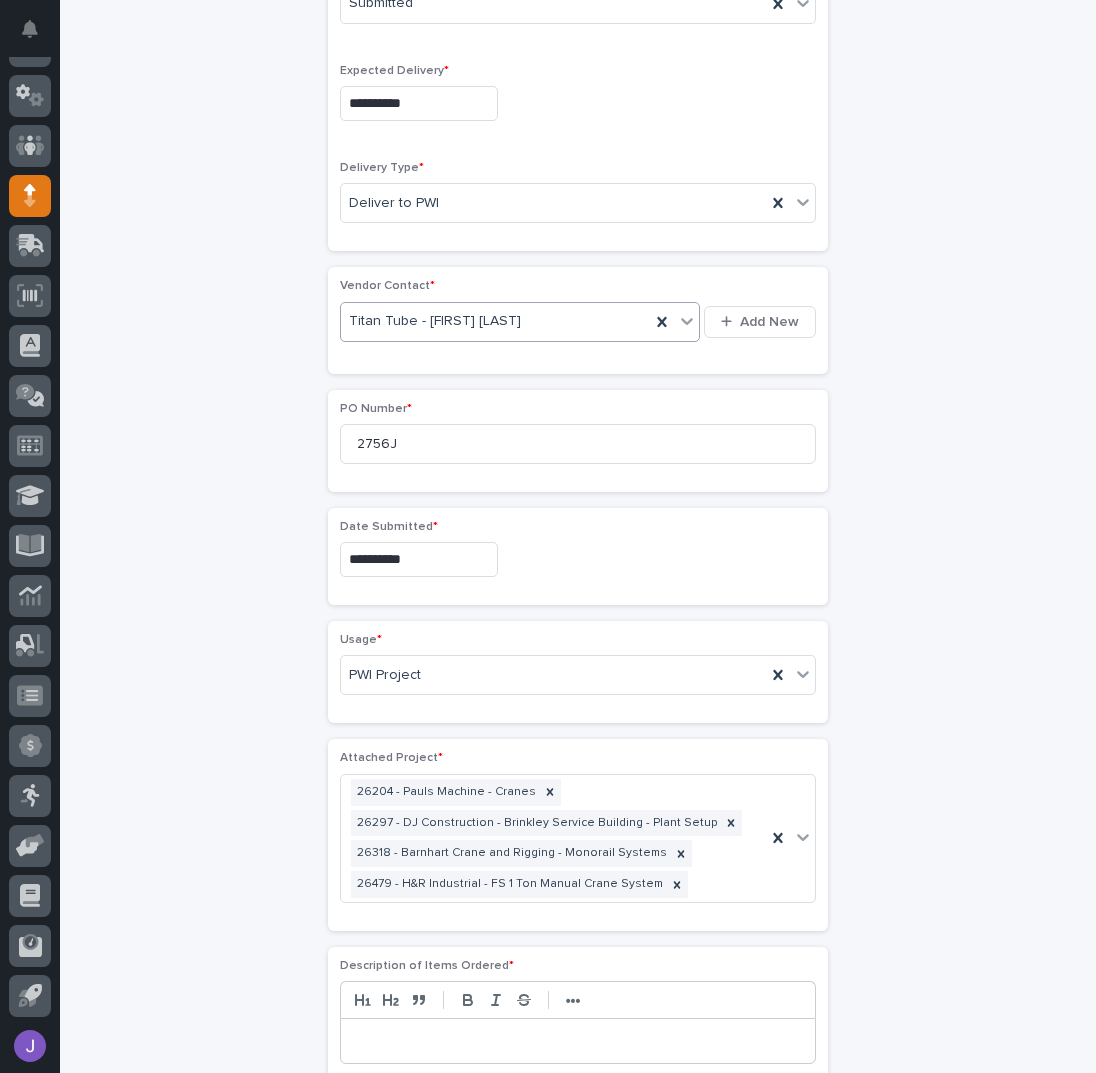 scroll, scrollTop: 966, scrollLeft: 0, axis: vertical 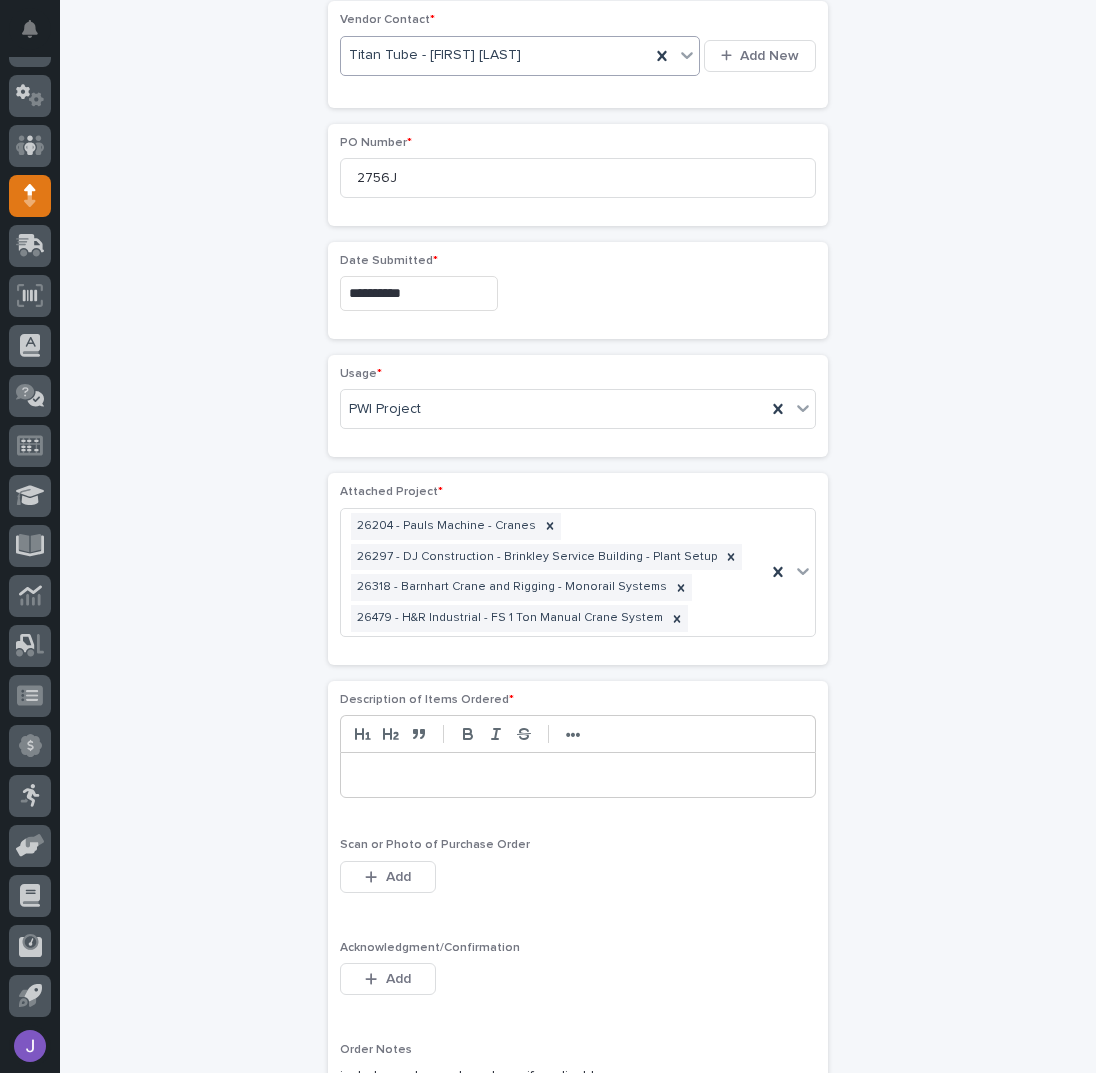 click at bounding box center (578, 775) 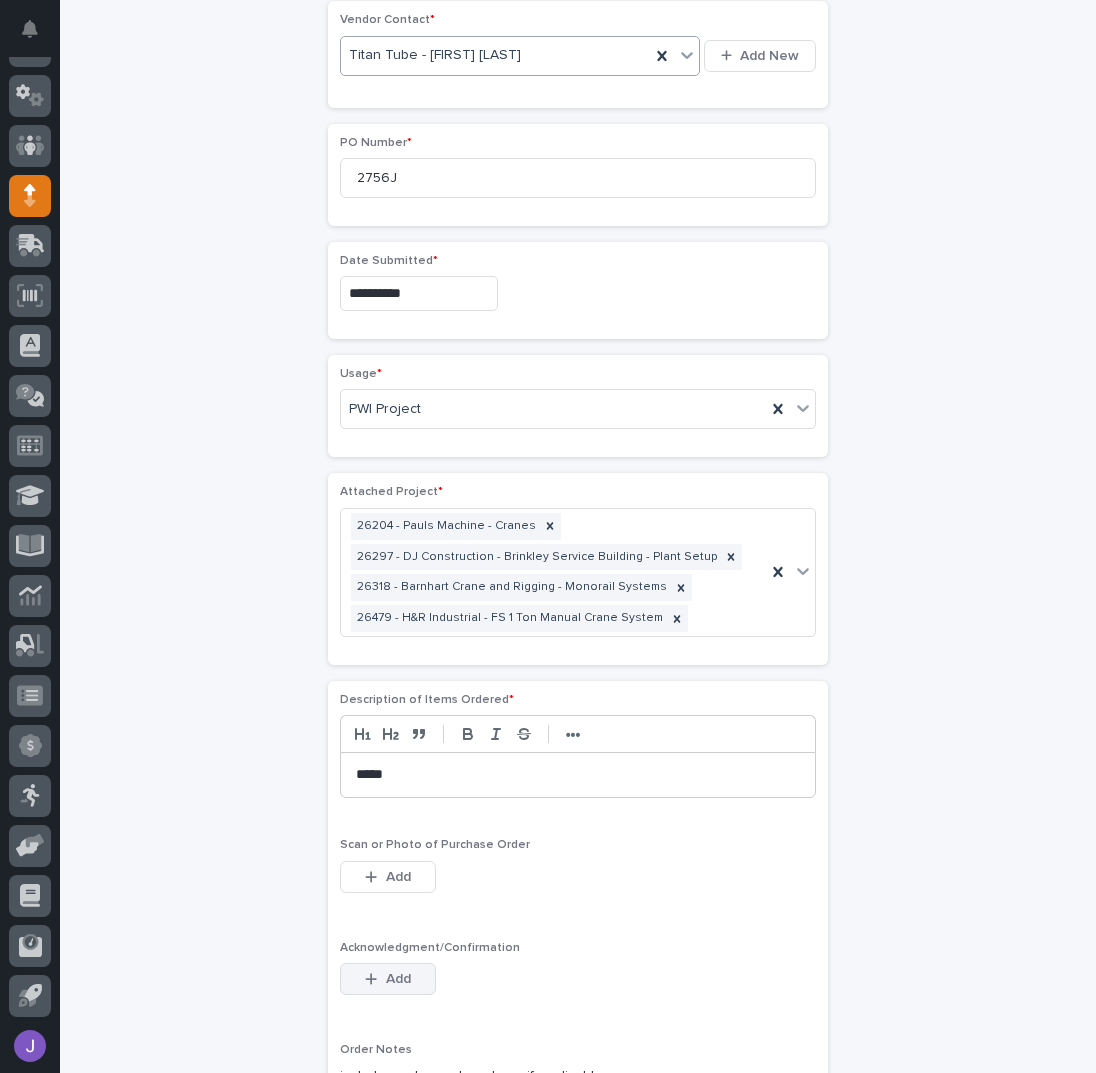 click on "Add" at bounding box center [398, 979] 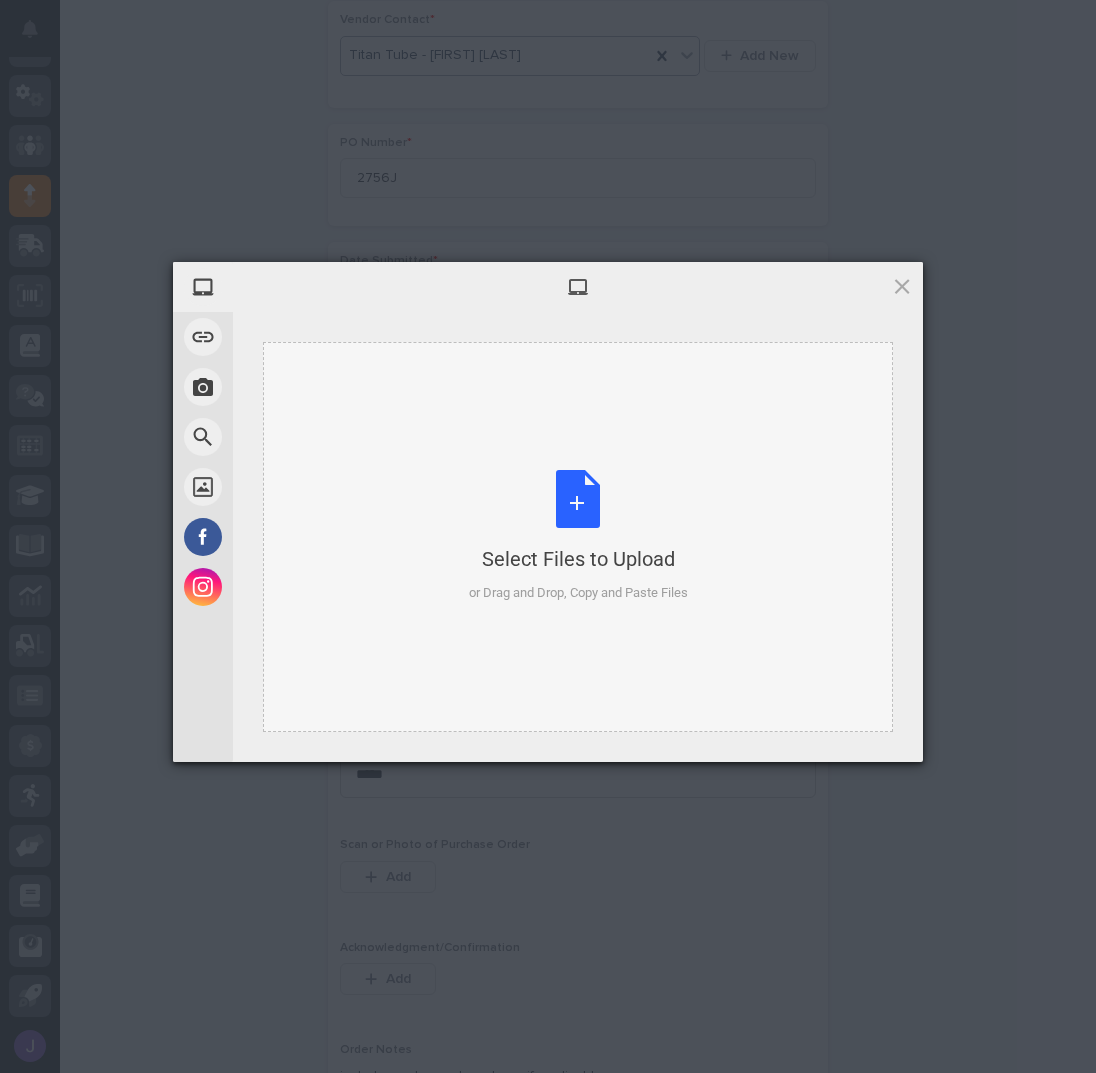 click on "Select Files to Upload
or Drag and Drop, Copy and Paste Files" at bounding box center [578, 536] 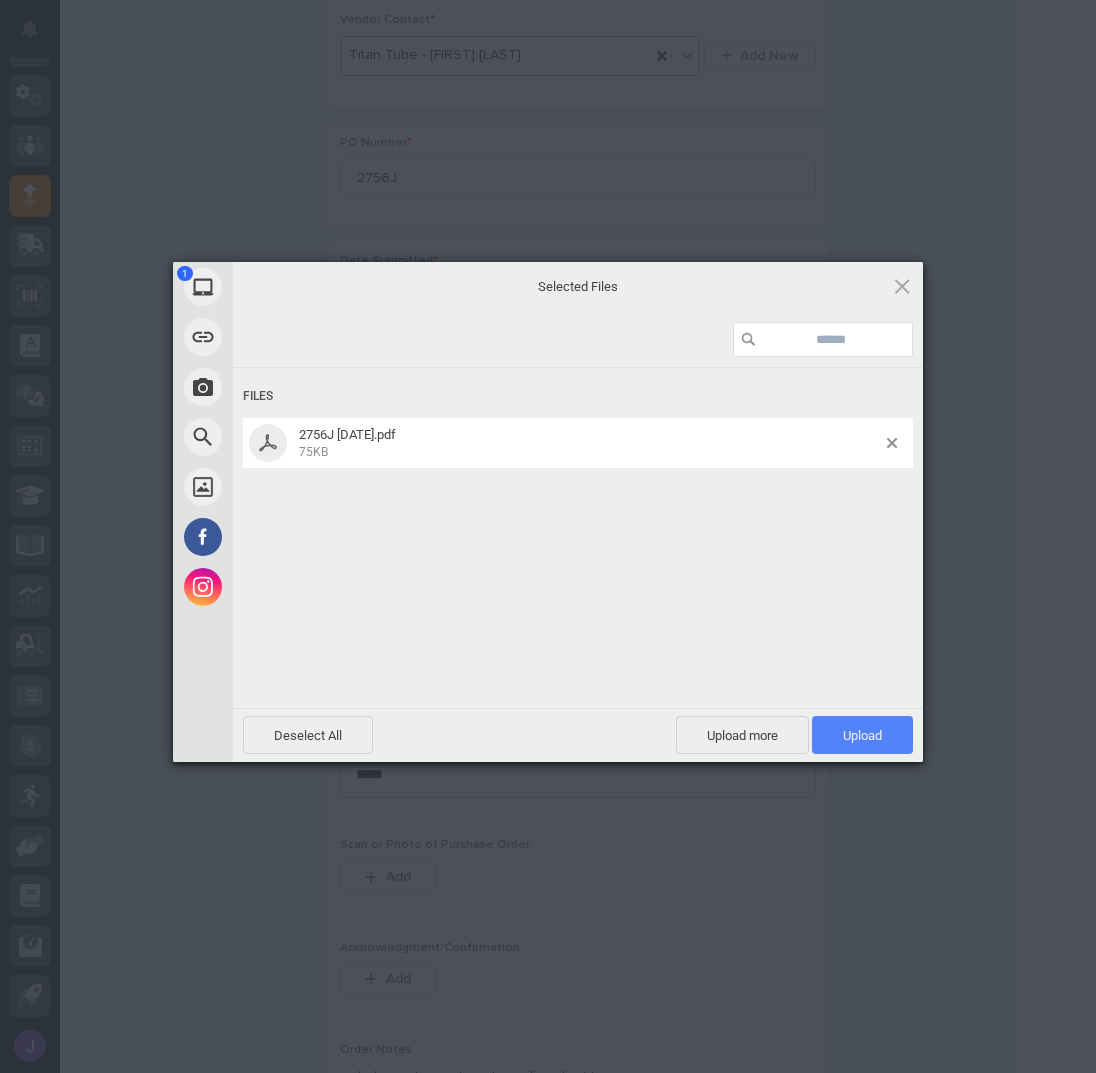 click on "Upload
1" at bounding box center (862, 735) 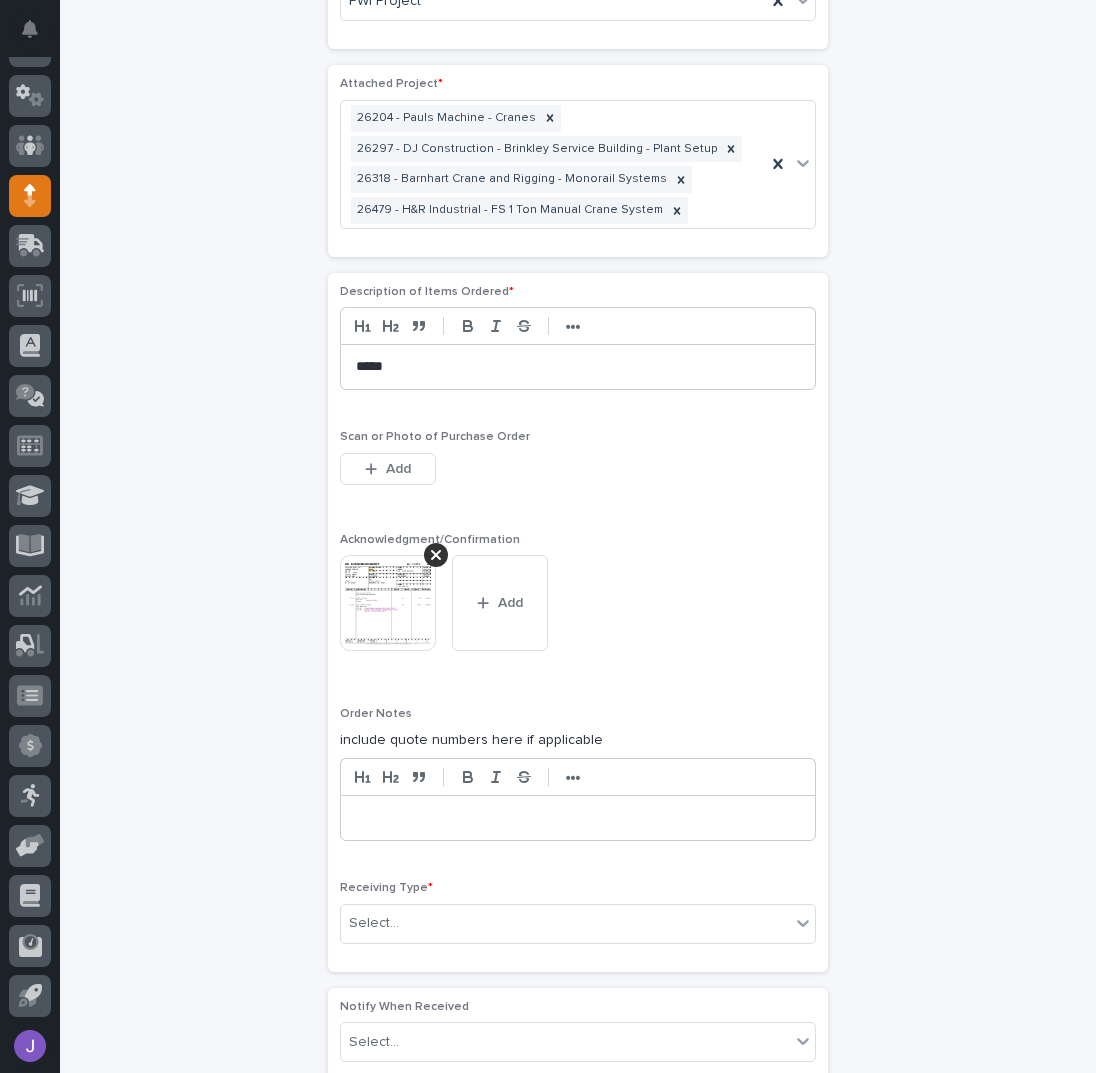 scroll, scrollTop: 1402, scrollLeft: 0, axis: vertical 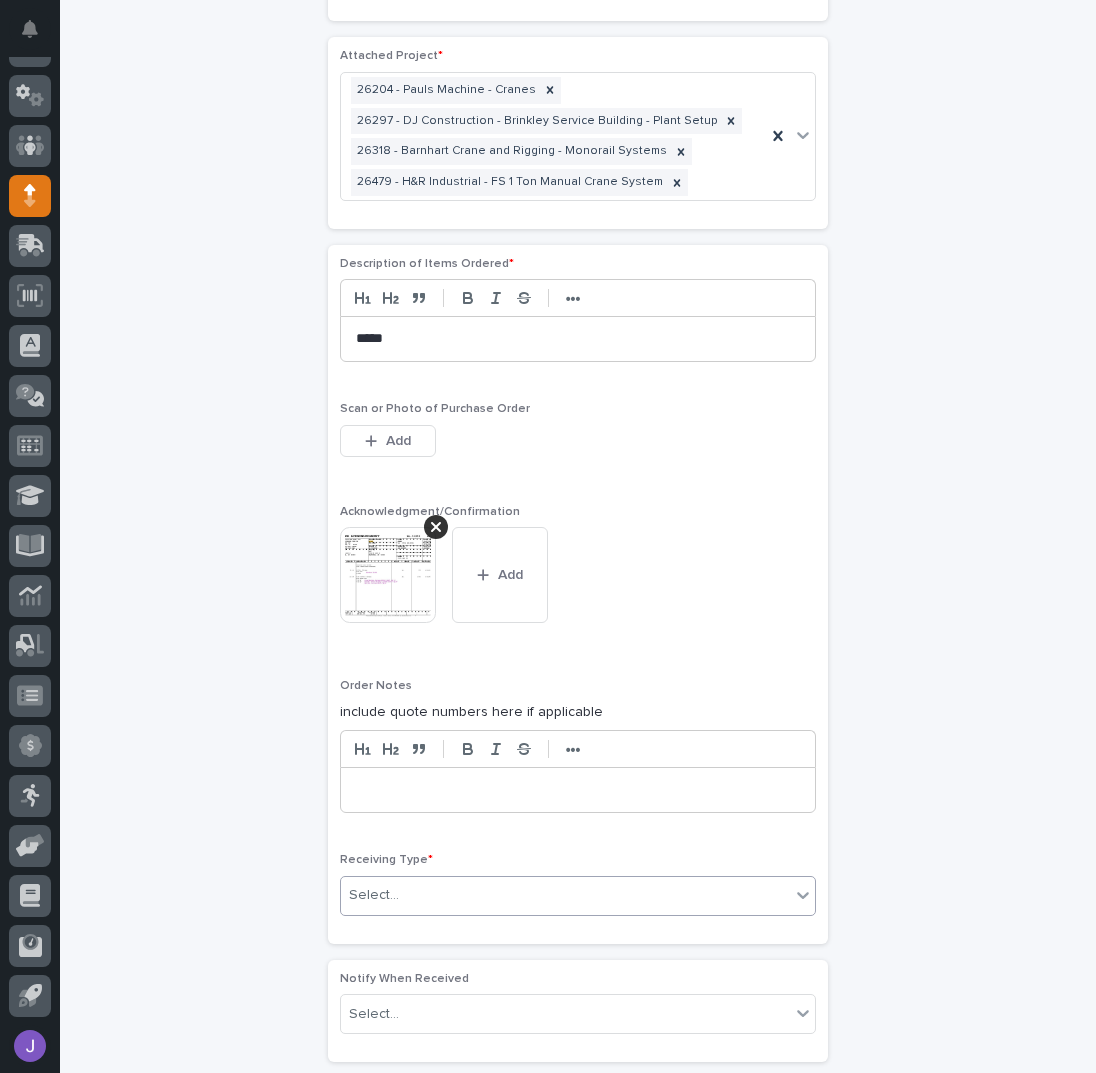 click on "Select..." at bounding box center [565, 895] 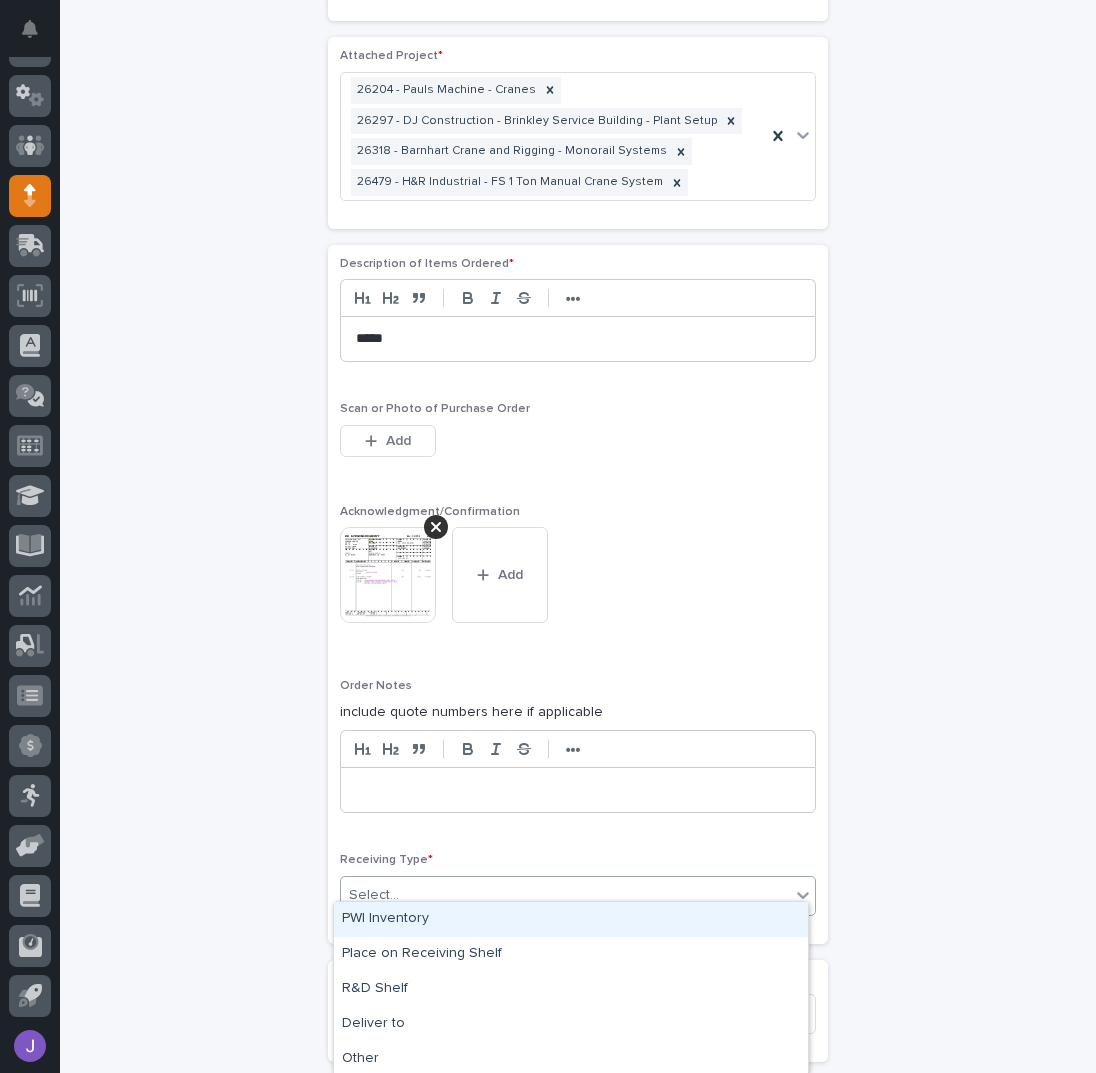 click on "PWI Inventory" at bounding box center [571, 919] 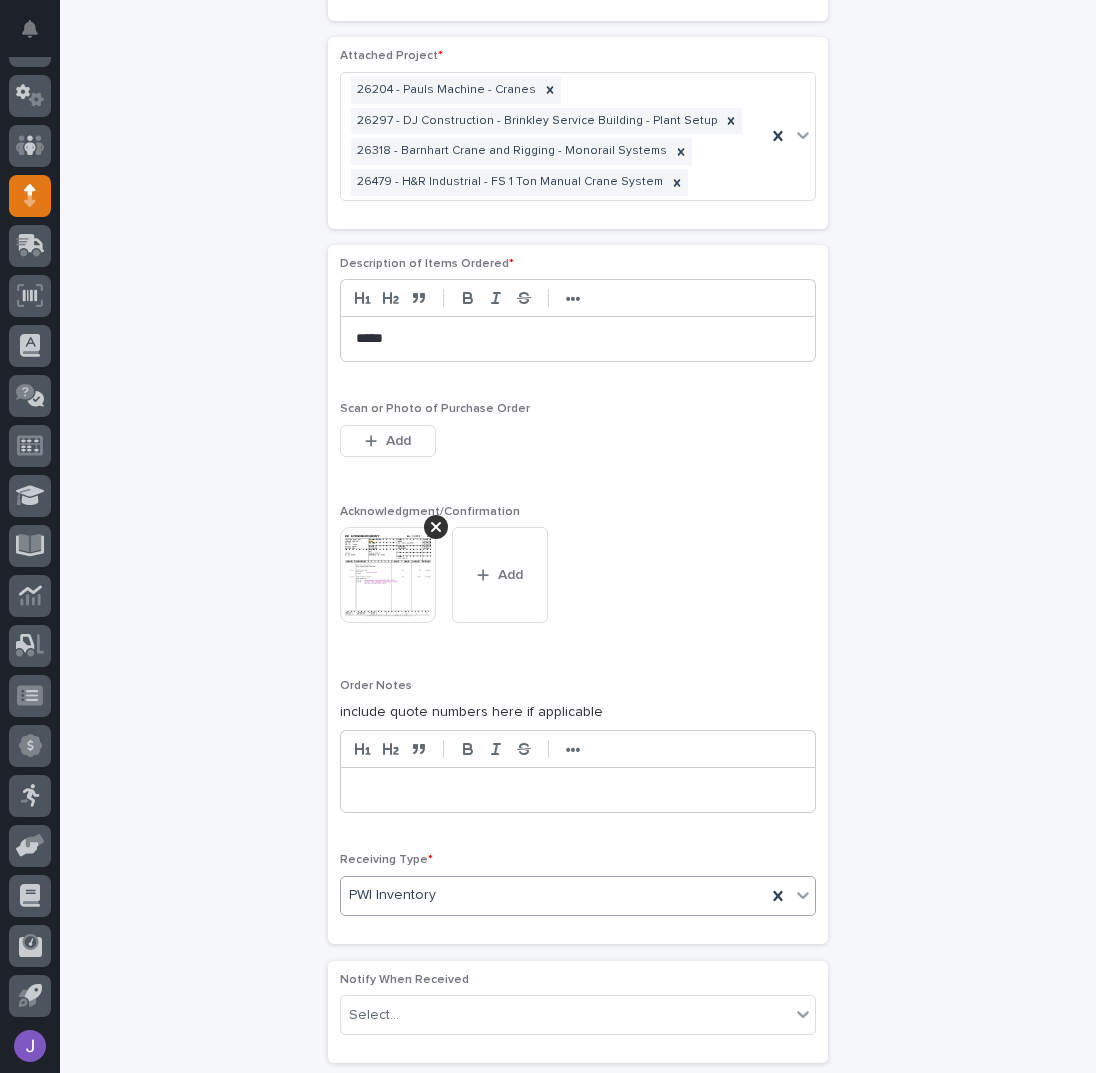 click on "**********" at bounding box center [578, -84] 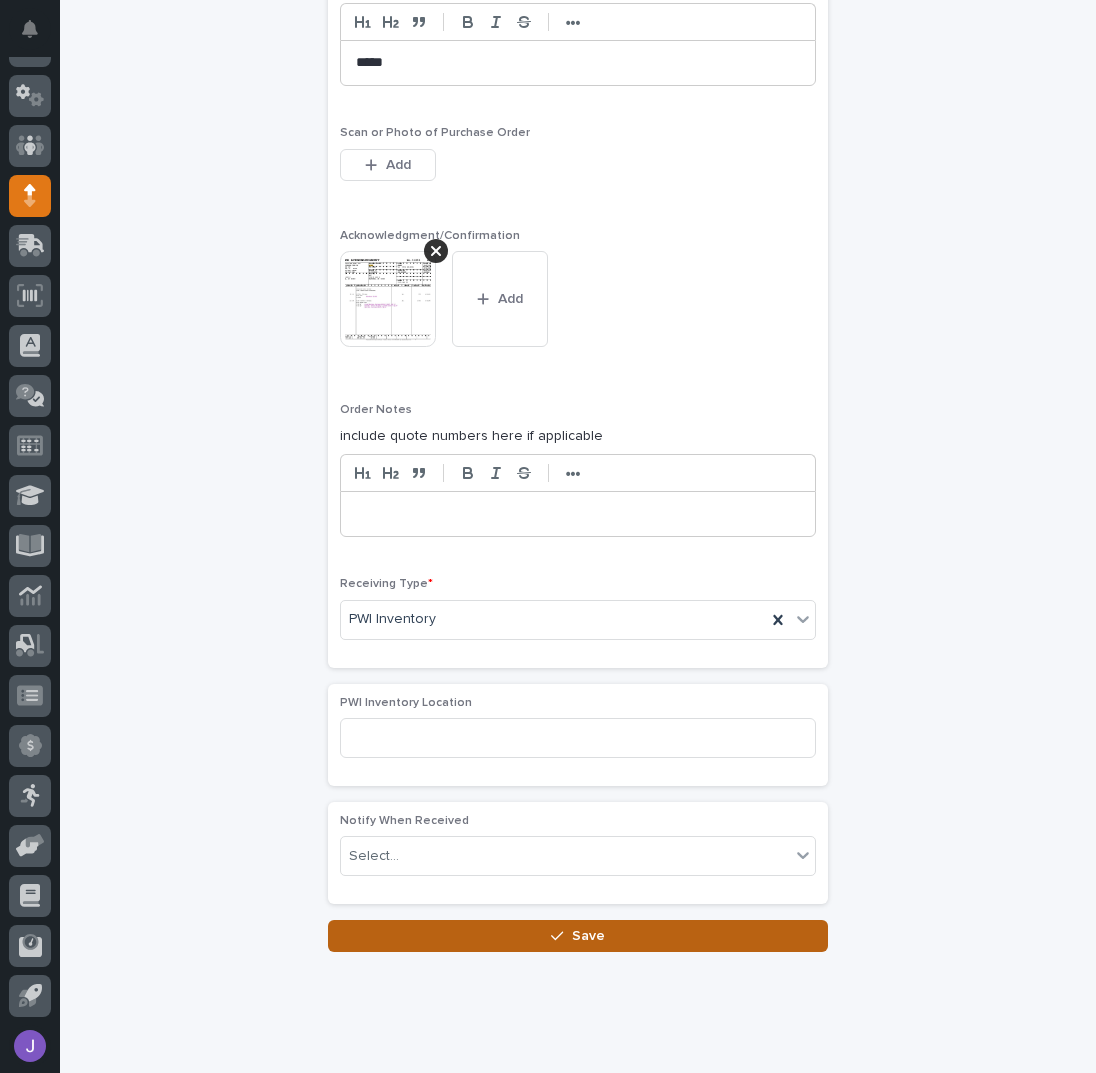 click on "Save" at bounding box center [578, 936] 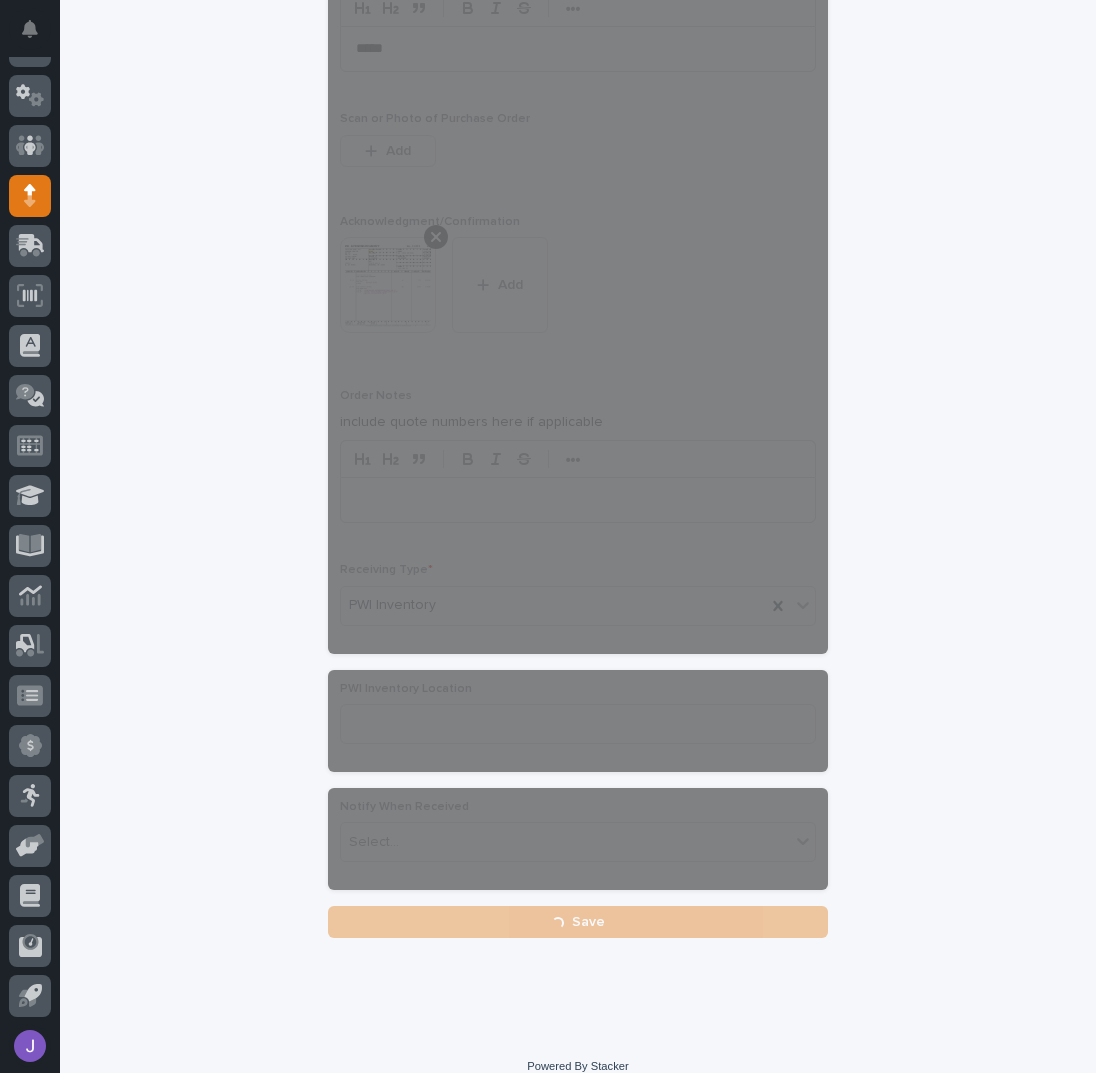 scroll, scrollTop: 1700, scrollLeft: 0, axis: vertical 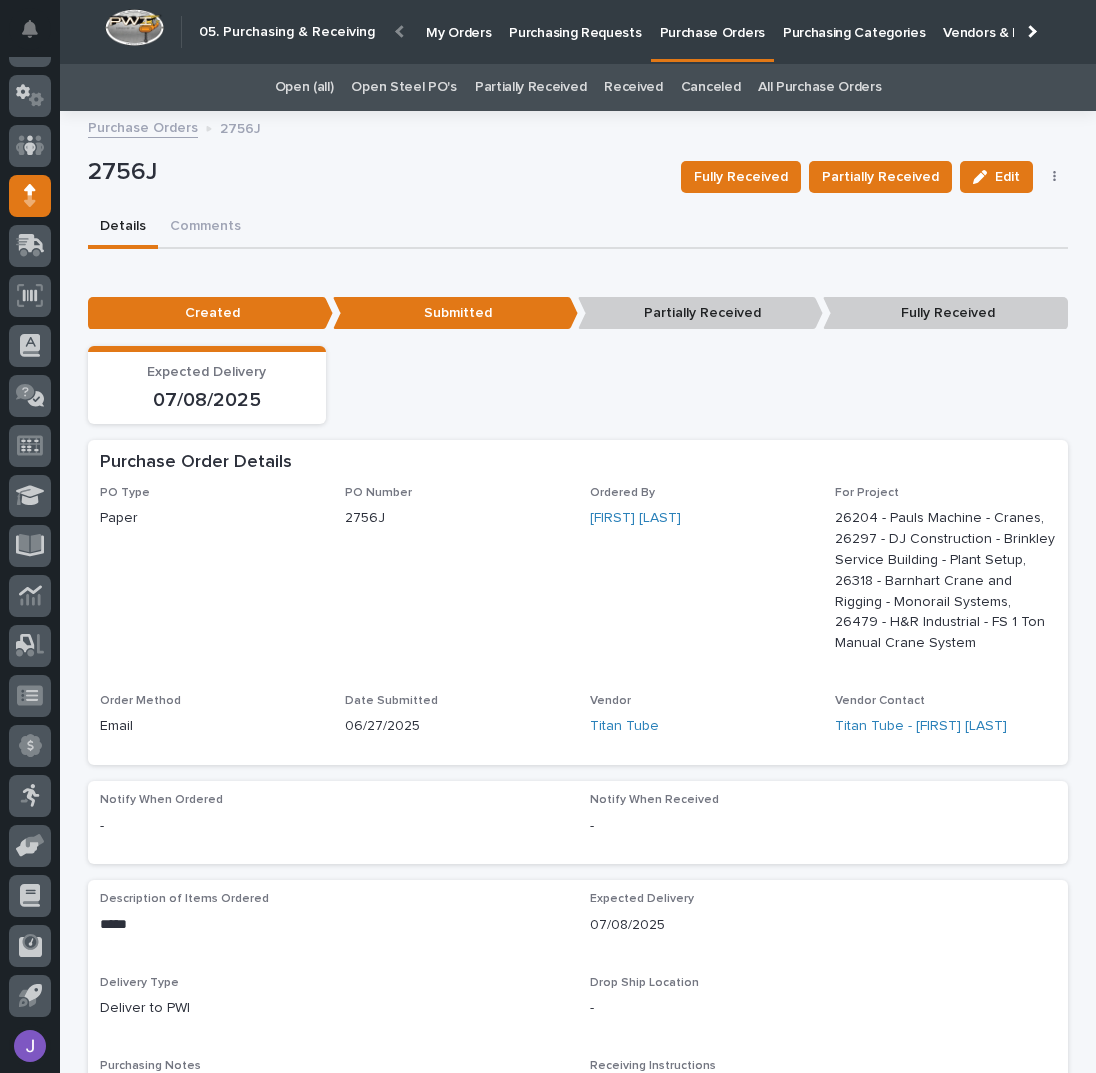 click on "Purchasing Requests" at bounding box center [575, 21] 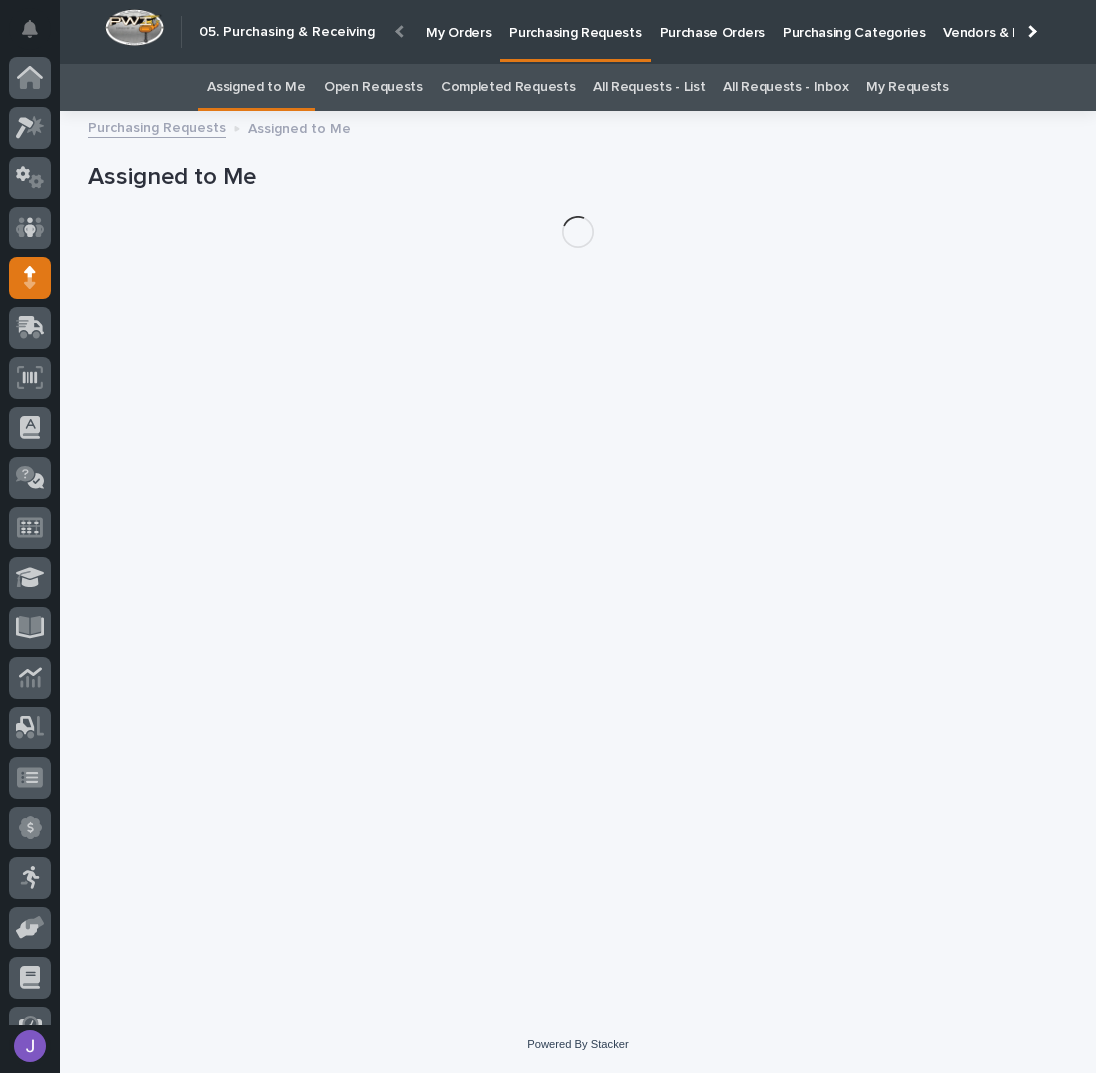 scroll, scrollTop: 82, scrollLeft: 0, axis: vertical 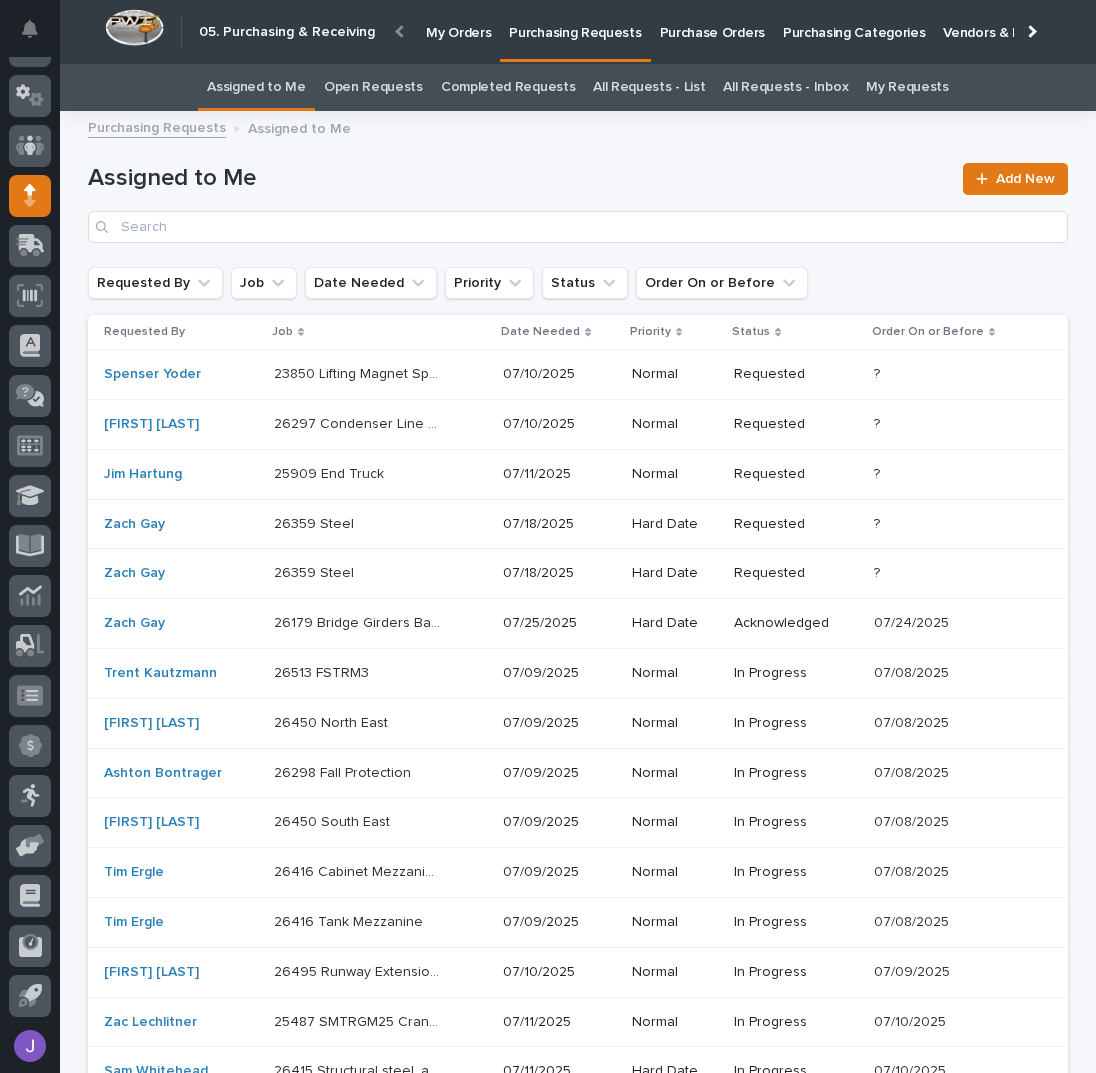 click on "26359 Steel 26359 Steel" at bounding box center [380, 374] 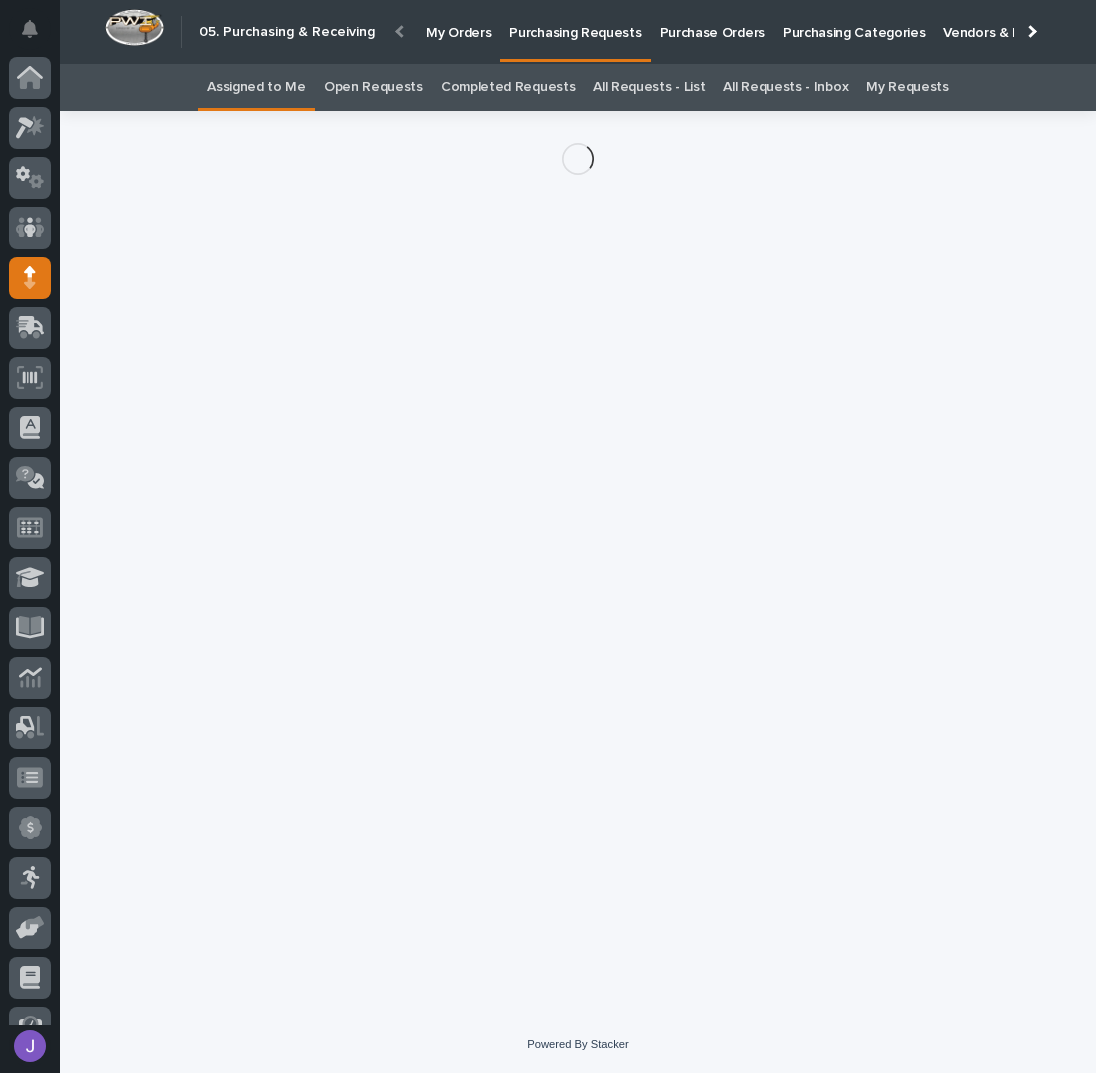 scroll, scrollTop: 82, scrollLeft: 0, axis: vertical 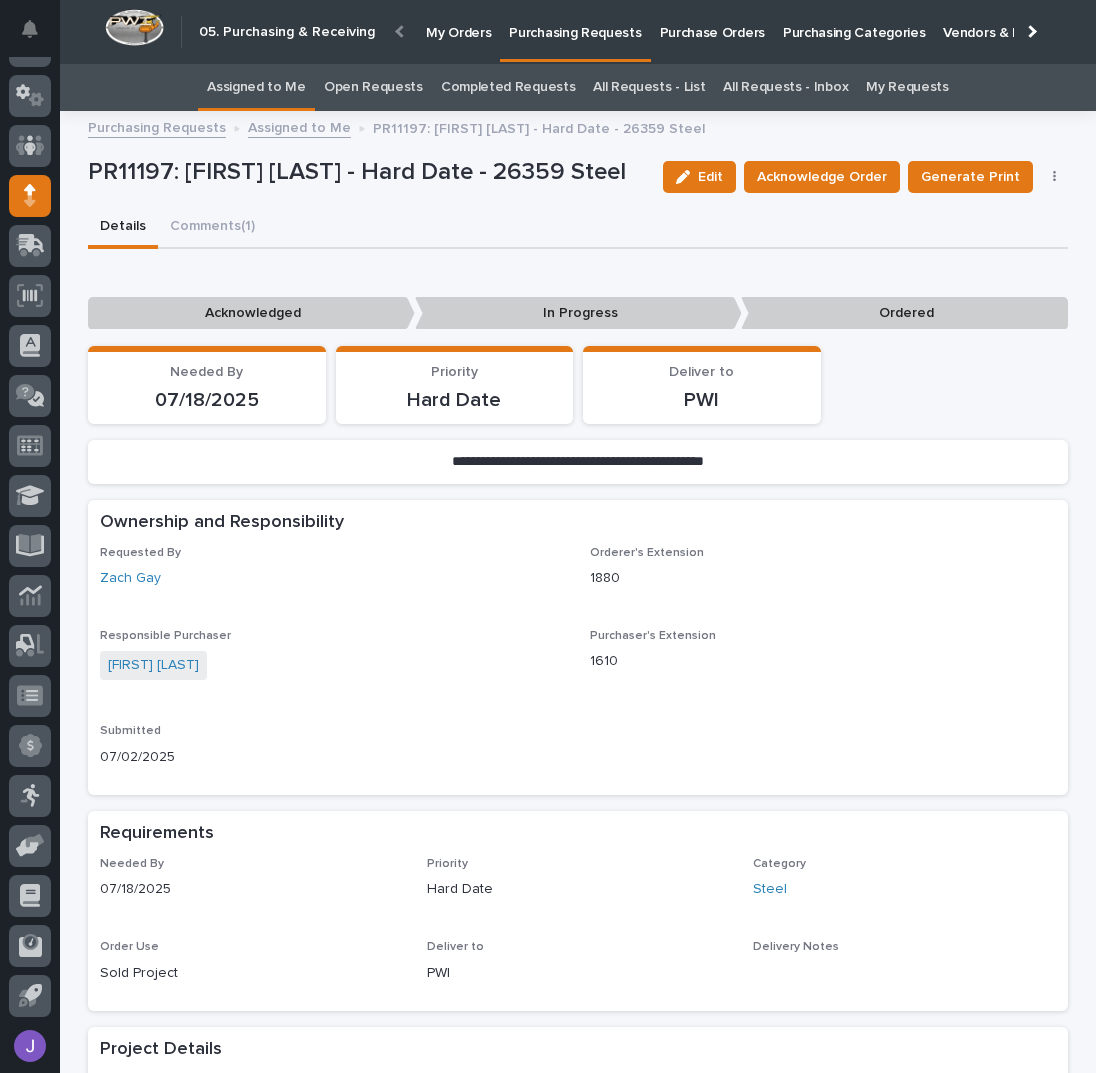 click on "Assigned to Me" at bounding box center [256, 87] 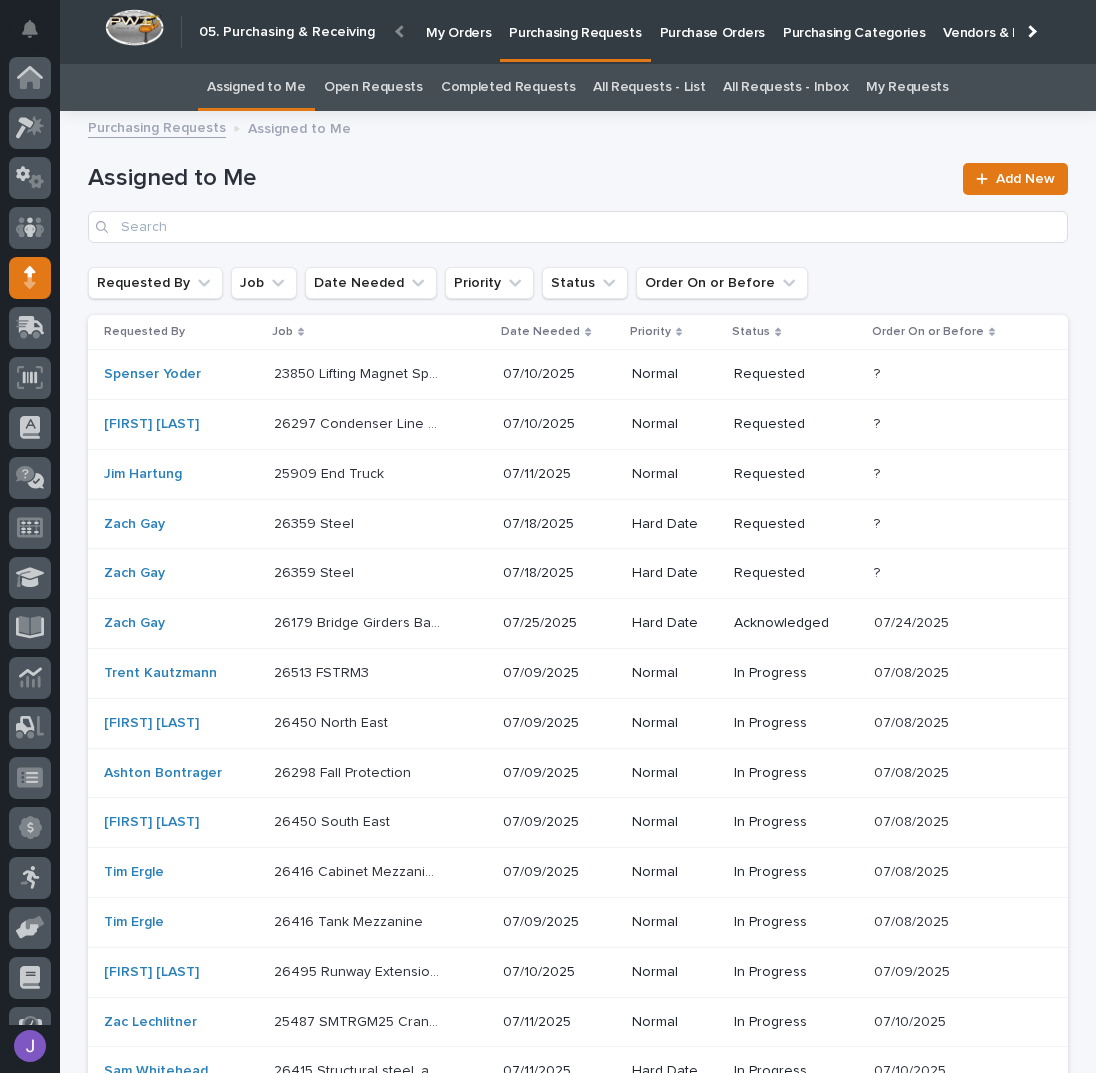 scroll, scrollTop: 82, scrollLeft: 0, axis: vertical 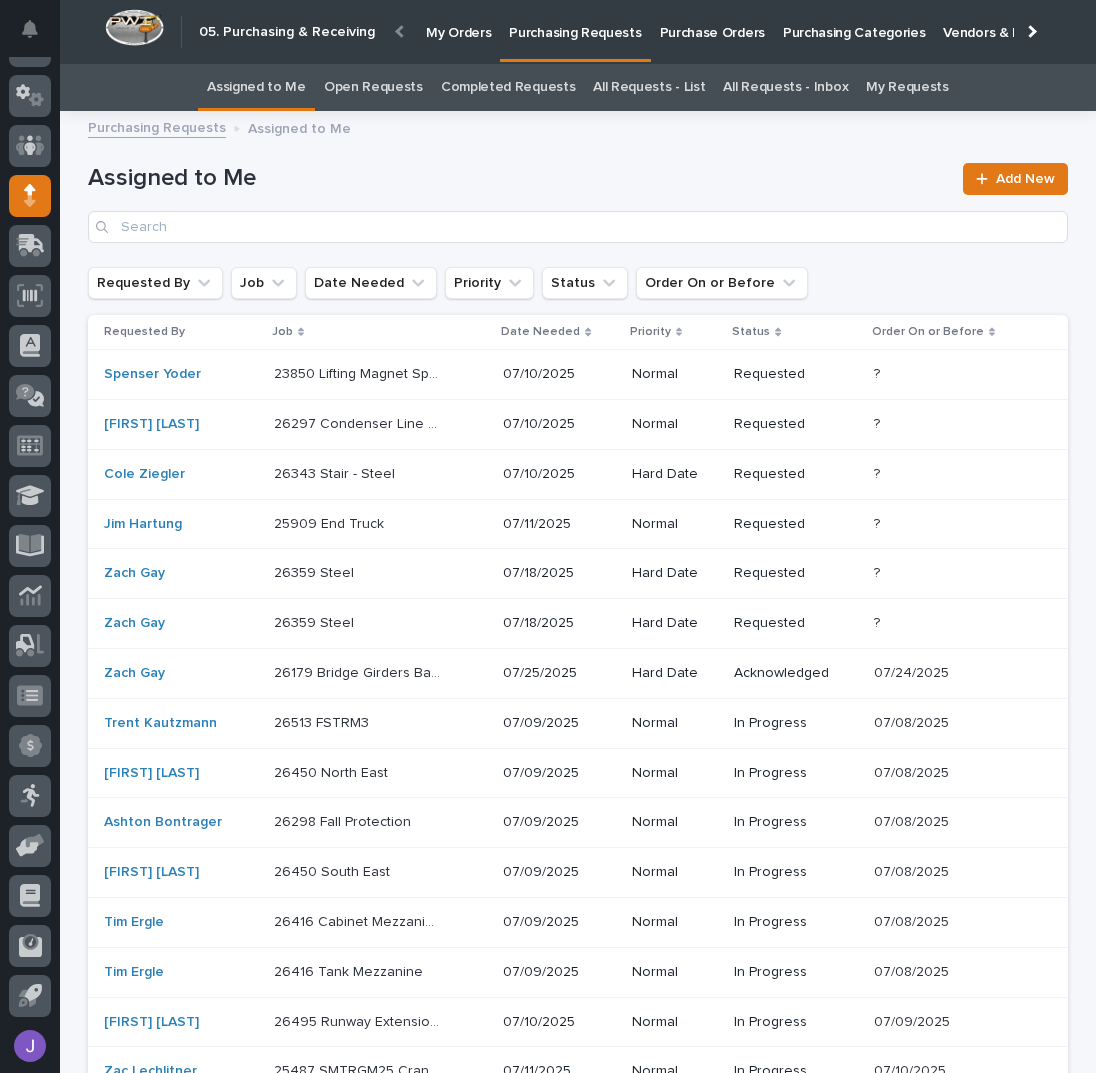 click on "26343 Stair - Steel" at bounding box center [359, 372] 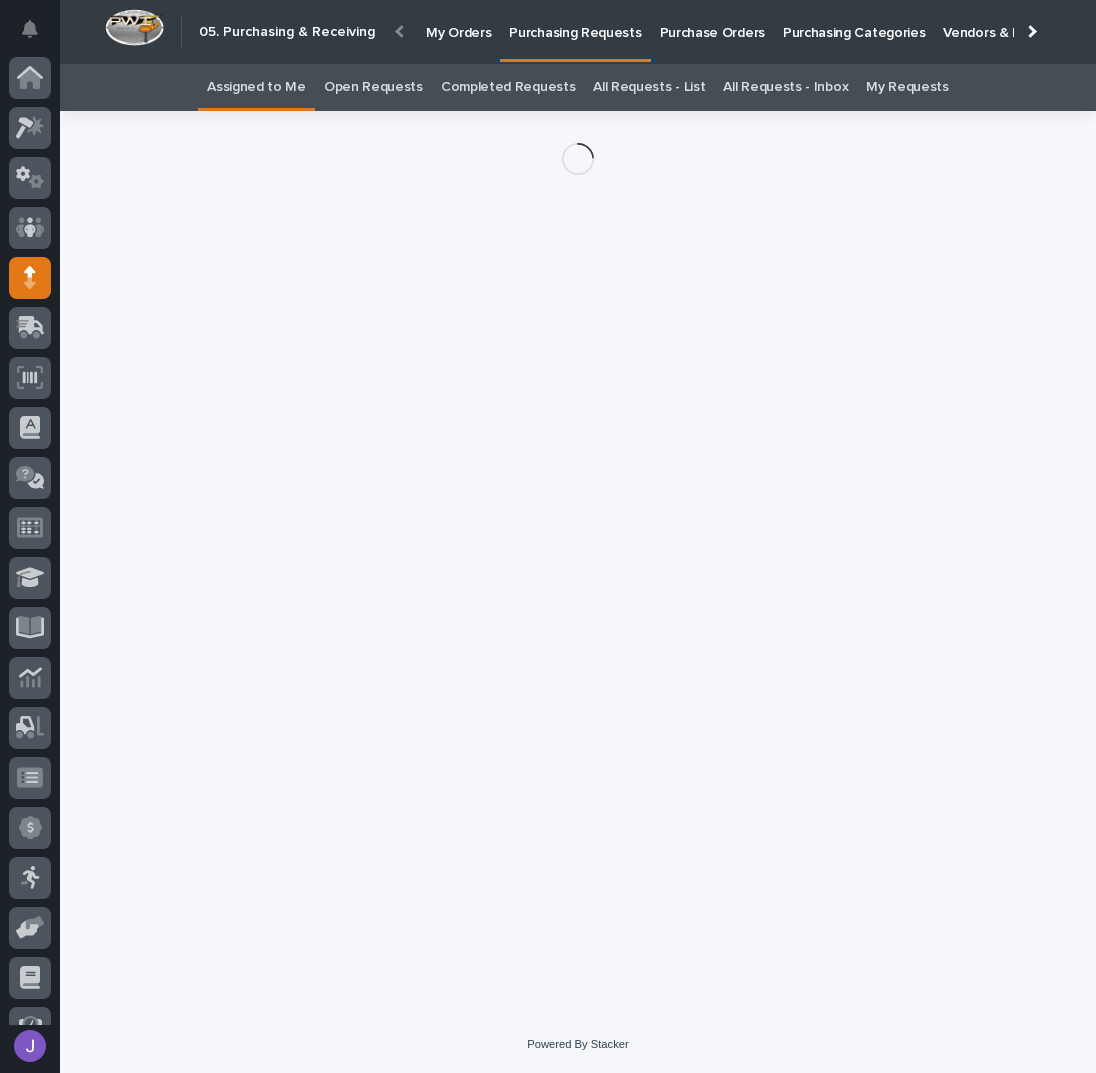 scroll, scrollTop: 82, scrollLeft: 0, axis: vertical 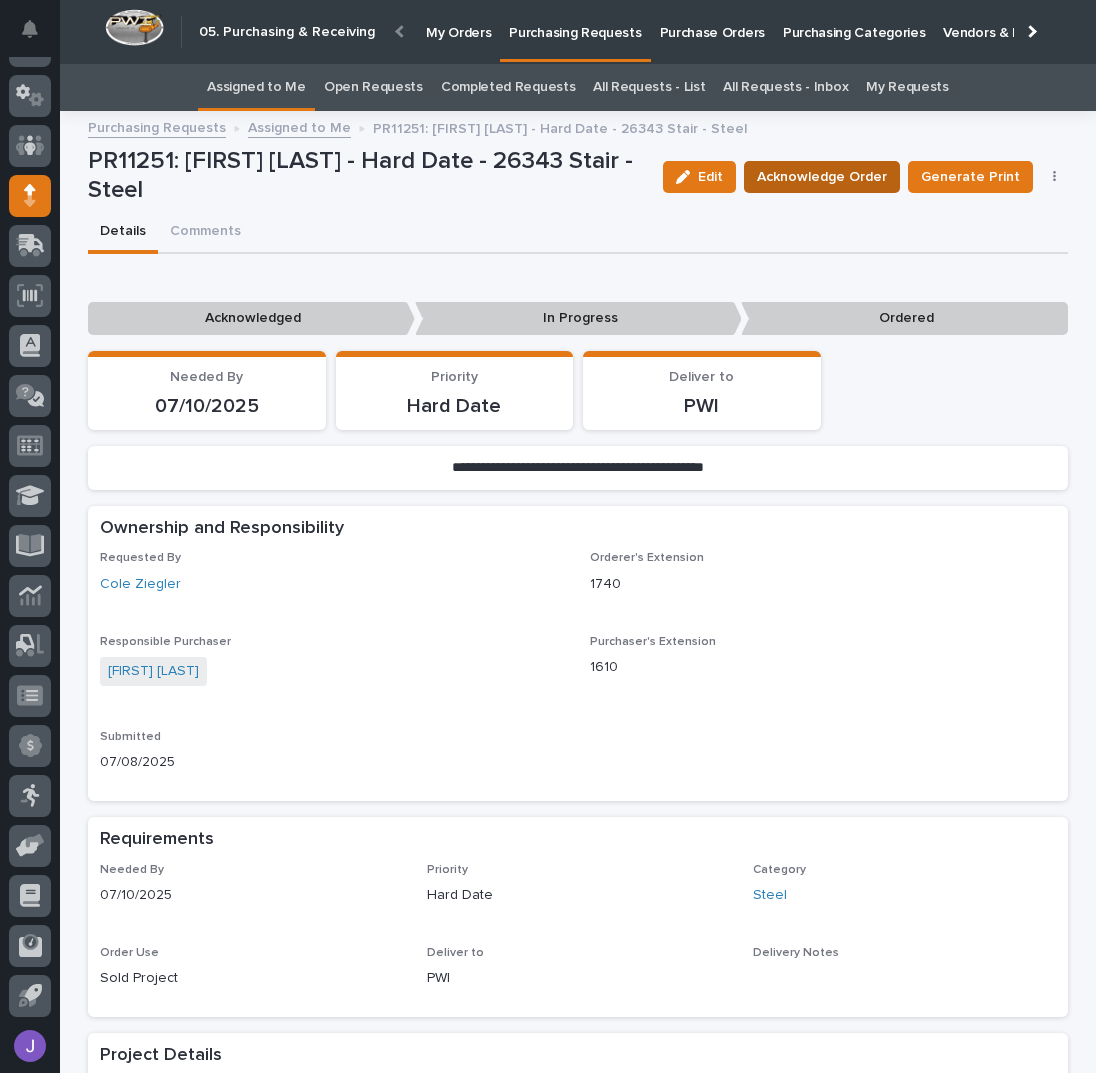 click on "Acknowledge Order" at bounding box center (822, 177) 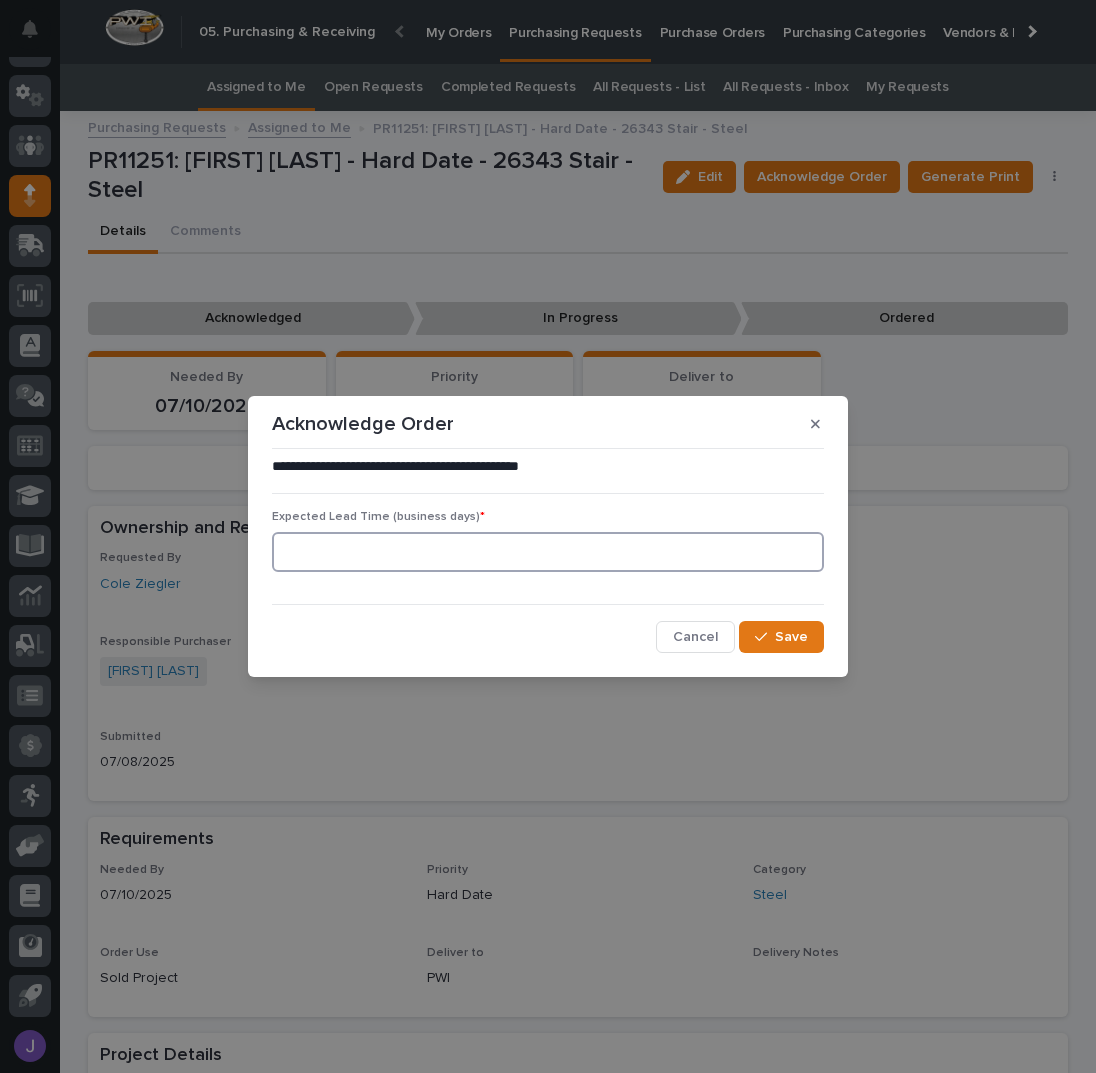 click at bounding box center (548, 552) 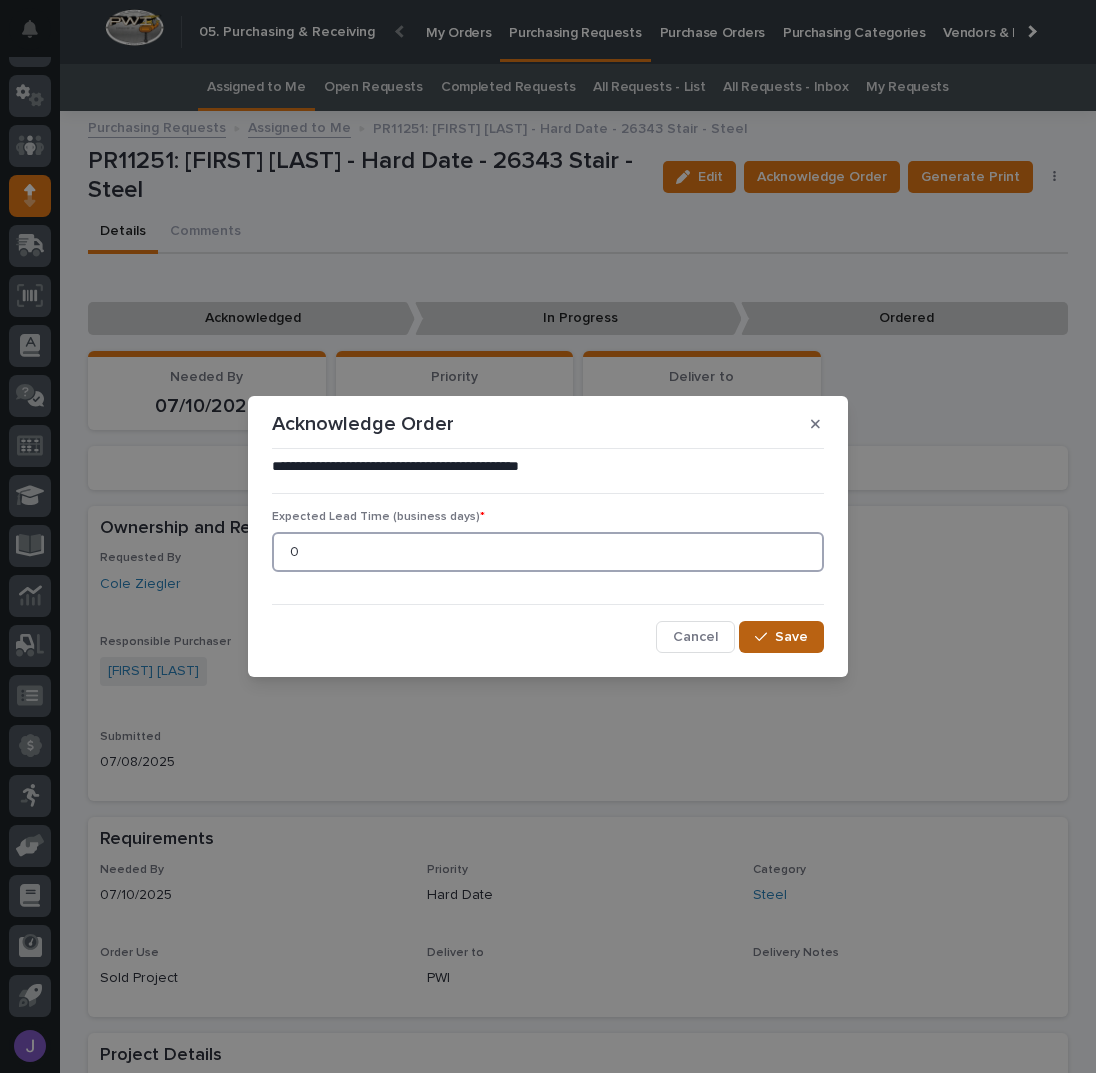 type on "0" 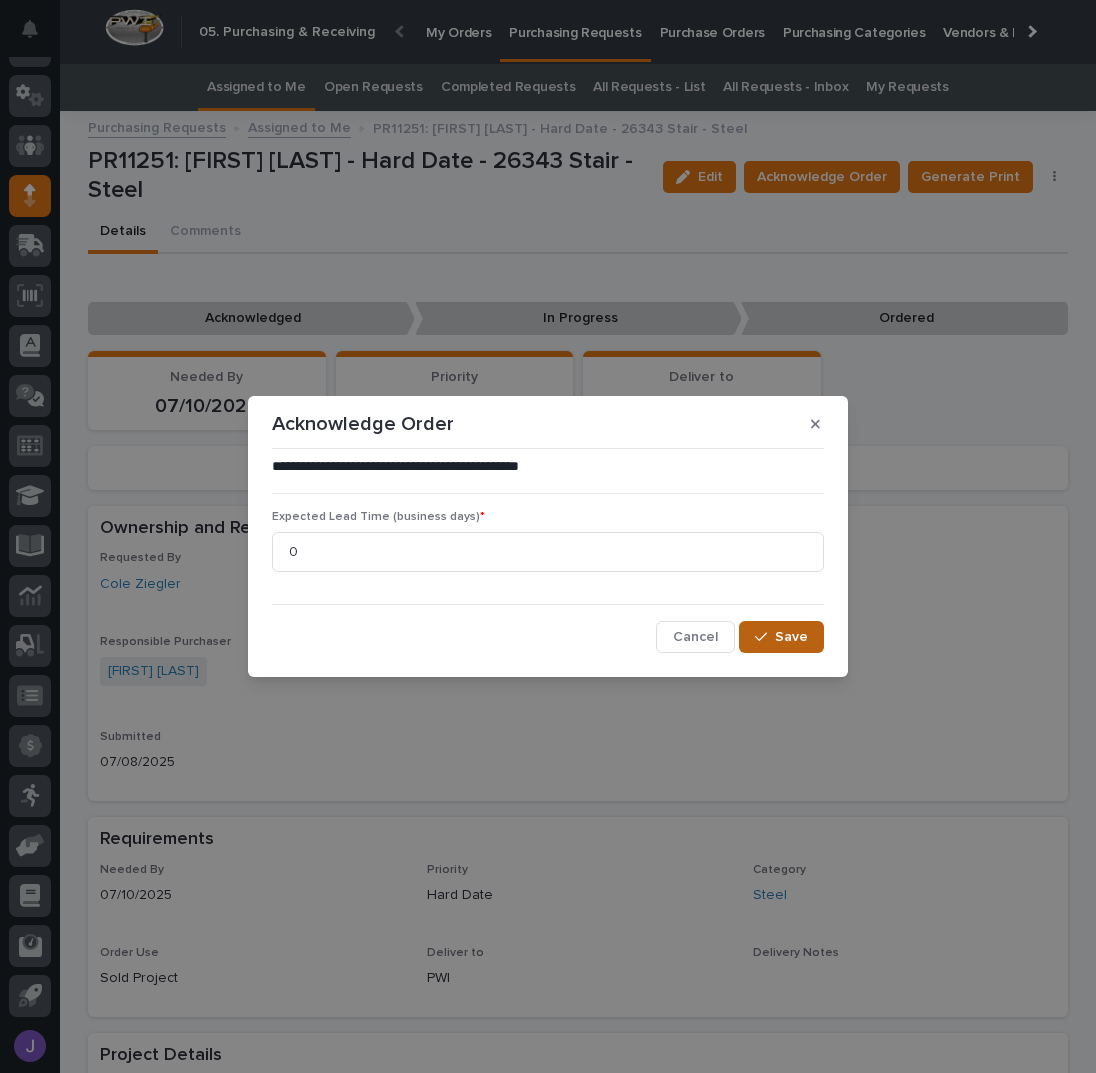 click at bounding box center (765, 637) 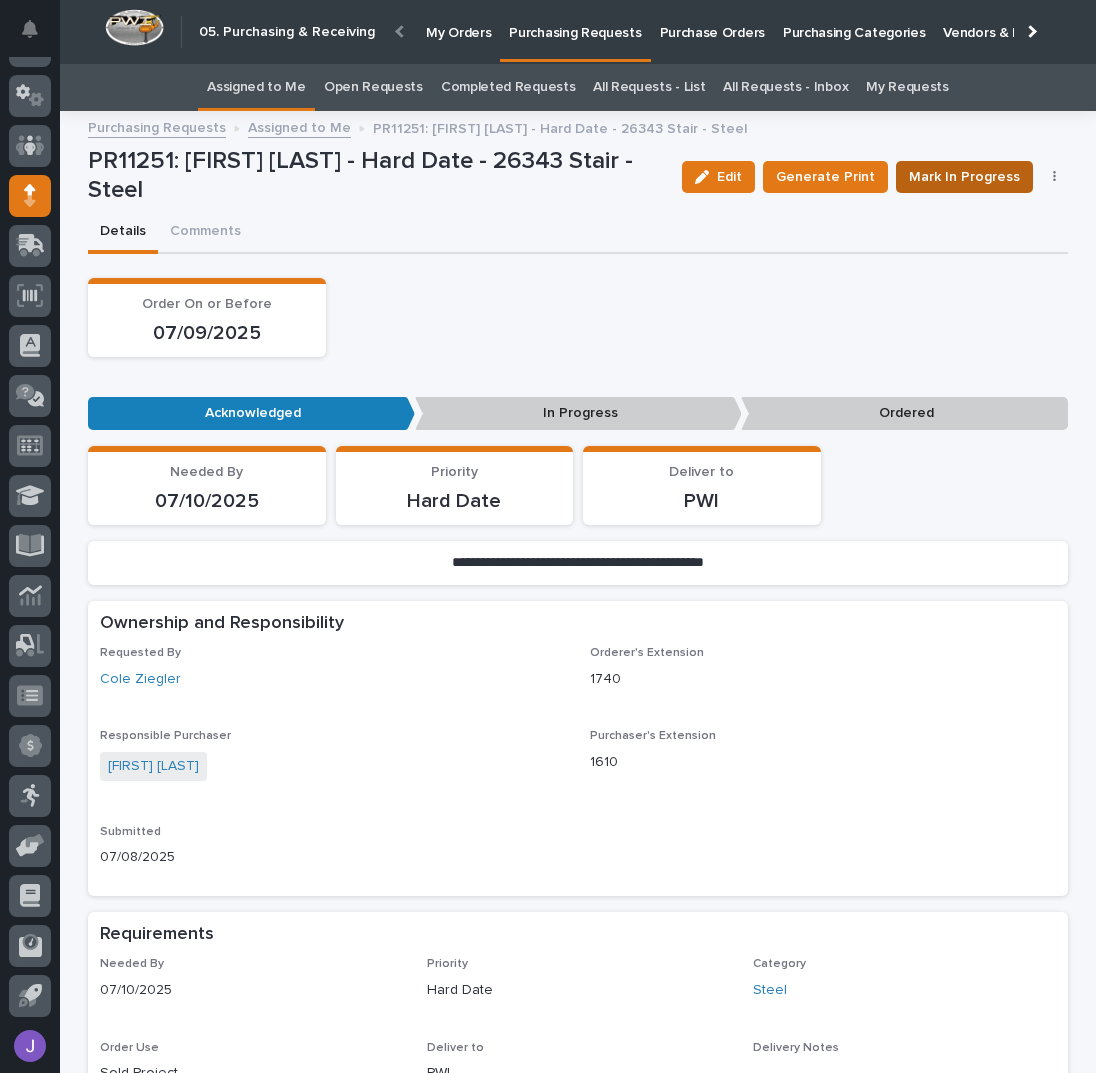 click on "Mark In Progress" at bounding box center (964, 177) 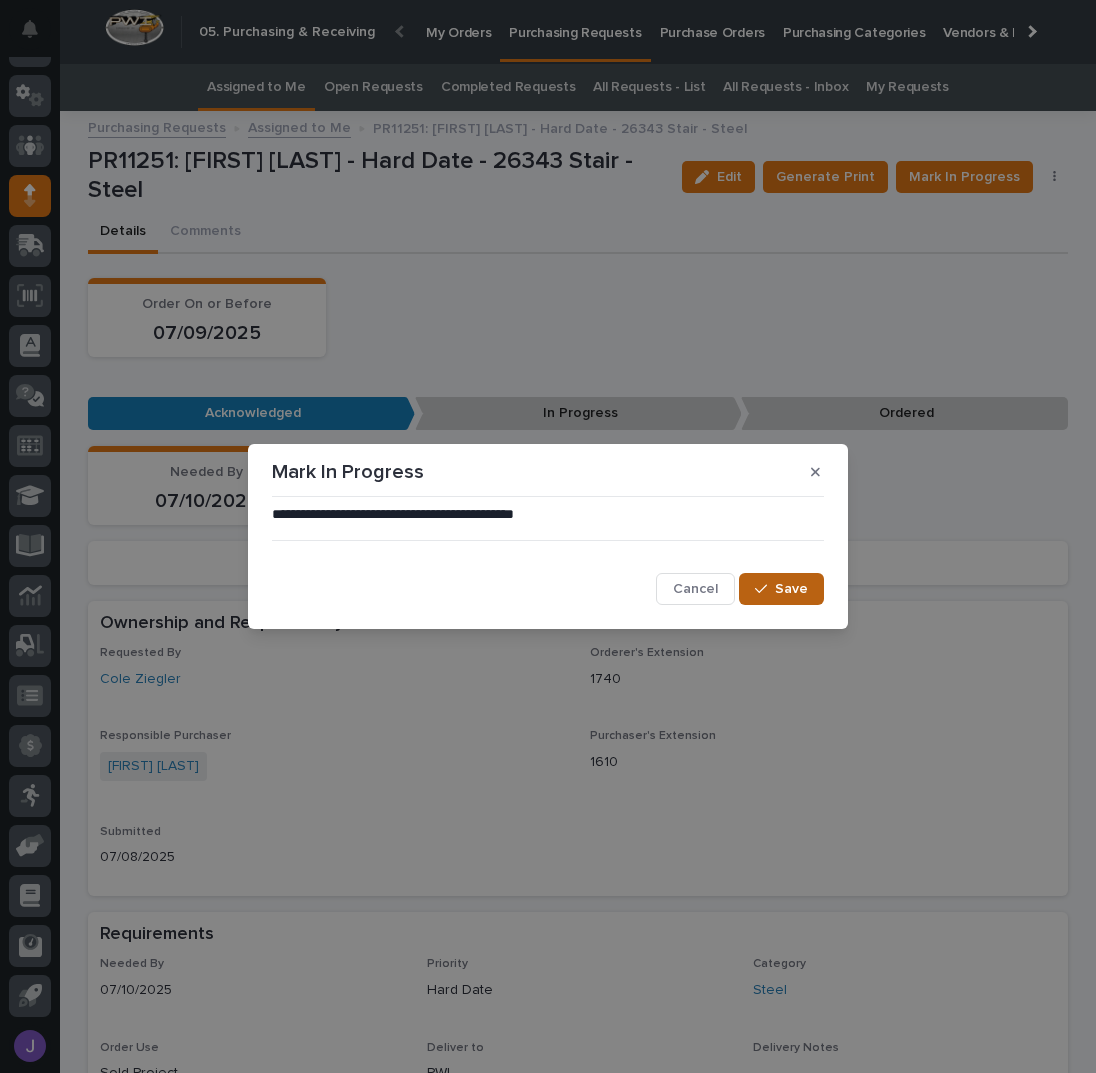click on "Save" at bounding box center (791, 589) 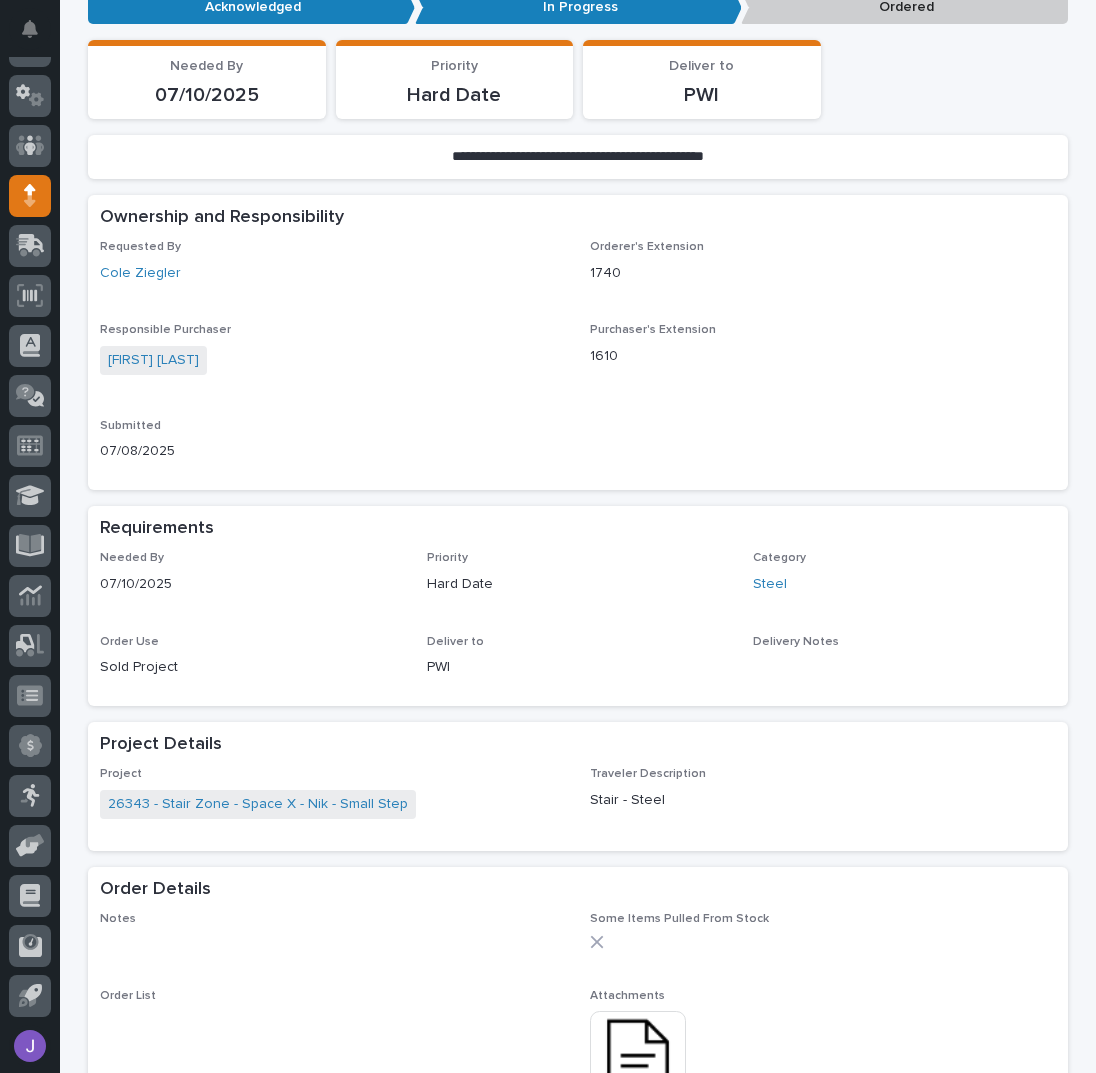 scroll, scrollTop: 533, scrollLeft: 0, axis: vertical 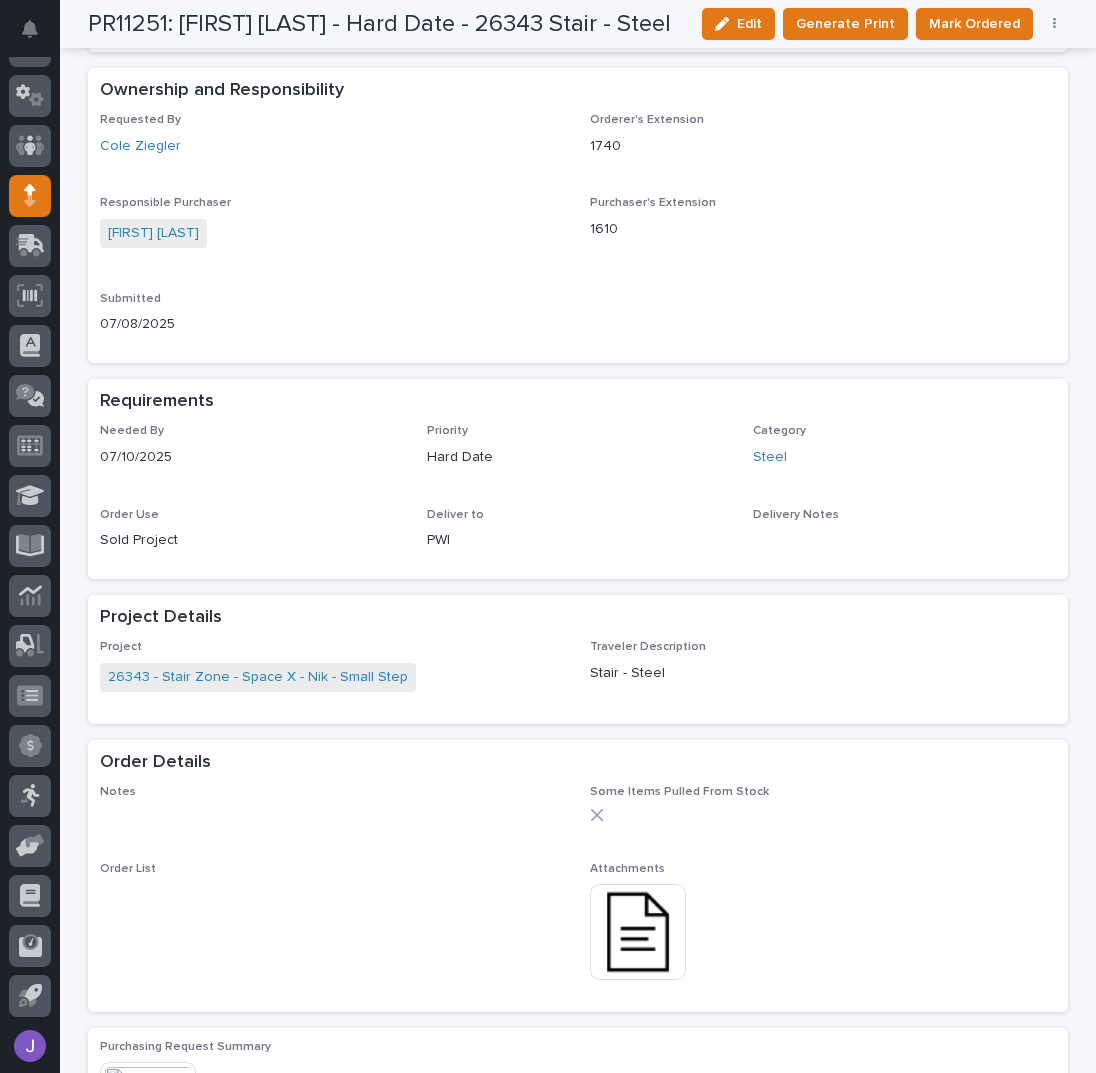 click at bounding box center [638, 932] 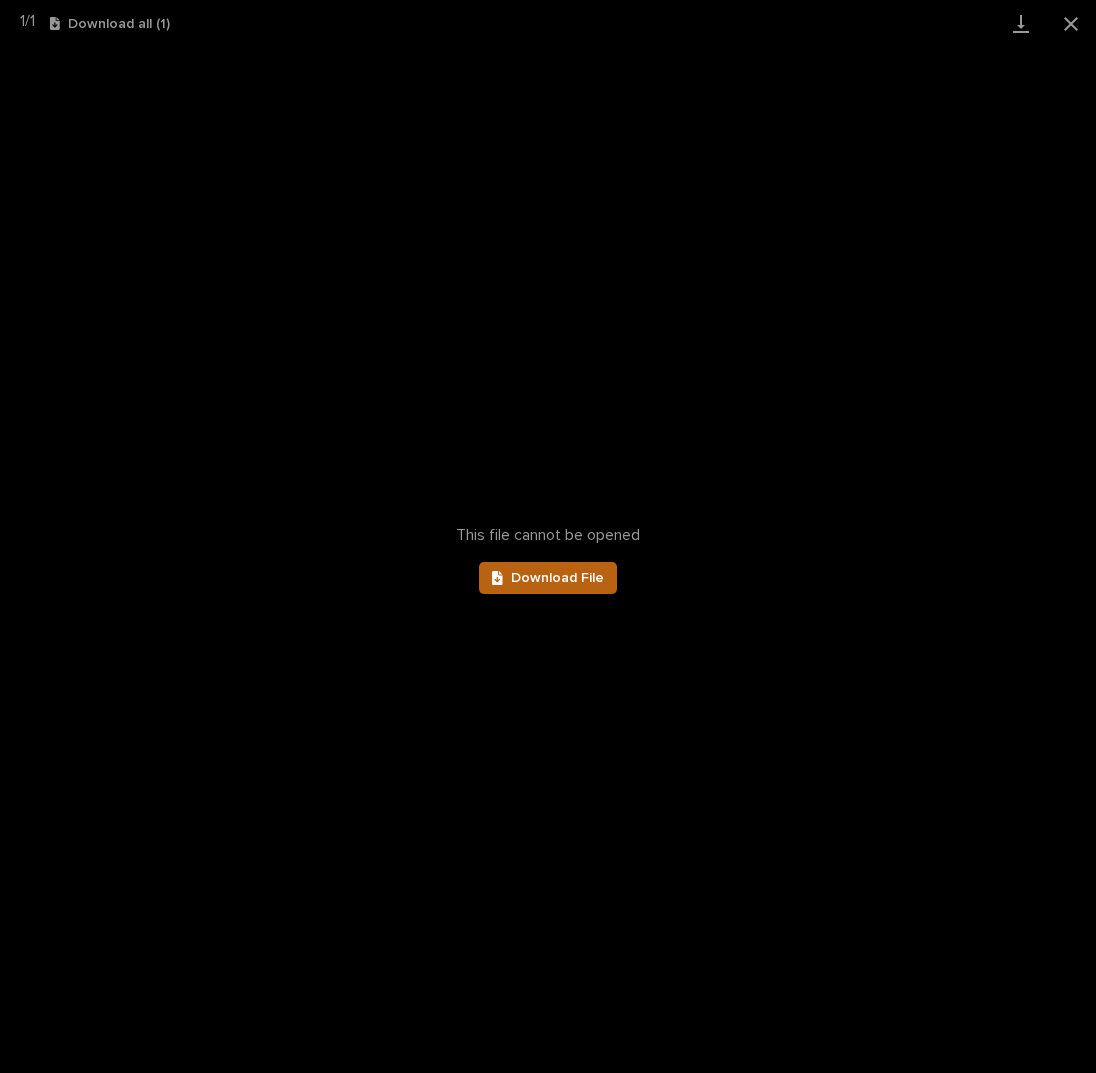 click on "Download File" at bounding box center (548, 578) 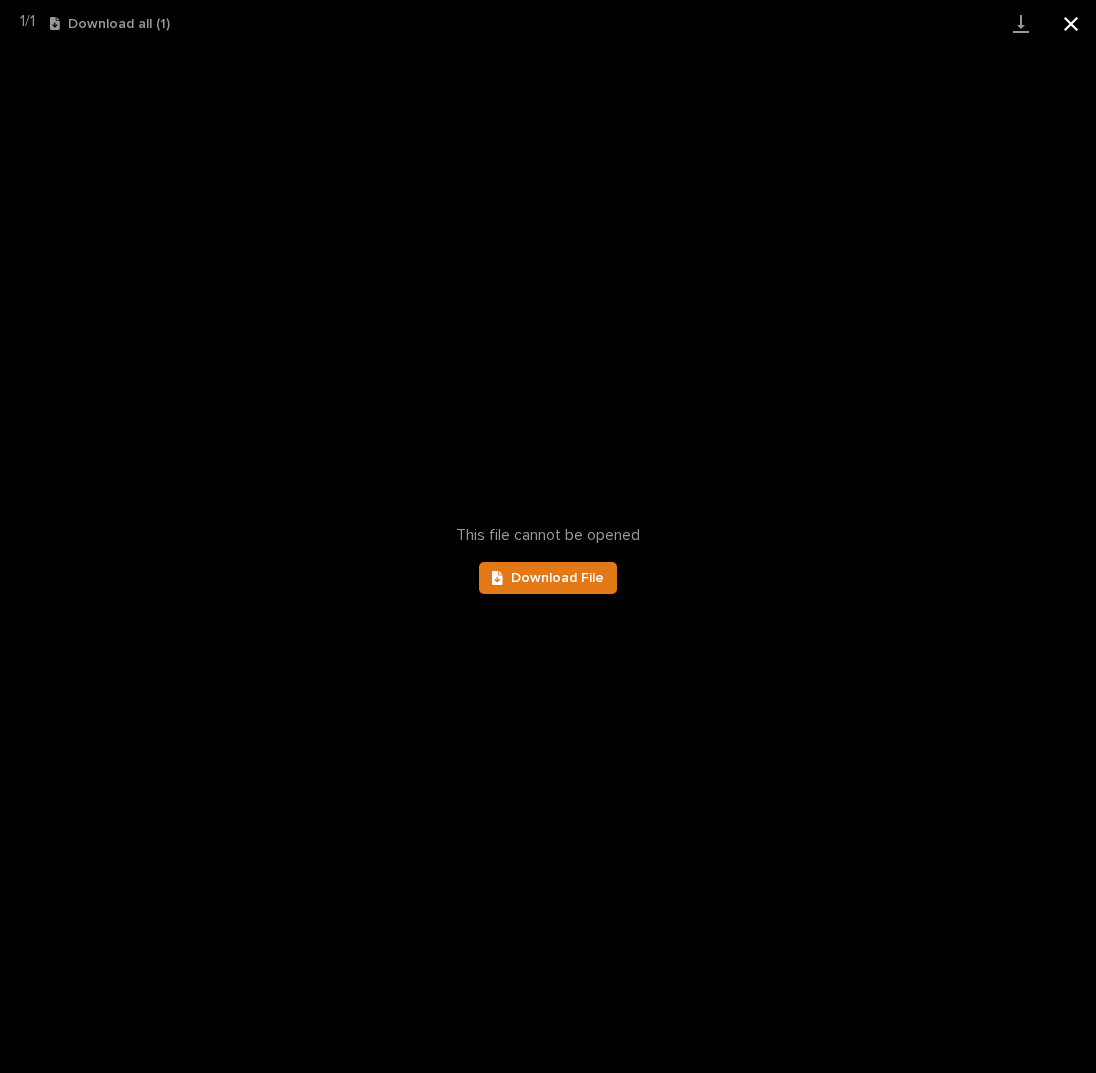 click at bounding box center (1071, 23) 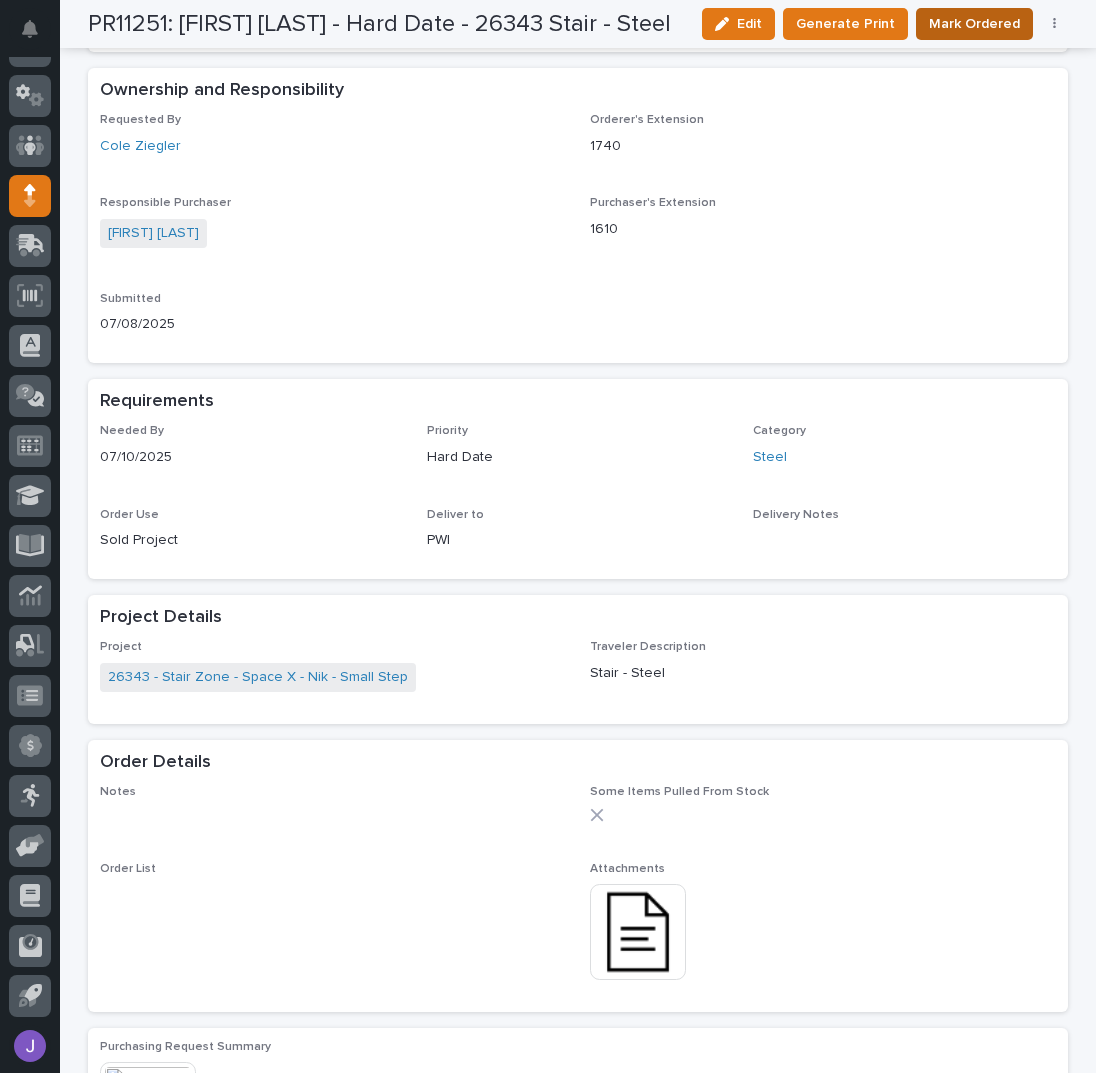 click on "Mark Ordered" at bounding box center (974, 24) 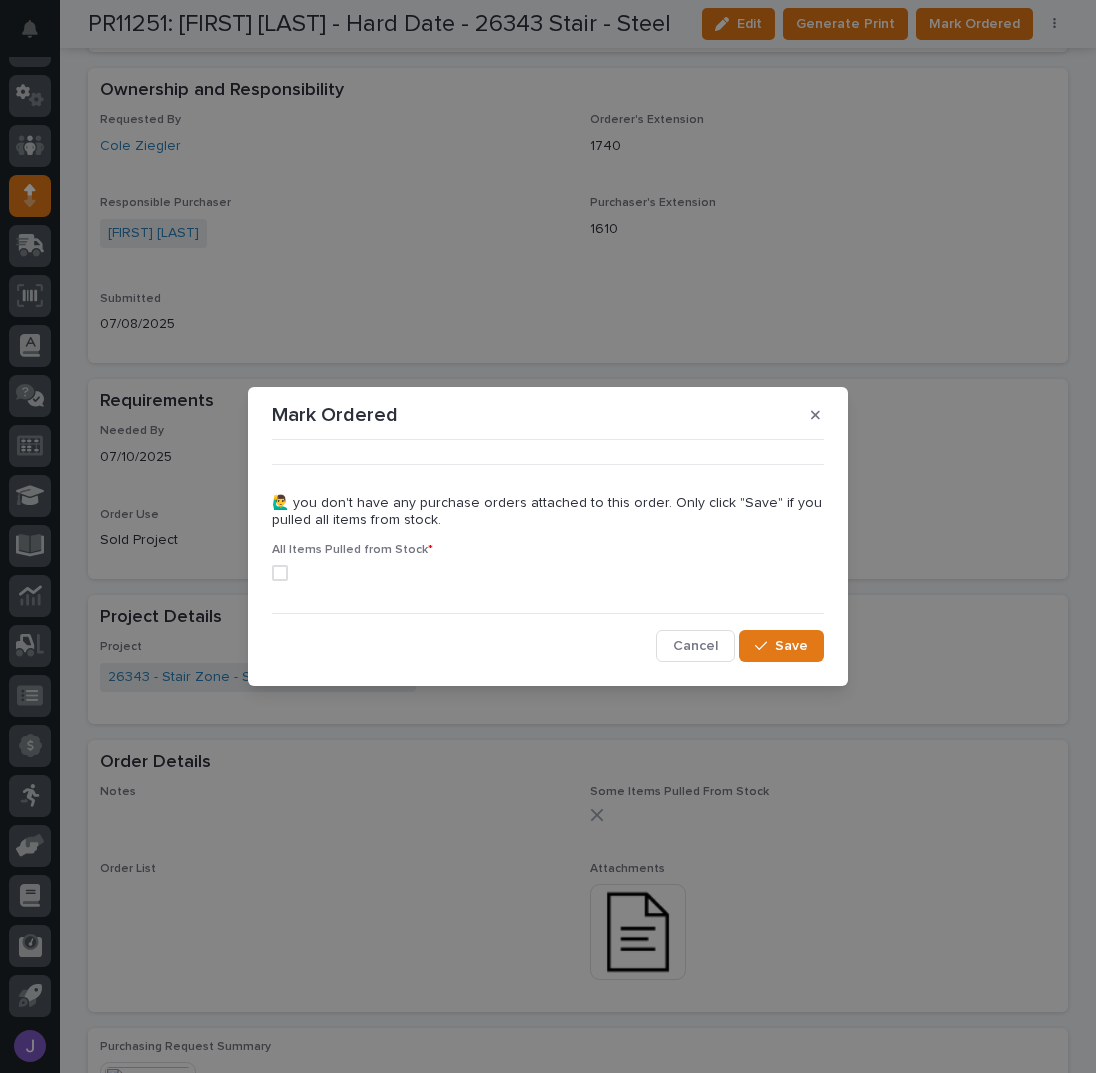 click at bounding box center (280, 573) 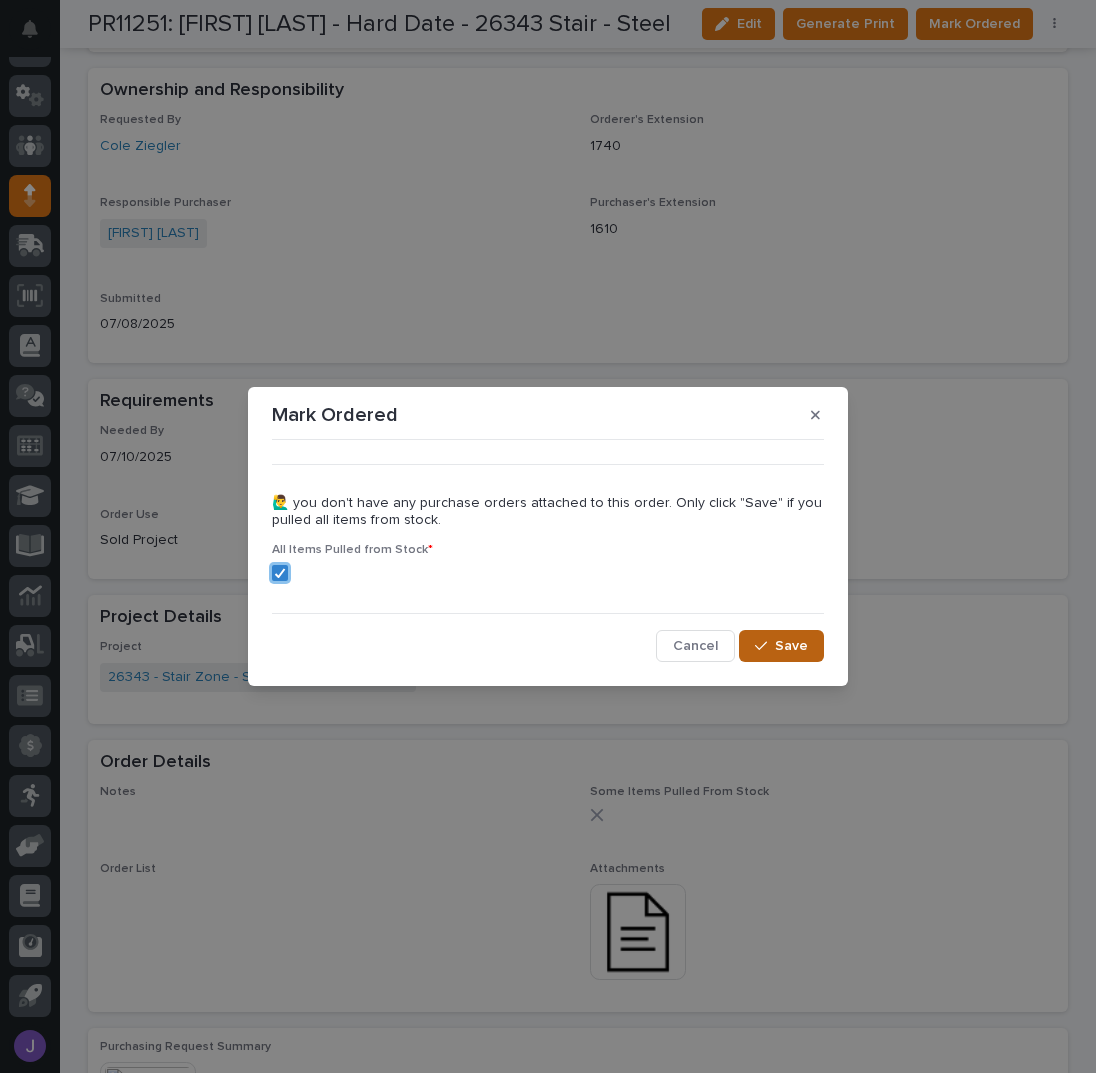 click on "Save" at bounding box center (791, 646) 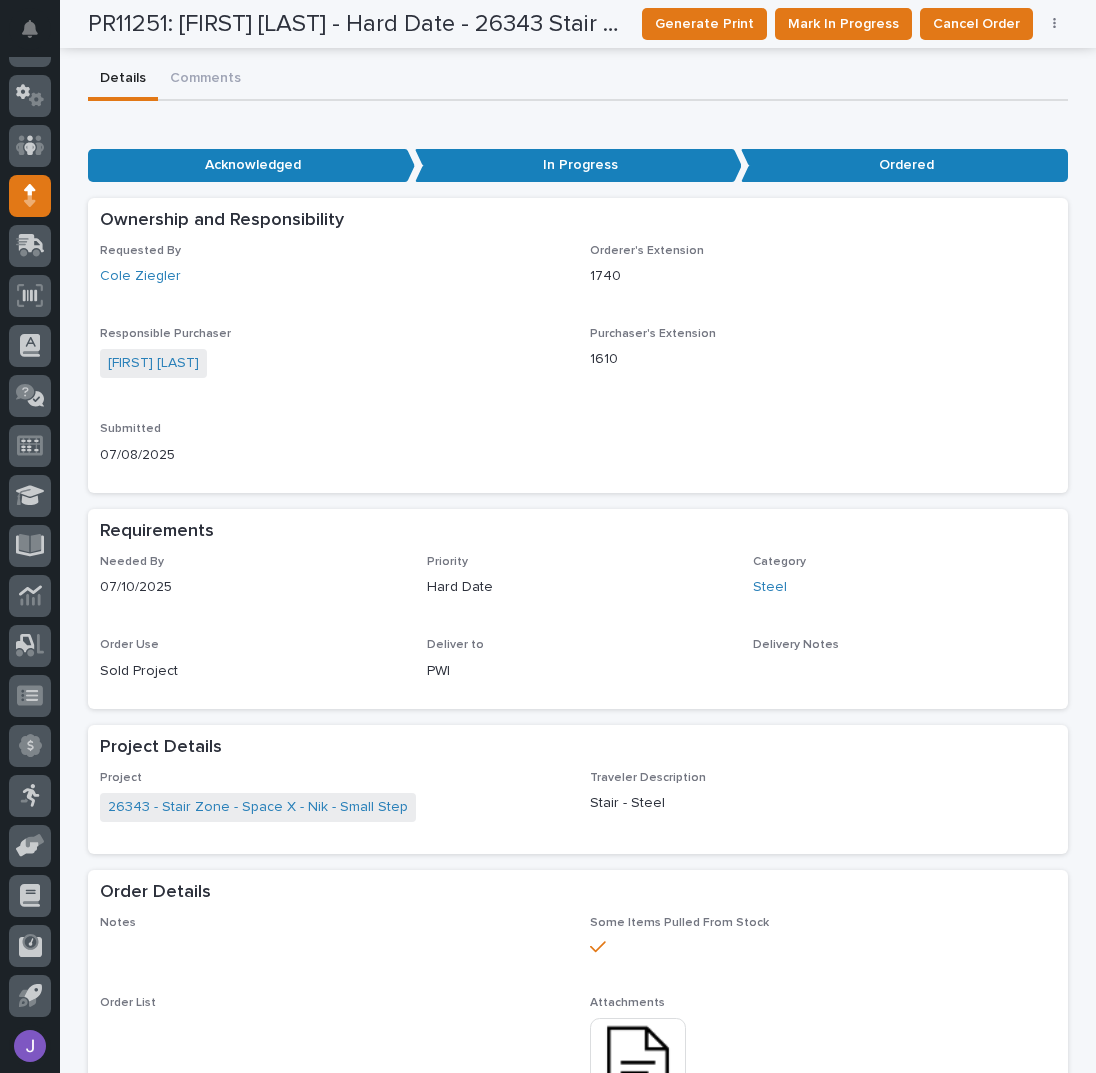 scroll, scrollTop: 0, scrollLeft: 0, axis: both 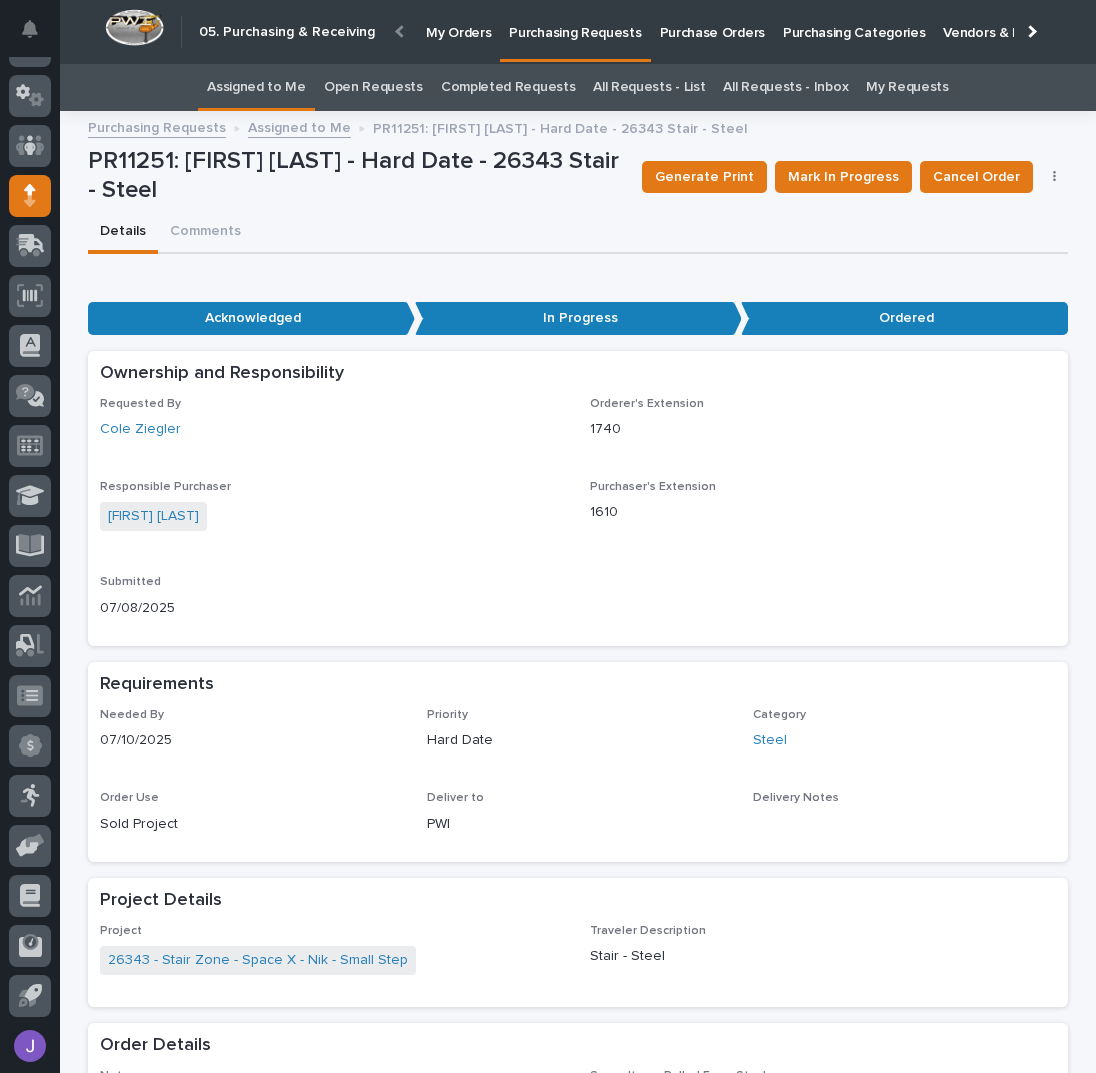 click on "Assigned to Me" at bounding box center (256, 87) 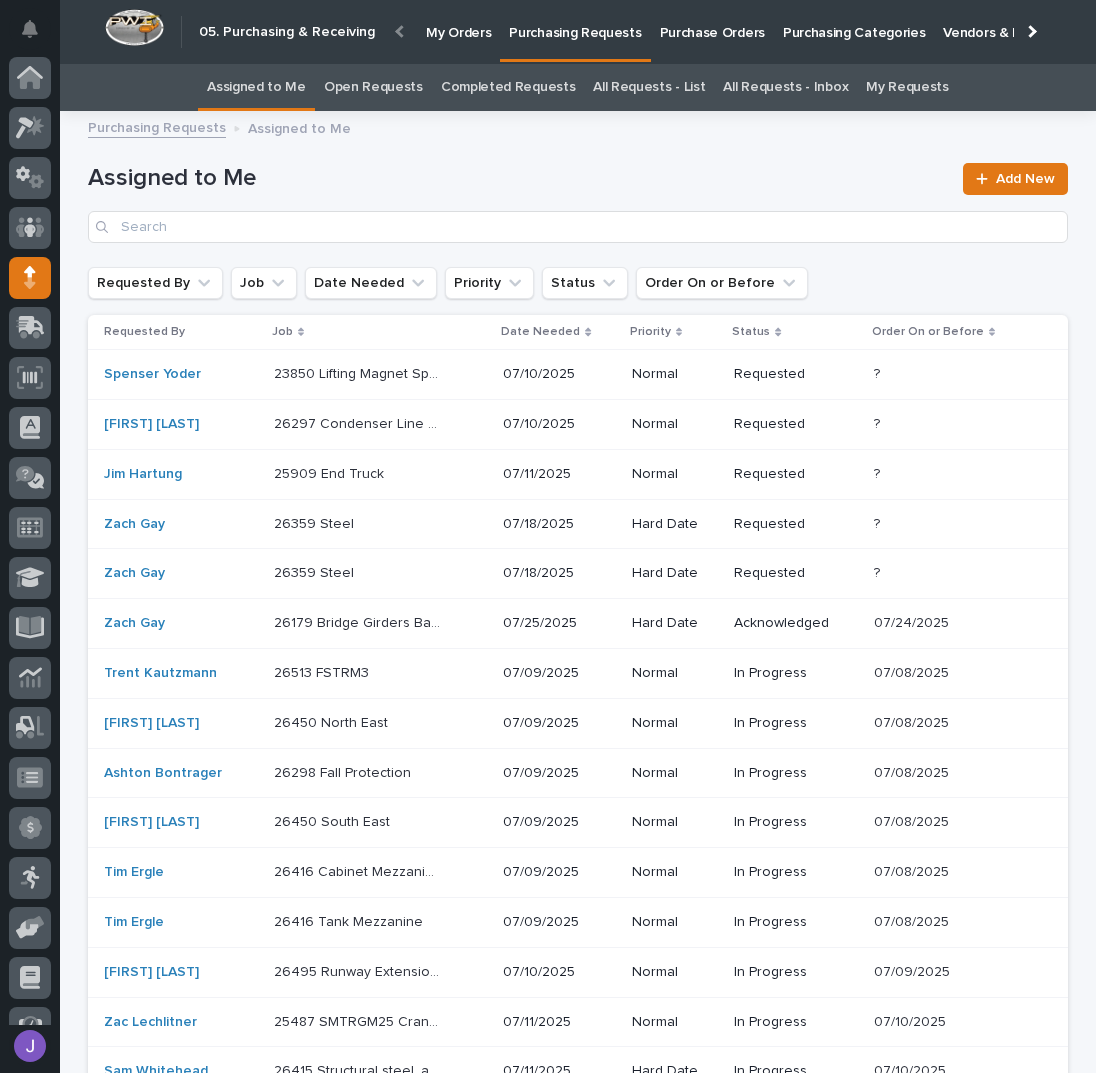 scroll, scrollTop: 82, scrollLeft: 0, axis: vertical 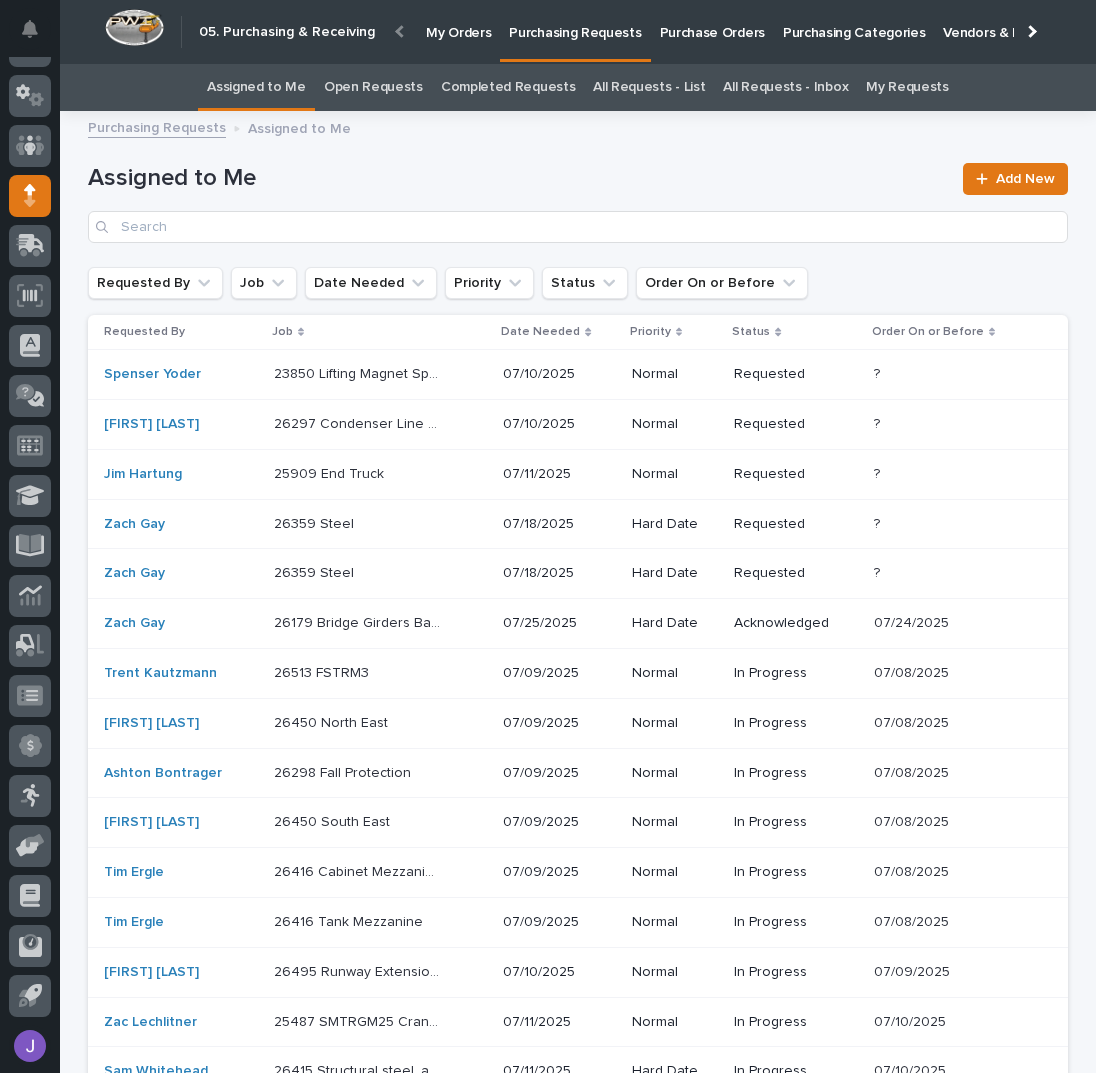 click on "Assigned to Me Add New" at bounding box center [578, 195] 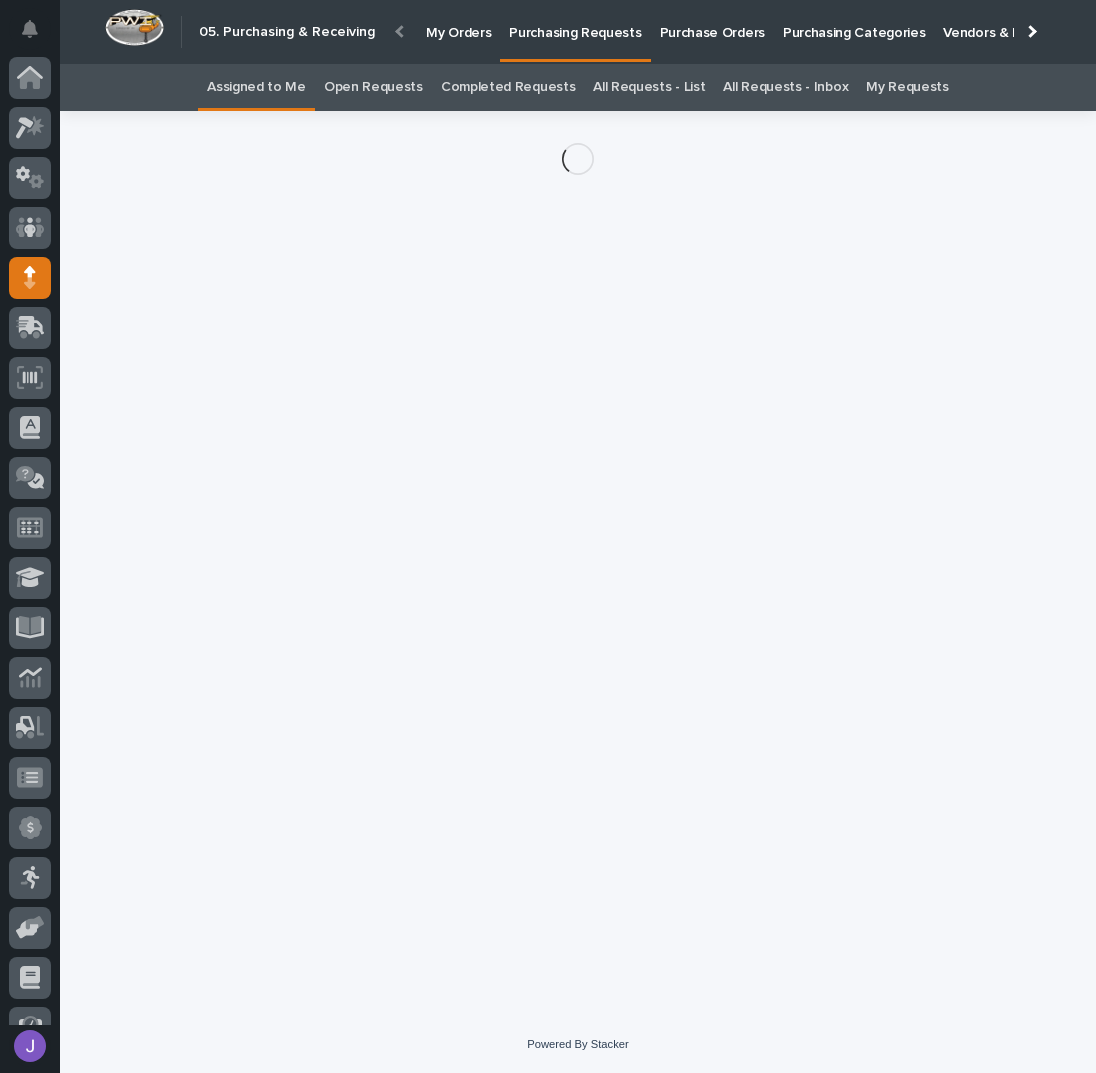 scroll, scrollTop: 82, scrollLeft: 0, axis: vertical 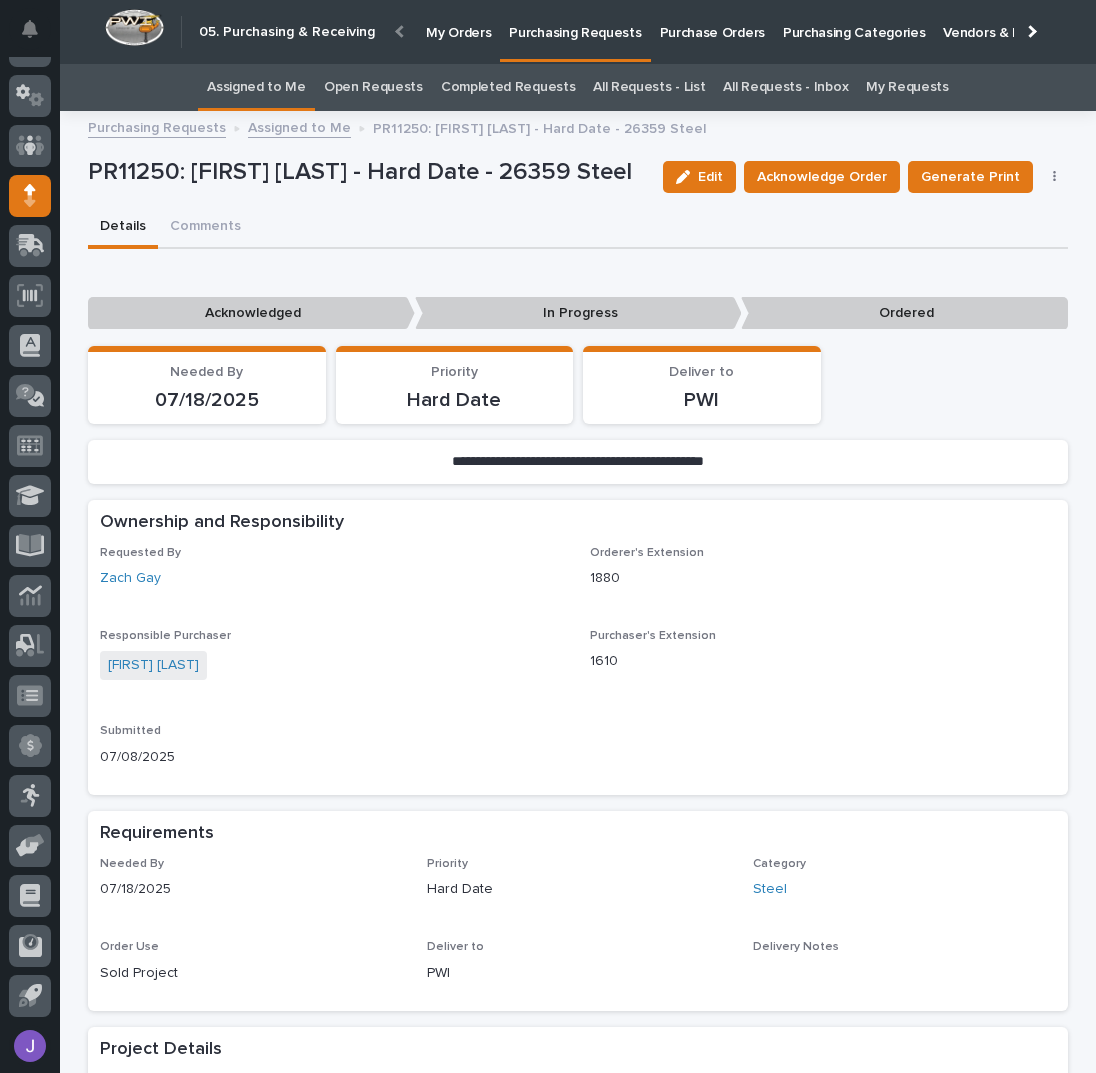click on "Edit" at bounding box center (710, 177) 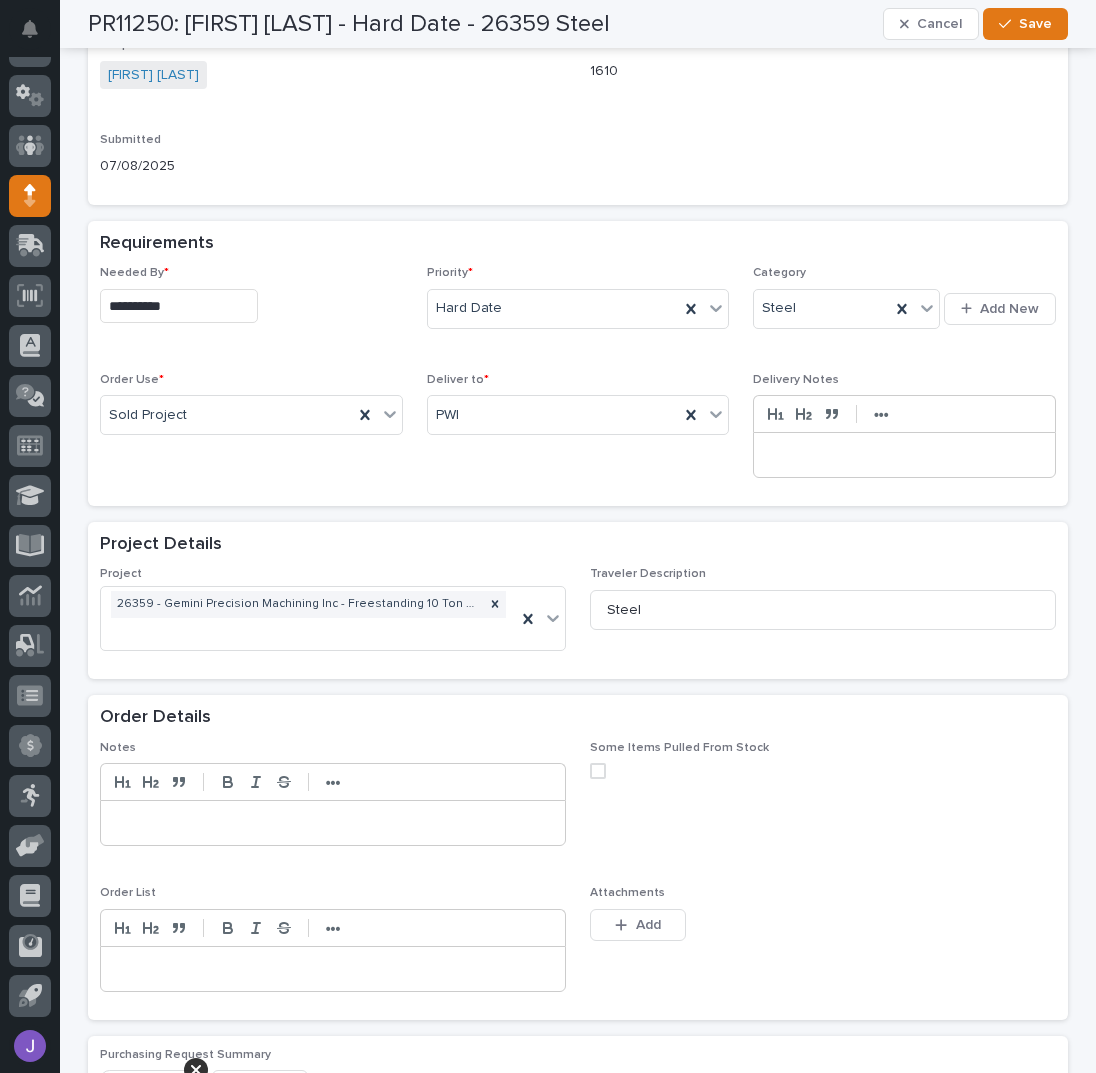scroll, scrollTop: 800, scrollLeft: 0, axis: vertical 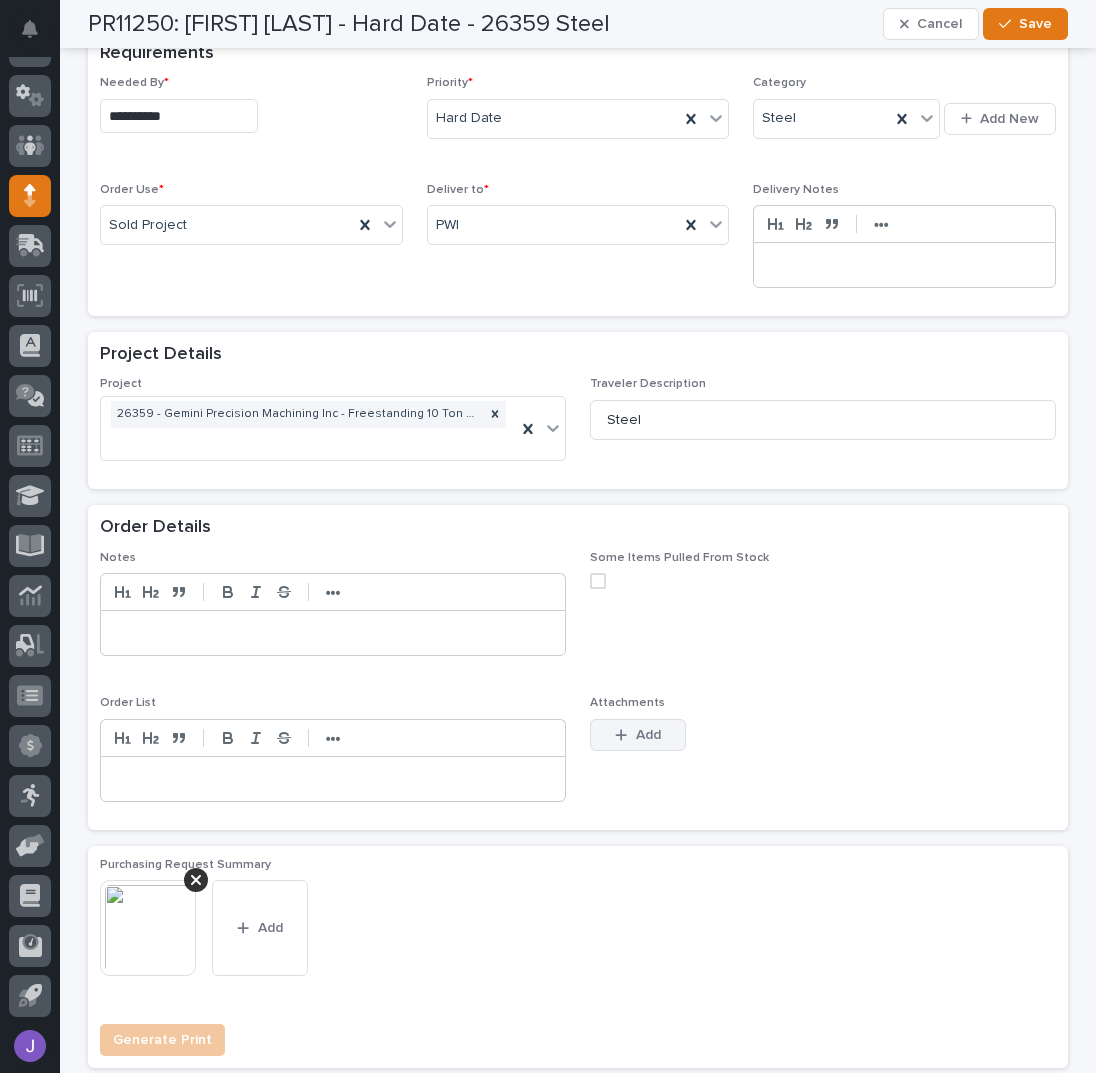click on "Add" at bounding box center [648, 735] 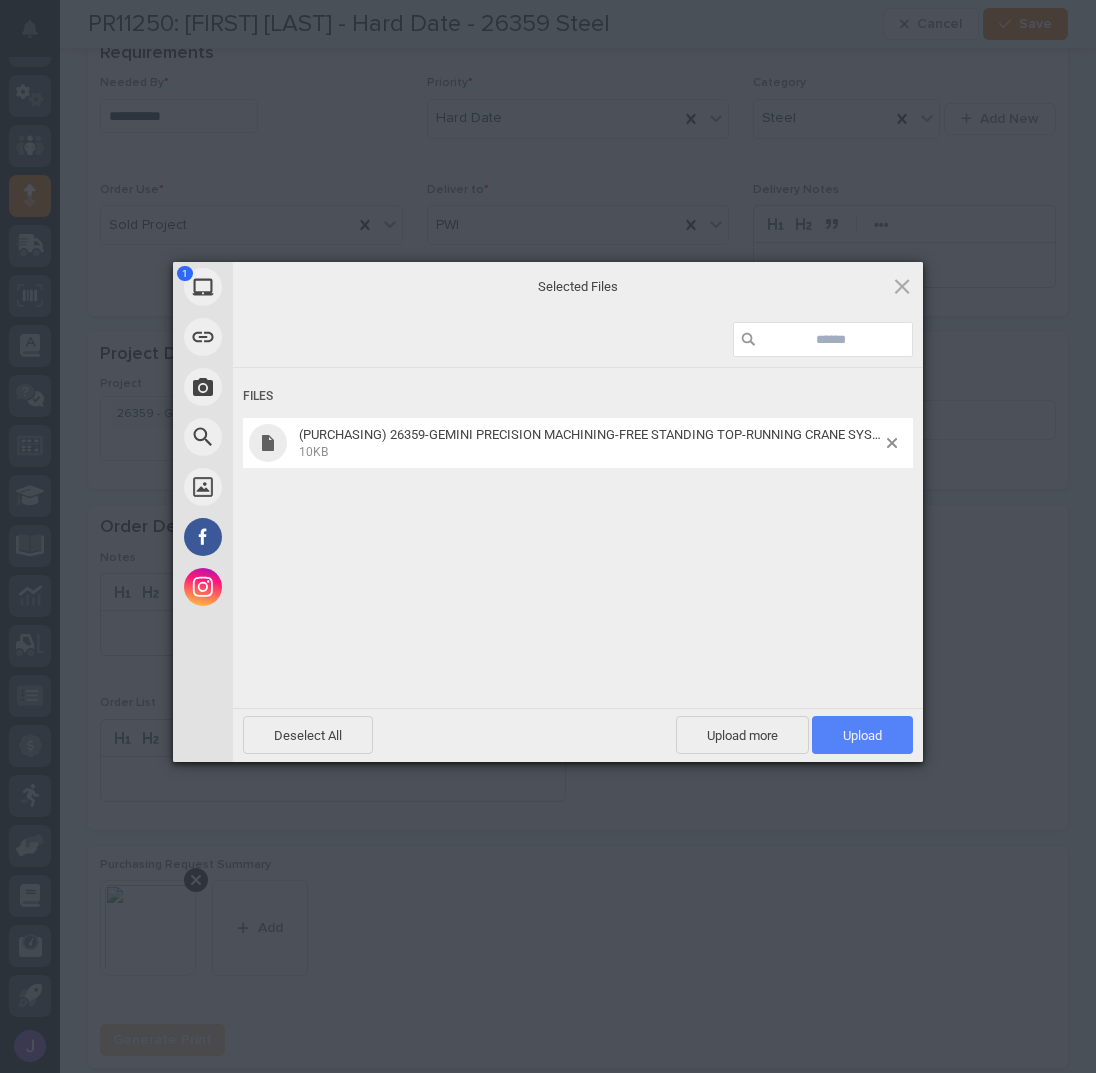 click on "Upload
1" at bounding box center (862, 735) 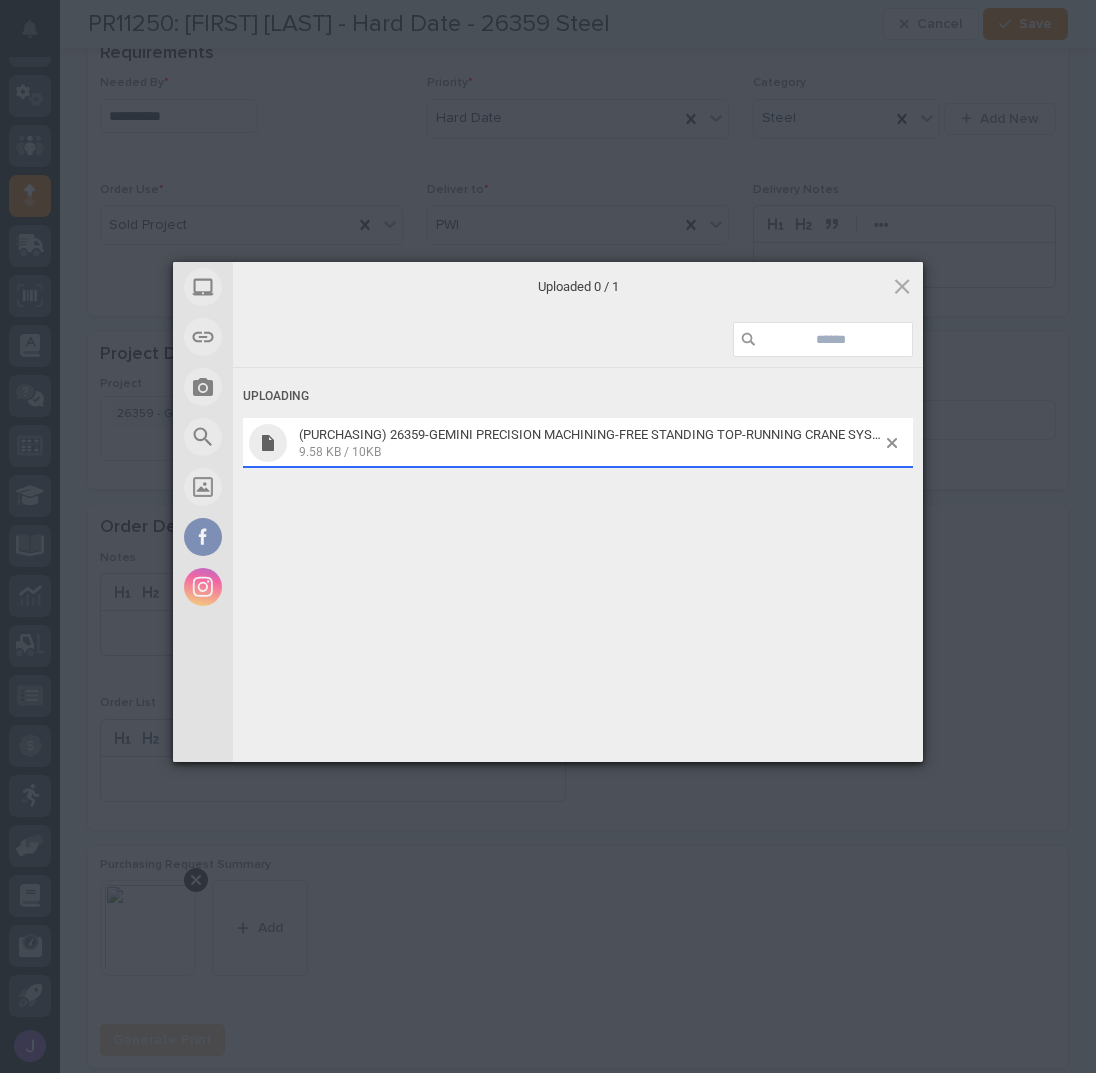 scroll, scrollTop: 814, scrollLeft: 0, axis: vertical 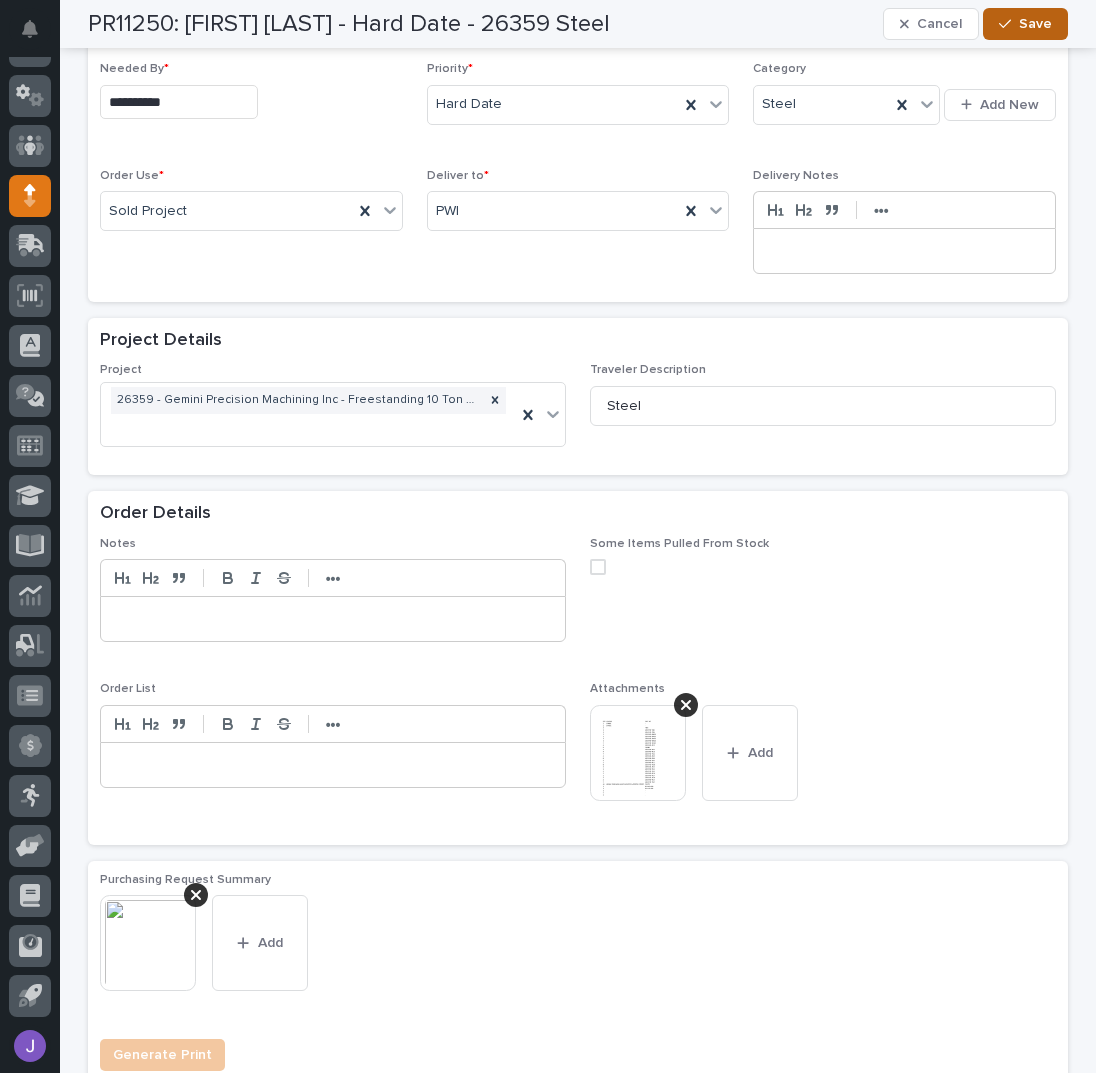 click on "Save" at bounding box center [1035, 24] 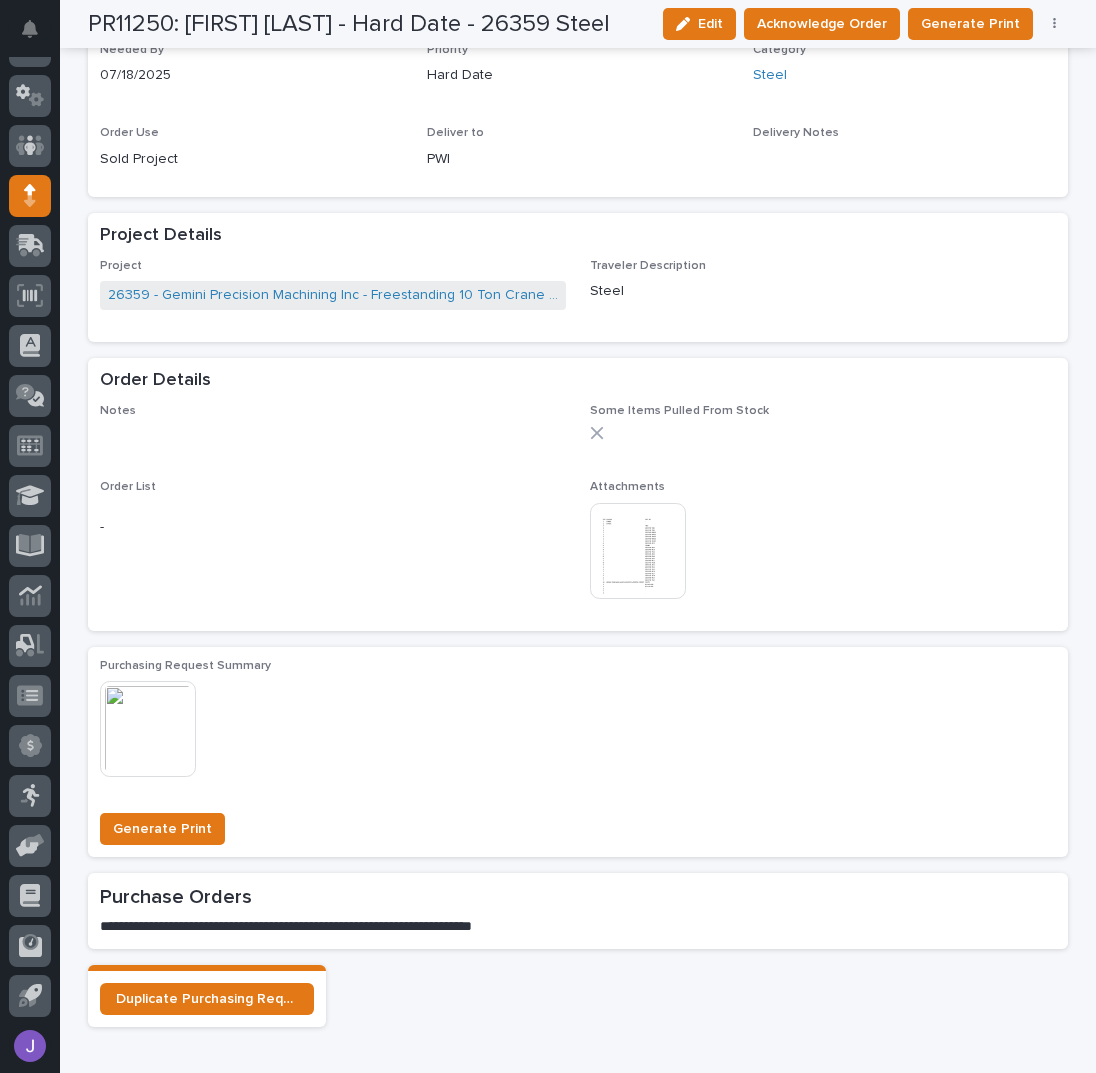 scroll, scrollTop: 704, scrollLeft: 0, axis: vertical 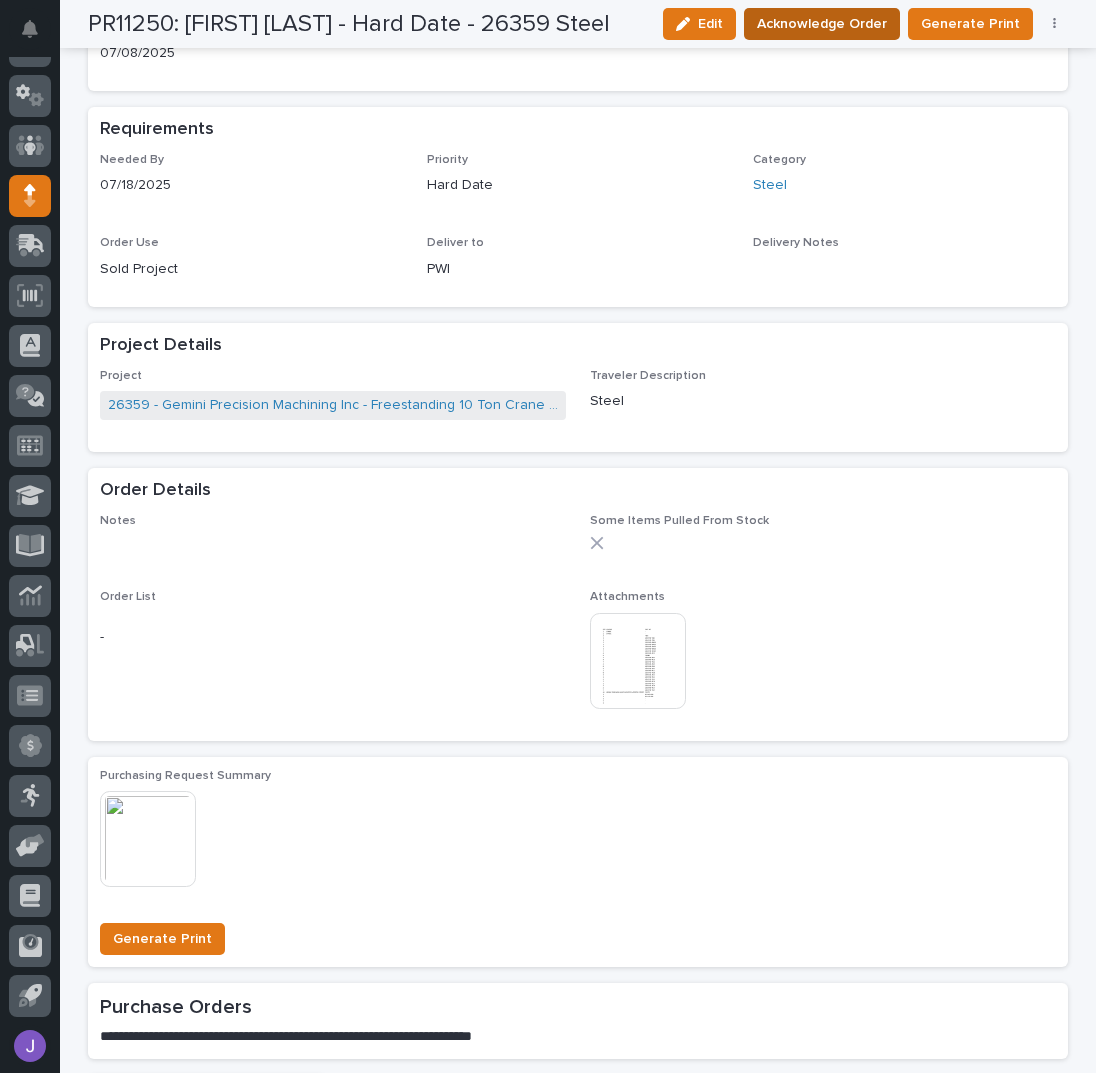 click on "Acknowledge Order" at bounding box center (822, 24) 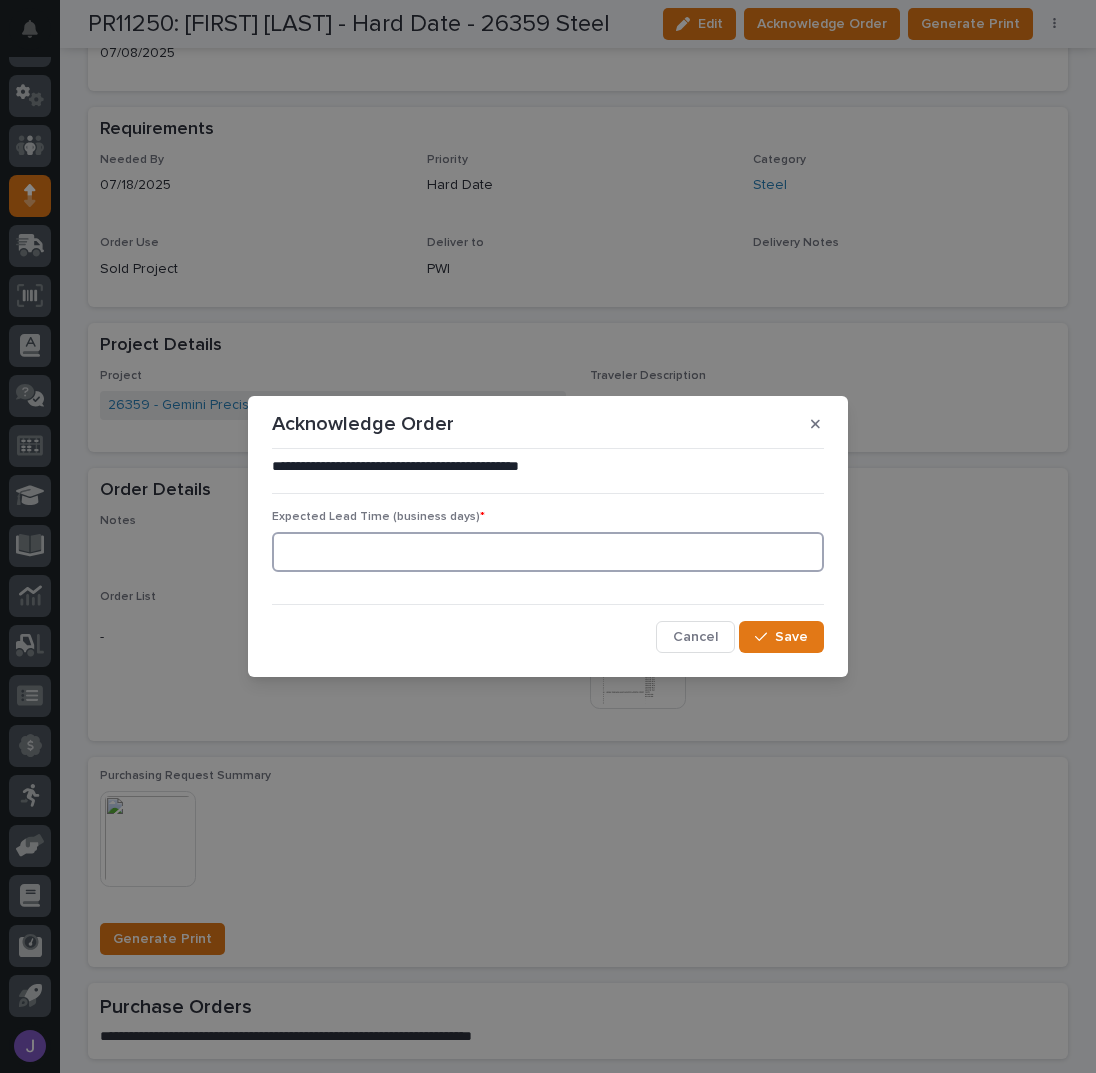 click at bounding box center (548, 552) 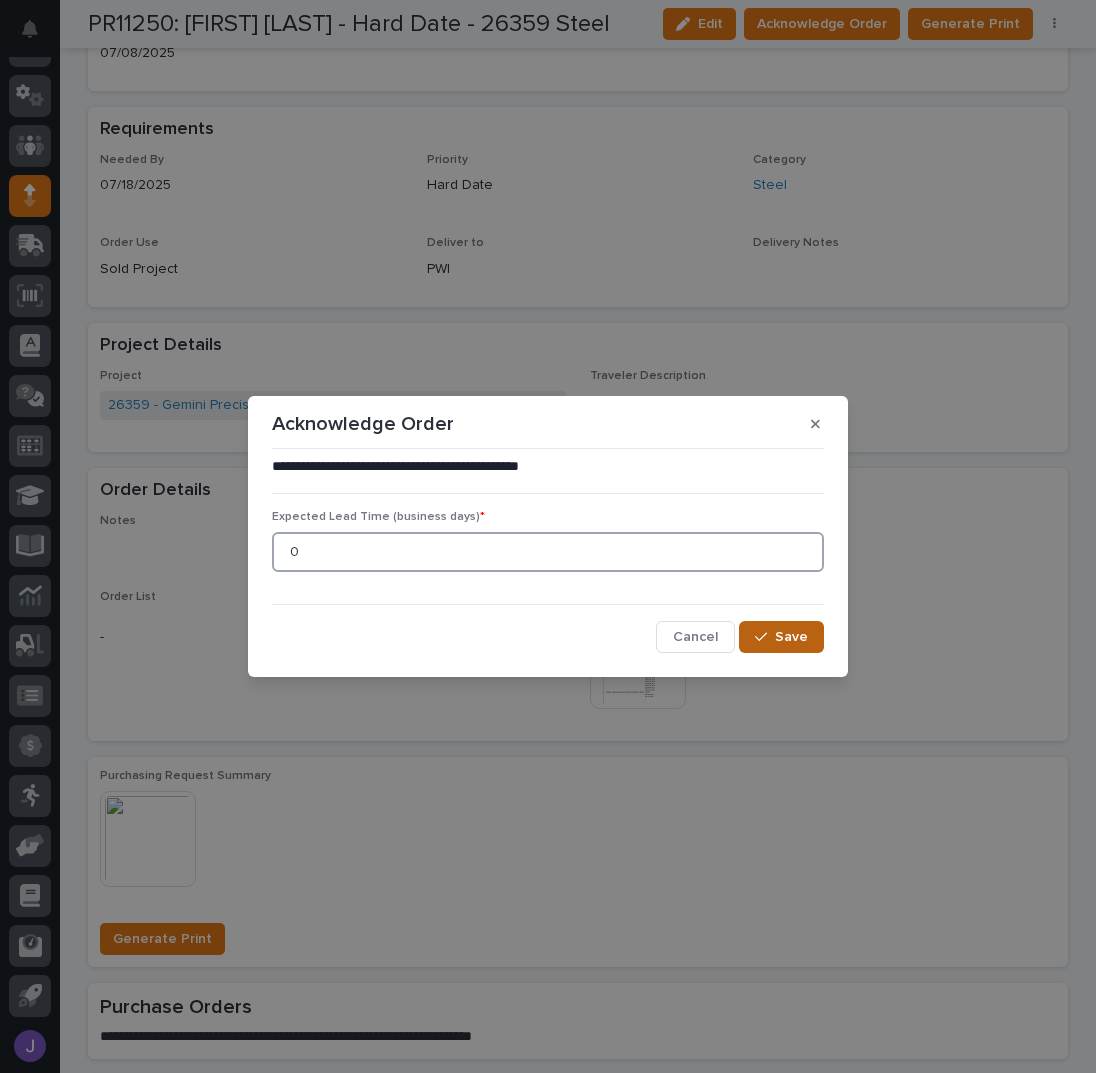 type on "0" 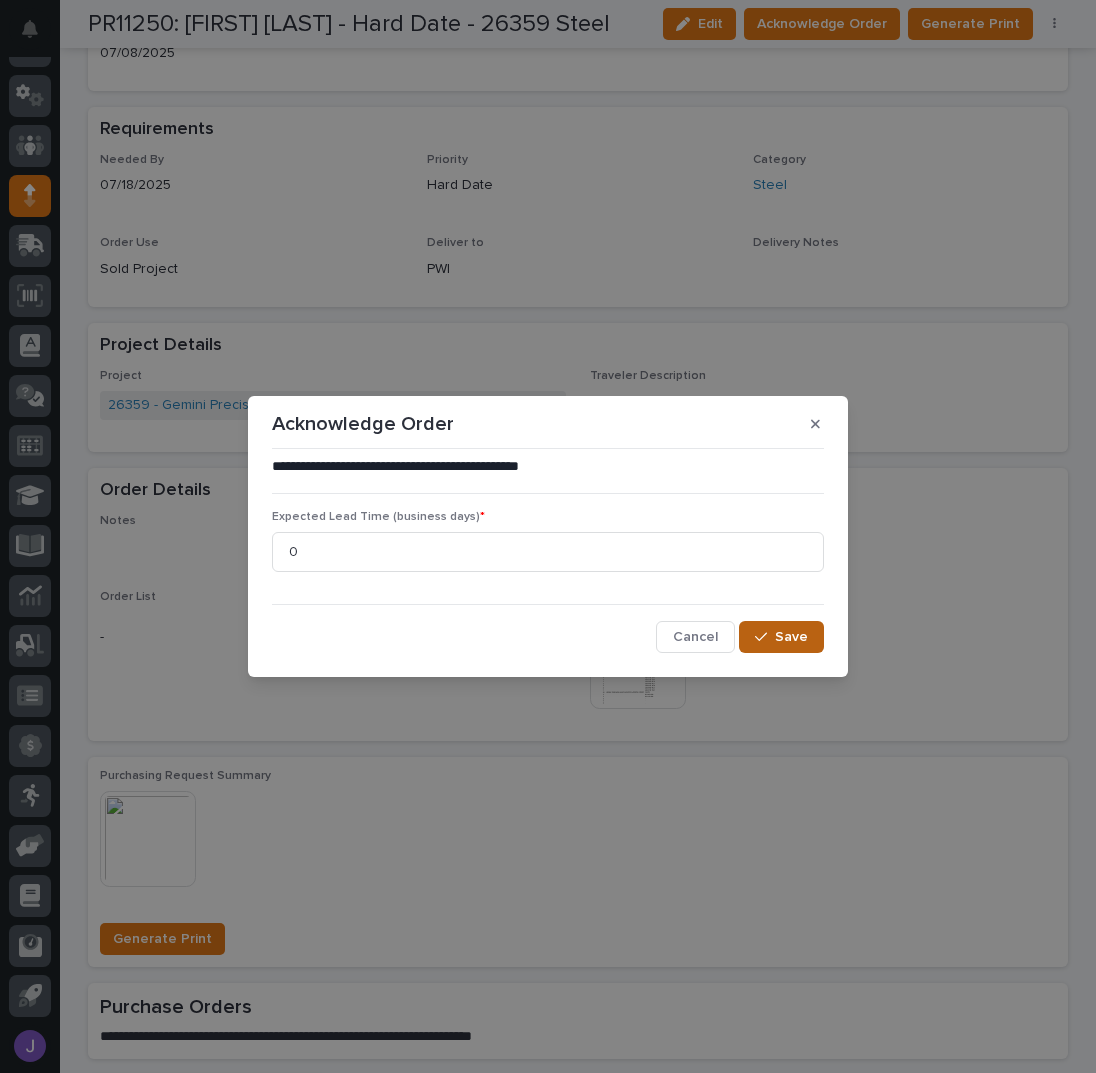 click on "Save" at bounding box center [791, 637] 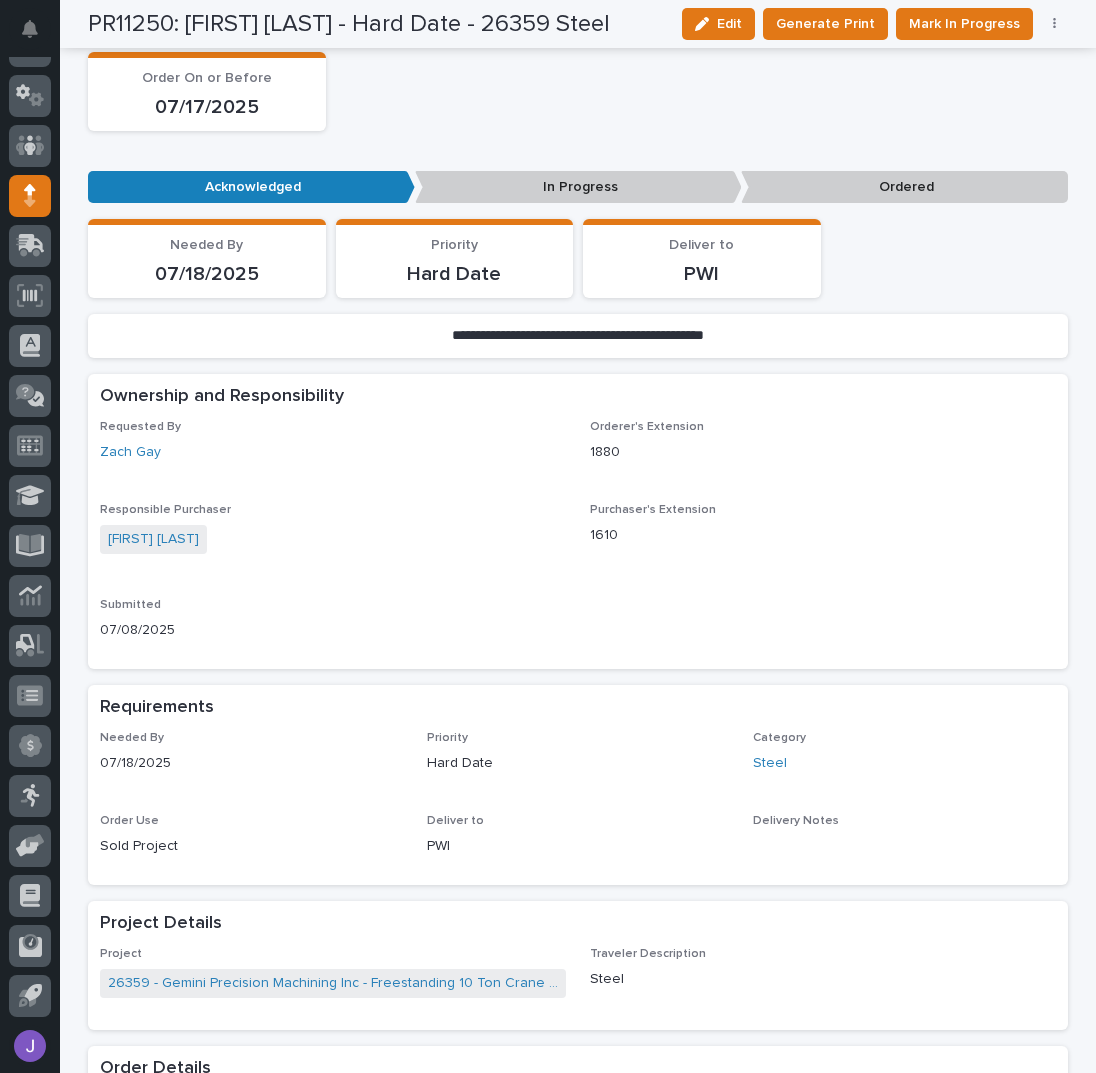 scroll, scrollTop: 0, scrollLeft: 0, axis: both 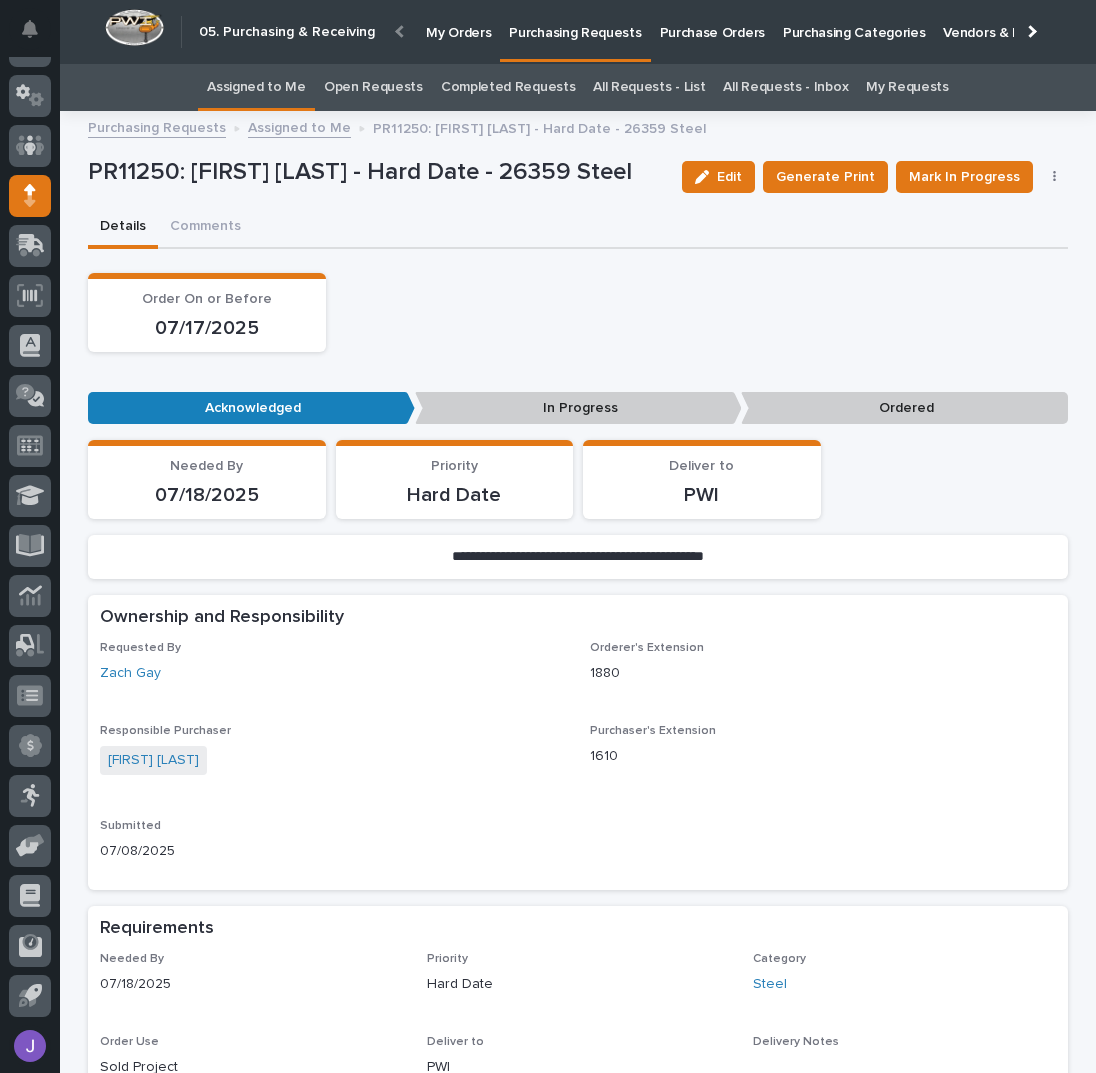 click on "Assigned to Me" at bounding box center (256, 87) 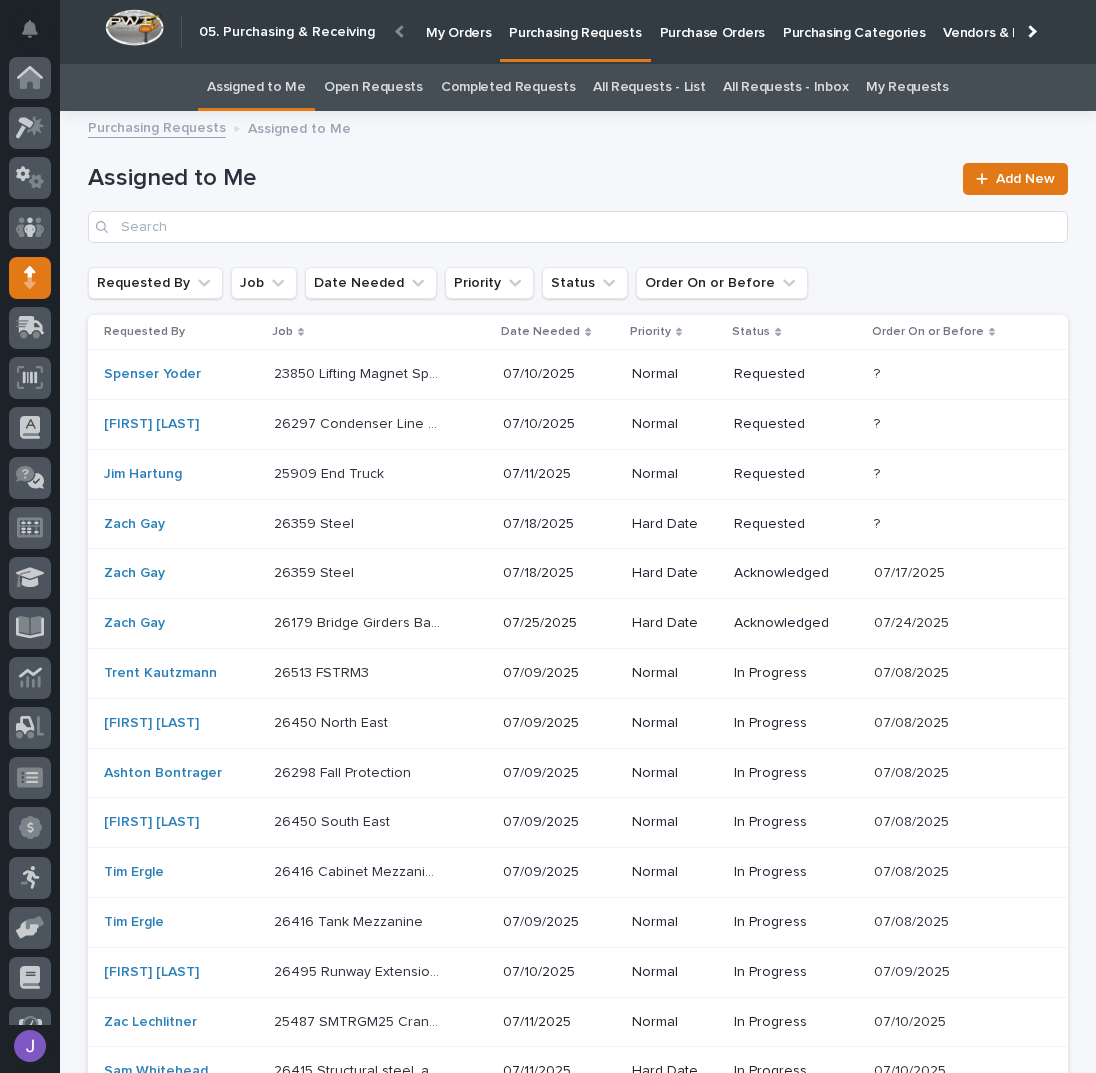 scroll, scrollTop: 82, scrollLeft: 0, axis: vertical 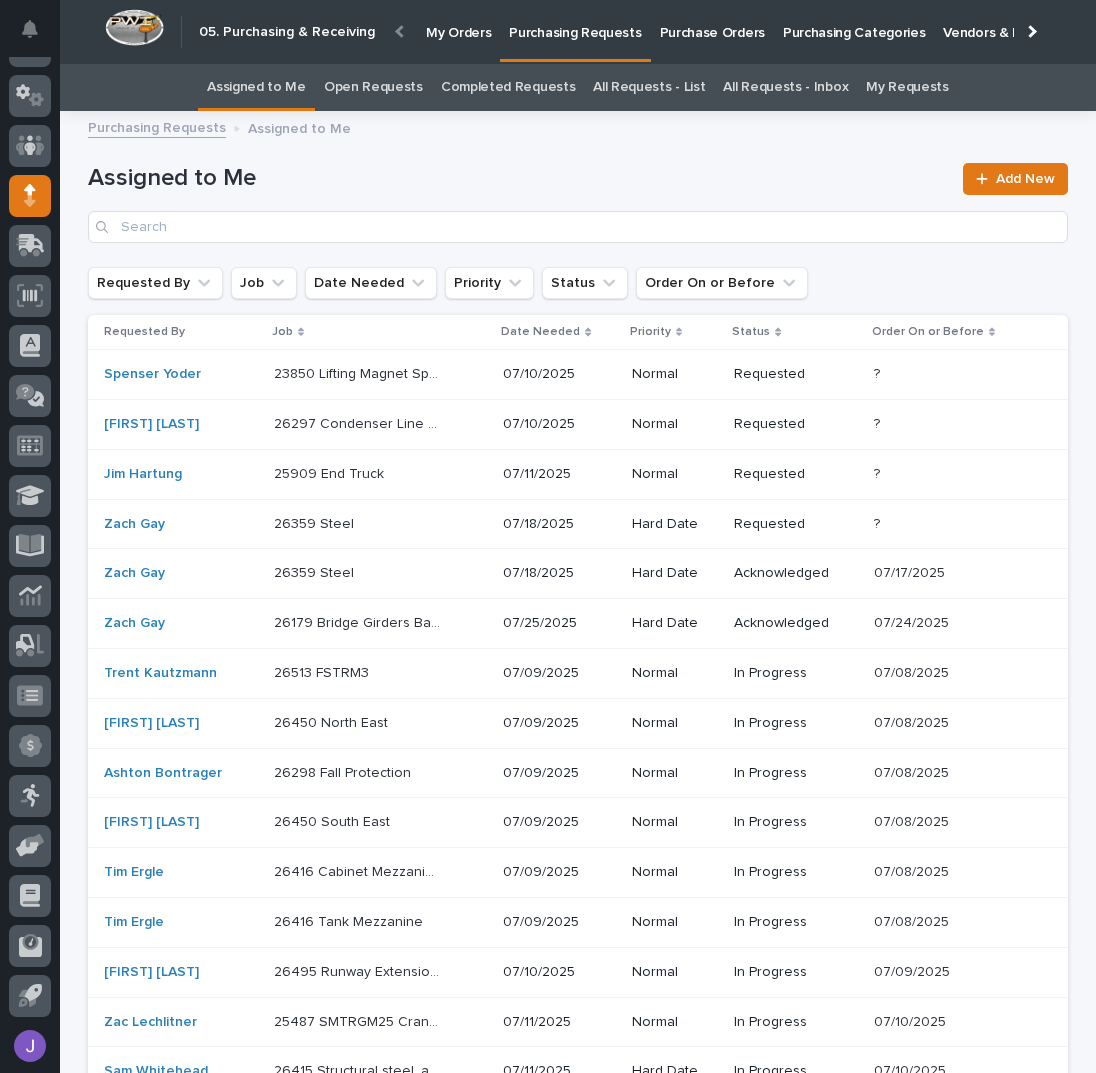click on "26359 Steel 26359 Steel" at bounding box center [380, 374] 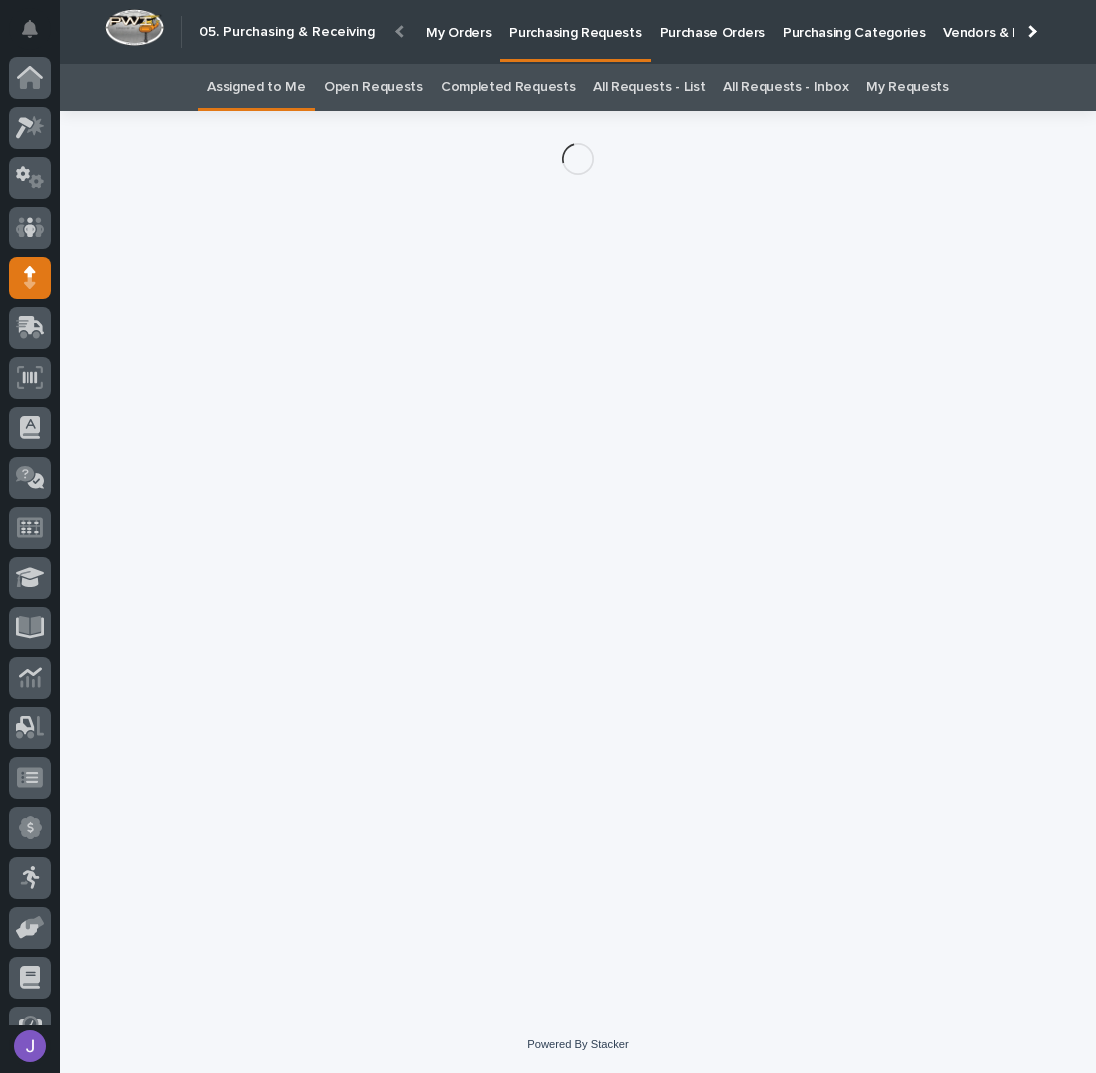 scroll, scrollTop: 82, scrollLeft: 0, axis: vertical 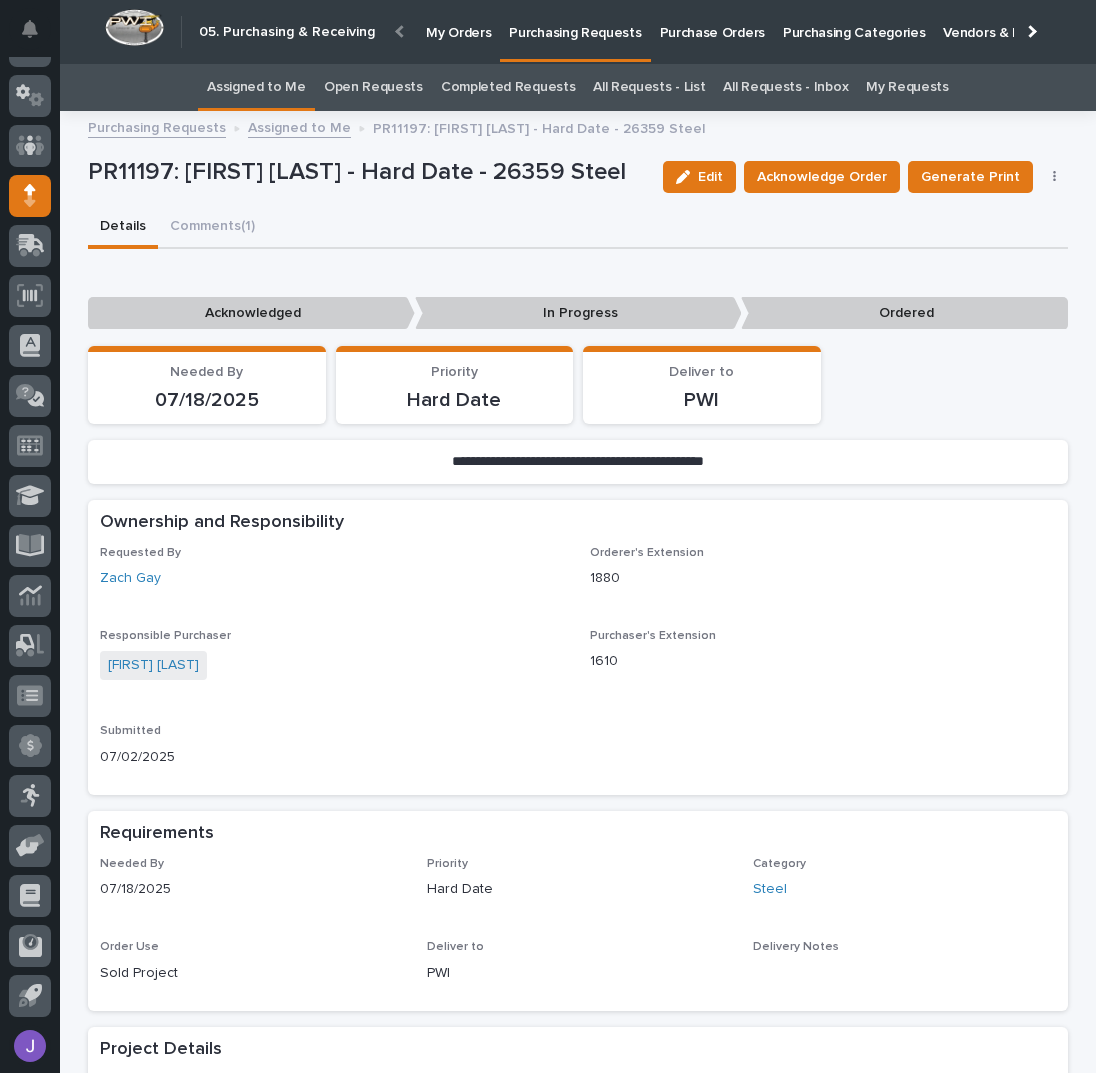 click at bounding box center [1055, 177] 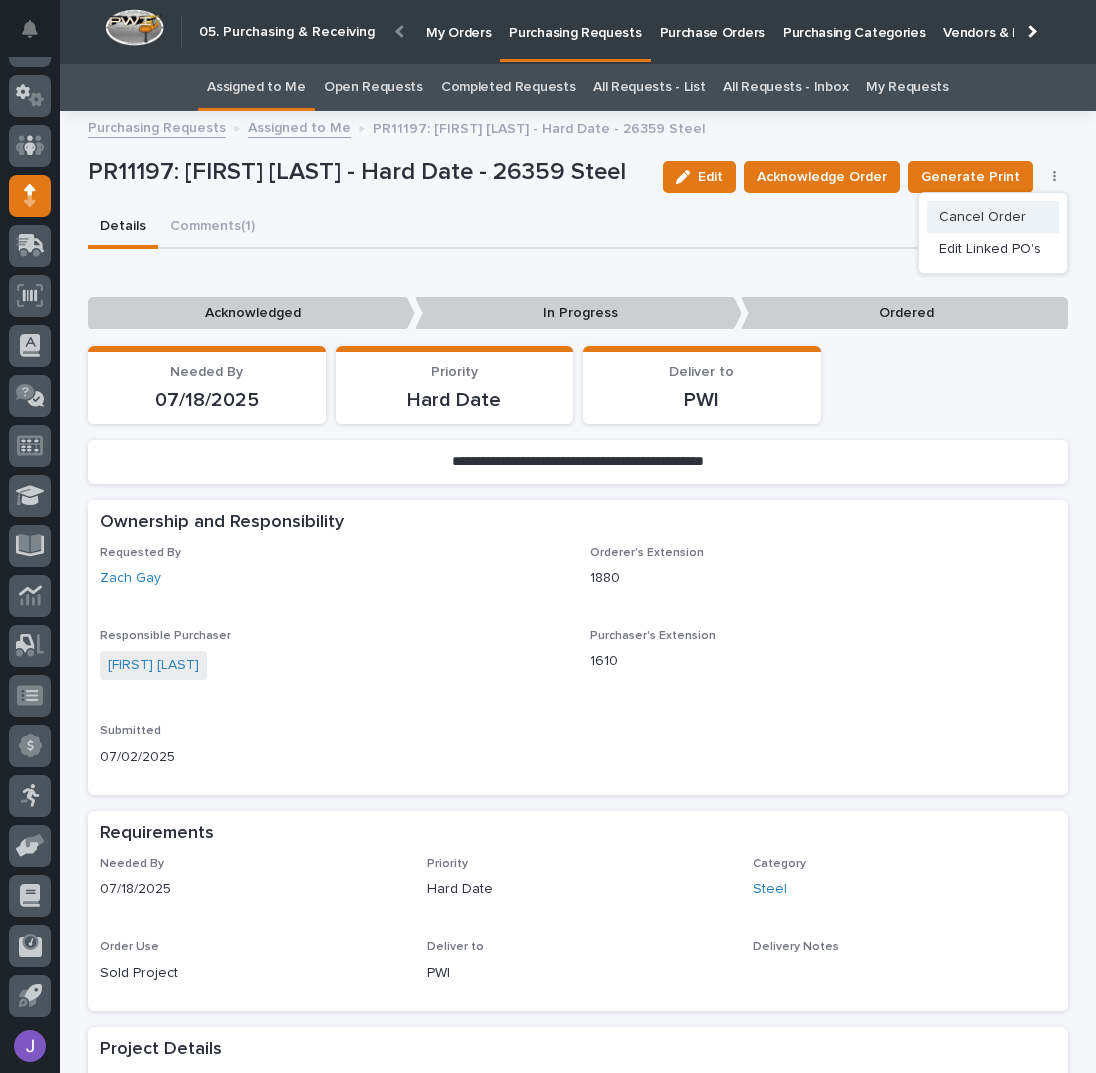 click on "Cancel Order" at bounding box center [982, 217] 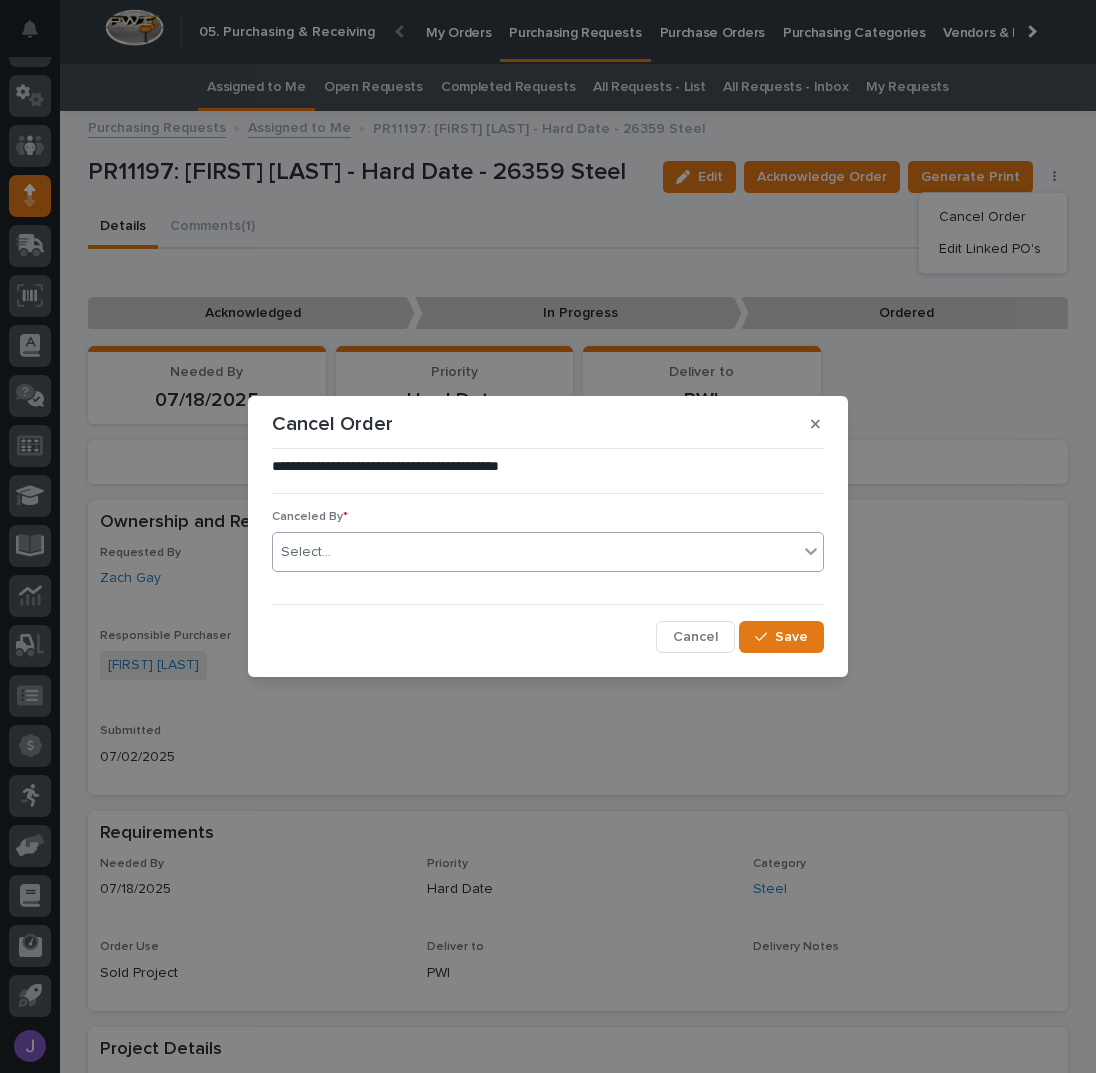 click on "Select..." at bounding box center [535, 552] 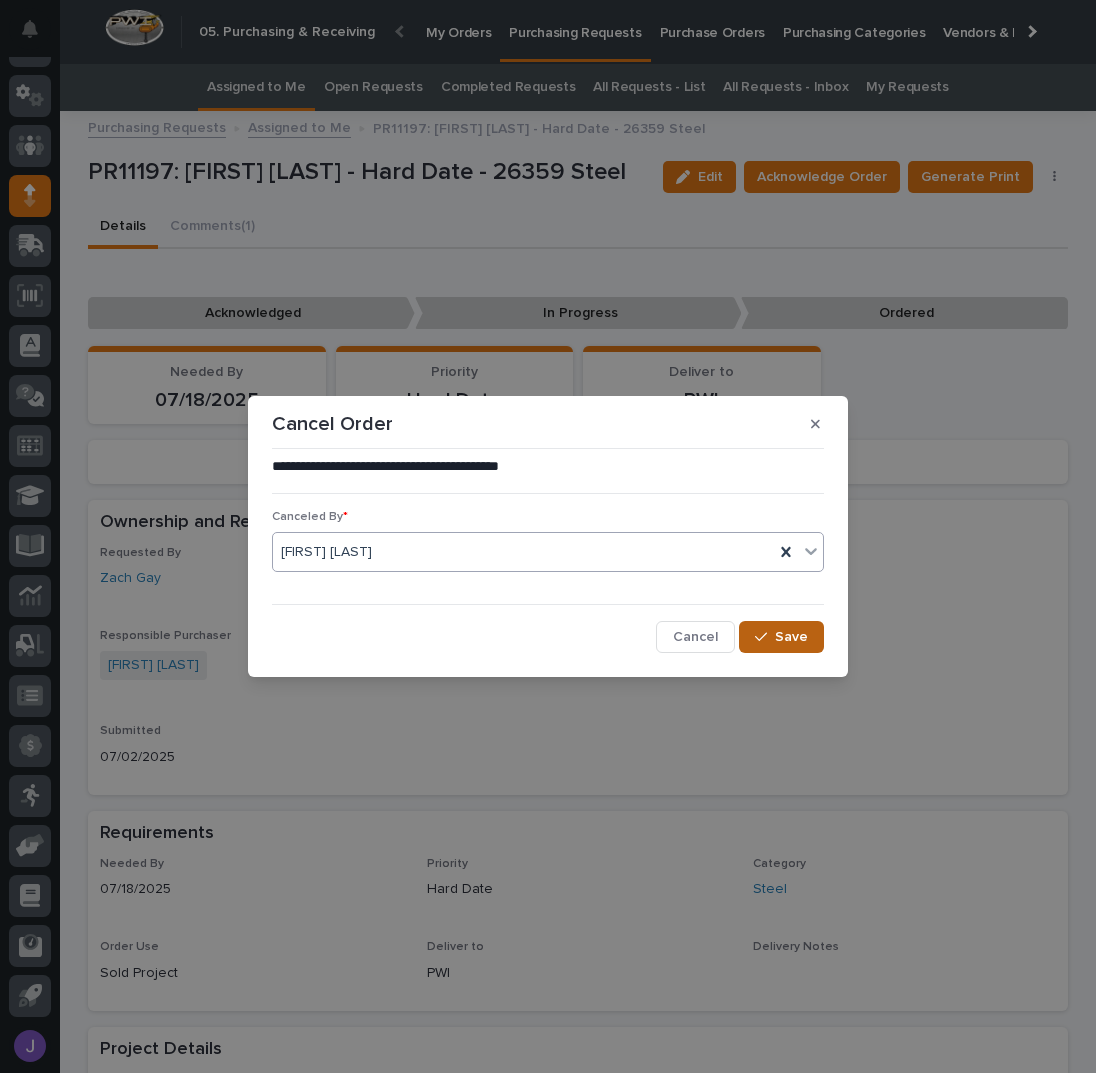 click on "Save" at bounding box center (791, 637) 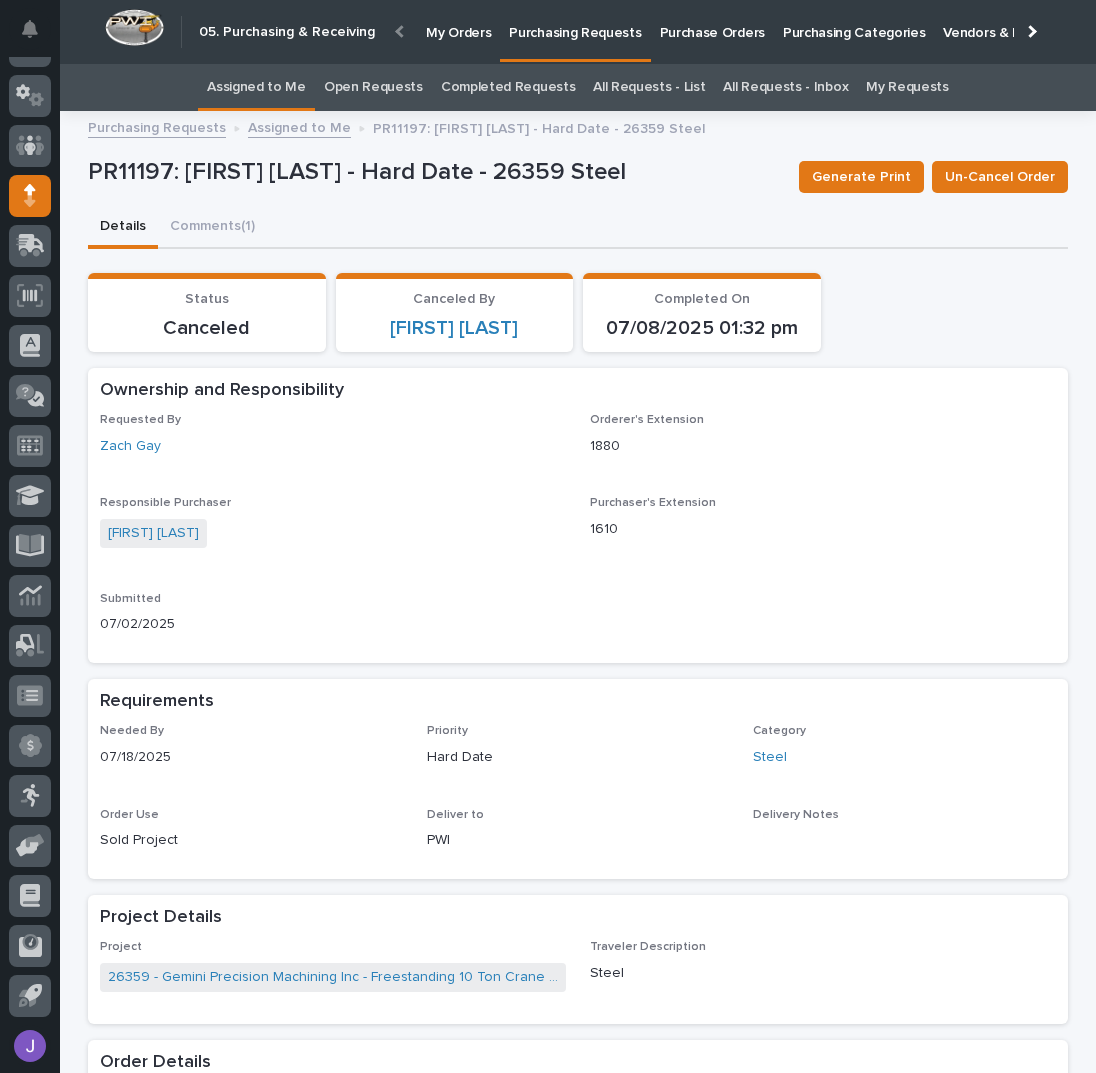 click on "Assigned to Me" at bounding box center [256, 87] 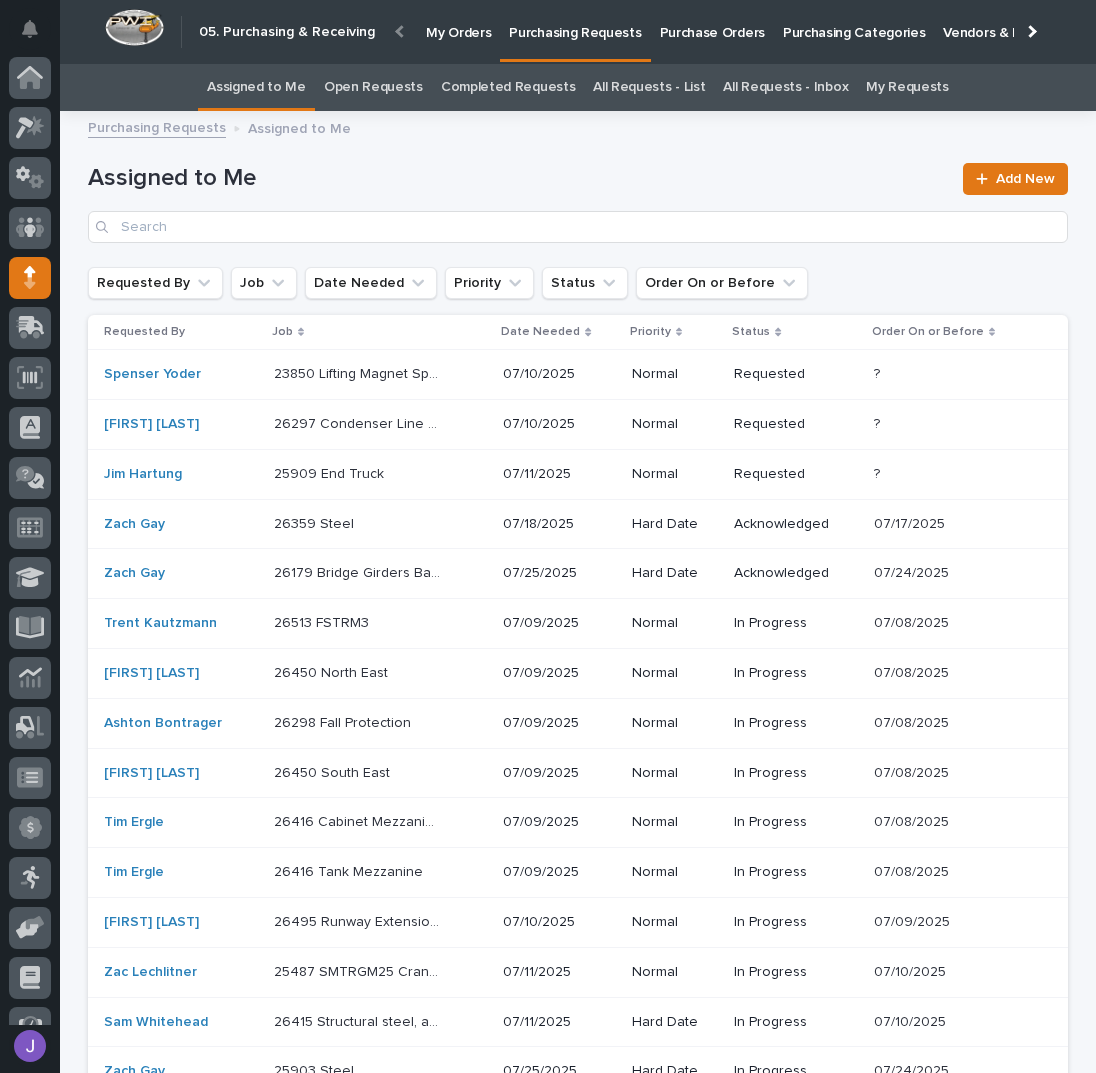 scroll, scrollTop: 82, scrollLeft: 0, axis: vertical 